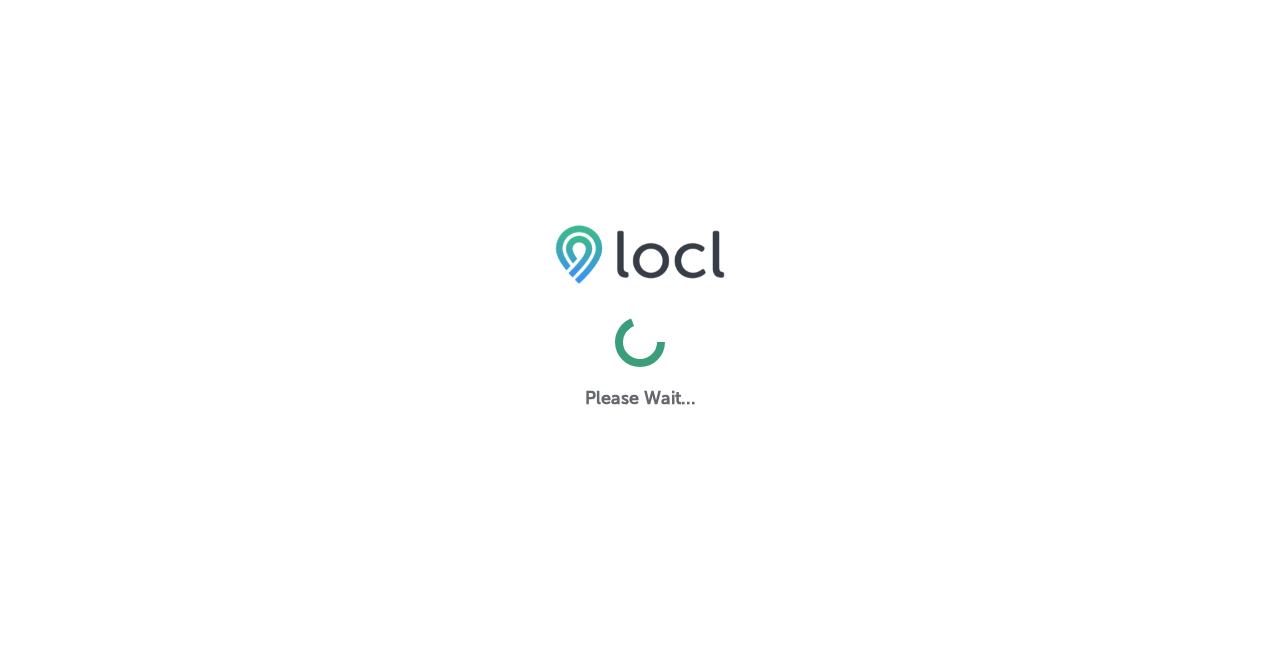 scroll, scrollTop: 0, scrollLeft: 0, axis: both 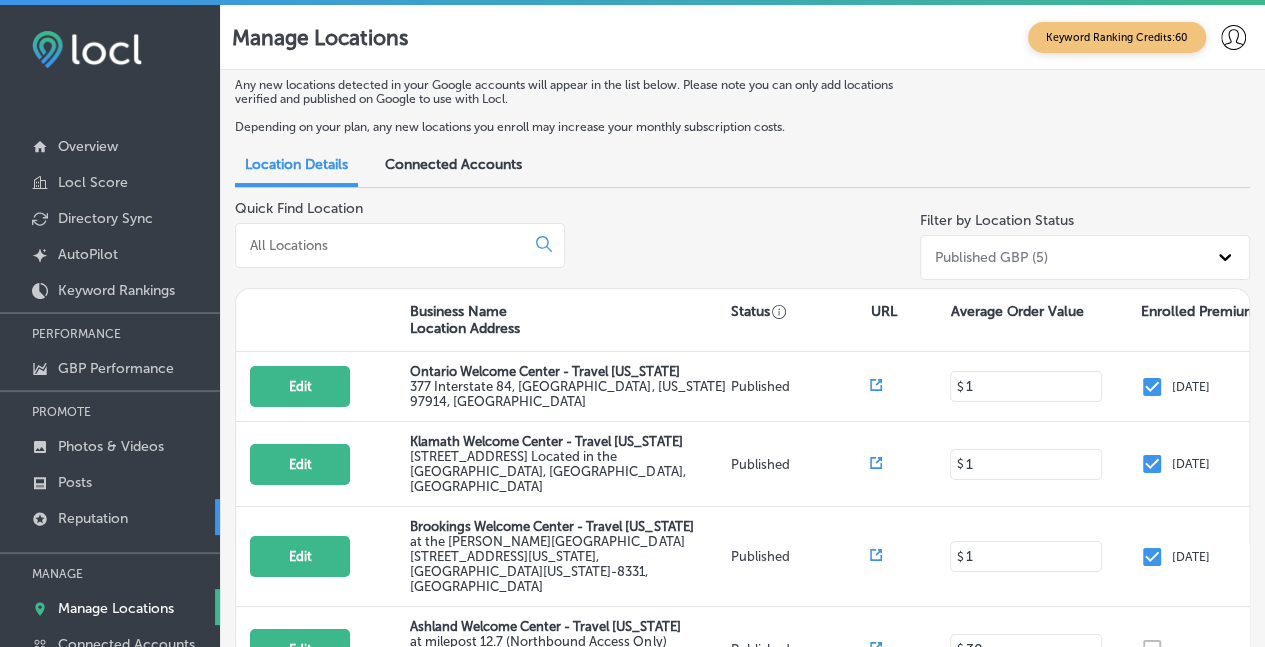 click on "Reputation" at bounding box center [93, 518] 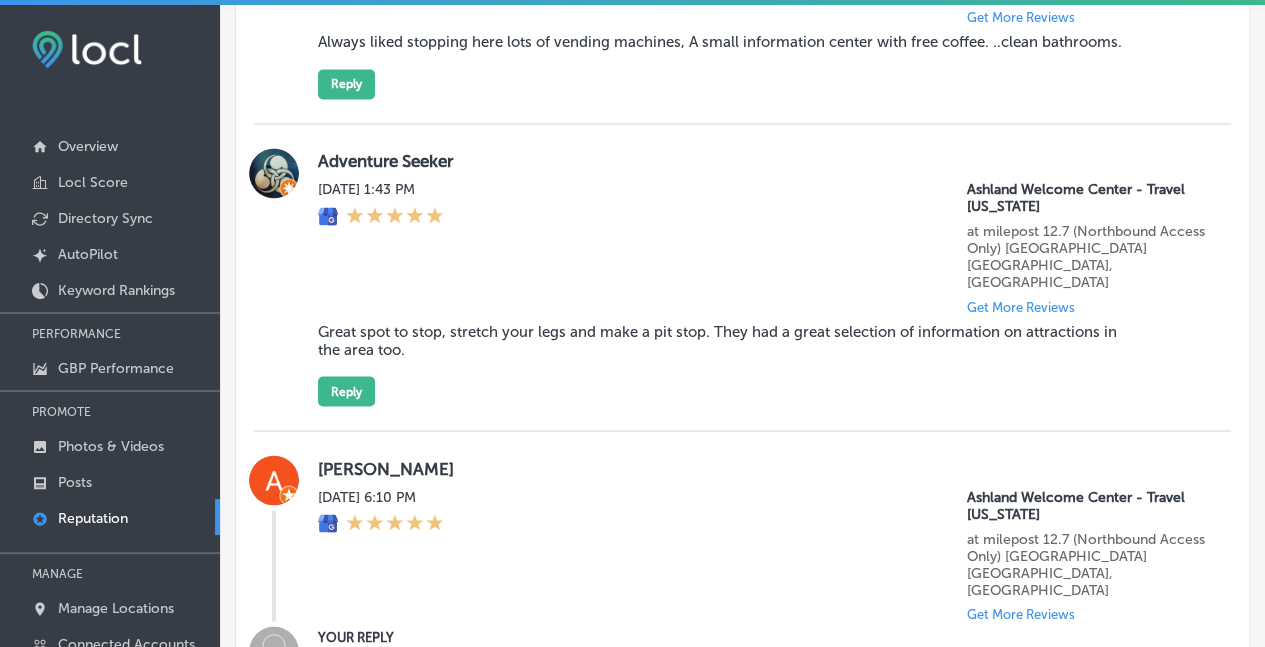 scroll, scrollTop: 1592, scrollLeft: 0, axis: vertical 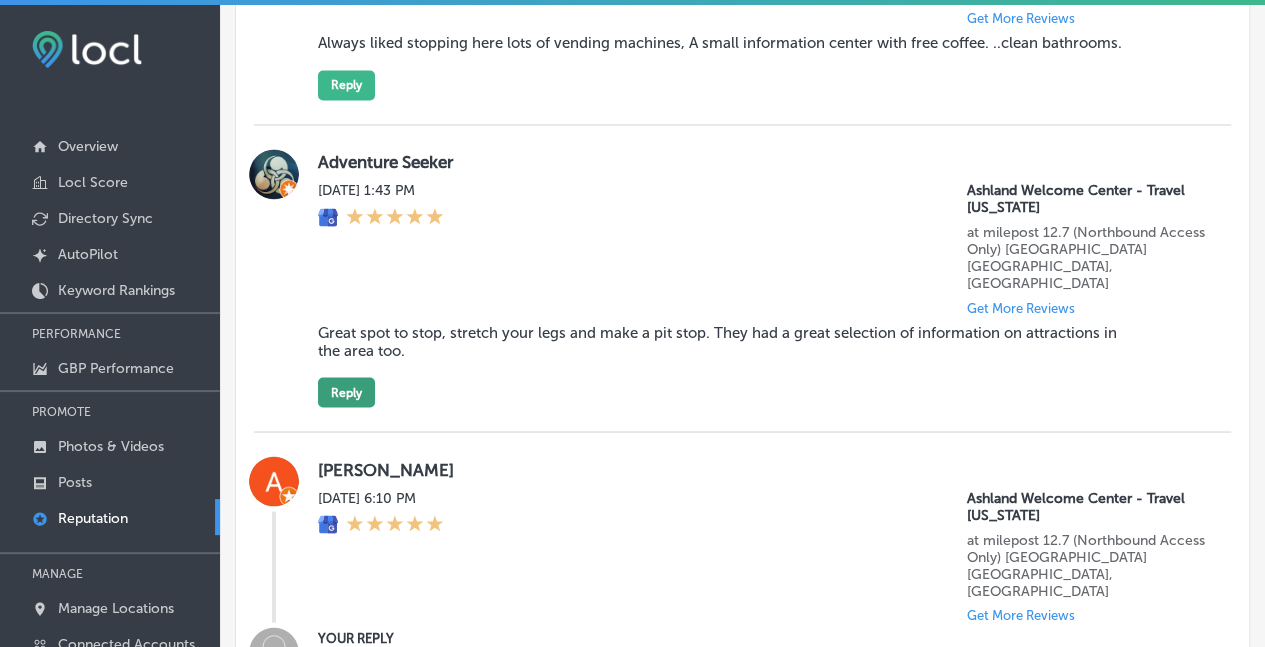 click on "Reply" at bounding box center [346, 392] 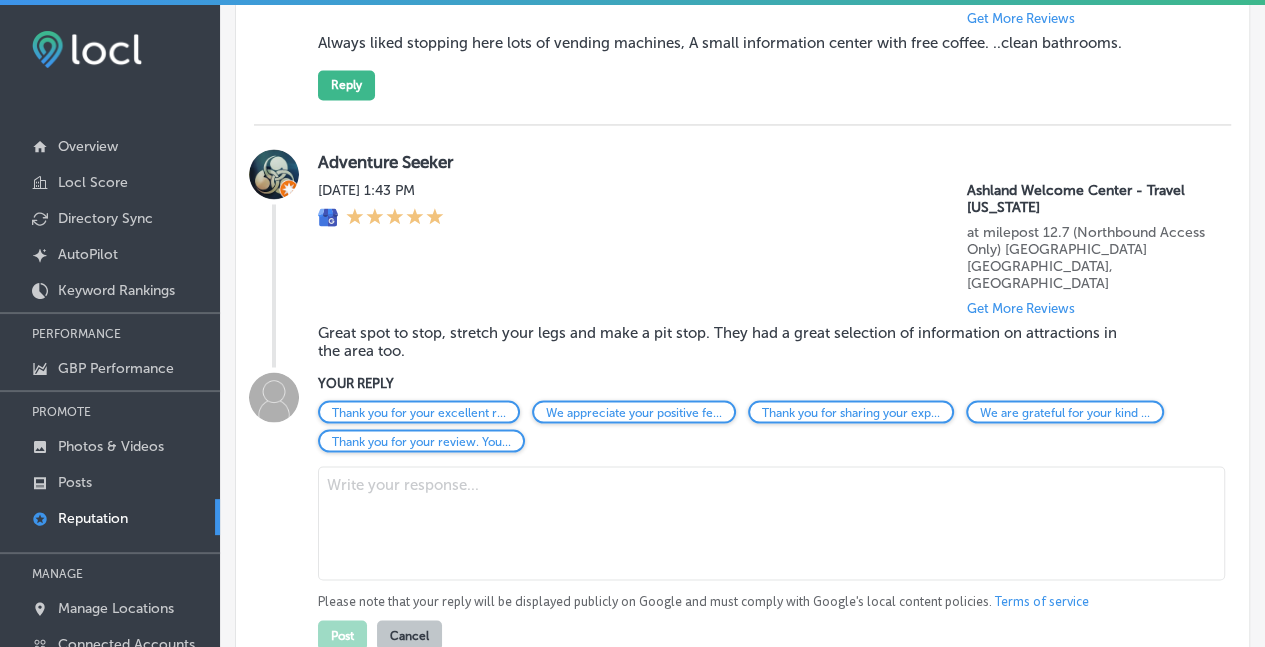 click at bounding box center [771, 523] 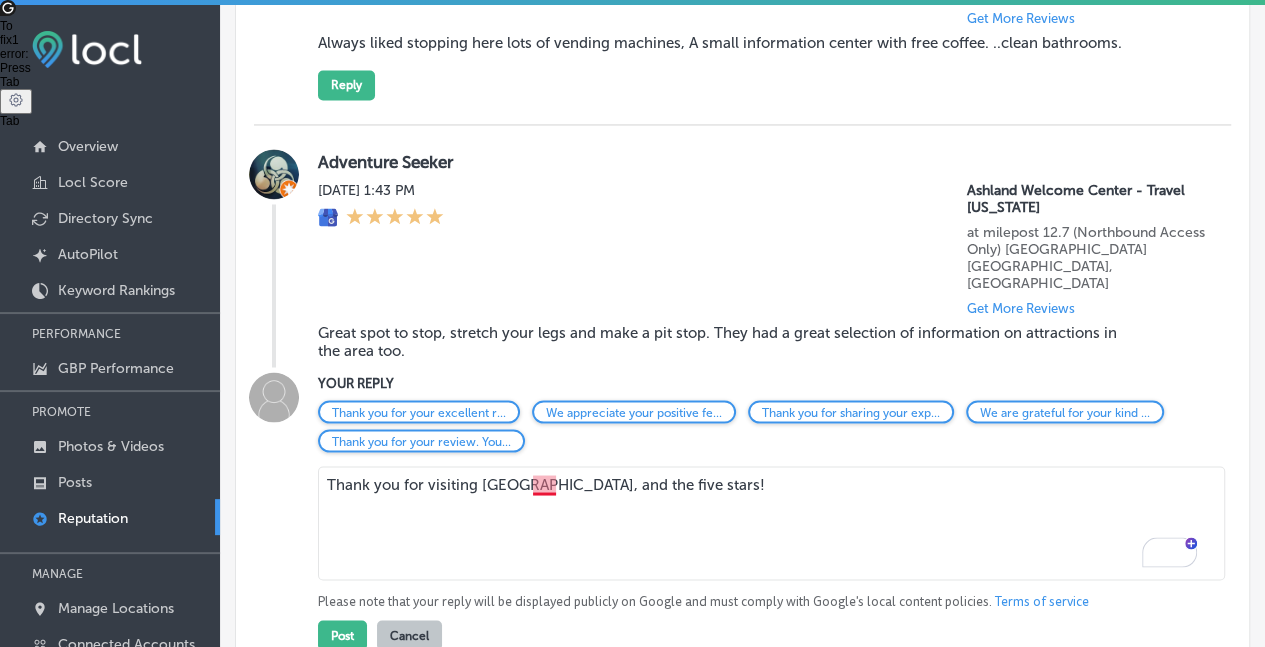 click on "Thank you for visiting us, and the five stars!" at bounding box center [771, 523] 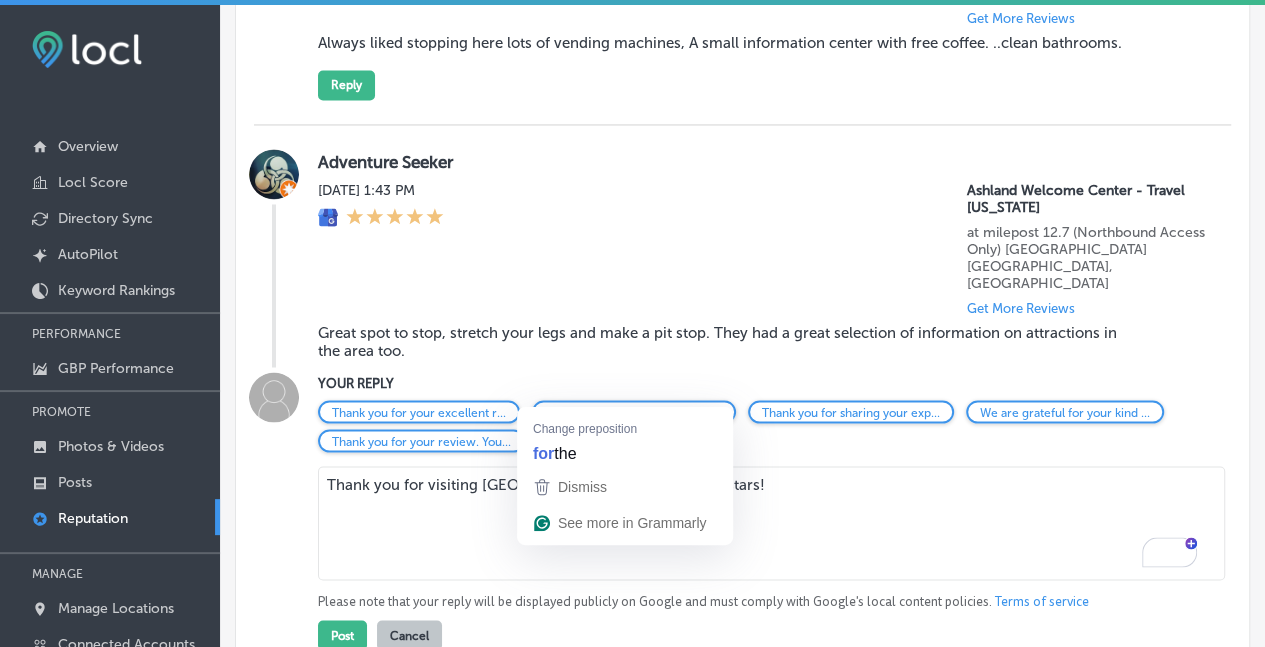 click on "Thank you for visiting us, and the five stars!" at bounding box center (771, 523) 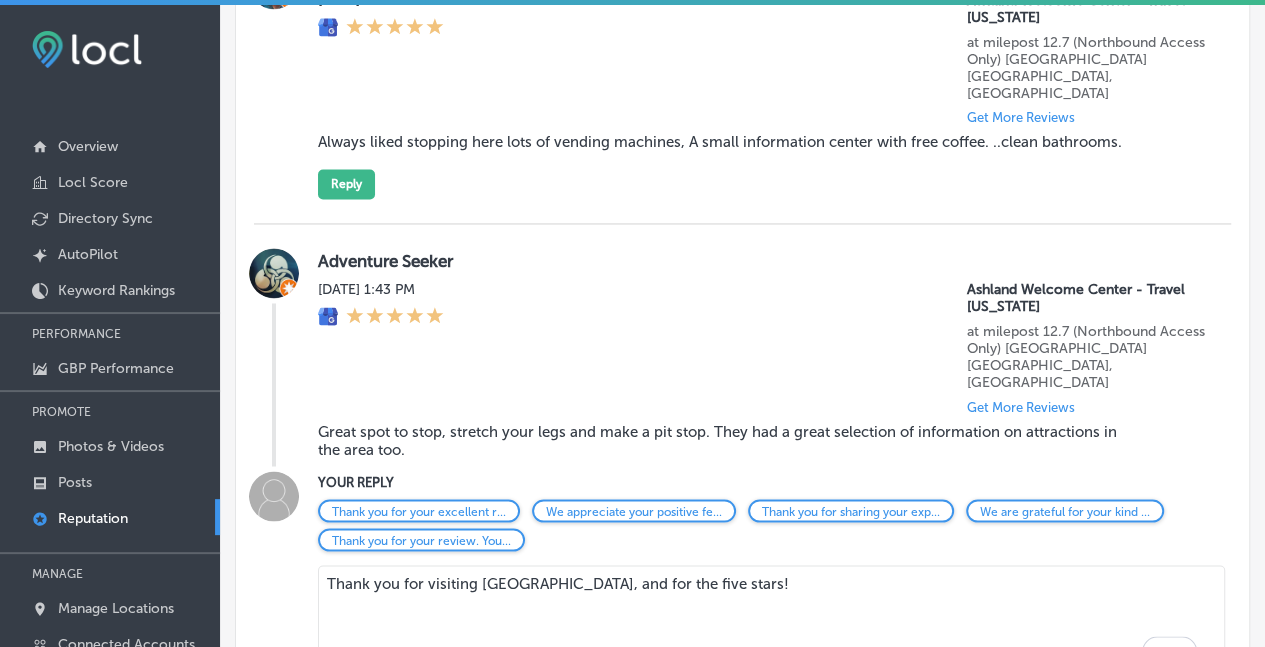 scroll, scrollTop: 1492, scrollLeft: 0, axis: vertical 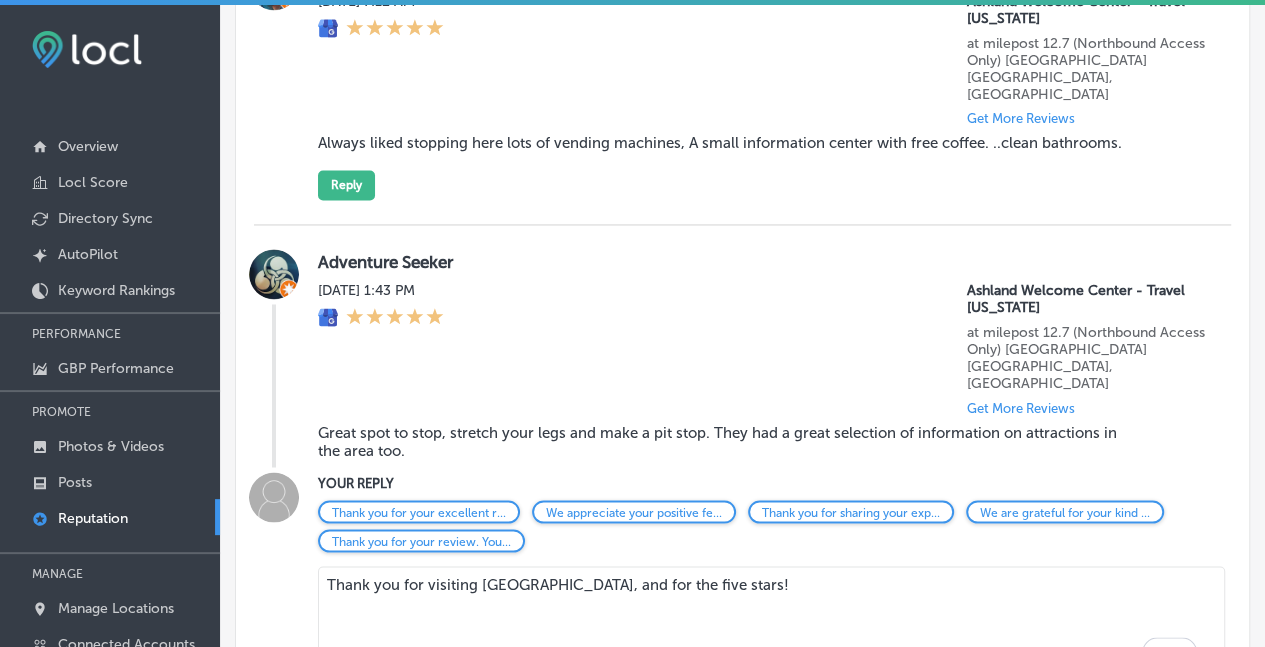 click on "Thank you for visiting us, and for the five stars!" at bounding box center [771, 623] 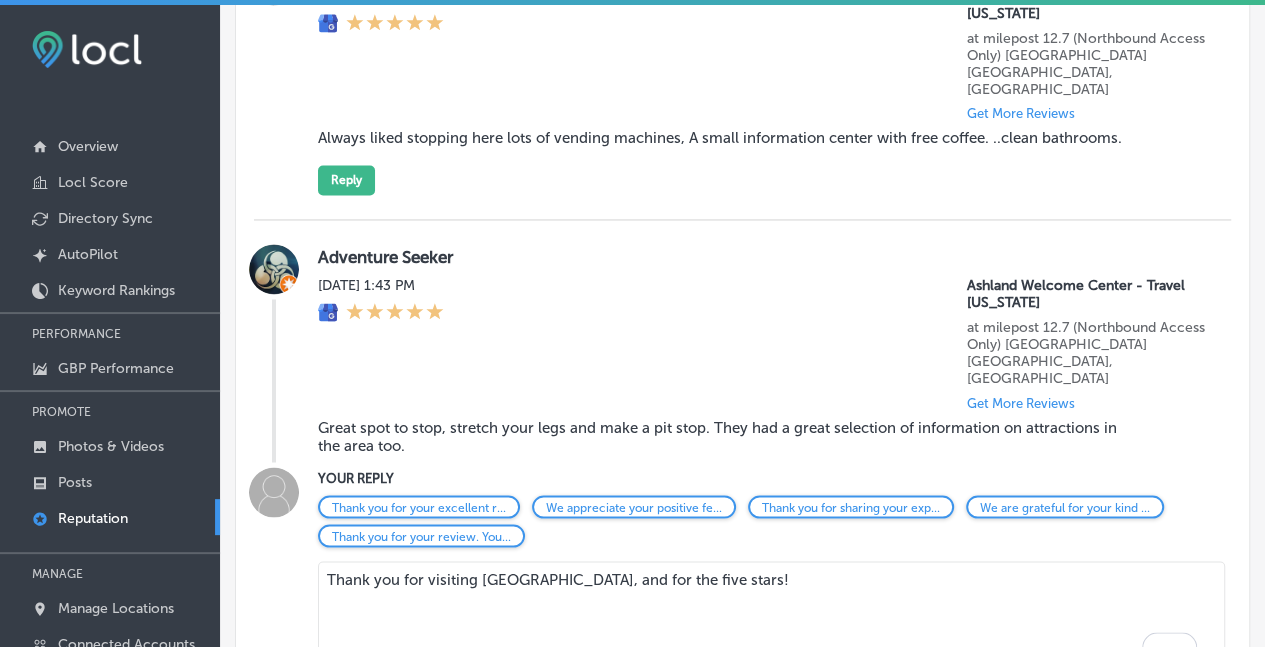 scroll, scrollTop: 1496, scrollLeft: 0, axis: vertical 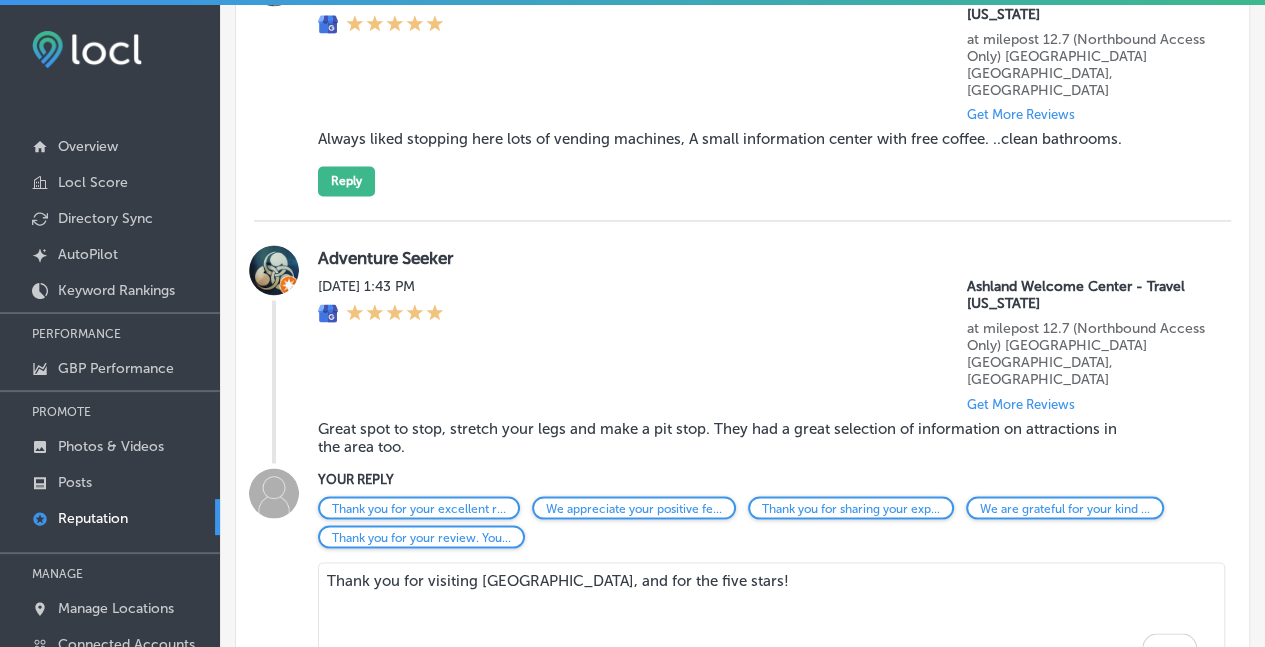 click on "Thank you for visiting us, and for the five stars!" at bounding box center (771, 619) 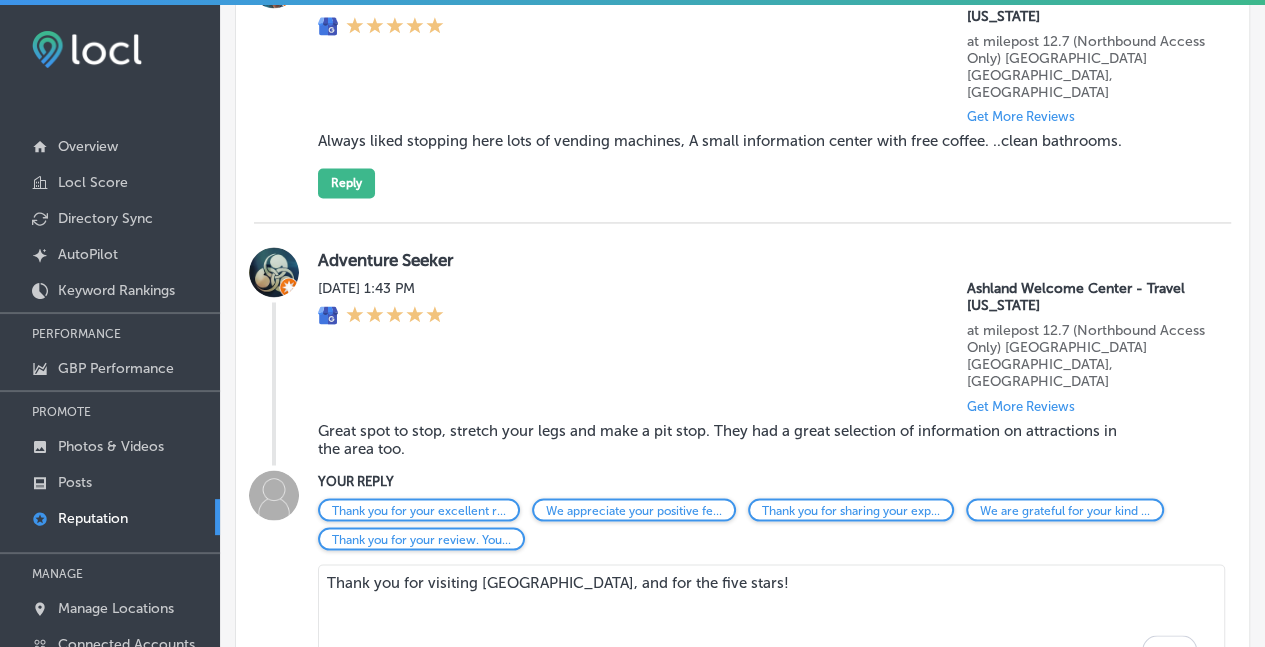 scroll, scrollTop: 1495, scrollLeft: 0, axis: vertical 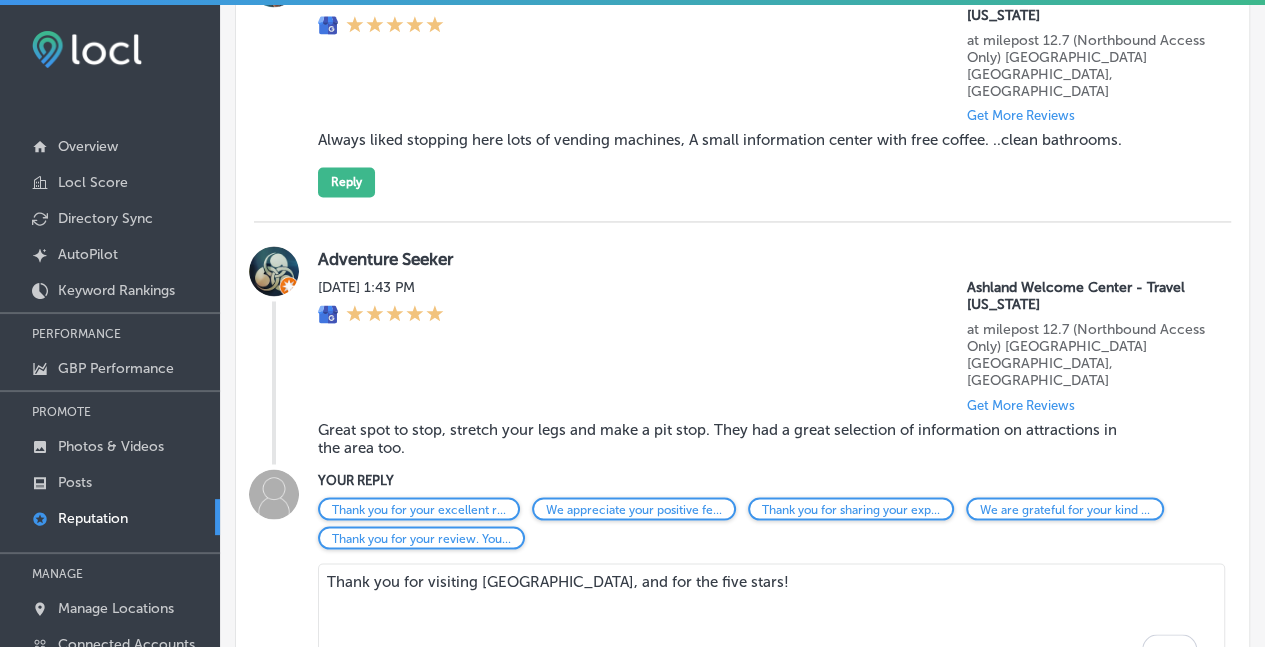 click on "Thank you for visiting us, and for the five stars!" at bounding box center [771, 620] 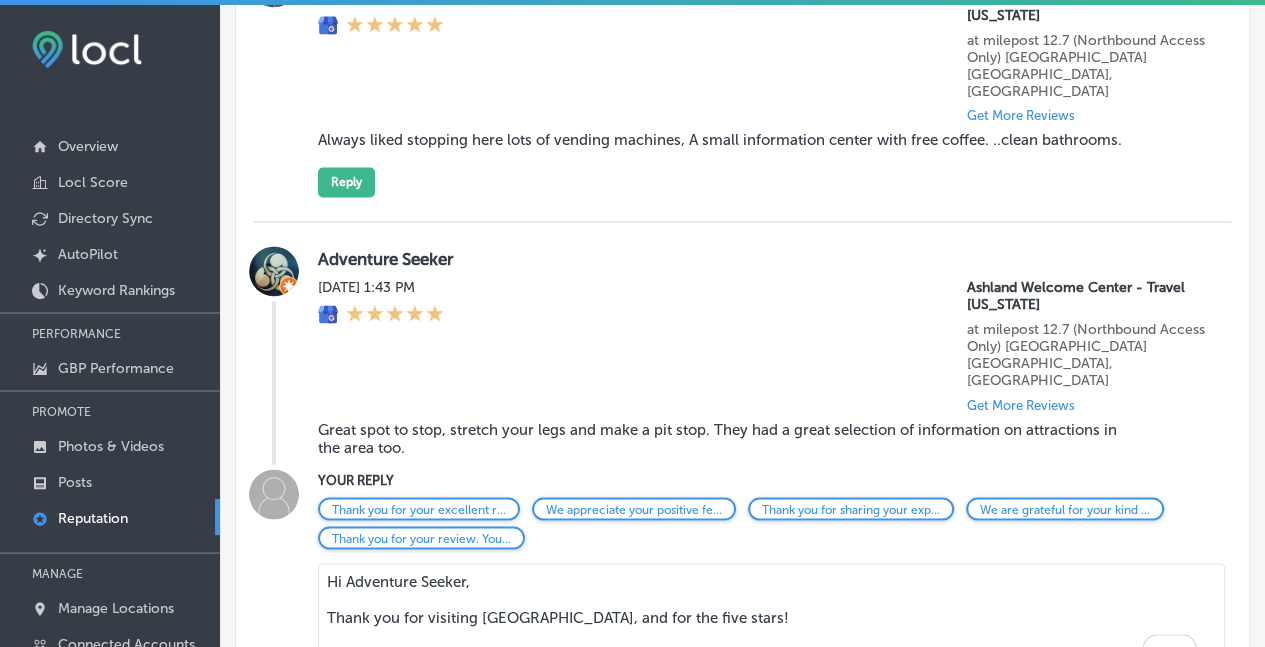 click on "Hi Adventure Seeker,
Thank you for visiting us, and for the five stars!" at bounding box center [771, 620] 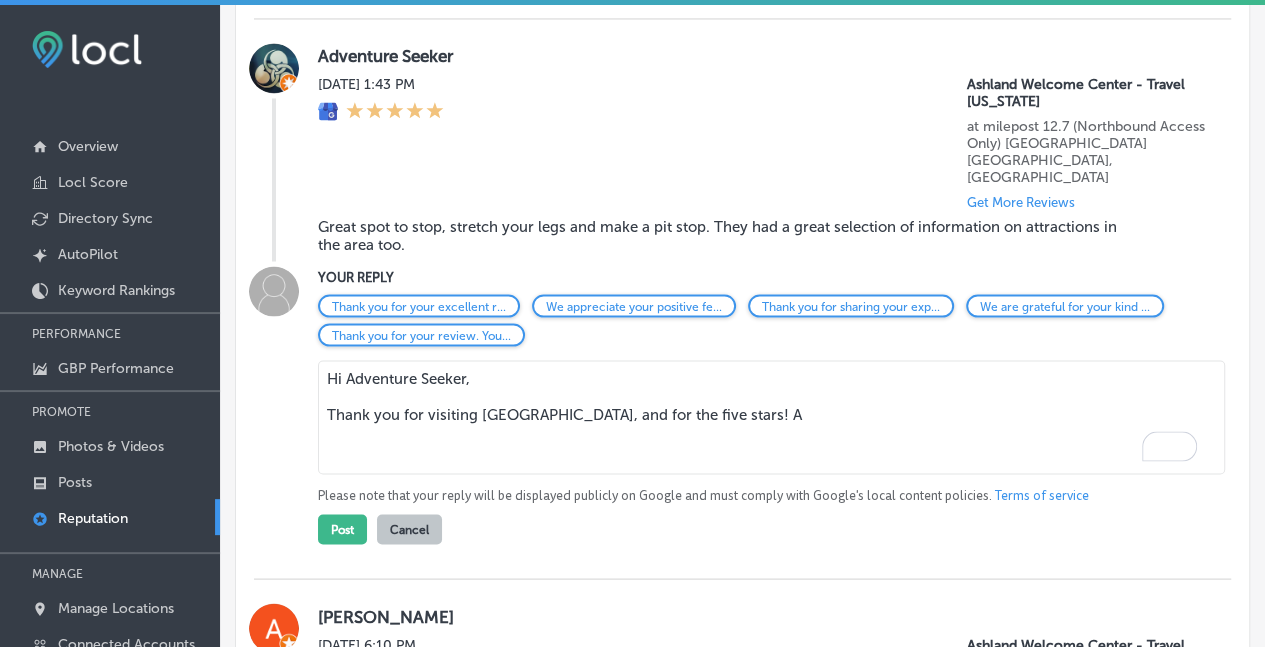 scroll, scrollTop: 1697, scrollLeft: 0, axis: vertical 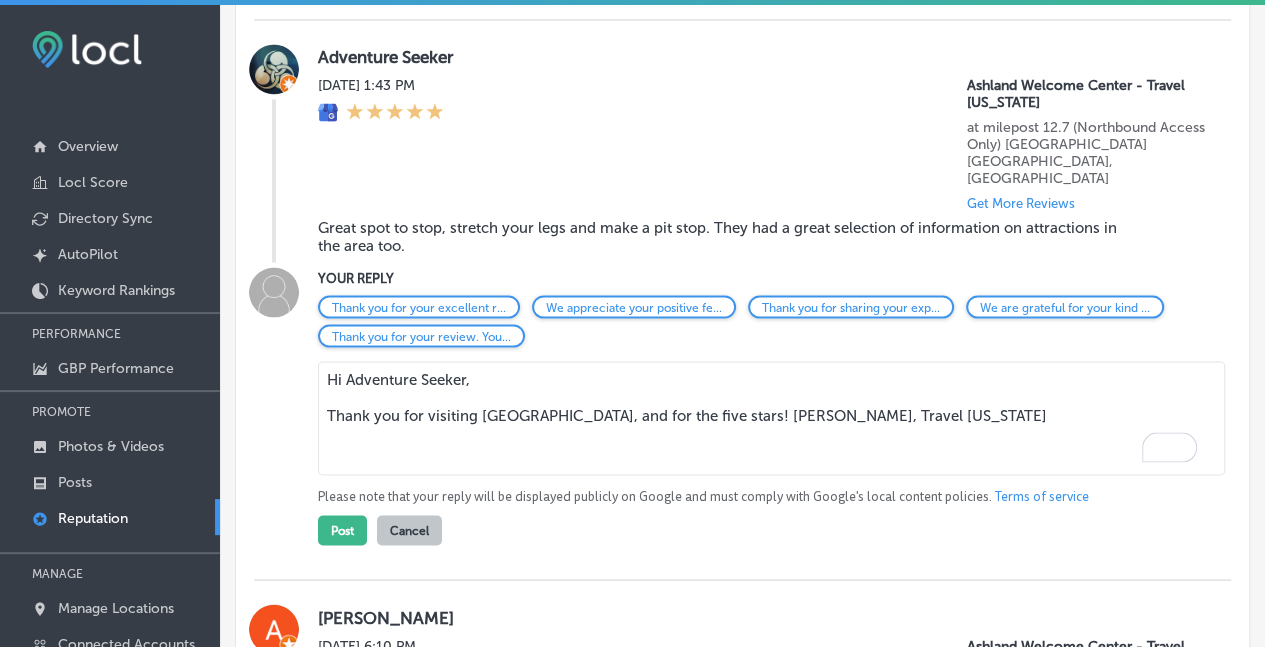 drag, startPoint x: 343, startPoint y: 289, endPoint x: 310, endPoint y: 287, distance: 33.06055 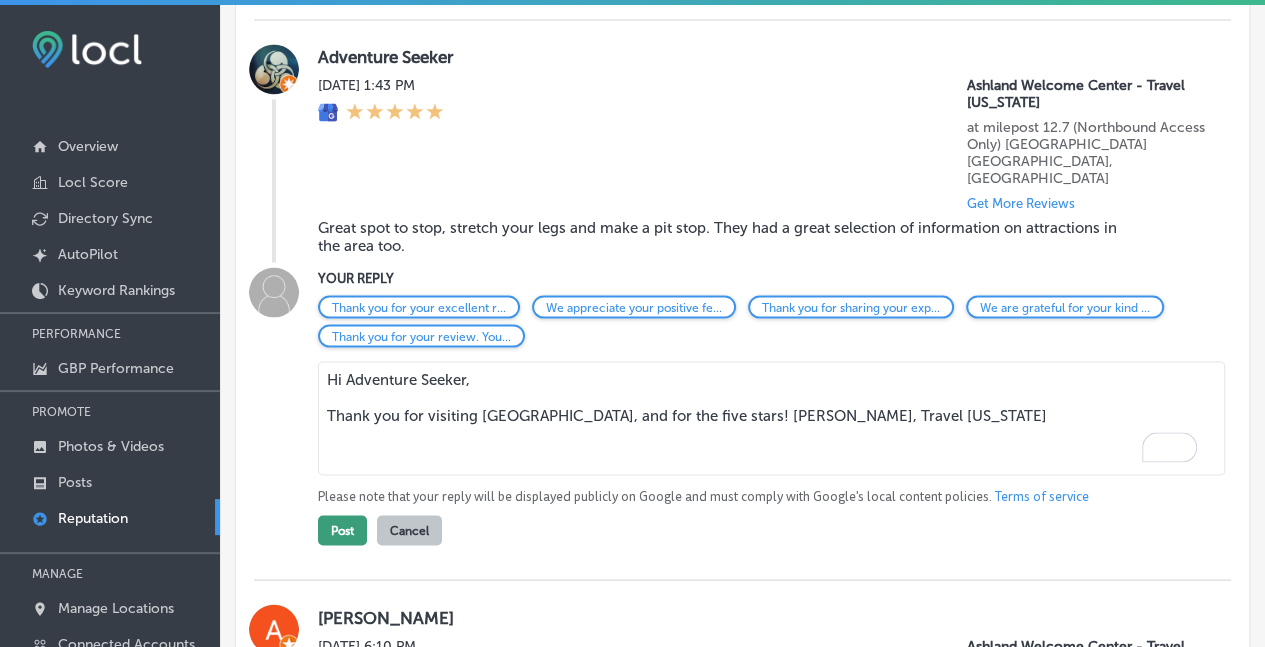 type on "Hi Adventure Seeker,
Thank you for visiting us, and for the five stars! A. George, Travel Oregon" 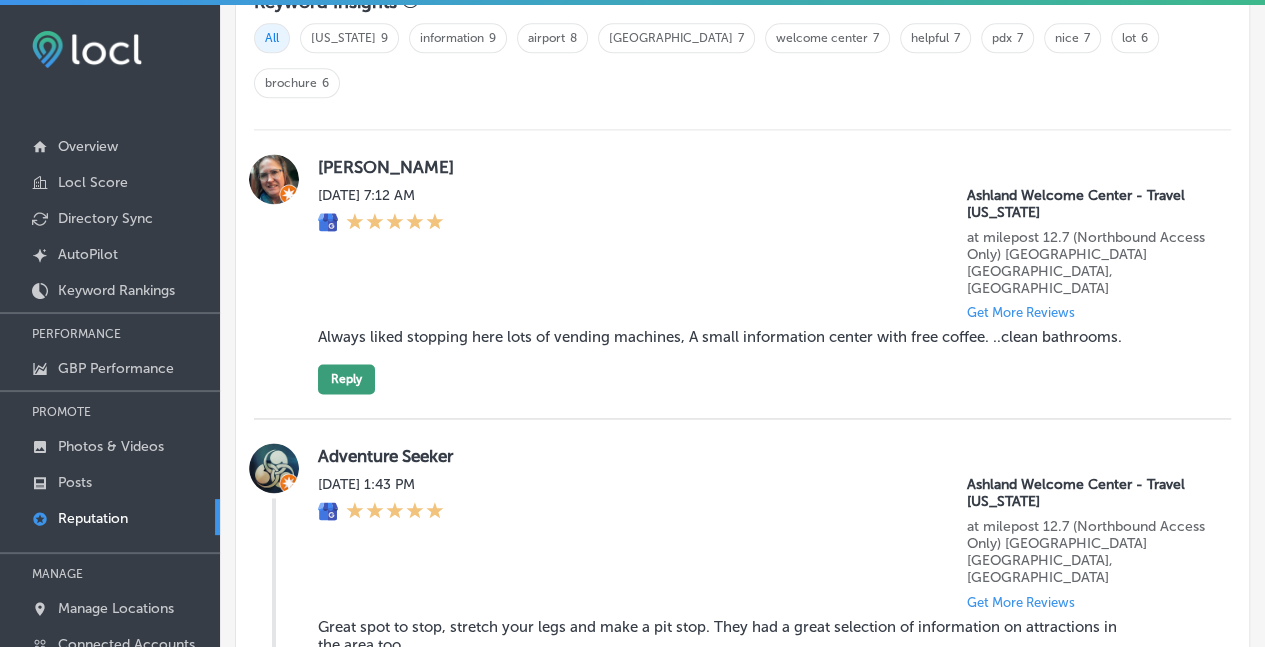 scroll, scrollTop: 1297, scrollLeft: 0, axis: vertical 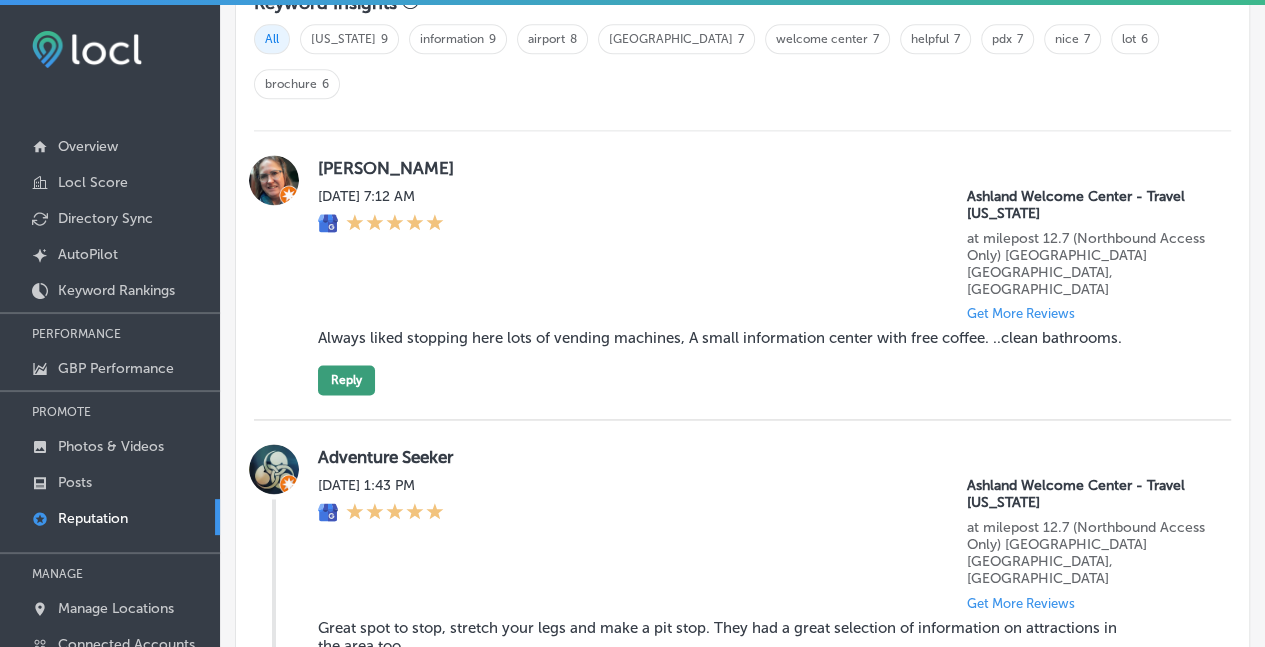 click on "Reply" at bounding box center [346, 380] 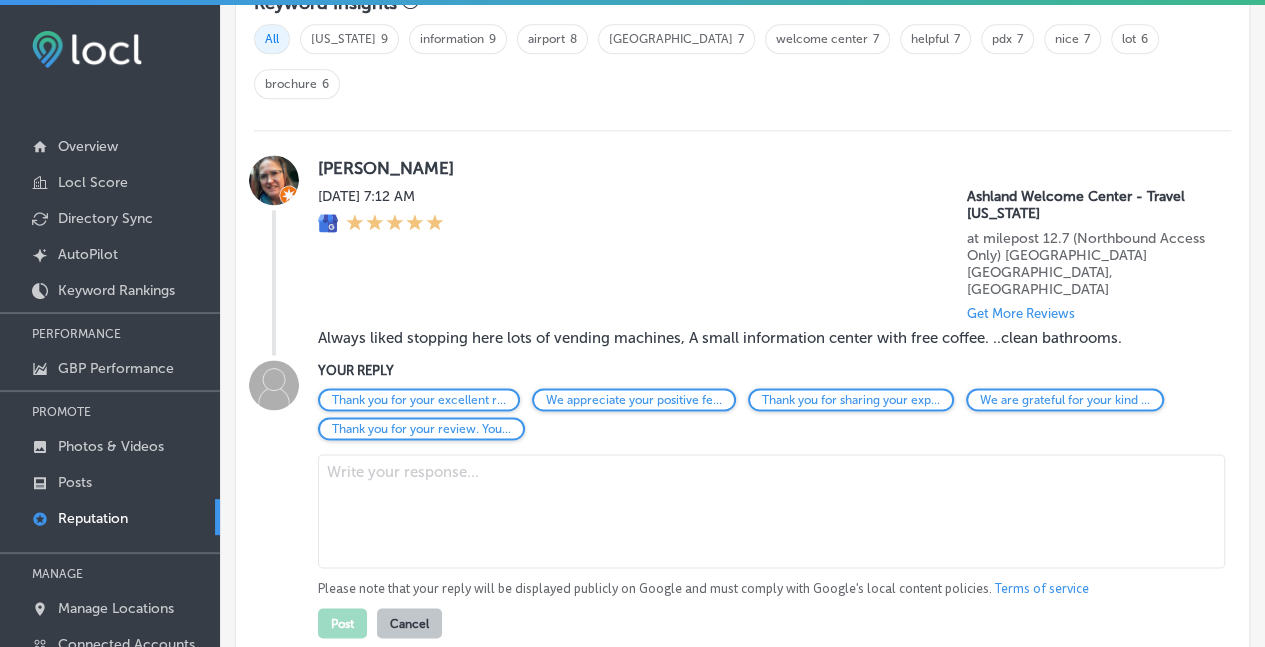 scroll, scrollTop: 1976, scrollLeft: 0, axis: vertical 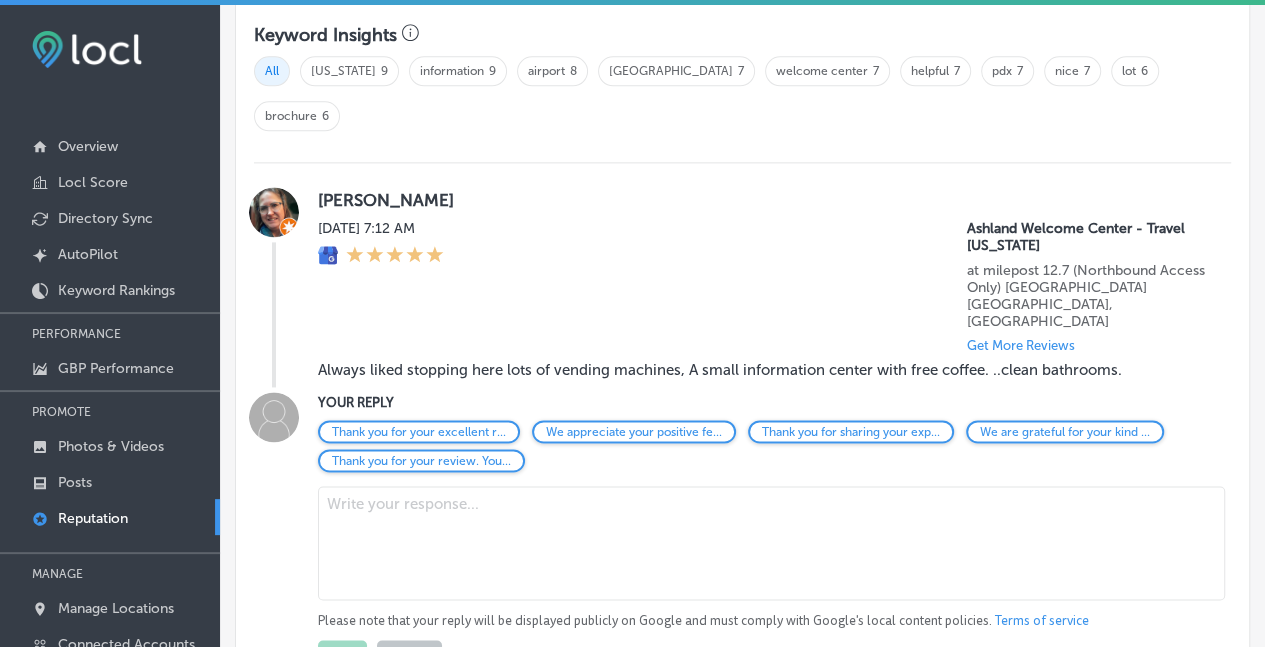 click at bounding box center [771, 543] 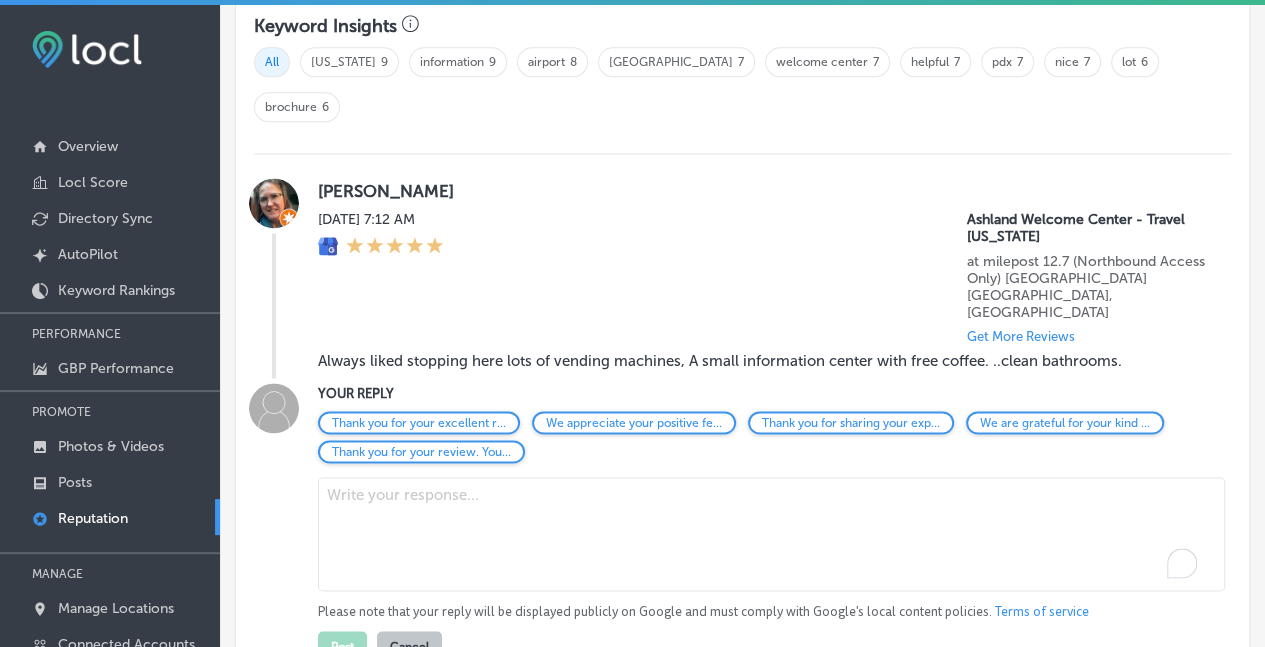scroll, scrollTop: 1275, scrollLeft: 0, axis: vertical 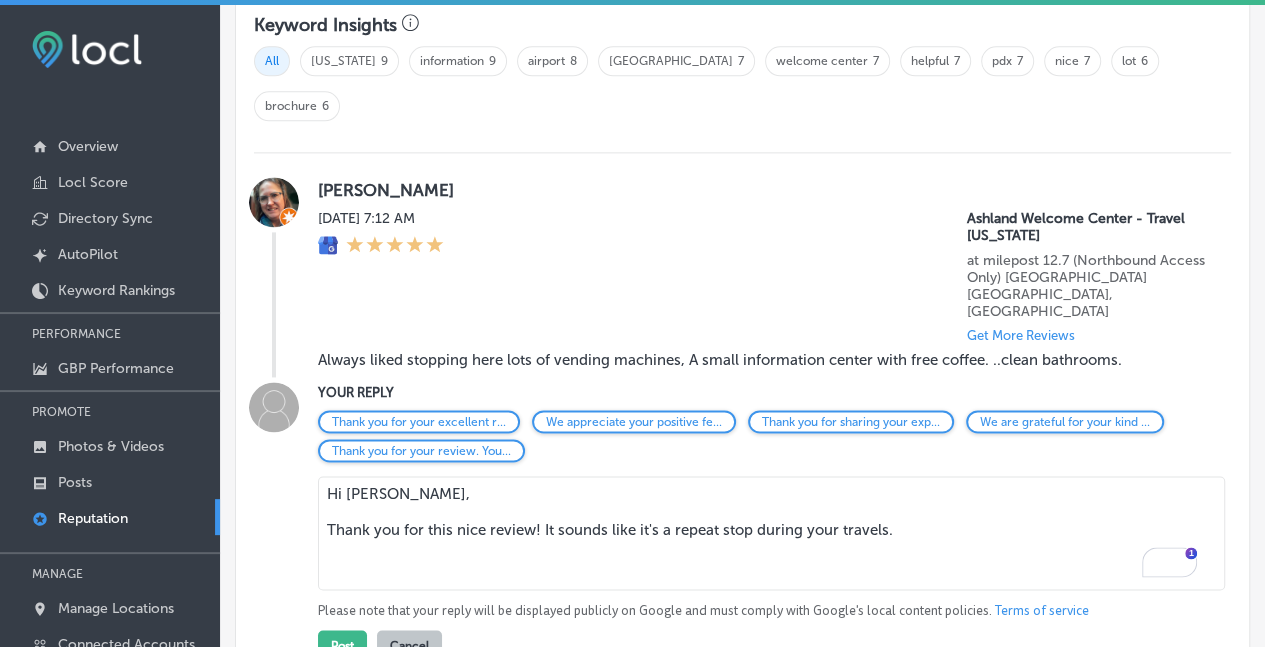 click on "Hi Rebeccah,
Thank you for this nice review! It sounds like it's a repeat stop during your travels." at bounding box center (771, 533) 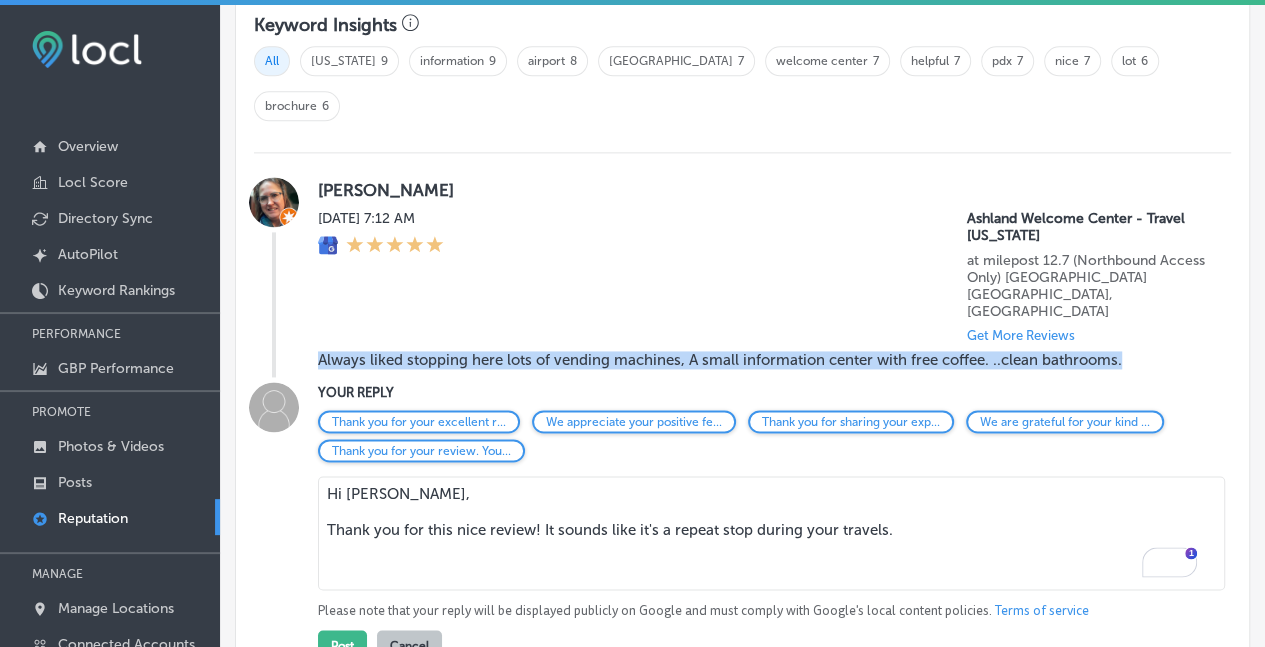 drag, startPoint x: 1137, startPoint y: 289, endPoint x: 316, endPoint y: 286, distance: 821.0055 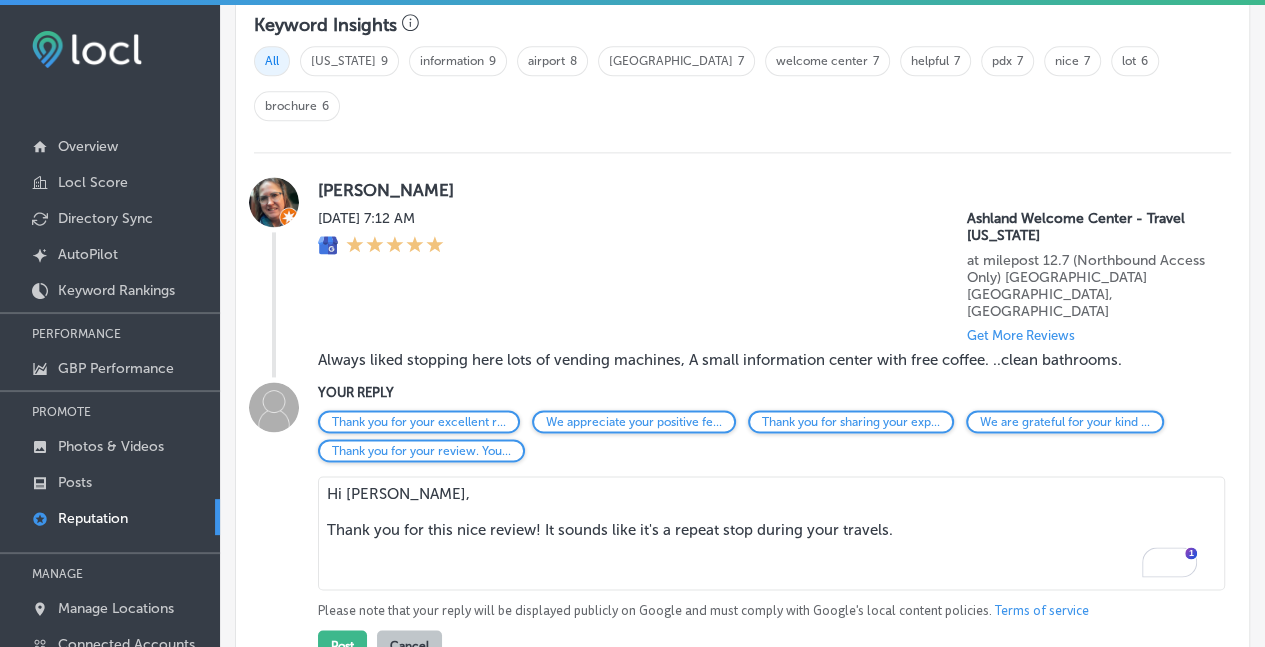 drag, startPoint x: 826, startPoint y: 493, endPoint x: 862, endPoint y: 482, distance: 37.64306 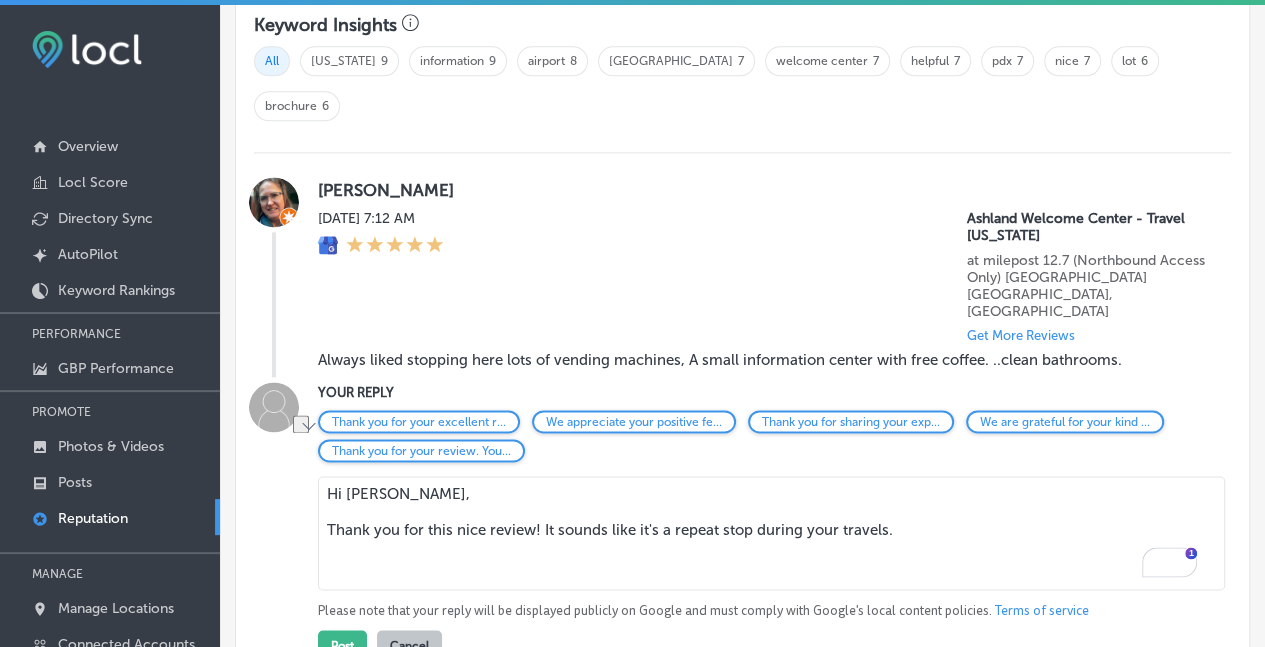drag, startPoint x: 885, startPoint y: 459, endPoint x: 311, endPoint y: 497, distance: 575.2565 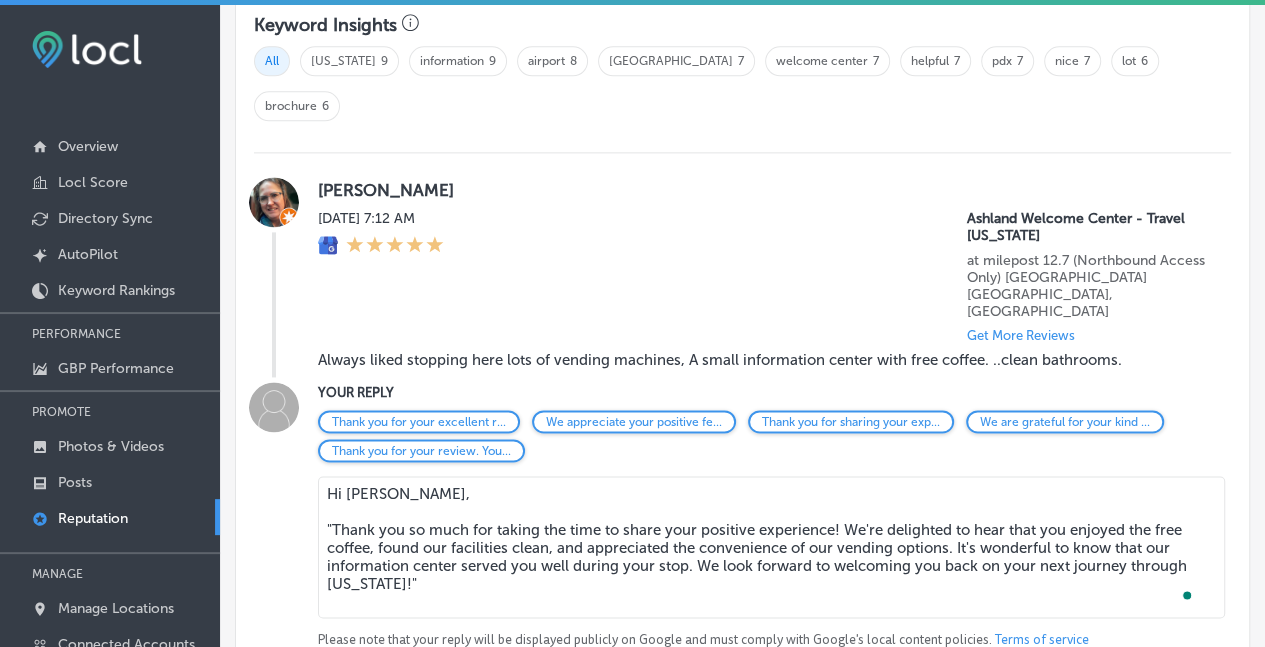 click on "Hi Rebeccah,
"Thank you so much for taking the time to share your positive experience! We're delighted to hear that you enjoyed the free coffee, found our facilities clean, and appreciated the convenience of our vending options. It's wonderful to know that our information center served you well during your stop. We look forward to welcoming you back on your next journey through Oregon!"" at bounding box center (771, 547) 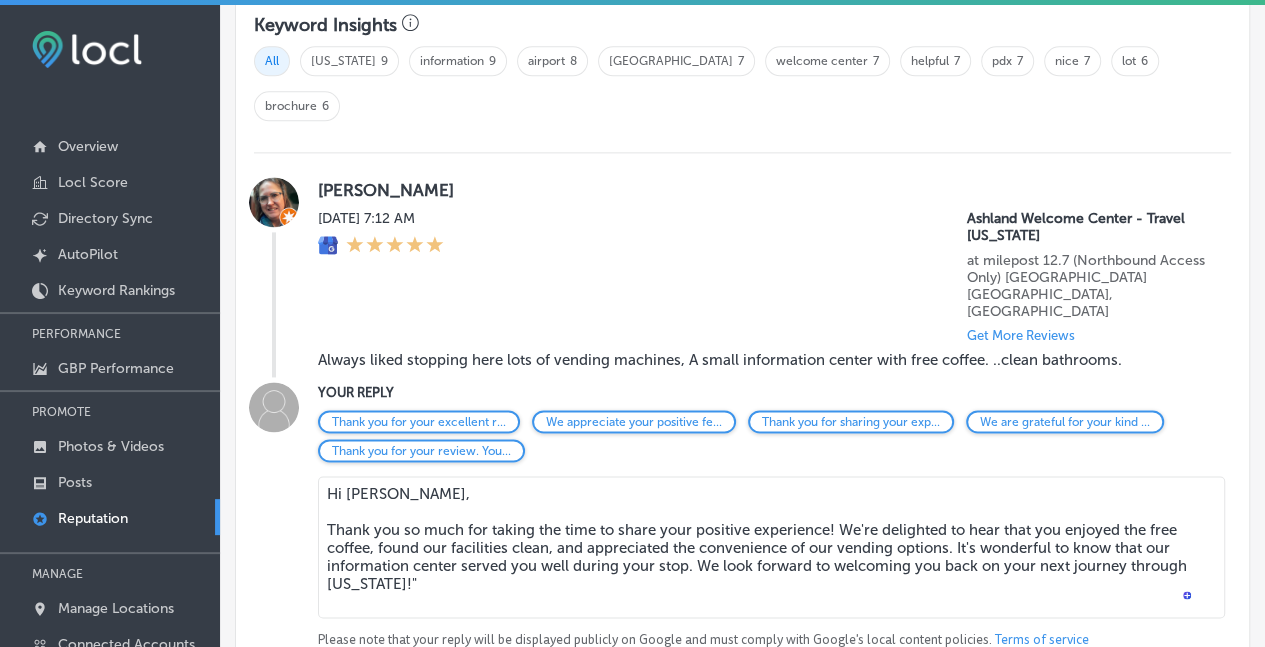 click on "Hi Rebeccah,
Thank you so much for taking the time to share your positive experience! We're delighted to hear that you enjoyed the free coffee, found our facilities clean, and appreciated the convenience of our vending options. It's wonderful to know that our information center served you well during your stop. We look forward to welcoming you back on your next journey through Oregon!"" at bounding box center (771, 547) 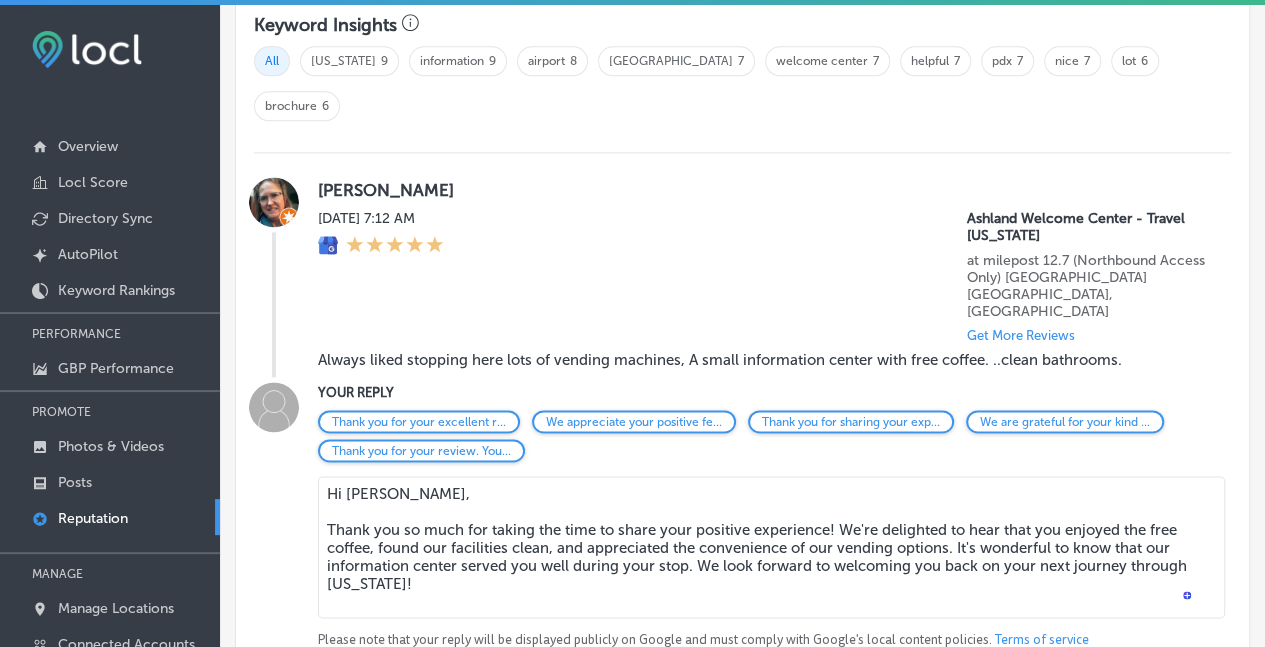 drag, startPoint x: 834, startPoint y: 477, endPoint x: 812, endPoint y: 477, distance: 22 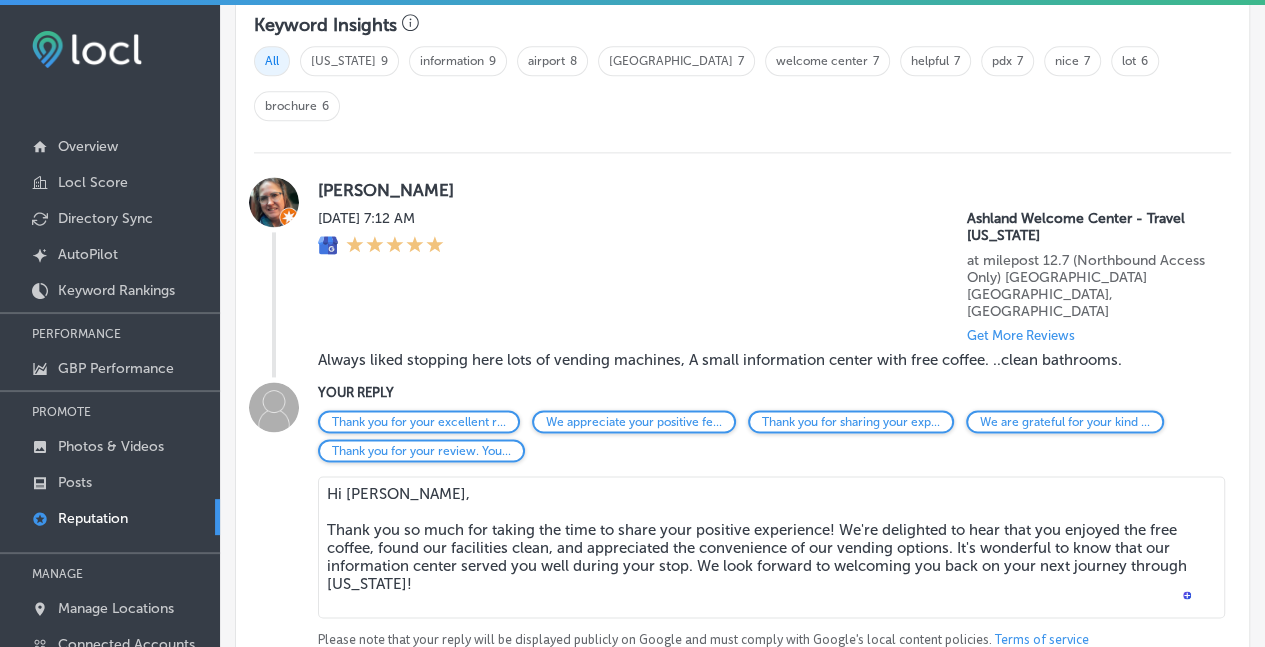 click on "Hi Rebeccah,
Thank you so much for taking the time to share your positive experience! We're delighted to hear that you enjoyed the free coffee, found our facilities clean, and appreciated the convenience of our vending options. It's wonderful to know that our information center served you well during your stop. We look forward to welcoming you back on your next journey through Oregon!" at bounding box center [771, 547] 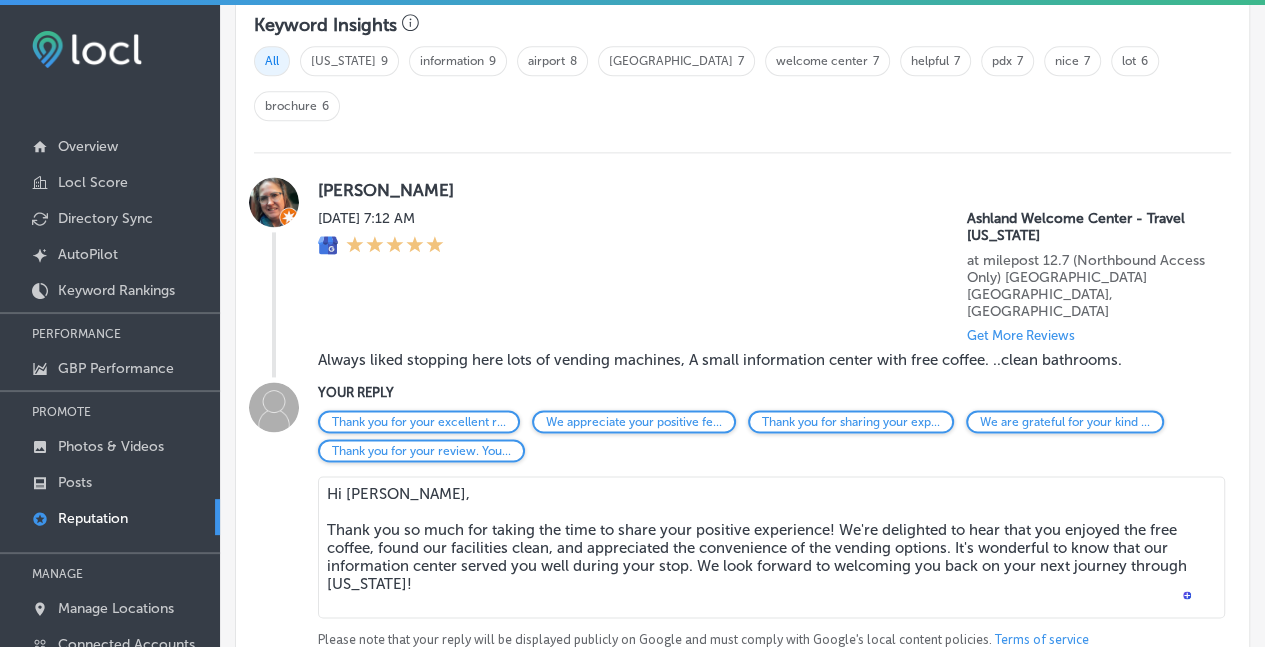 click on "Hi Rebeccah,
Thank you so much for taking the time to share your positive experience! We're delighted to hear that you enjoyed the free coffee, found our facilities clean, and appreciated the convenience of the vending options. It's wonderful to know that our information center served you well during your stop. We look forward to welcoming you back on your next journey through Oregon!" at bounding box center [771, 547] 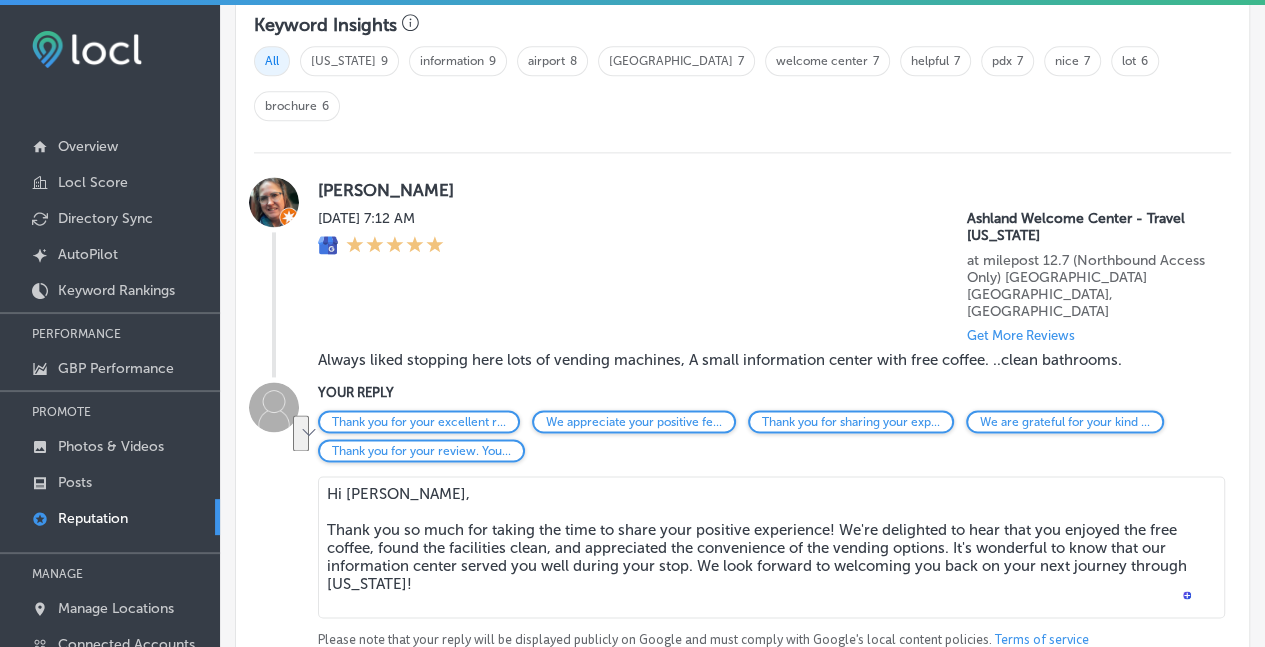 drag, startPoint x: 695, startPoint y: 495, endPoint x: 953, endPoint y: 469, distance: 259.30676 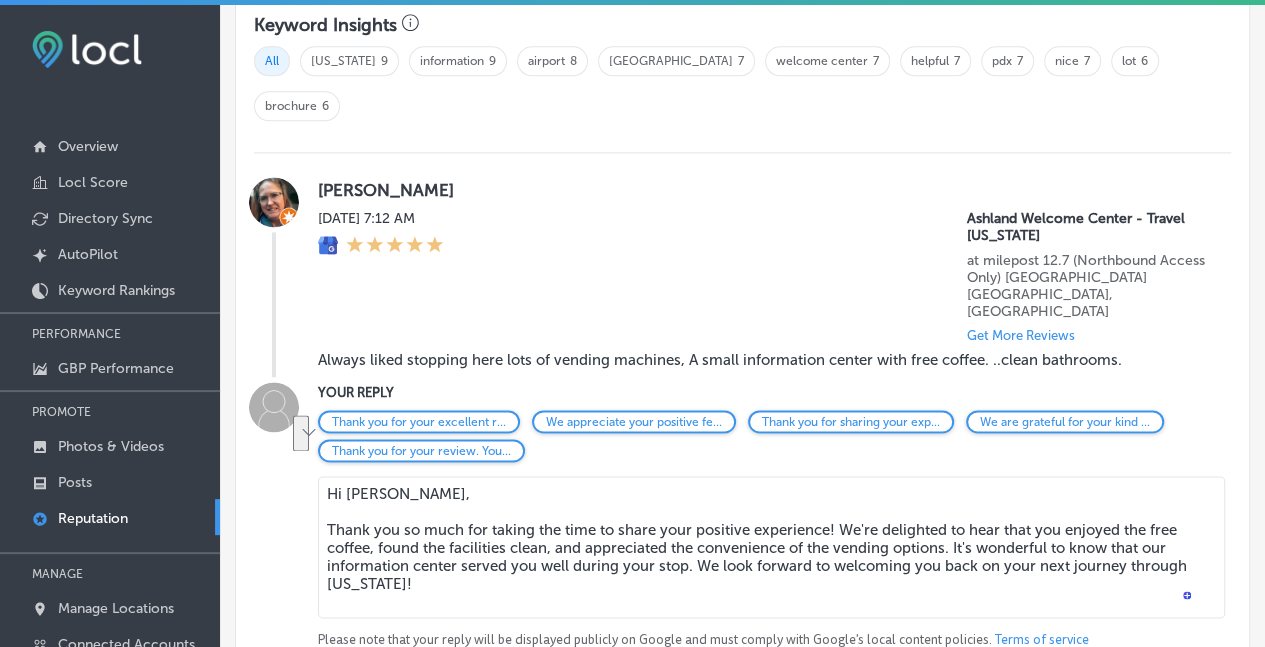 click on "Hi Rebeccah,
Thank you so much for taking the time to share your positive experience! We're delighted to hear that you enjoyed the free coffee, found the facilities clean, and appreciated the convenience of the vending options. It's wonderful to know that our information center served you well during your stop. We look forward to welcoming you back on your next journey through Oregon!" at bounding box center [771, 547] 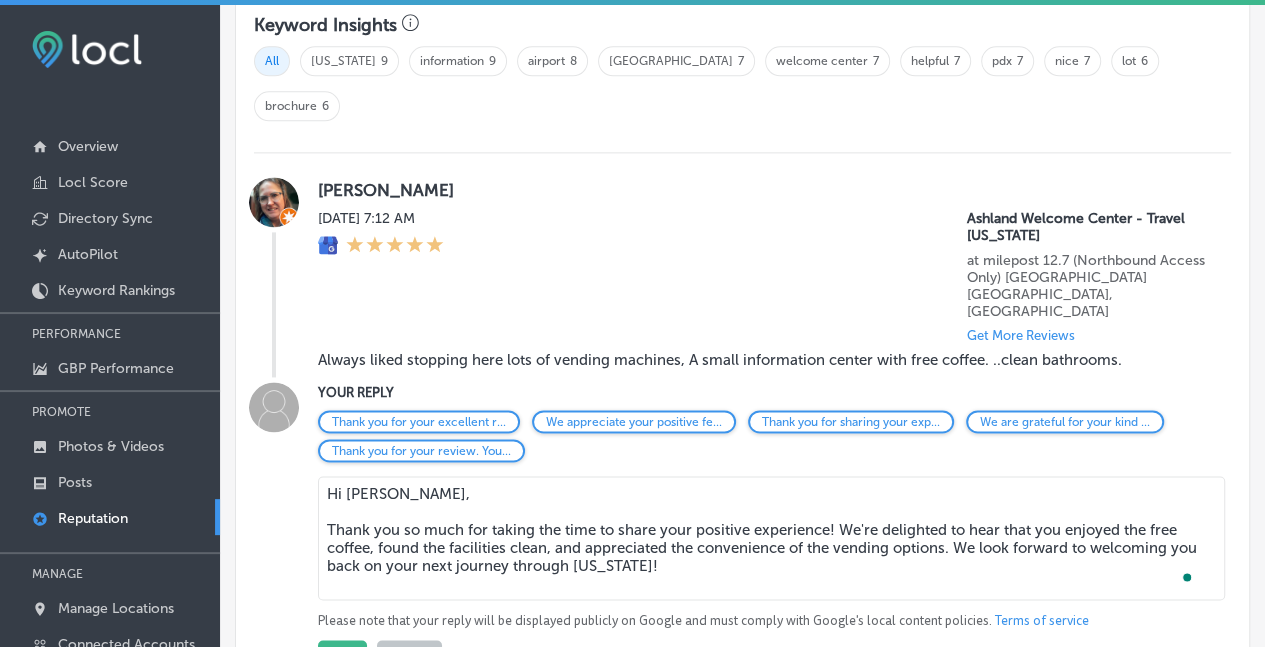 click on "Hi Rebeccah,
Thank you so much for taking the time to share your positive experience! We're delighted to hear that you enjoyed the free coffee, found the facilities clean, and appreciated the convenience of the vending options. We look forward to welcoming you back on your next journey through Oregon!" at bounding box center [771, 538] 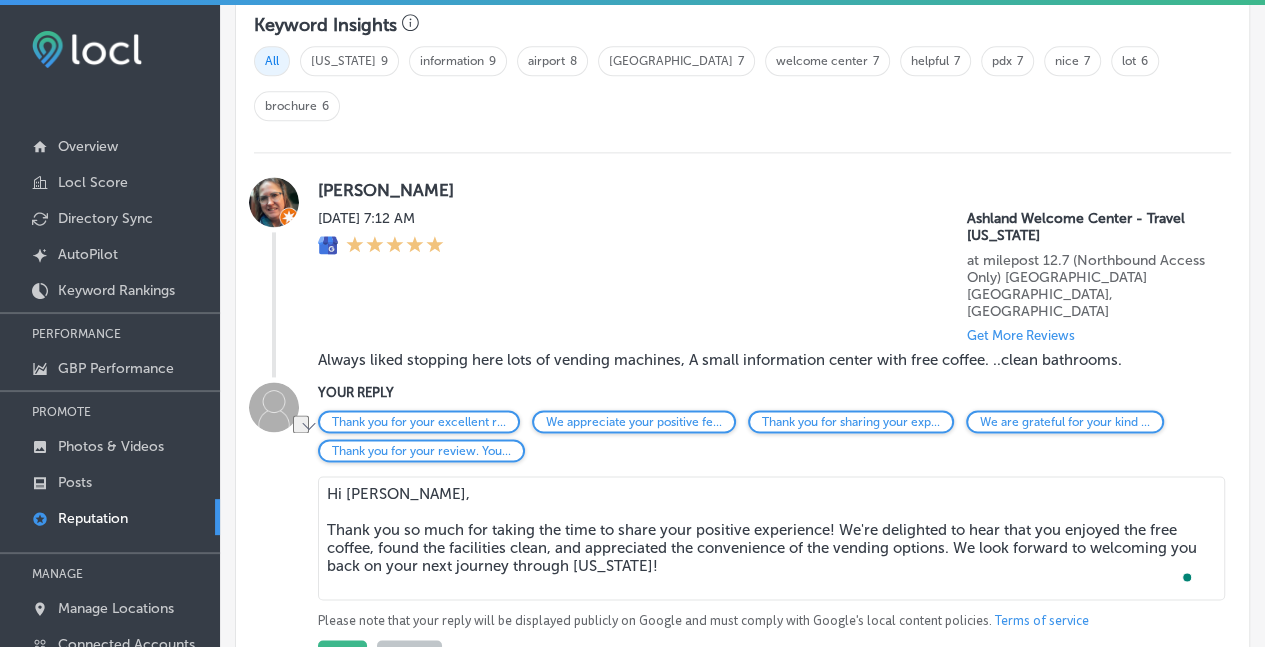 drag, startPoint x: 681, startPoint y: 492, endPoint x: 394, endPoint y: 502, distance: 287.17416 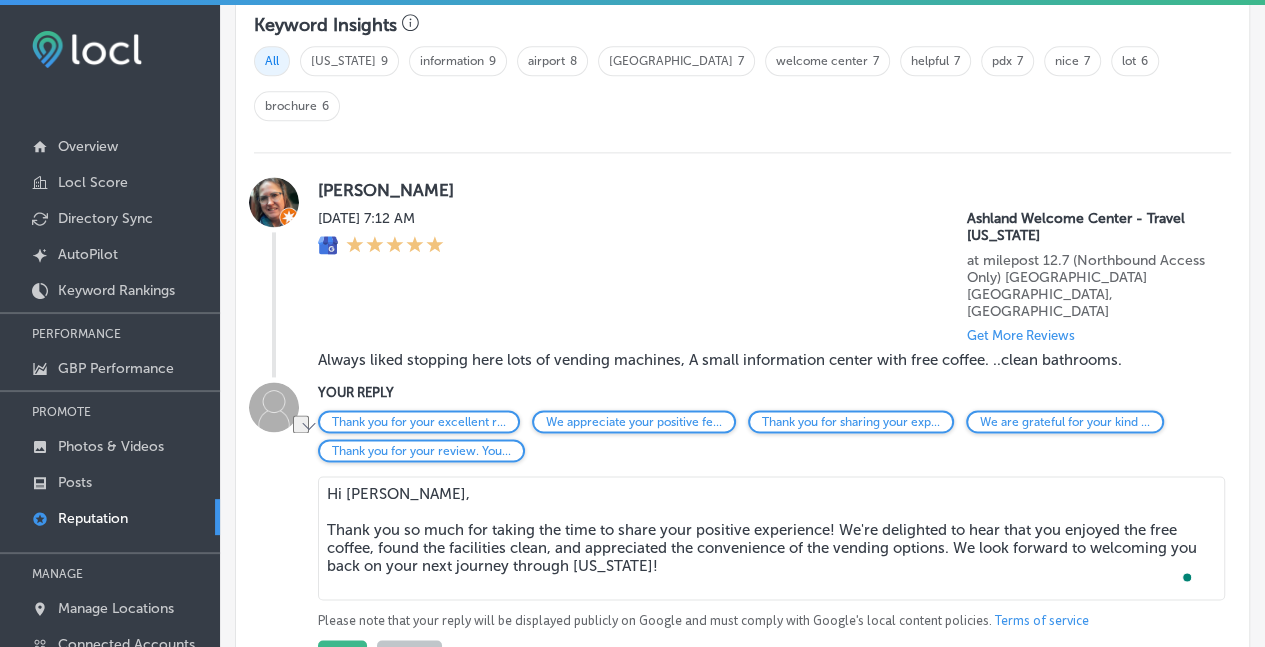 click on "Hi Rebeccah,
Thank you so much for taking the time to share your positive experience! We're delighted to hear that you enjoyed the free coffee, found the facilities clean, and appreciated the convenience of the vending options. We look forward to welcoming you back on your next journey through Oregon!" at bounding box center (771, 538) 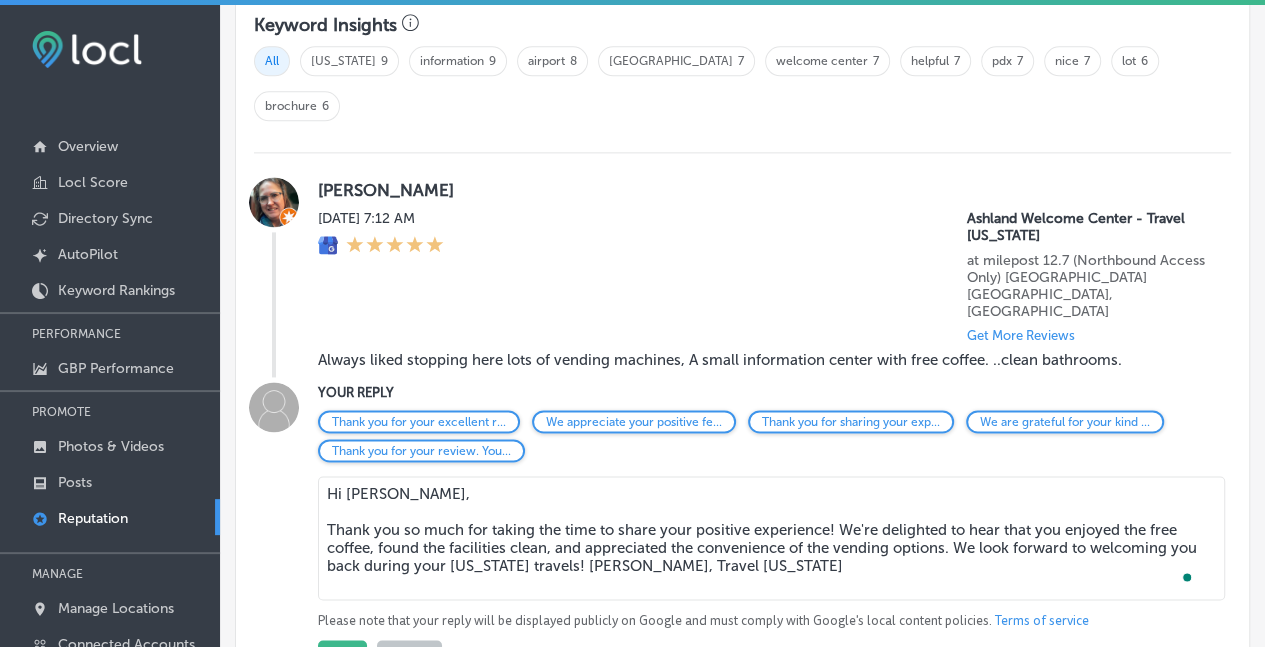 click on "Hi Rebeccah,
Thank you so much for taking the time to share your positive experience! We're delighted to hear that you enjoyed the free coffee, found the facilities clean, and appreciated the convenience of the vending options. We look forward to welcoming you back during your Oregon travels! A. George, Travel Oregon" at bounding box center (771, 538) 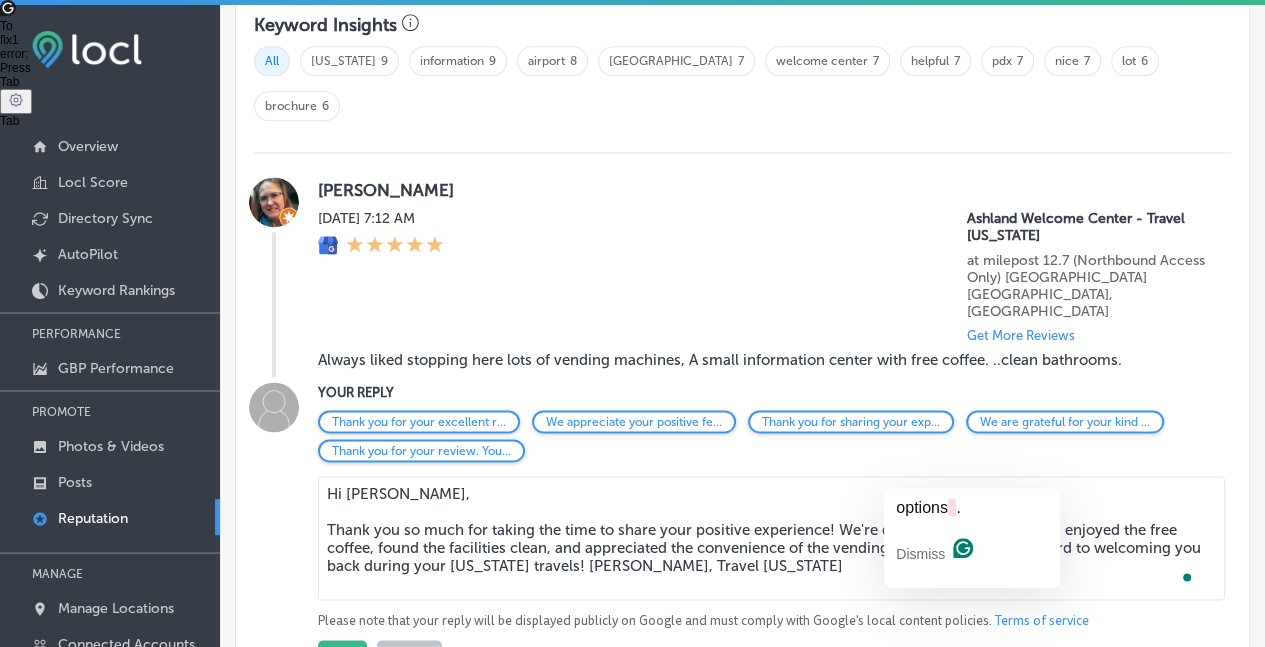 click on "Hi Rebeccah,
Thank you so much for taking the time to share your positive experience! We're delighted to hear that you enjoyed the free coffee, found the facilities clean, and appreciated the convenience of the vending options . We look forward to welcoming you back during your Oregon travels! A. George, Travel Oregon" at bounding box center (771, 538) 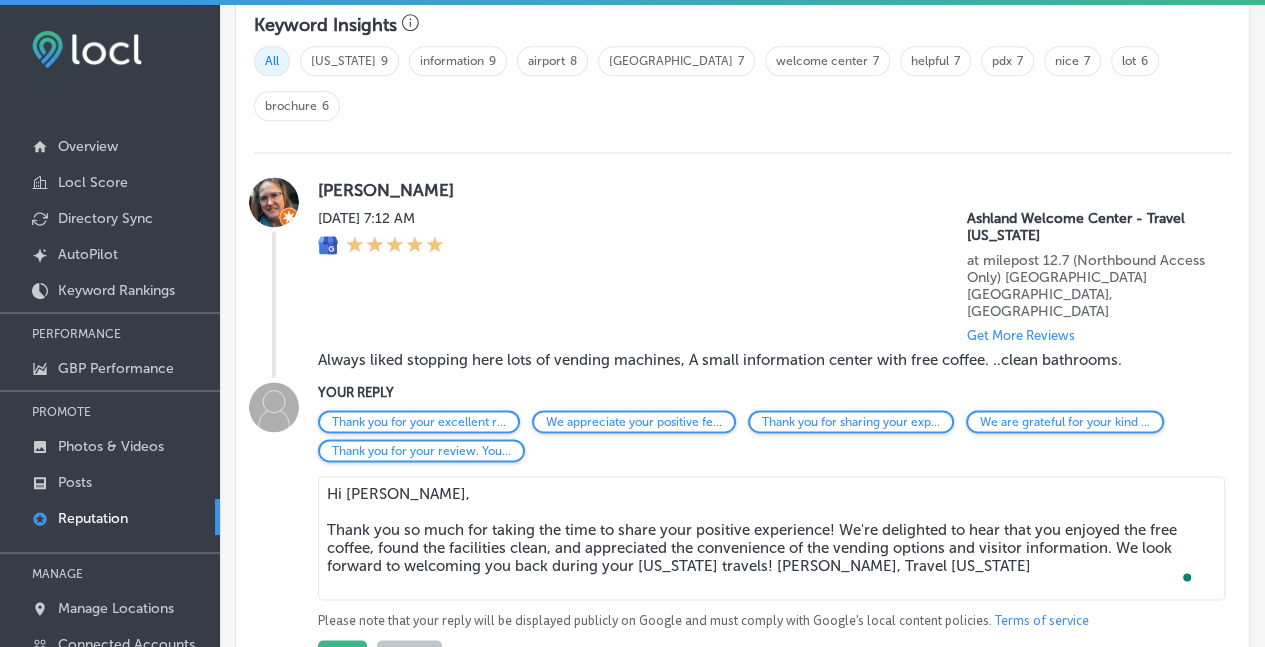 click on "Hi [PERSON_NAME],
Thank you so much for taking the time to share your positive experience! We're delighted to hear that you enjoyed the free coffee, found the facilities clean, and appreciated the convenience of the vending options and visitor information. We look forward to welcoming you back during your [US_STATE] travels! [PERSON_NAME], Travel [US_STATE]" at bounding box center [771, 538] 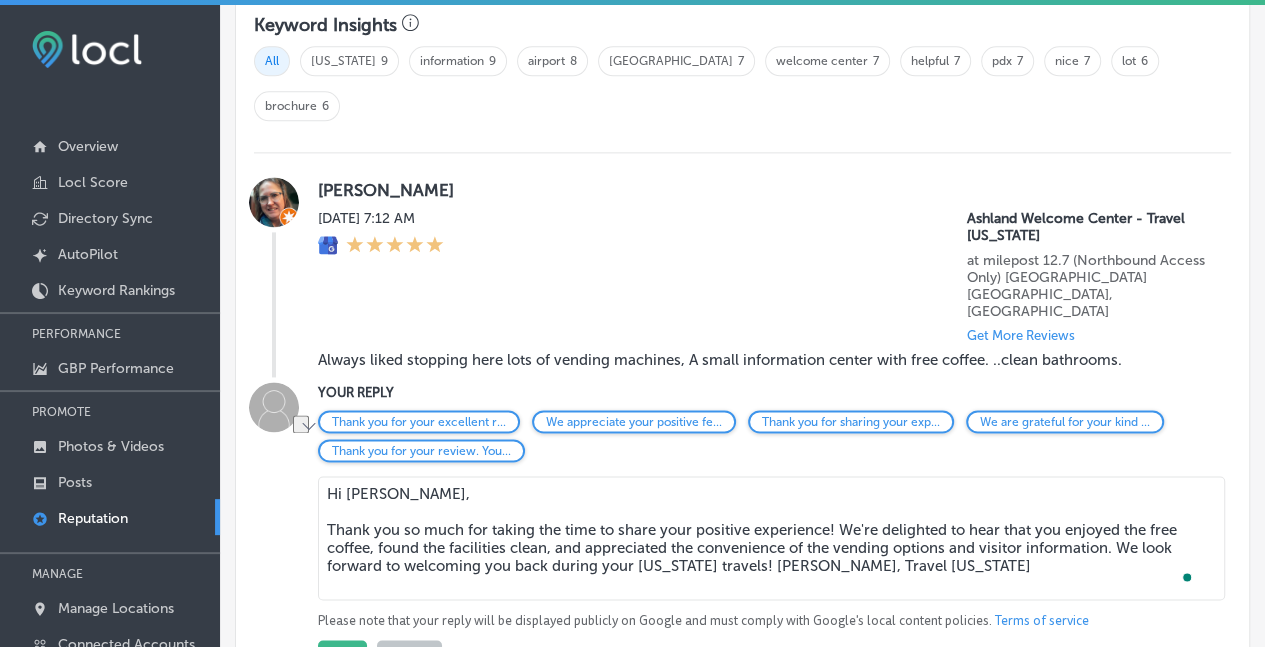 drag, startPoint x: 697, startPoint y: 476, endPoint x: 582, endPoint y: 475, distance: 115.00435 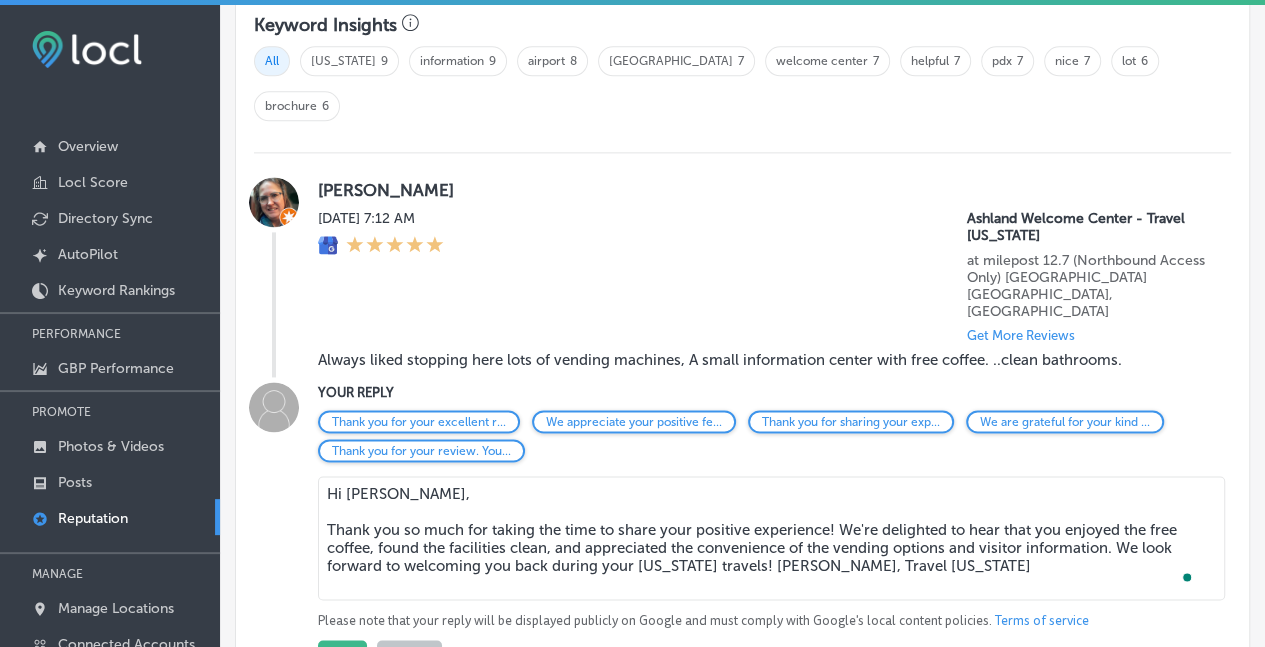 click on "Hi [PERSON_NAME],
Thank you so much for taking the time to share your positive experience! We're delighted to hear that you enjoyed the free coffee, found the facilities clean, and appreciated the convenience of the vending options and visitor information. We look forward to welcoming you back during your [US_STATE] travels! [PERSON_NAME], Travel [US_STATE]" at bounding box center (771, 538) 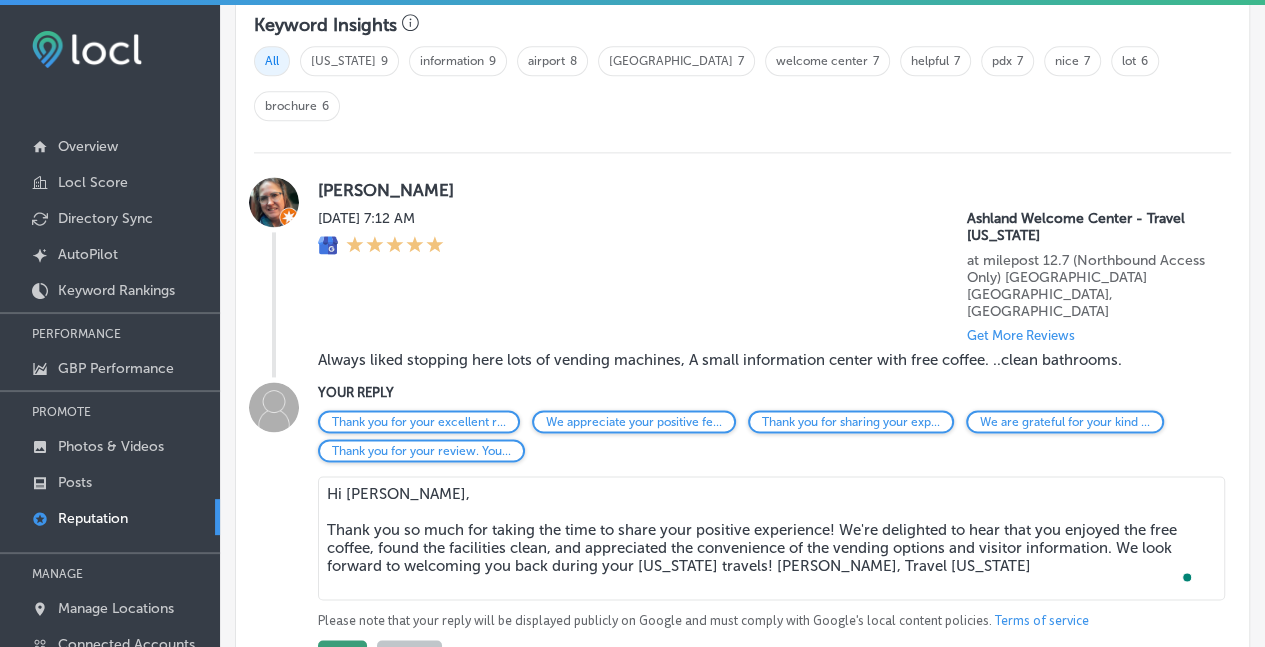 type on "Hi [PERSON_NAME],
Thank you so much for taking the time to share your positive experience! We're delighted to hear that you enjoyed the free coffee, found the facilities clean, and appreciated the convenience of the vending options and visitor information. We look forward to welcoming you back during your [US_STATE] travels! [PERSON_NAME], Travel [US_STATE]" 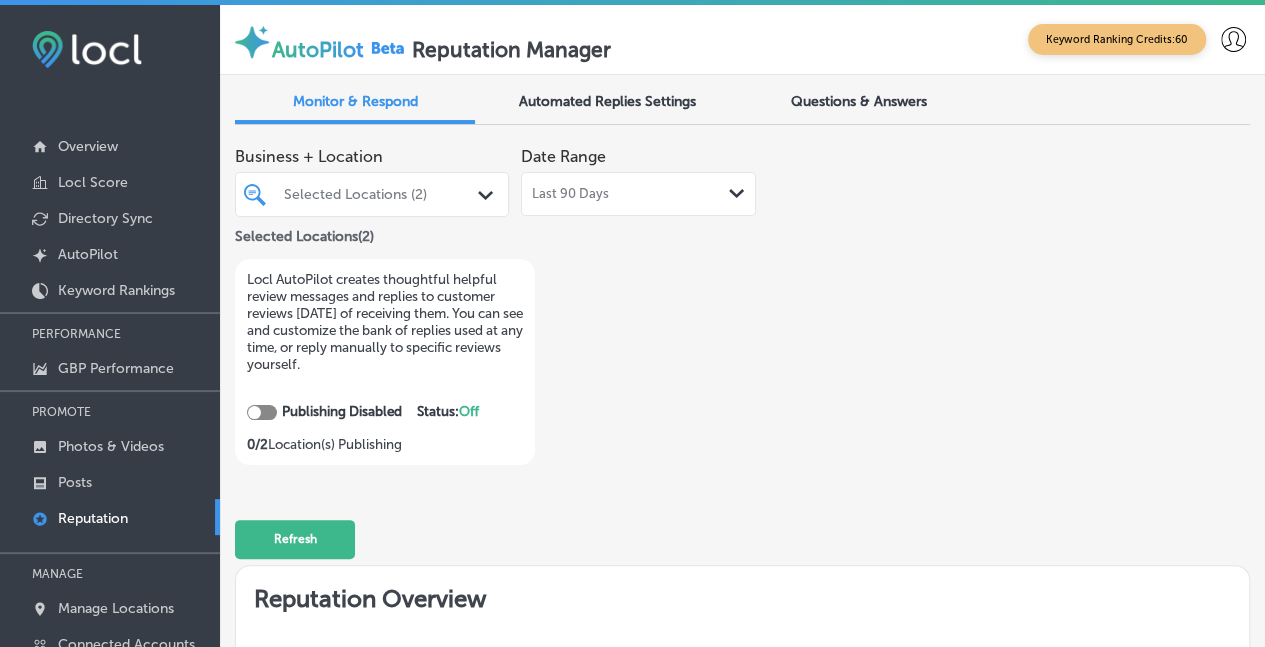 scroll, scrollTop: 0, scrollLeft: 0, axis: both 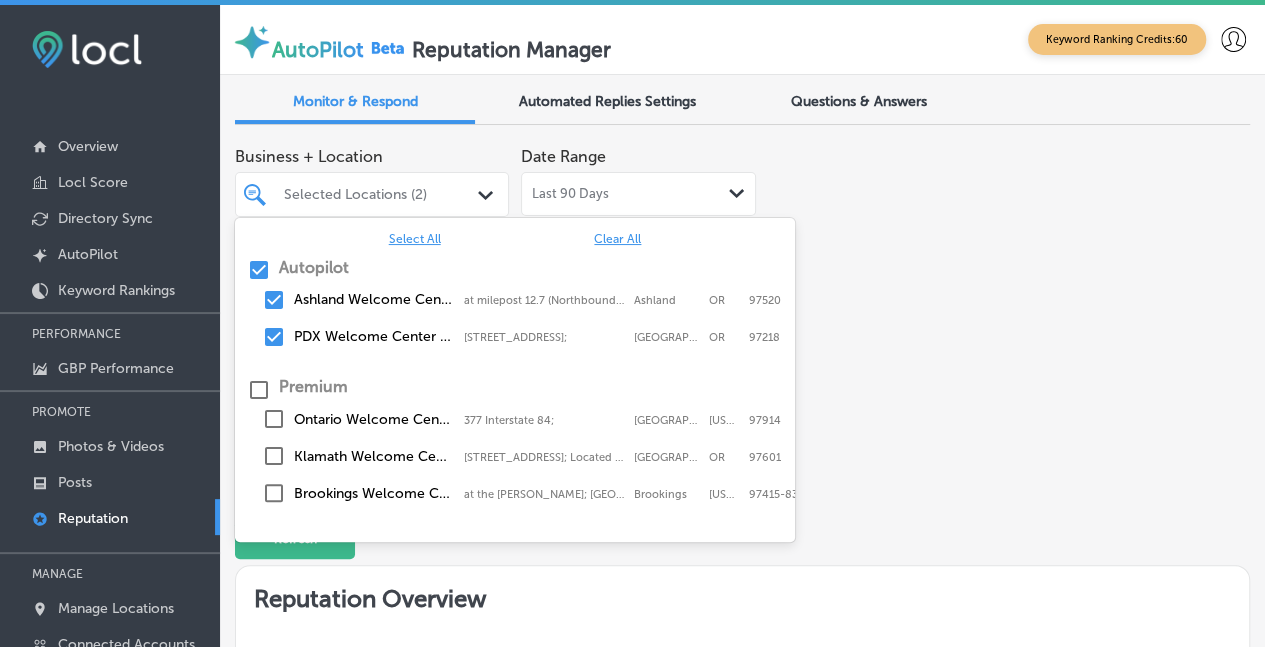 click on "Path
Created with Sketch." 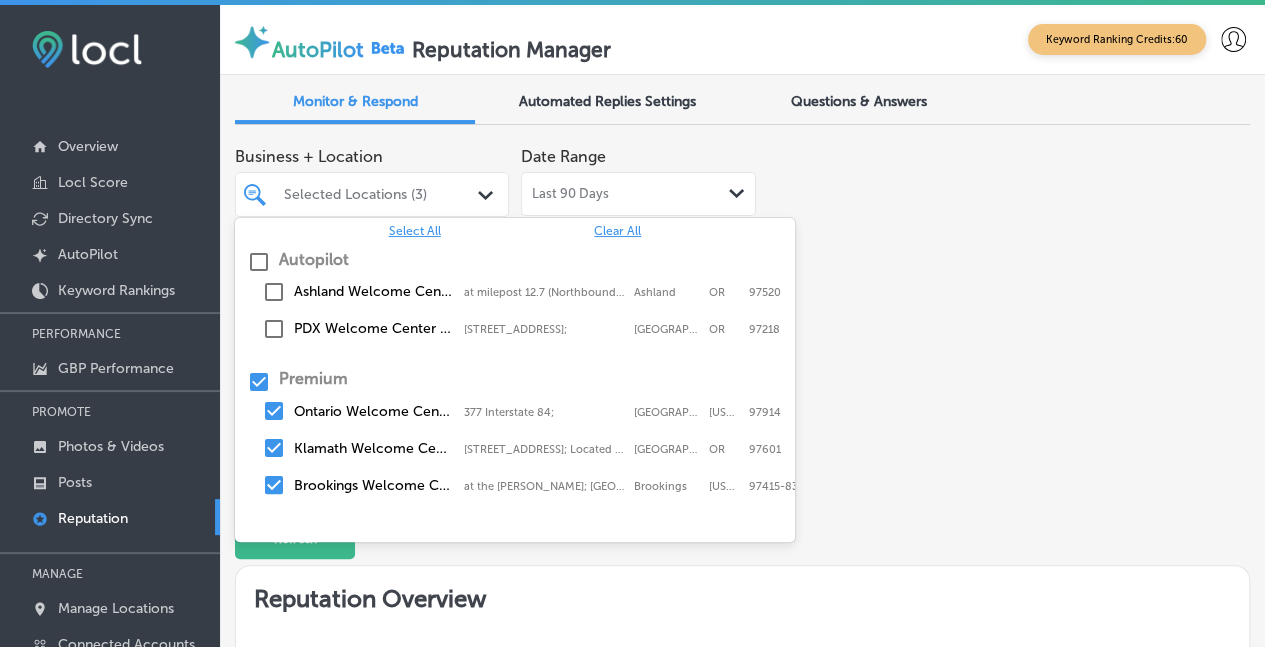 scroll, scrollTop: 24, scrollLeft: 0, axis: vertical 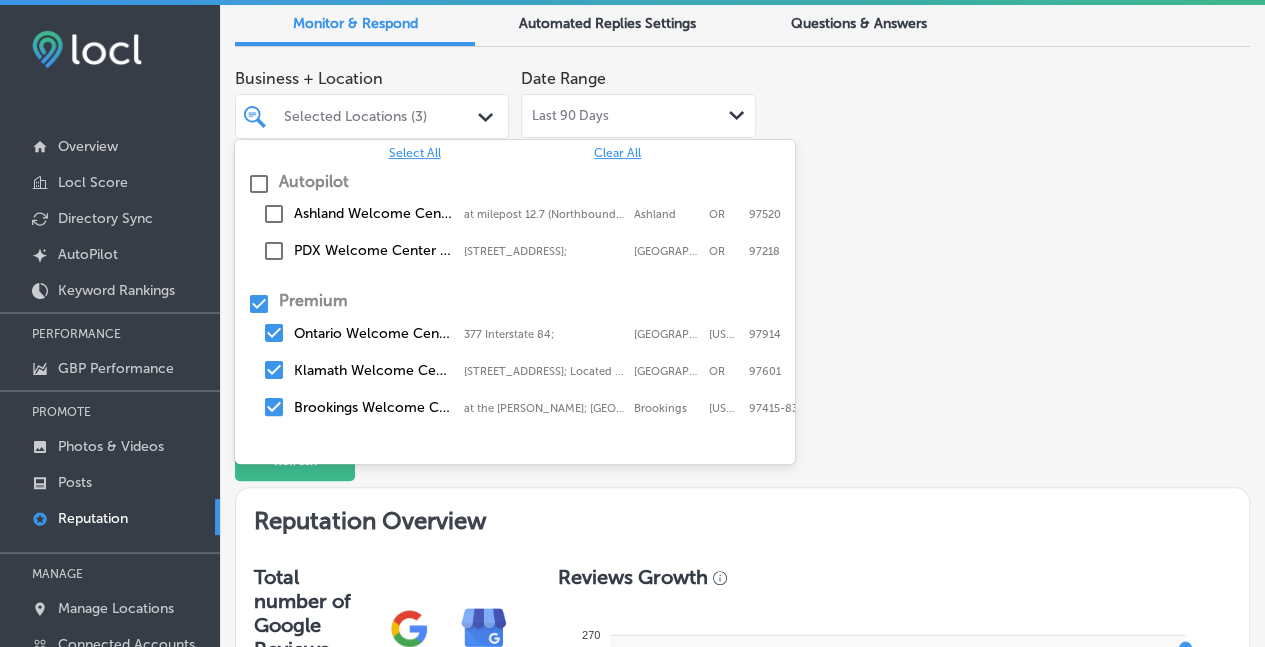 click on "Business + Location      option at the Crissey; Field State Recreation Site 8331; 14433 Oregon Coast Highway focused, 0 of 3. 6 results available. Use Up and Down to choose options, press Enter to select the currently focused option, press Escape to exit the menu, press Tab to select the option and exit the menu.
Selected Locations (3)
Path
Created with Sketch.
Select All Clear All Autopilot Ashland Welcome Center - Travel Oregon at milepost 12.7 (Northbound Access Only); Latitude: 42.1678, Longitude: -122.6527, Ashland, OR, 97520 at milepost 12.7 (Northbound Access Only); Latitude: 42.1678, Longitude: -122.6527 Ashland OR 97520 PDX Welcome Center - Travel Oregon 7000 NE Airport Way;, Portland, OR, 97218 7000 NE Airport Way; Portland OR 97218 Premium Ontario Welcome Center - Travel Oregon 377 Interstate 84;, Ontario, Oregon, 97914 377 Interstate 84; Ontario Oregon 97914 Klamath Falls OR 97601 Oregon 3" at bounding box center (742, 223) 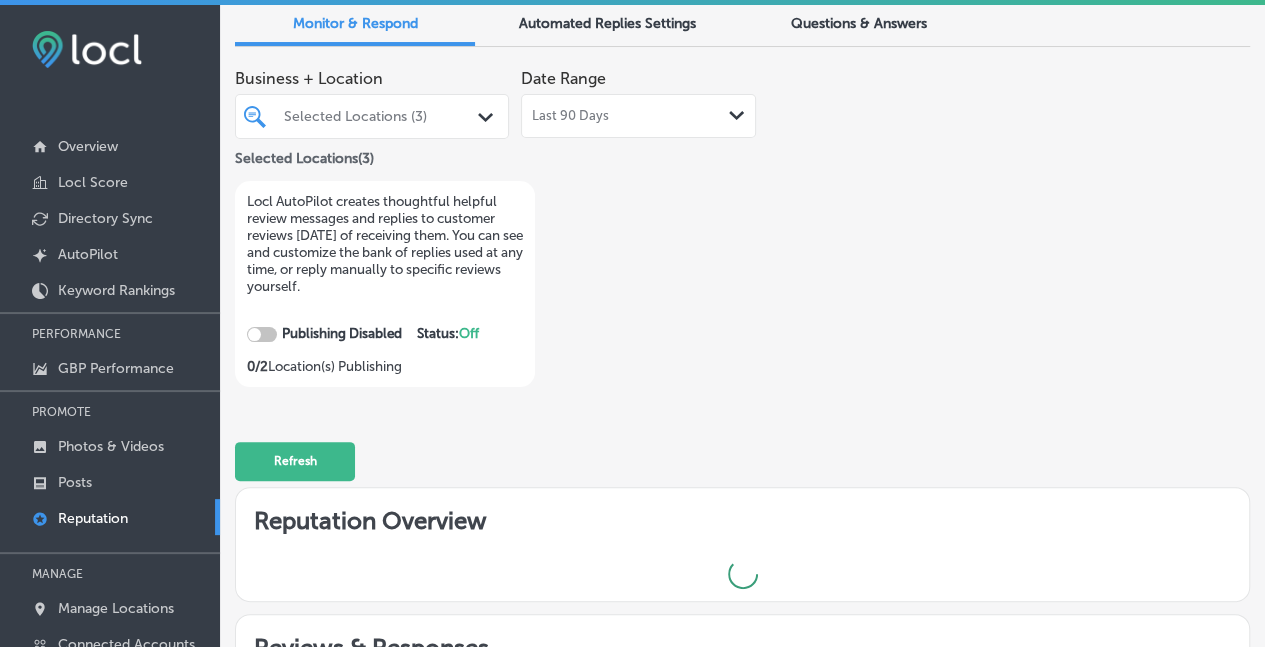 scroll, scrollTop: 79, scrollLeft: 0, axis: vertical 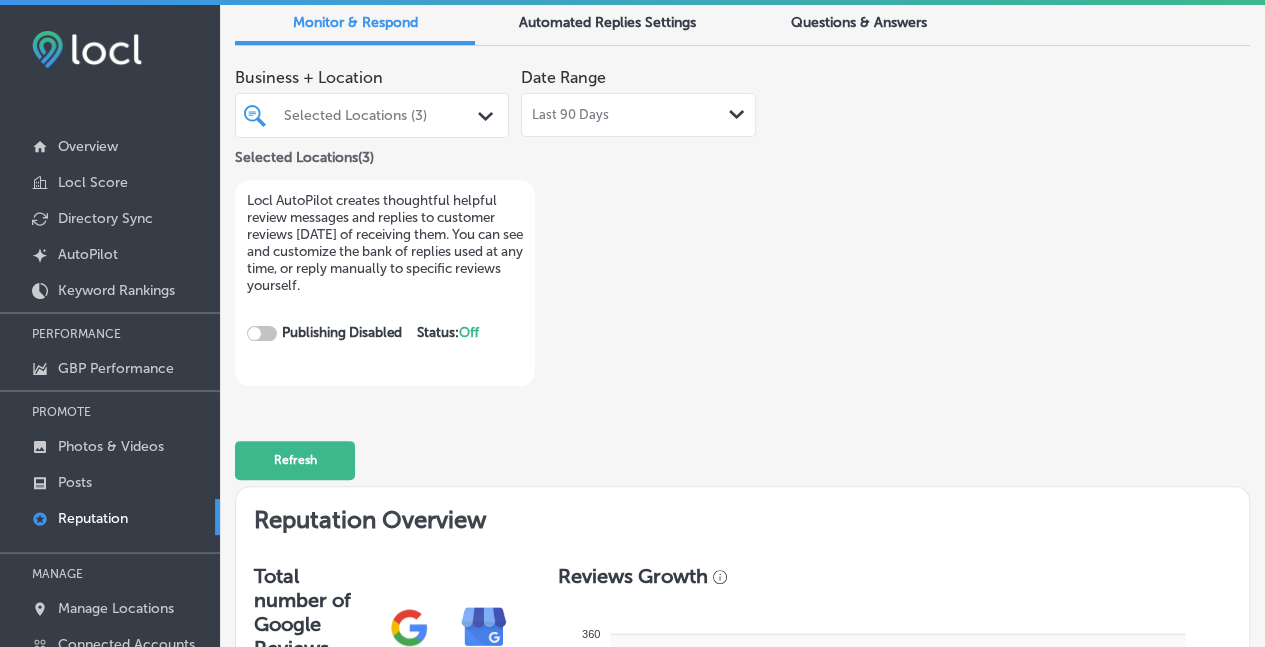 type on "x" 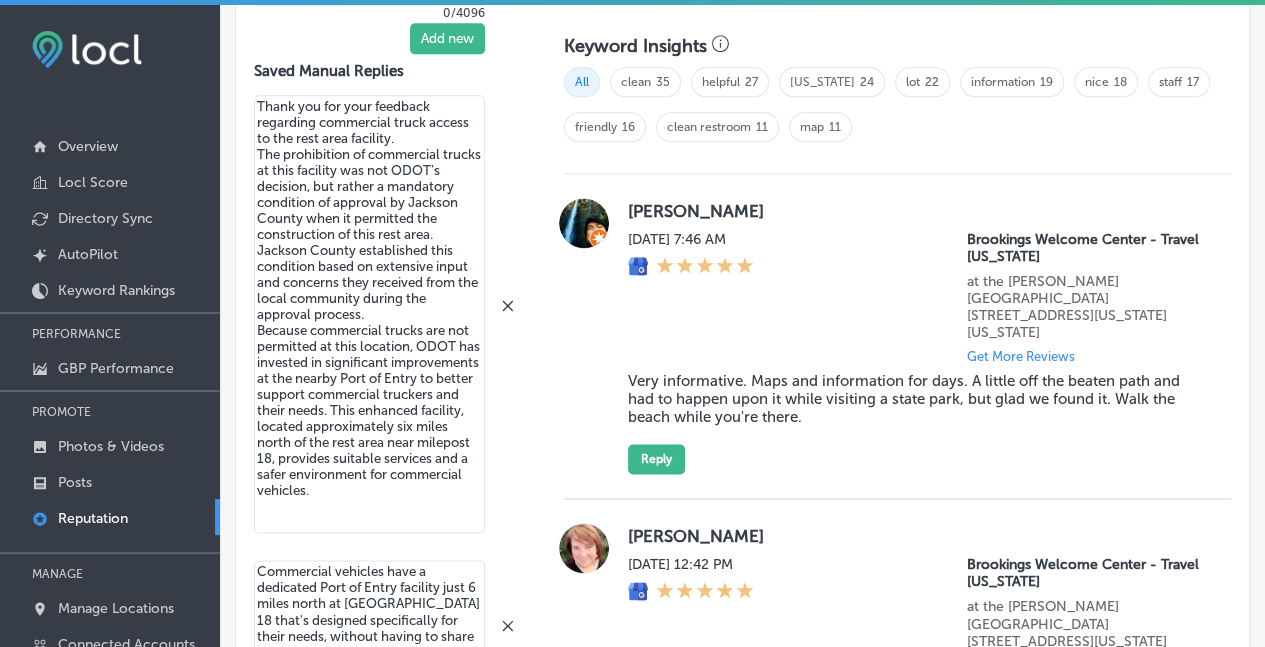 scroll, scrollTop: 1278, scrollLeft: 0, axis: vertical 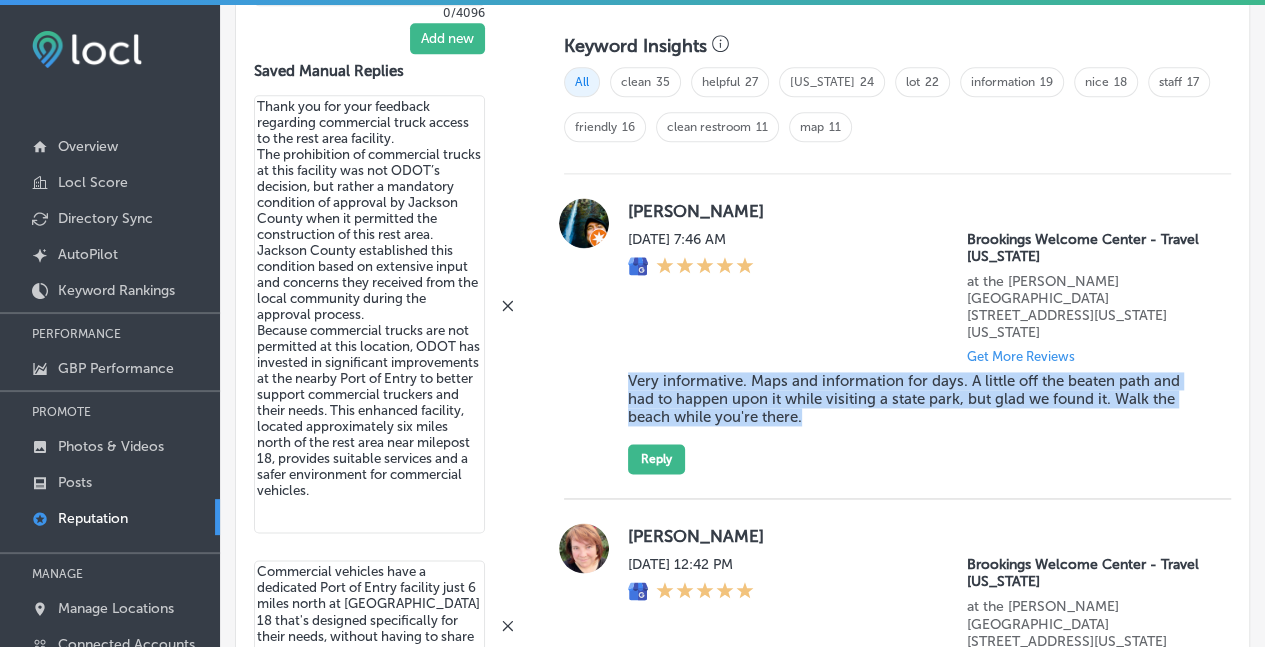 drag, startPoint x: 756, startPoint y: 403, endPoint x: 612, endPoint y: 369, distance: 147.95946 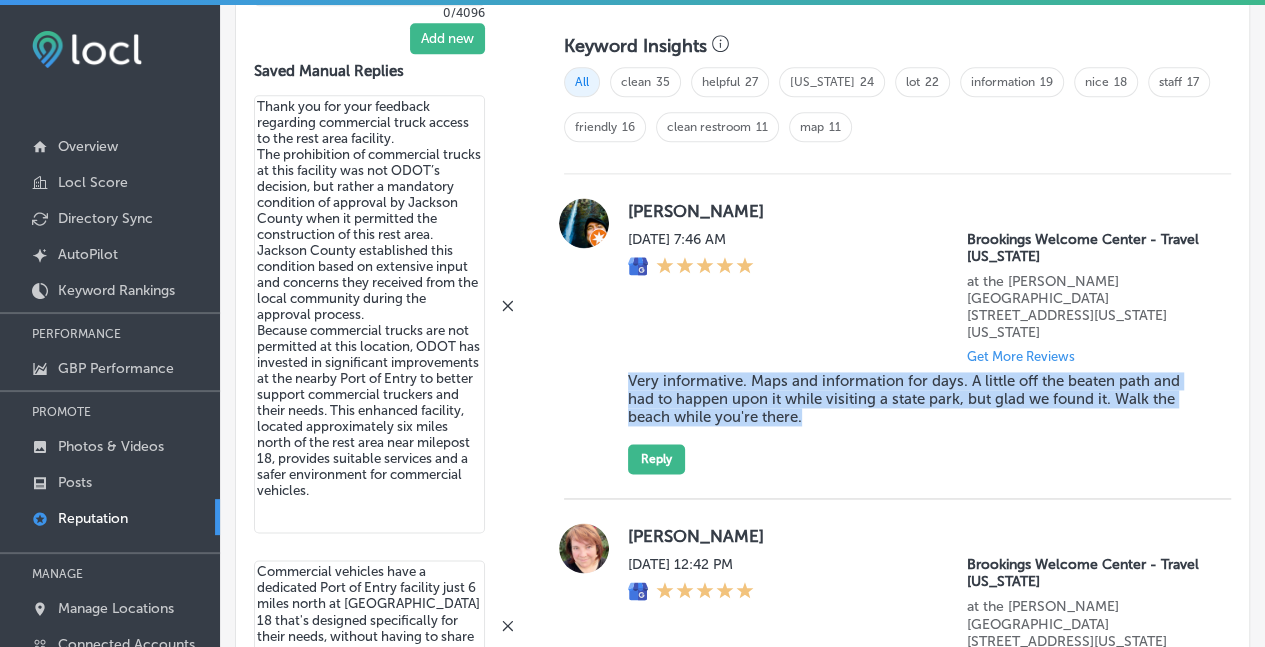click on "Todd Brandes   Sun, Jul 27, 2025 7:46 AM Brookings Welcome Center - Travel Oregon at the Crissey Field State Recreation Site 8331 14433 Oregon Coast Highway Brookings, Oregon 97415-8331, US Get More Reviews Very informative.  Maps and information for days.  A little off the beaten path and had to happen upon it while visiting a state park, but glad we found it.  Walk the beach while you're there. Reply" at bounding box center [897, 336] 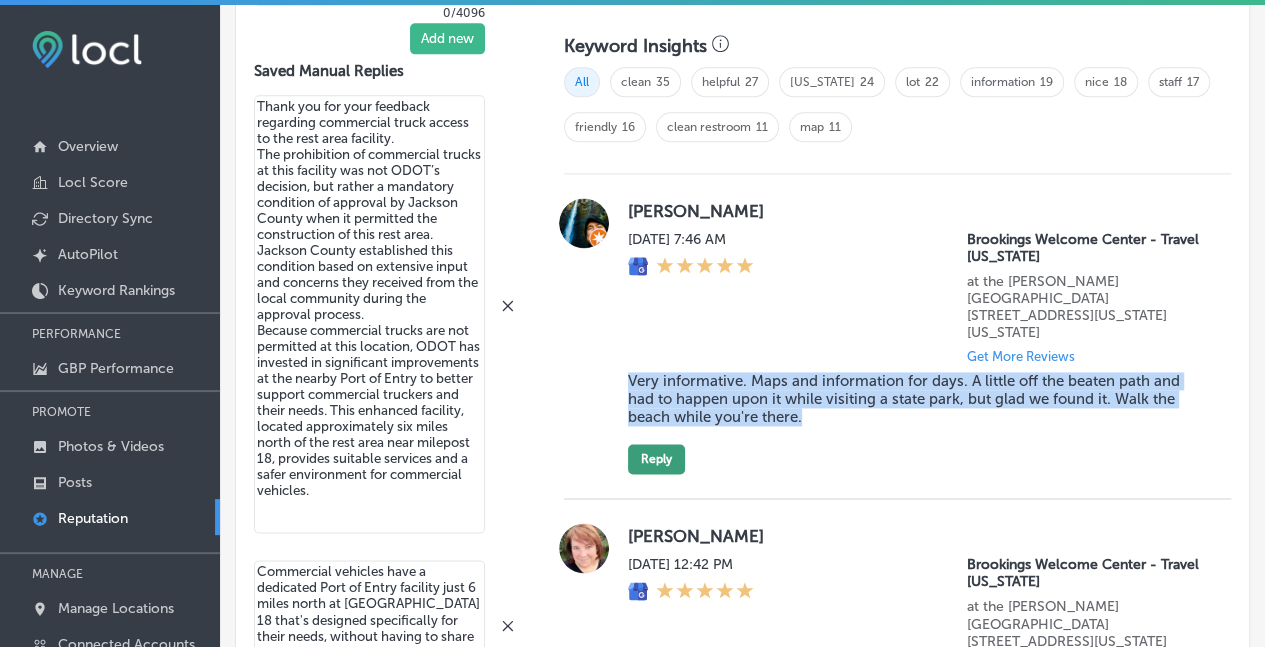 copy on "Very informative.  Maps and information for days.  A little off the beaten path and had to happen upon it while visiting a state park, but glad we found it.  Walk the beach while you're there." 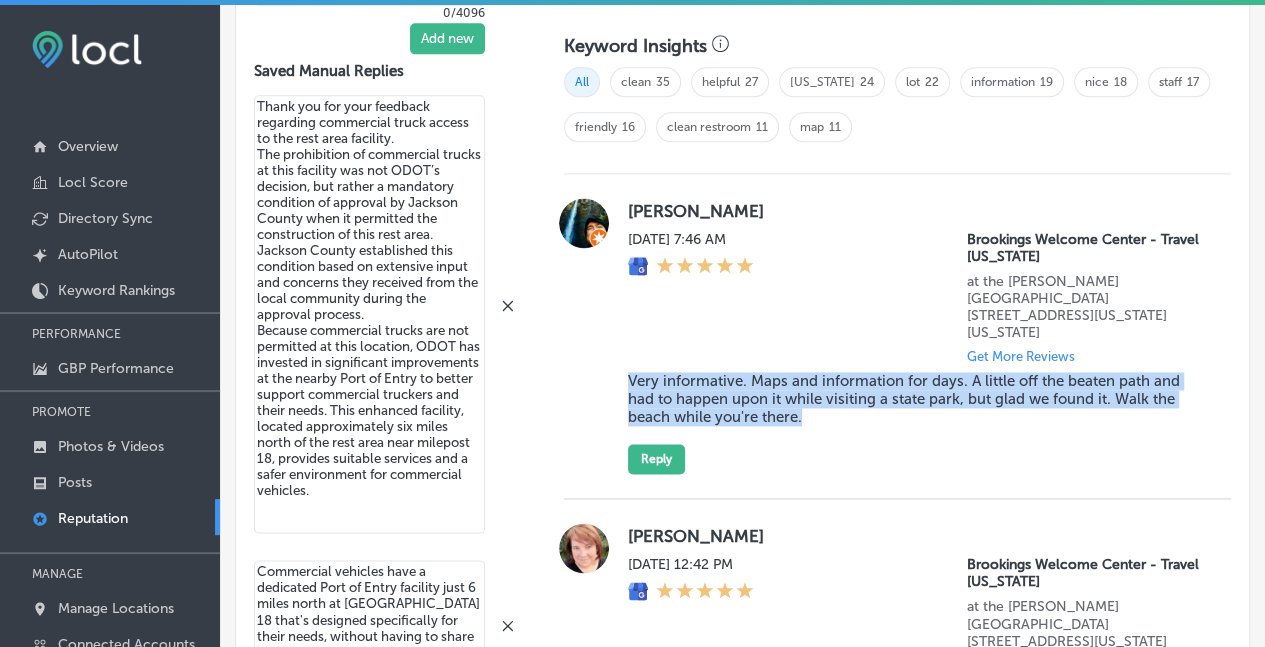 click on "Todd Brandes   Sun, Jul 27, 2025 7:46 AM Brookings Welcome Center - Travel Oregon at the Crissey Field State Recreation Site 8331 14433 Oregon Coast Highway Brookings, Oregon 97415-8331, US Get More Reviews Very informative.  Maps and information for days.  A little off the beaten path and had to happen upon it while visiting a state park, but glad we found it.  Walk the beach while you're there. Reply" at bounding box center [917, 336] 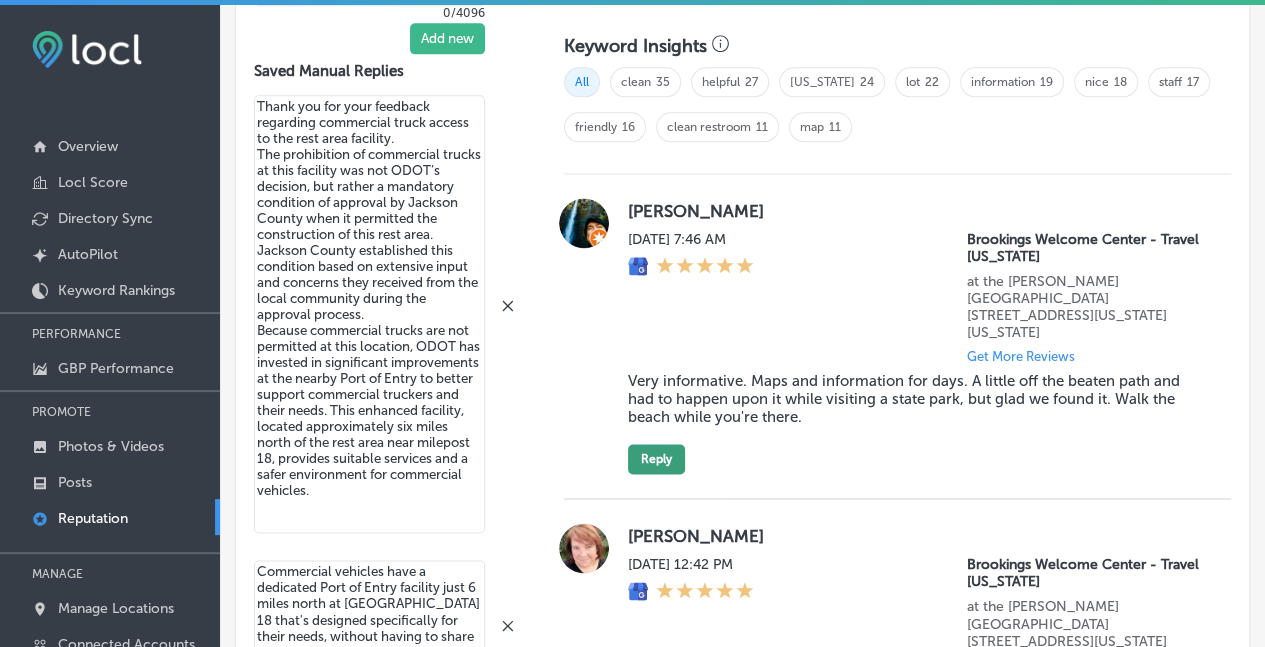 click on "Reply" at bounding box center (656, 459) 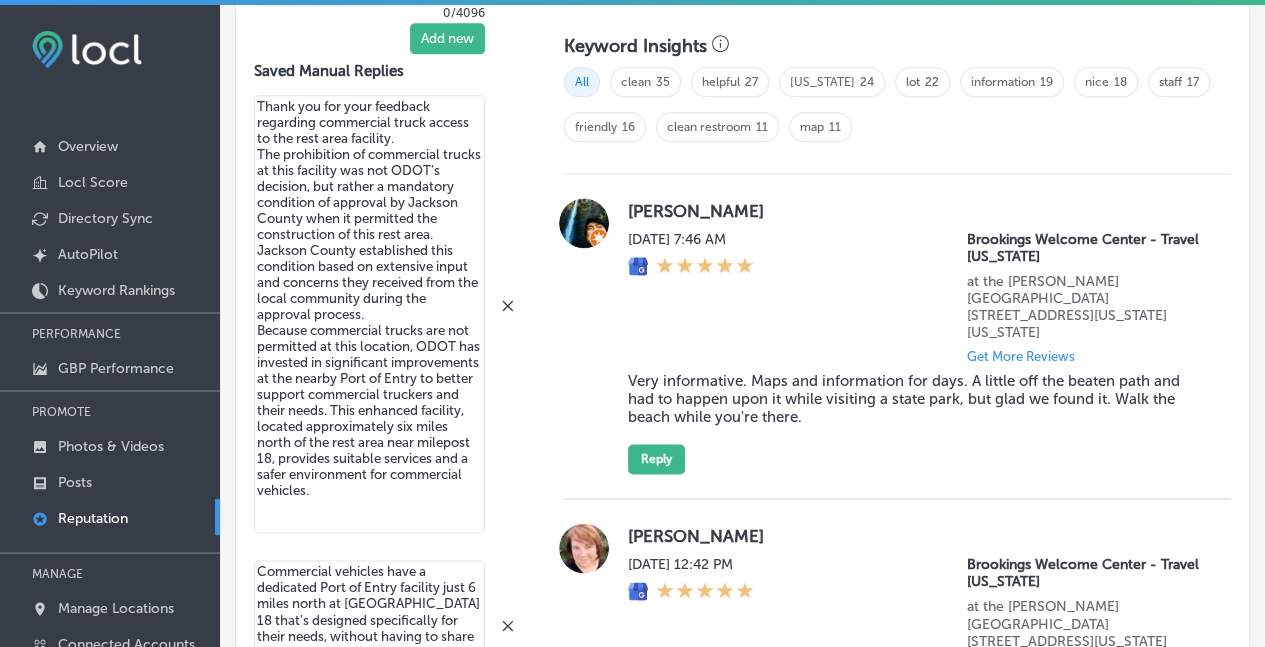 scroll, scrollTop: 1277, scrollLeft: 0, axis: vertical 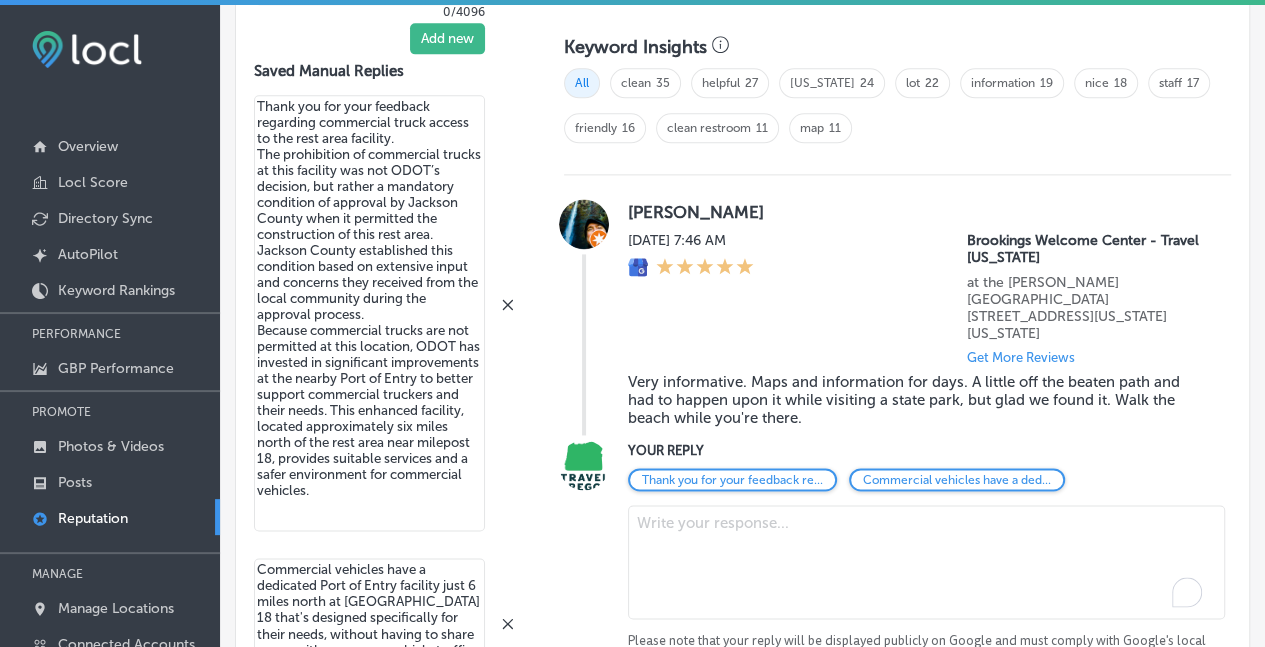 click at bounding box center (926, 562) 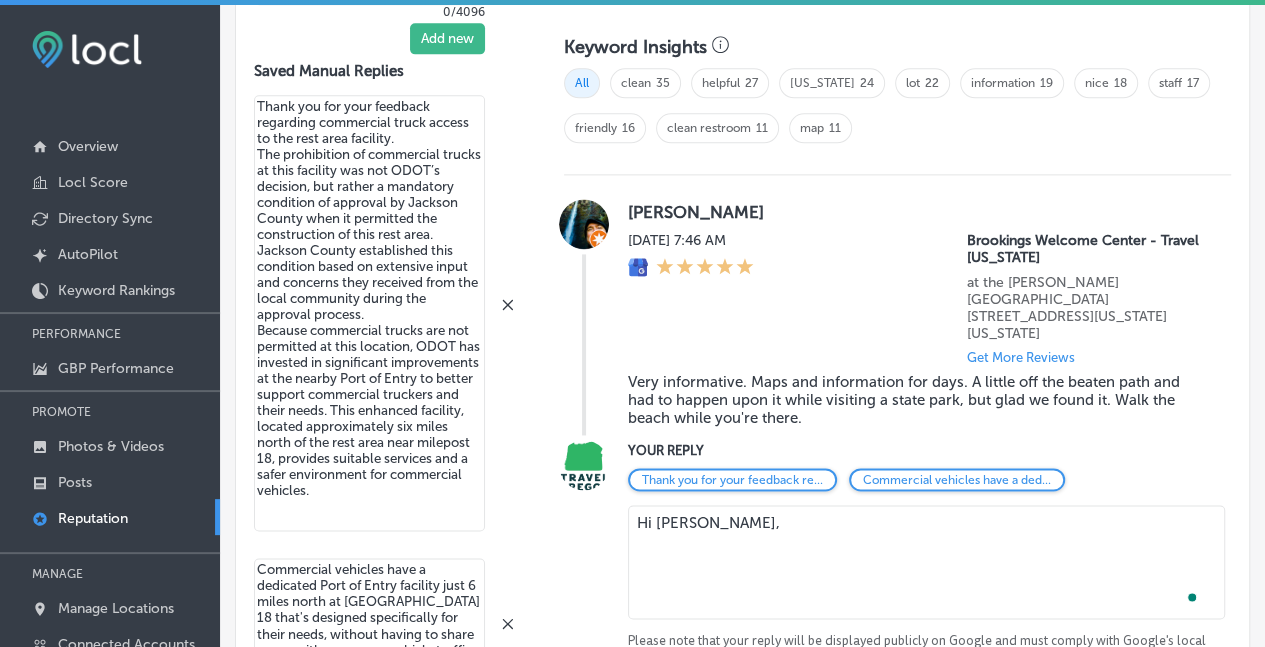 paste on ""Thank you for discovering us and taking the time to share your experience! We're thrilled that you found our maps and information helpful for your Oregon adventures. You're absolutely right—we are a bit tucked away, but visitors like you often tell us that makes the discovery even more special. We're so glad you took advantage of our beautiful beach location too! Thanks for the great recommendation to other travelers, and we hope to see you again on a future Oregon coast adventure."" 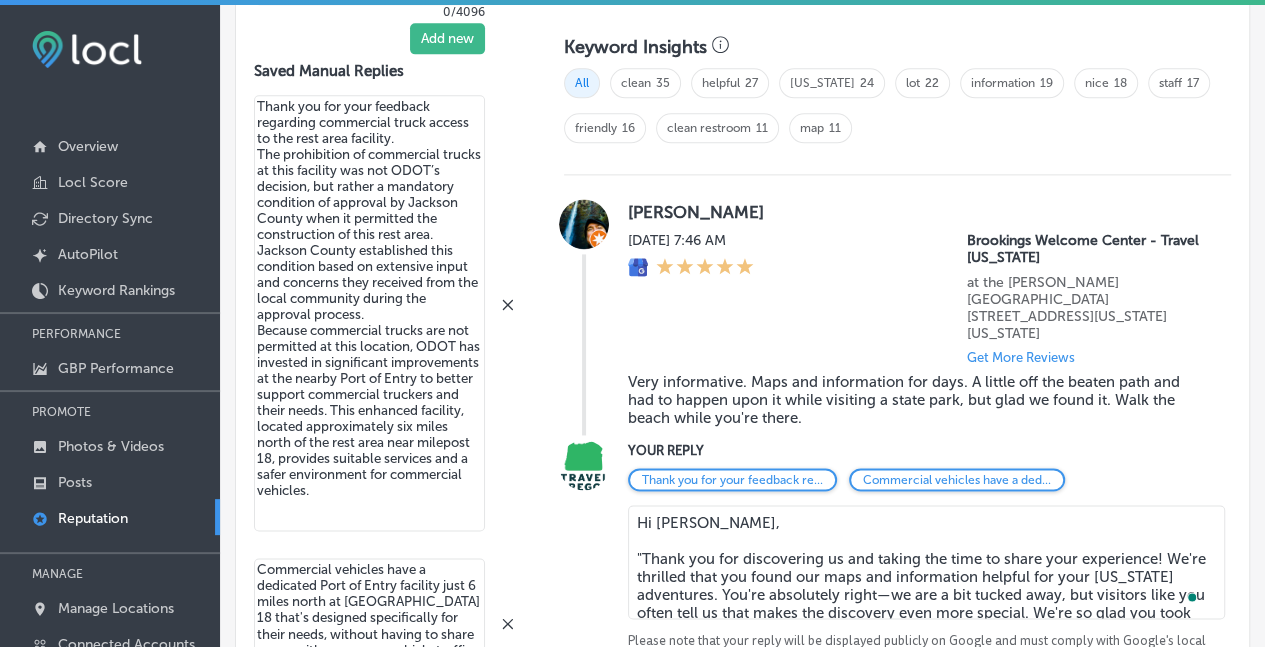 scroll, scrollTop: 18, scrollLeft: 0, axis: vertical 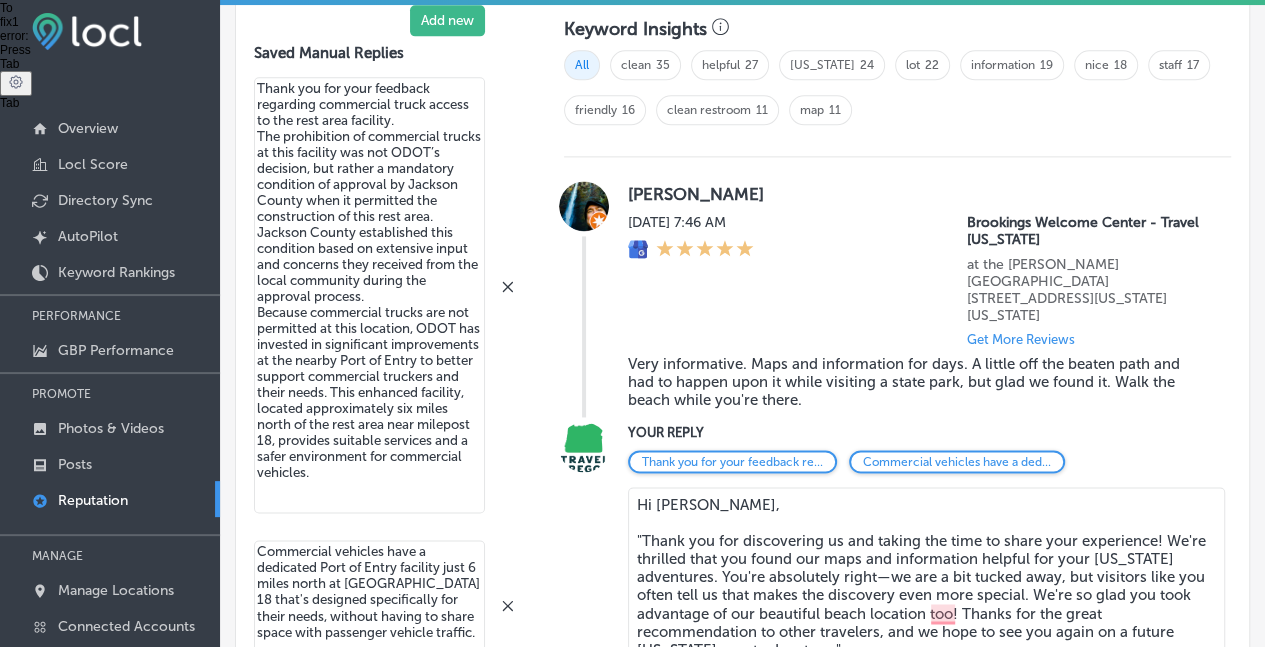 drag, startPoint x: 638, startPoint y: 520, endPoint x: 767, endPoint y: 635, distance: 172.81783 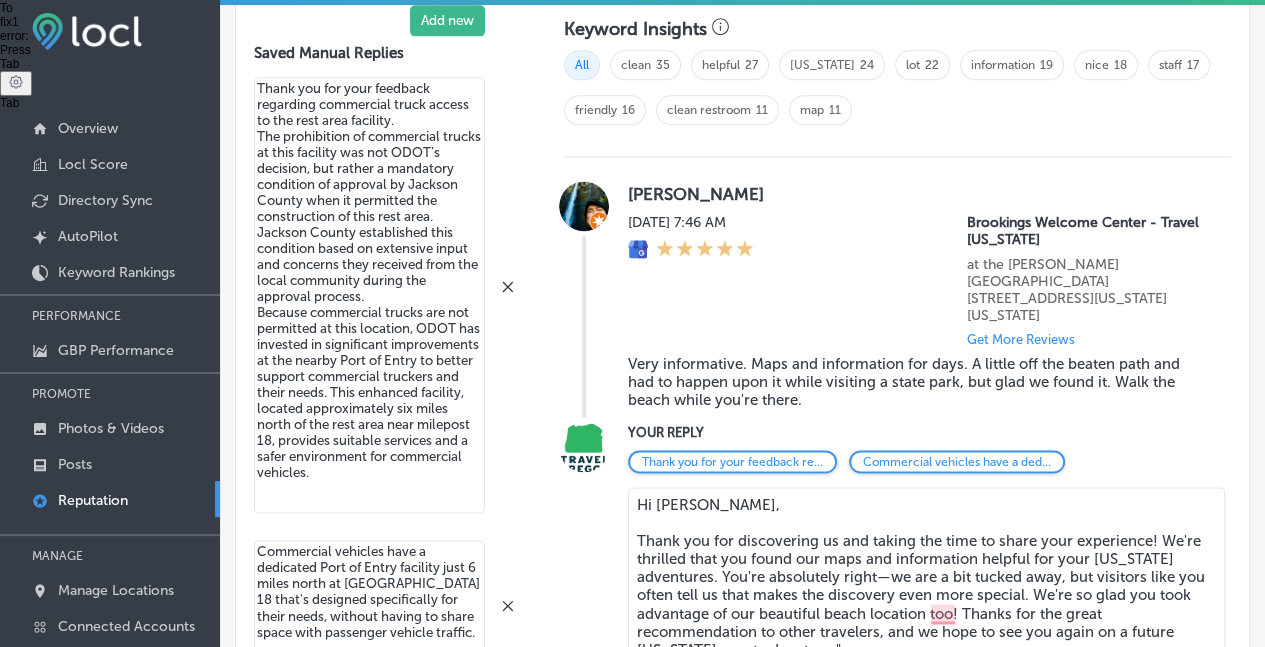drag, startPoint x: 836, startPoint y: 563, endPoint x: 766, endPoint y: 563, distance: 70 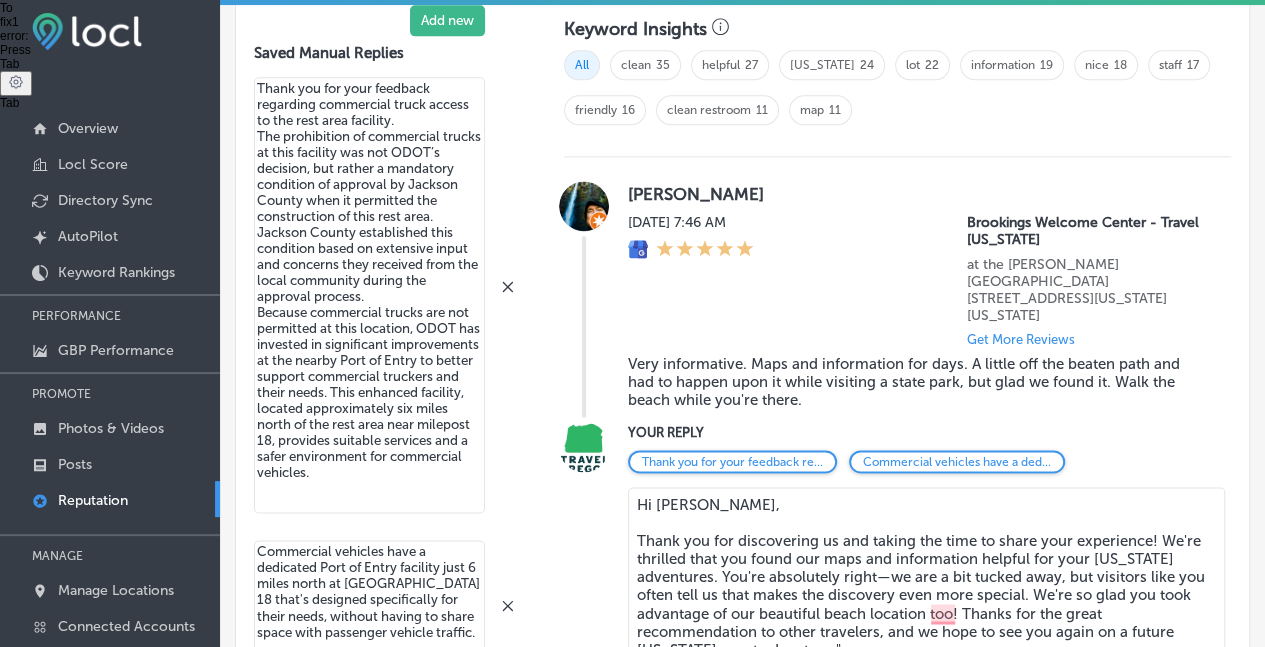 click on "Hi Todd,
Thank you for discovering us and taking the time to share your experience! We're thrilled that you found our maps and information helpful for your Oregon adventures. You're absolutely right—we are a bit tucked away, but visitors like you often tell us that makes the discovery even more special. We're so glad you took advantage of our beautiful beach location too! Thanks for the great recommendation to other travelers, and we hope to see you again on a future Oregon coast adventure."" at bounding box center [926, 585] 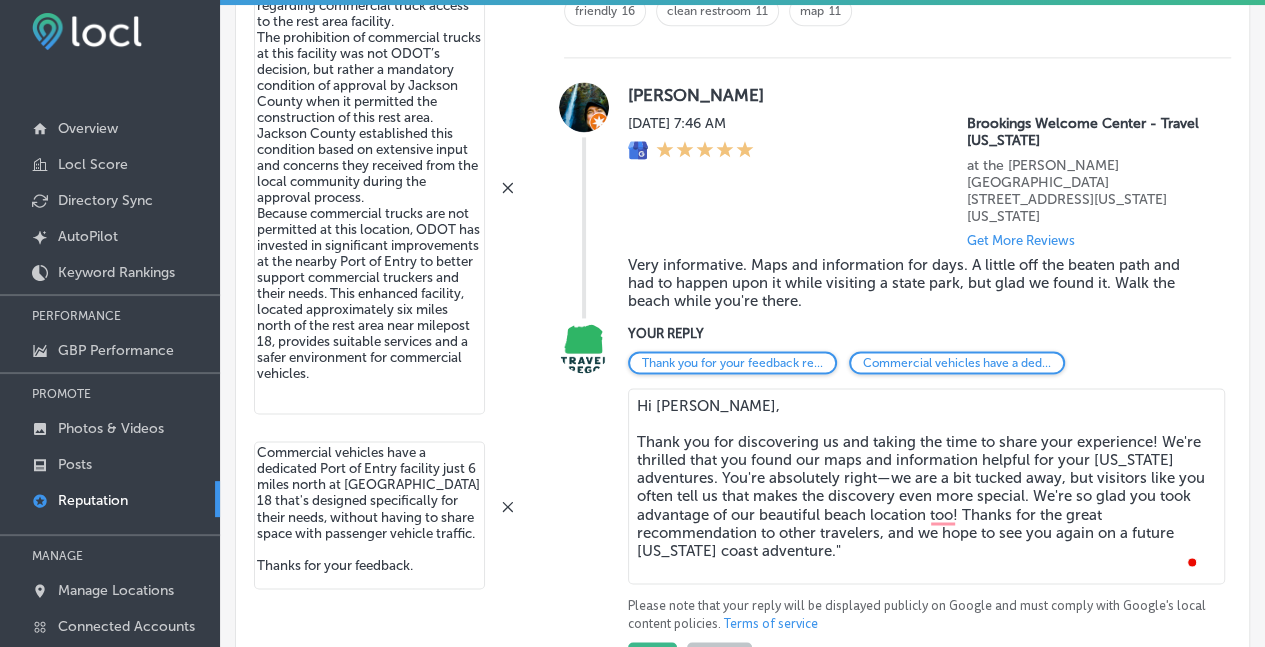 scroll, scrollTop: 1377, scrollLeft: 0, axis: vertical 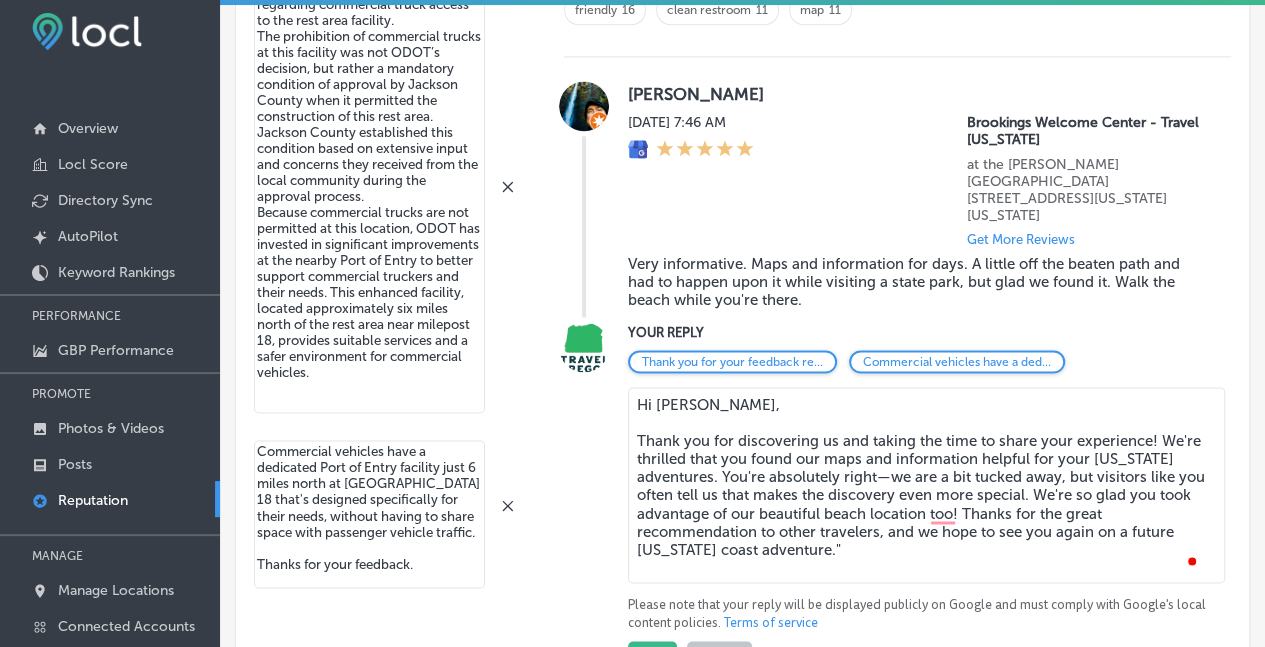 click on "Hi Todd,
Thank you for discovering us and taking the time to share your experience! We're thrilled that you found our maps and information helpful for your Oregon adventures. You're absolutely right—we are a bit tucked away, but visitors like you often tell us that makes the discovery even more special. We're so glad you took advantage of our beautiful beach location too! Thanks for the great recommendation to other travelers, and we hope to see you again on a future Oregon coast adventure."" at bounding box center (926, 485) 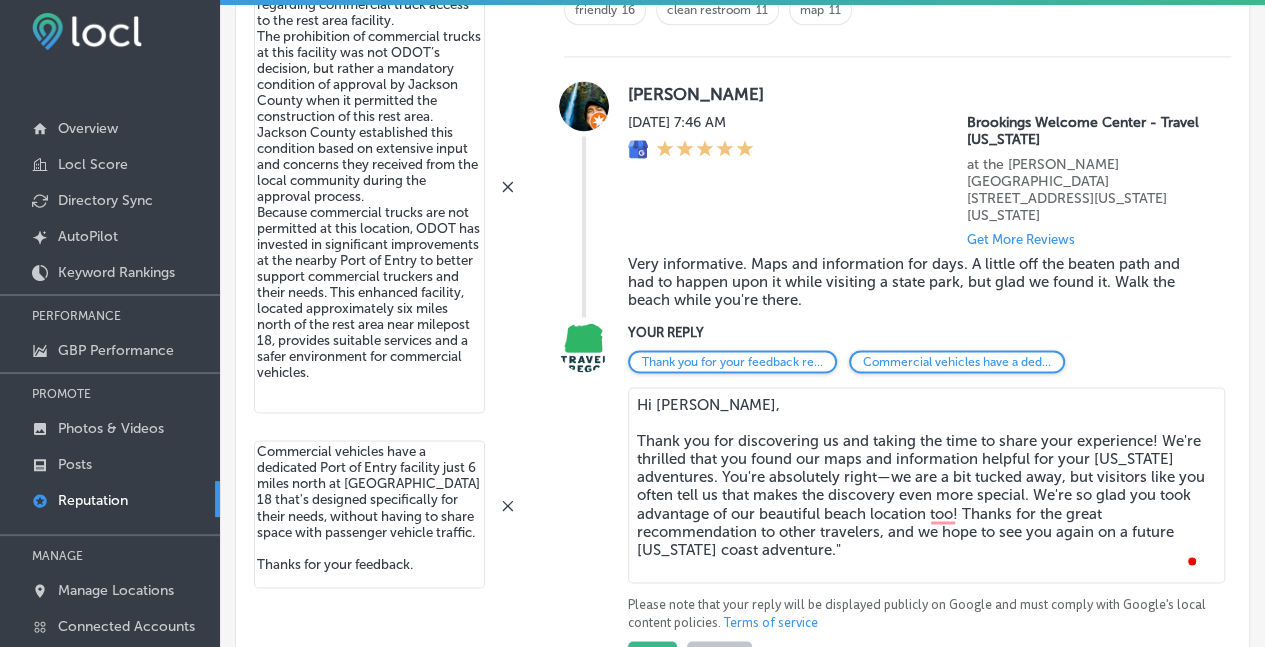drag, startPoint x: 834, startPoint y: 466, endPoint x: 761, endPoint y: 463, distance: 73.061615 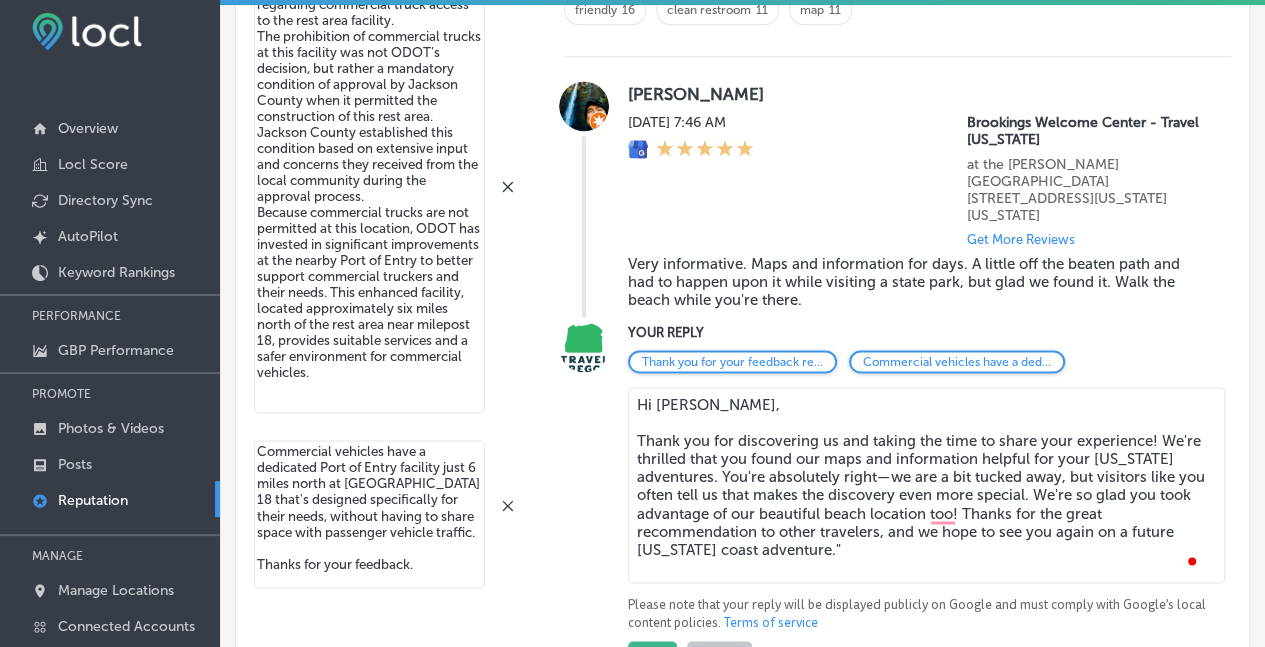 click on "Hi Todd,
Thank you for discovering us and taking the time to share your experience! We're thrilled that you found our maps and information helpful for your Oregon adventures. You're absolutely right—we are a bit tucked away, but visitors like you often tell us that makes the discovery even more special. We're so glad you took advantage of our beautiful beach location too! Thanks for the great recommendation to other travelers, and we hope to see you again on a future Oregon coast adventure."" at bounding box center (926, 485) 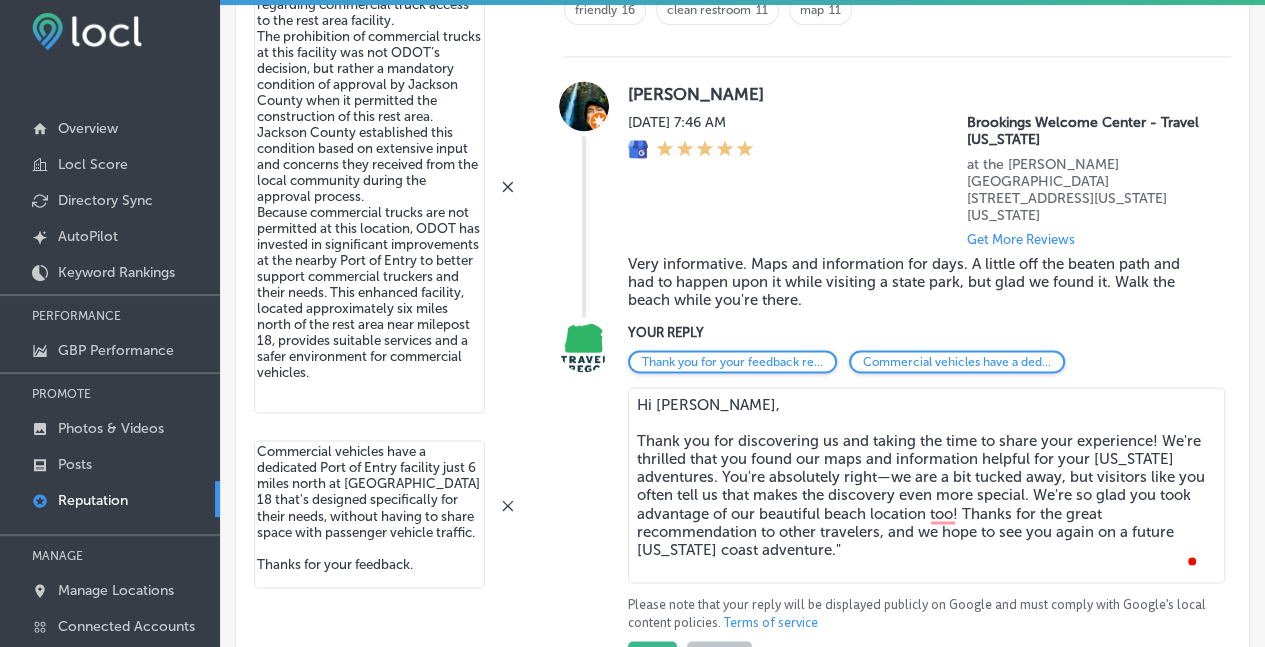 click on "Hi Todd,
Thank you for discovering us and taking the time to share your experience! We're thrilled that you found our maps and information helpful for your Oregon adventures. You're absolutely right—we are a bit tucked away, but visitors like you often tell us that makes the discovery even more special. We're so glad you took advantage of our beautiful beach location too! Thanks for the great recommendation to other travelers, and we hope to see you again on a future Oregon coast adventure."" at bounding box center (926, 485) 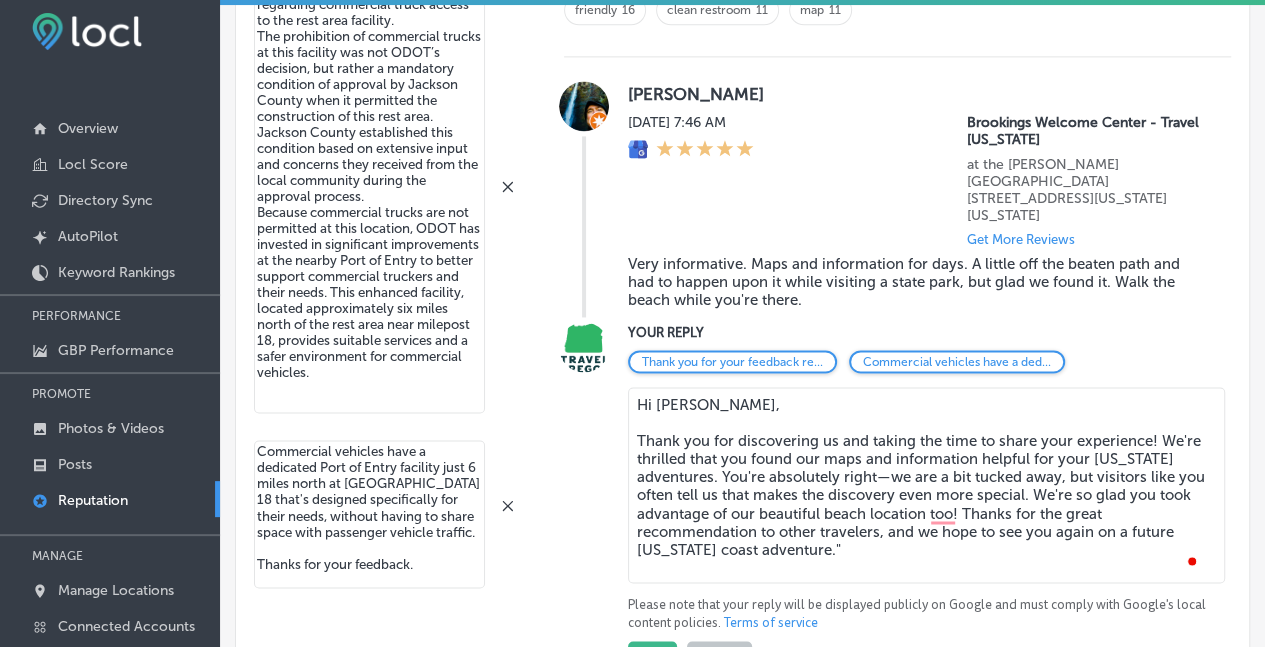 click on "Hi Todd,
Thank you for discovering us and taking the time to share your experience! We're thrilled that you found our maps and information helpful for your Oregon adventures. You're absolutely right—we are a bit tucked away, but visitors like you often tell us that makes the discovery even more special. We're so glad you took advantage of our beautiful beach location too! Thanks for the great recommendation to other travelers, and we hope to see you again on a future Oregon coast adventure."" at bounding box center (926, 485) 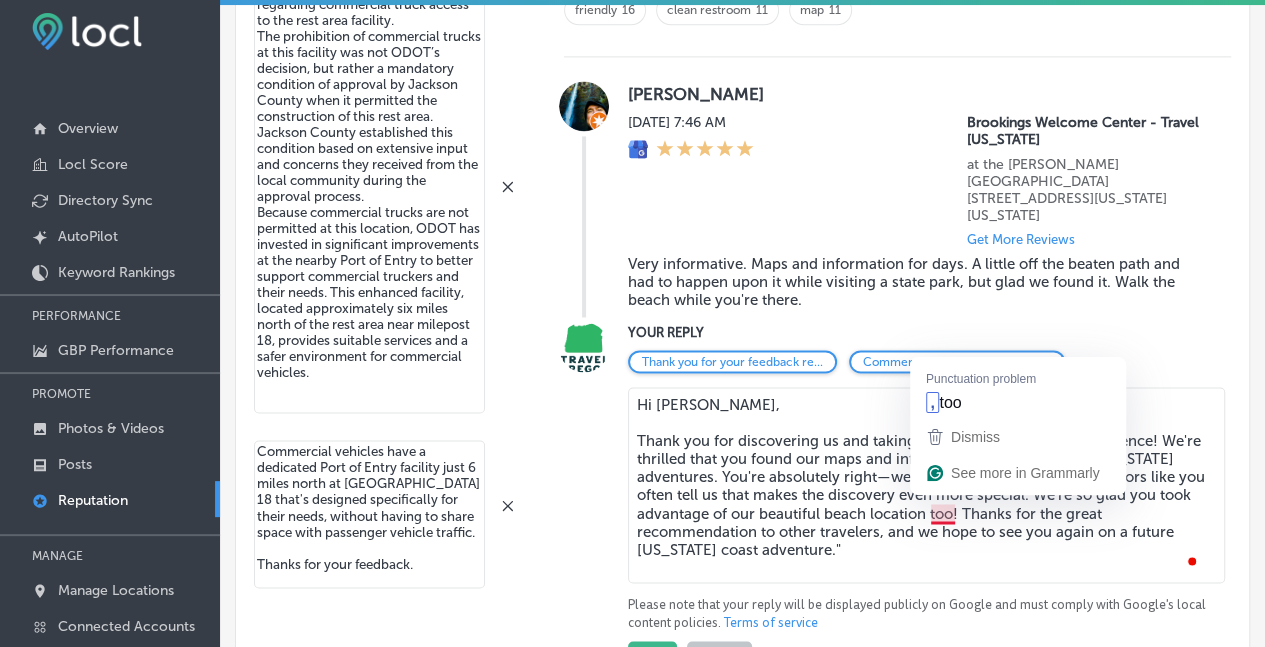 click on "Hi Todd,
Thank you for discovering us and taking the time to share your experience! We're thrilled that you found our maps and information helpful for your Oregon adventures. You're absolutely right—we are a bit tucked away, but visitors like you often tell us that makes the discovery even more special. We're so glad you took advantage of our beautiful beach location too! Thanks for the great recommendation to other travelers, and we hope to see you again on a future Oregon coast adventure."" at bounding box center (926, 485) 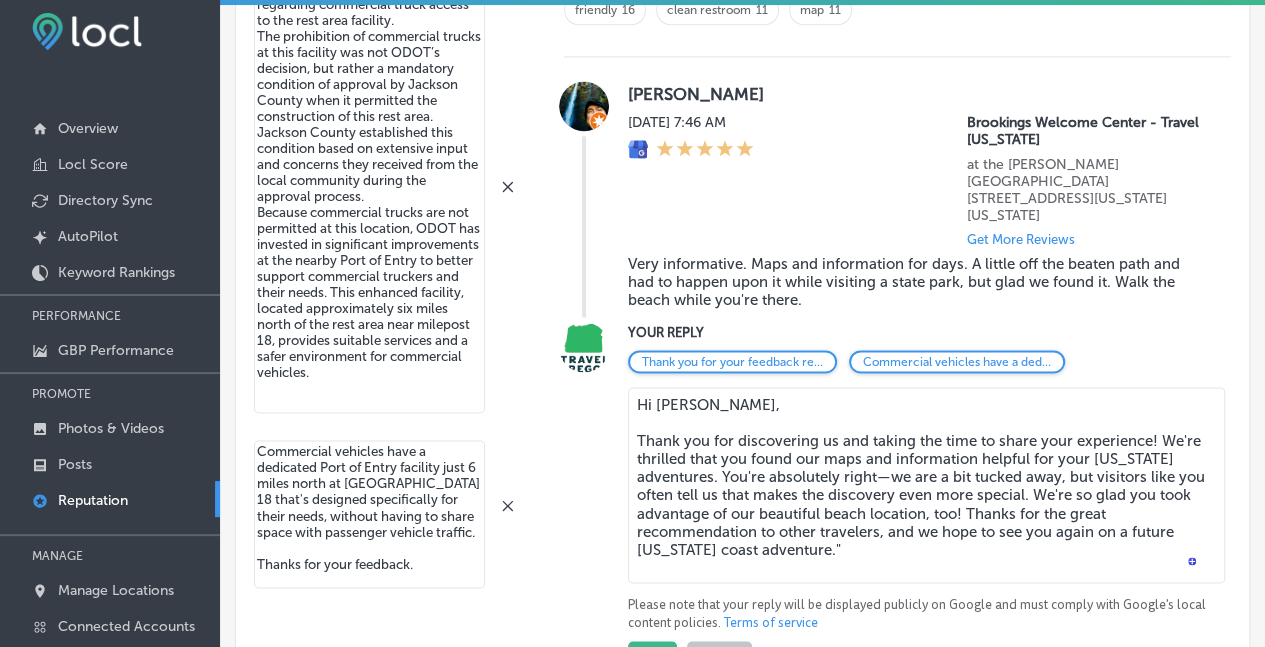 click on "Hi Todd,
Thank you for discovering us and taking the time to share your experience! We're thrilled that you found our maps and information helpful for your Oregon adventures. You're absolutely right—we are a bit tucked away, but visitors like you often tell us that makes the discovery even more special. We're so glad you took advantage of our beautiful beach location, too! Thanks for the great recommendation to other travelers, and we hope to see you again on a future Oregon coast adventure."" at bounding box center [926, 485] 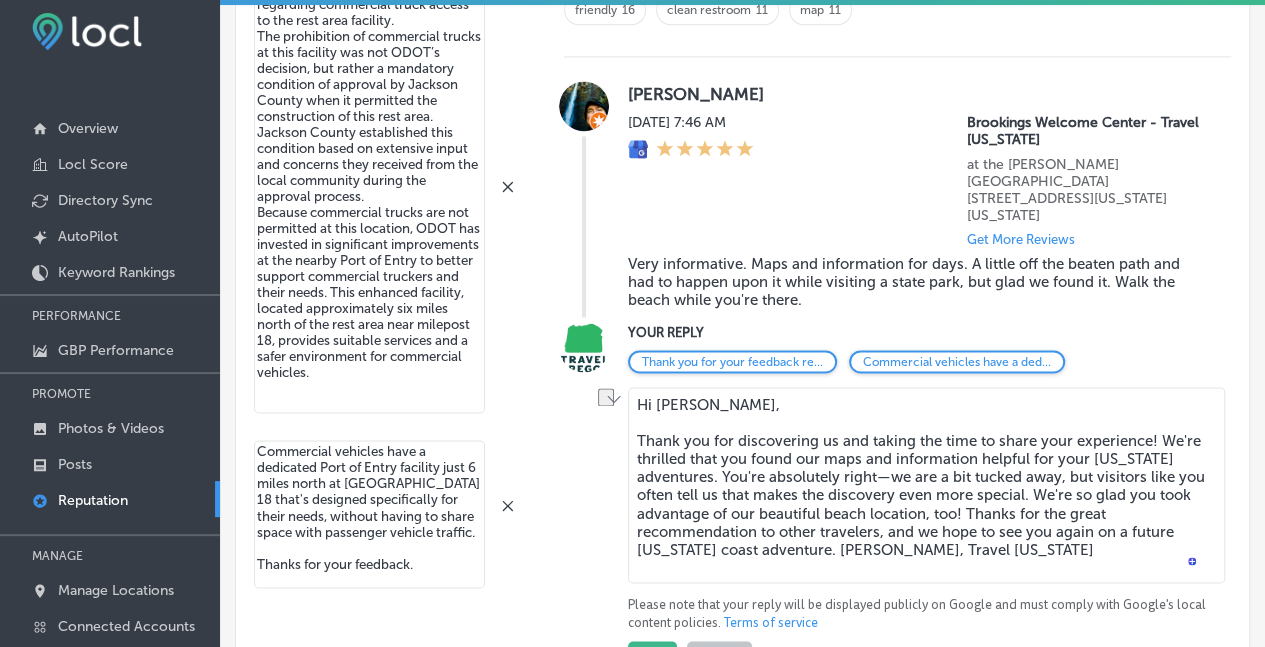 drag, startPoint x: 866, startPoint y: 465, endPoint x: 718, endPoint y: 459, distance: 148.12157 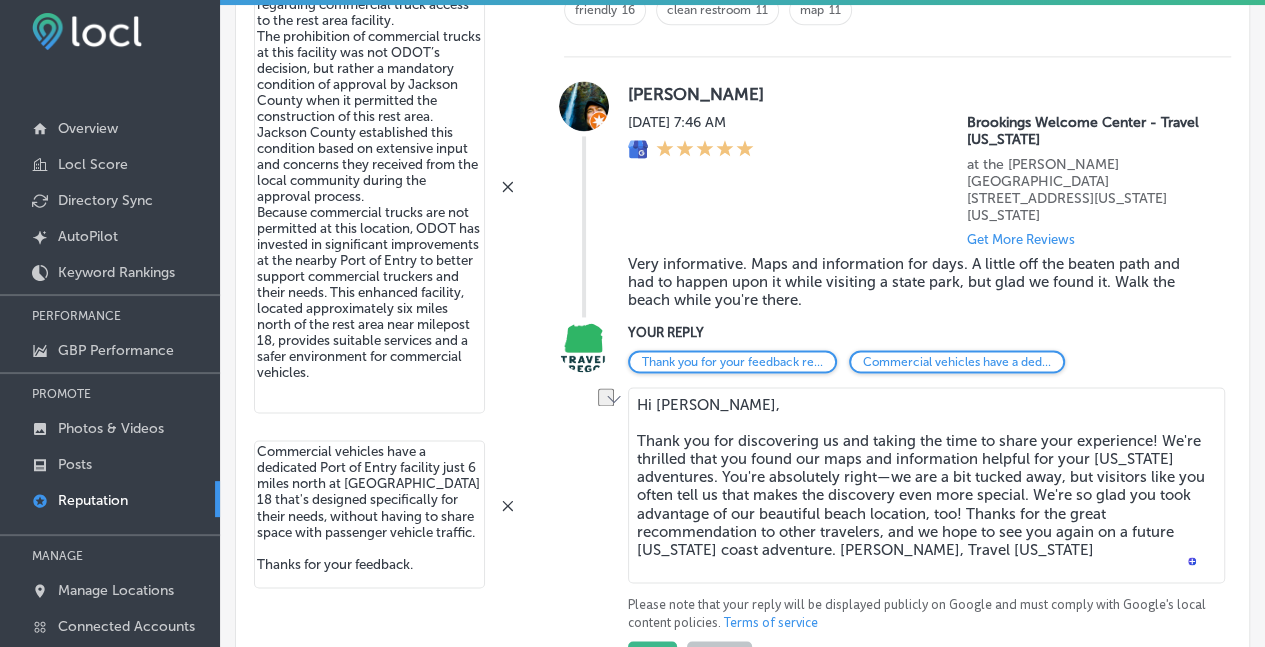 click on "Hi Todd,
Thank you for discovering us and taking the time to share your experience! We're thrilled that you found our maps and information helpful for your Oregon adventures. You're absolutely right—we are a bit tucked away, but visitors like you often tell us that makes the discovery even more special. We're so glad you took advantage of our beautiful beach location, too! Thanks for the great recommendation to other travelers, and we hope to see you again on a future Oregon coast adventure. A. George, Travel Oregon" at bounding box center (926, 485) 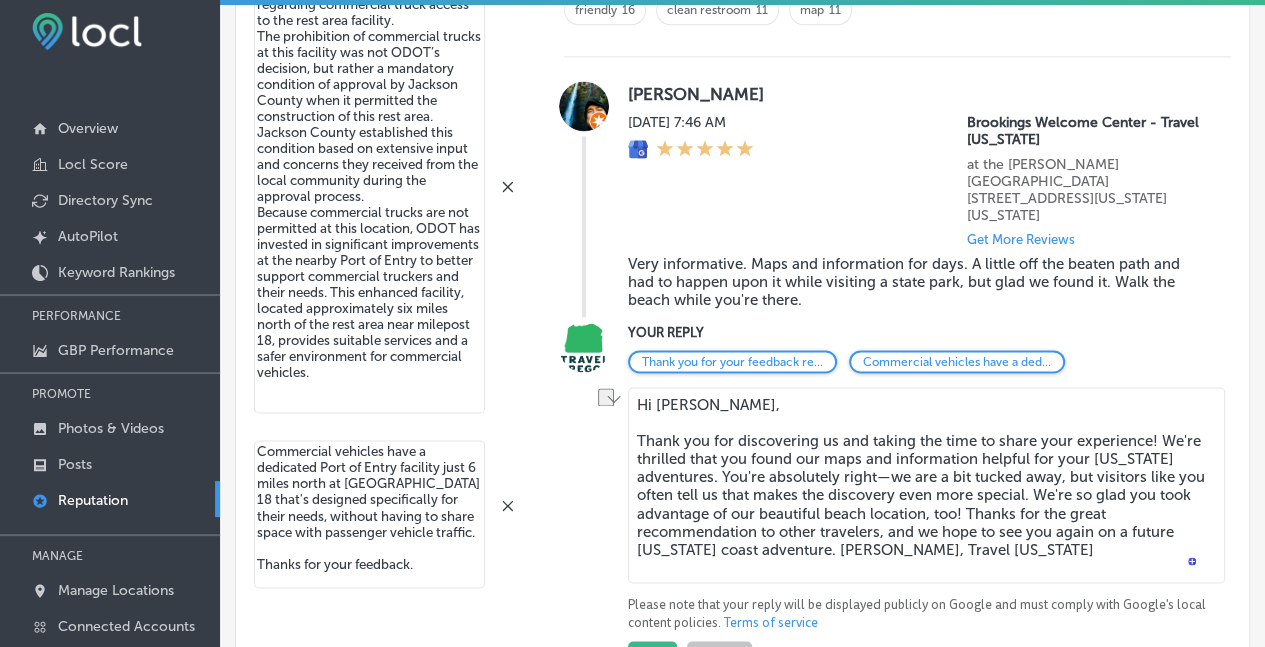 drag, startPoint x: 864, startPoint y: 427, endPoint x: 734, endPoint y: 434, distance: 130.18832 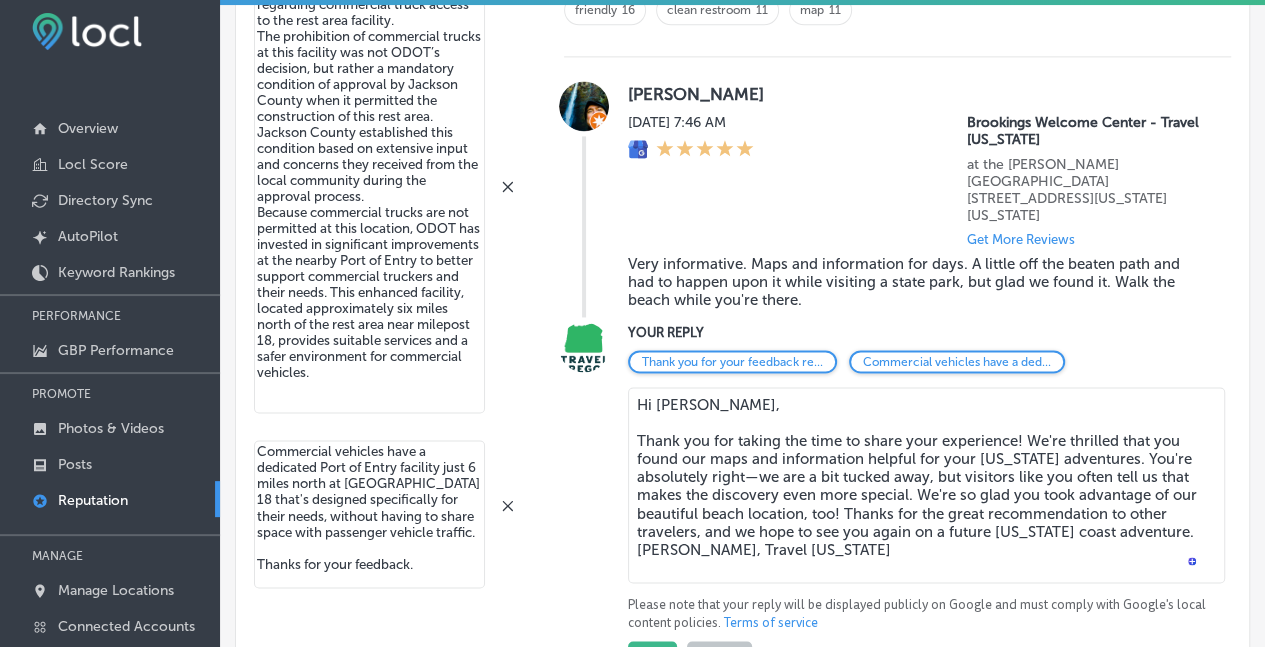 click on "Hi Todd,
Thank you for taking the time to share your experience! We're thrilled that you found our maps and information helpful for your Oregon adventures. You're absolutely right—we are a bit tucked away, but visitors like you often tell us that makes the discovery even more special. We're so glad you took advantage of our beautiful beach location, too! Thanks for the great recommendation to other travelers, and we hope to see you again on a future Oregon coast adventure. A. George, Travel Oregon" at bounding box center (926, 485) 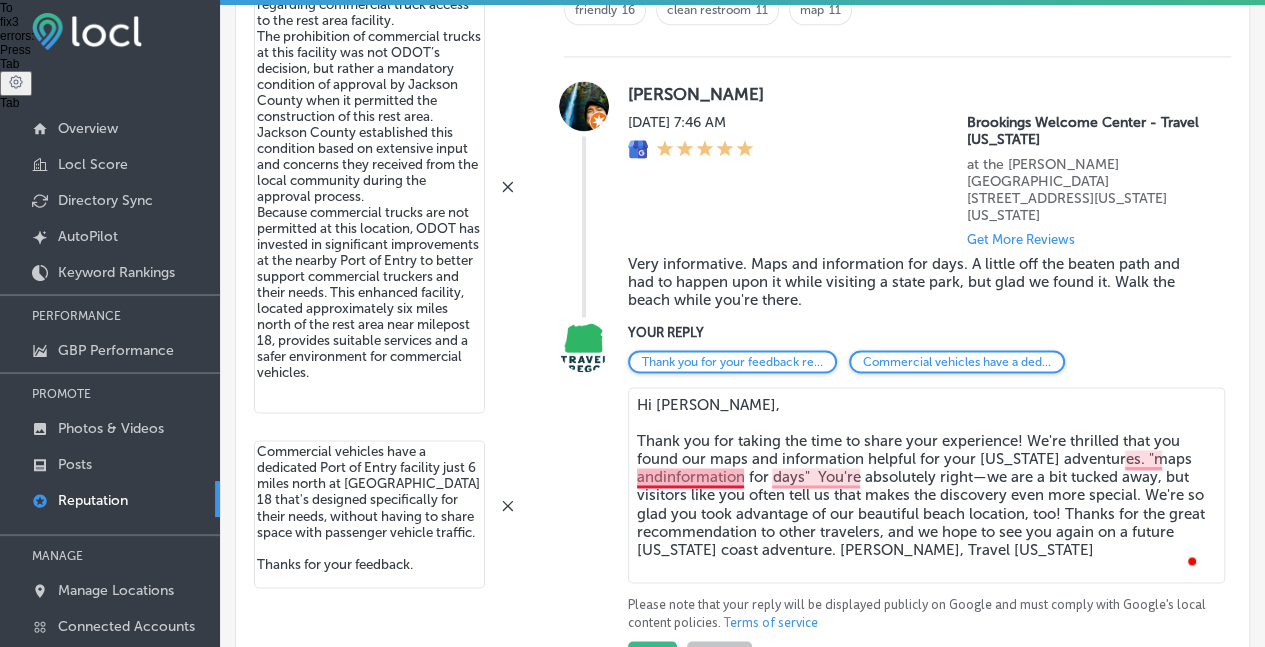 click on "Hi Todd,
Thank you for taking the time to share your experience! We're thrilled that you found our maps and information helpful for your Oregon adventures. "maps andinformation for days"  You're absolutely right—we are a bit tucked away, but visitors like you often tell us that makes the discovery even more special. We're so glad you took advantage of our beautiful beach location, too! Thanks for the great recommendation to other travelers, and we hope to see you again on a future Oregon coast adventure. A. George, Travel Oregon" at bounding box center (926, 485) 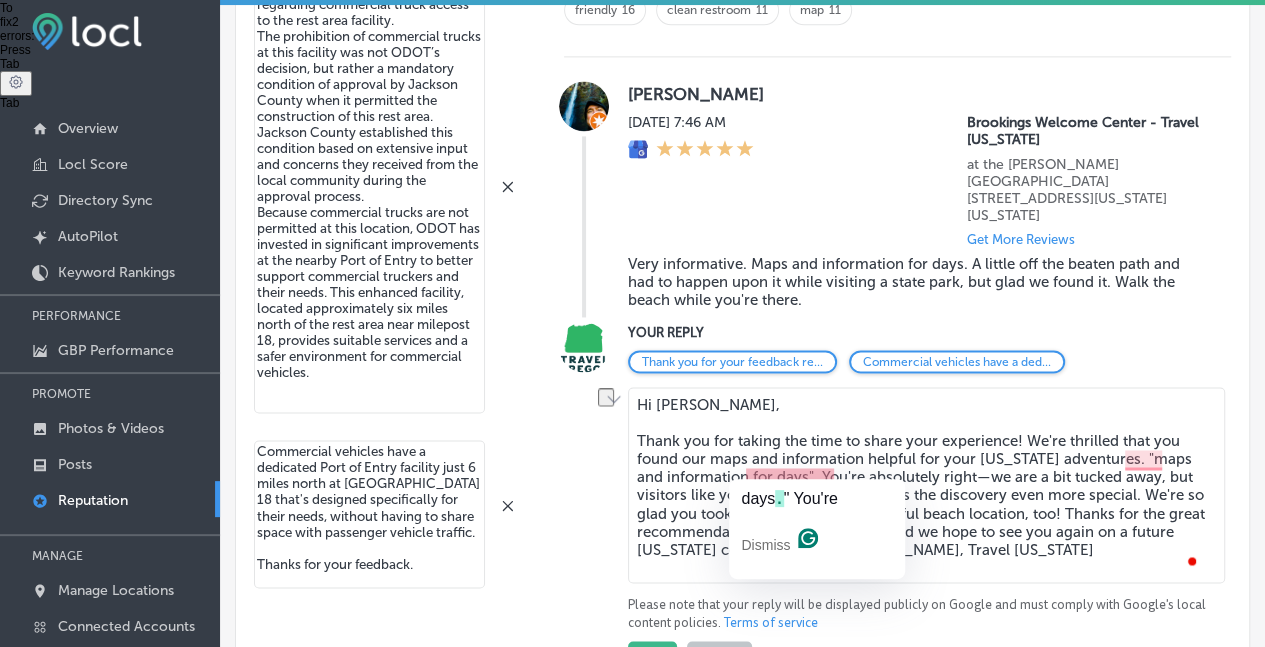 drag, startPoint x: 949, startPoint y: 465, endPoint x: 786, endPoint y: 461, distance: 163.04907 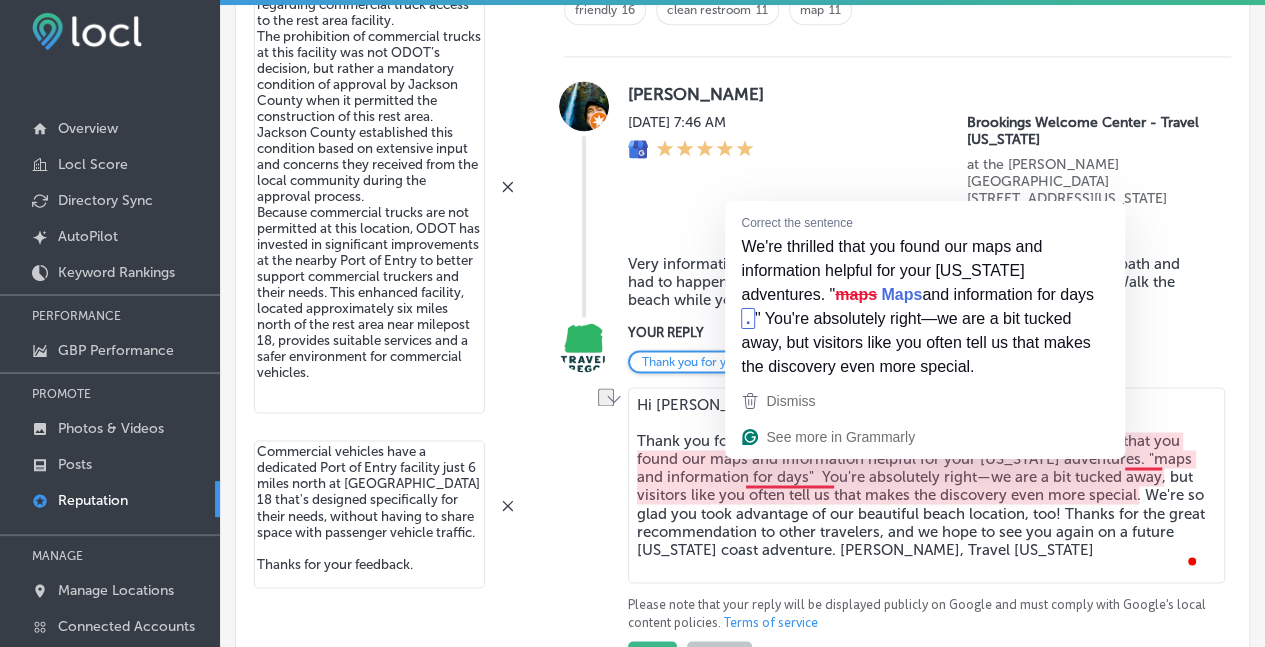 click on "Hi Todd,
Thank you for taking the time to share your experience! We're thrilled that you found our maps and information helpful for your Oregon adventures. "maps and information for days"  You're absolutely right—we are a bit tucked away, but visitors like you often tell us that makes the discovery even more special. We're so glad you took advantage of our beautiful beach location, too! Thanks for the great recommendation to other travelers, and we hope to see you again on a future Oregon coast adventure. A. George, Travel Oregon" at bounding box center [926, 485] 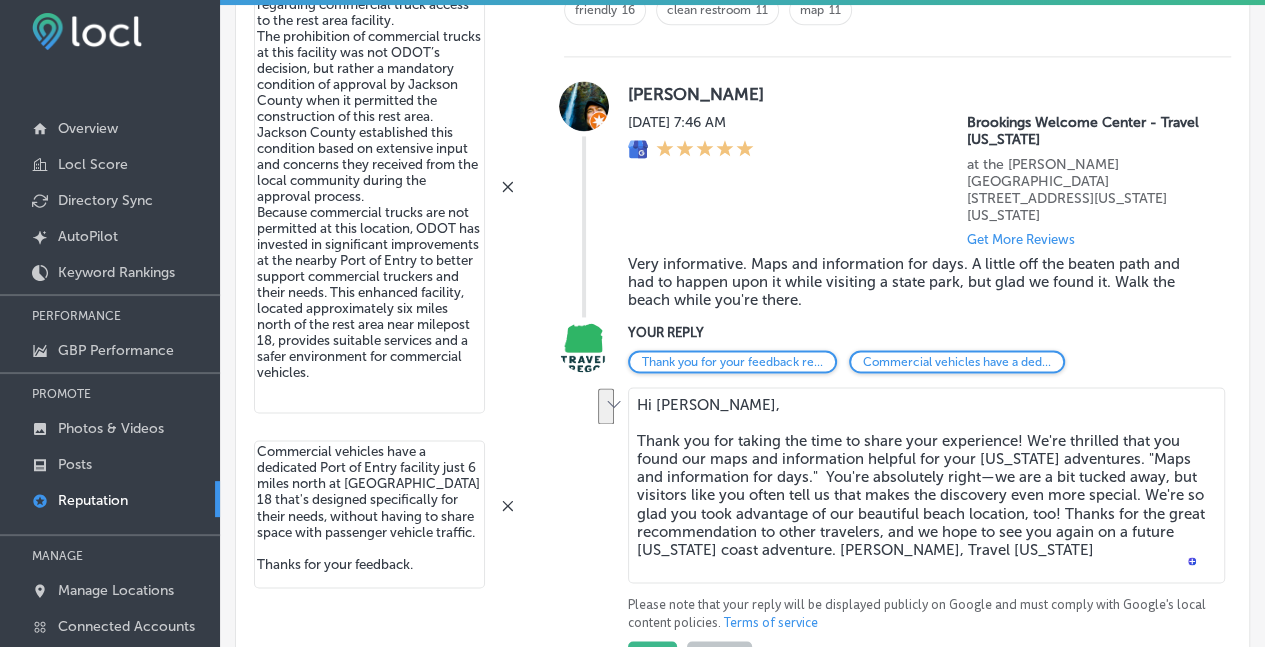 drag, startPoint x: 1113, startPoint y: 446, endPoint x: 1022, endPoint y: 425, distance: 93.39165 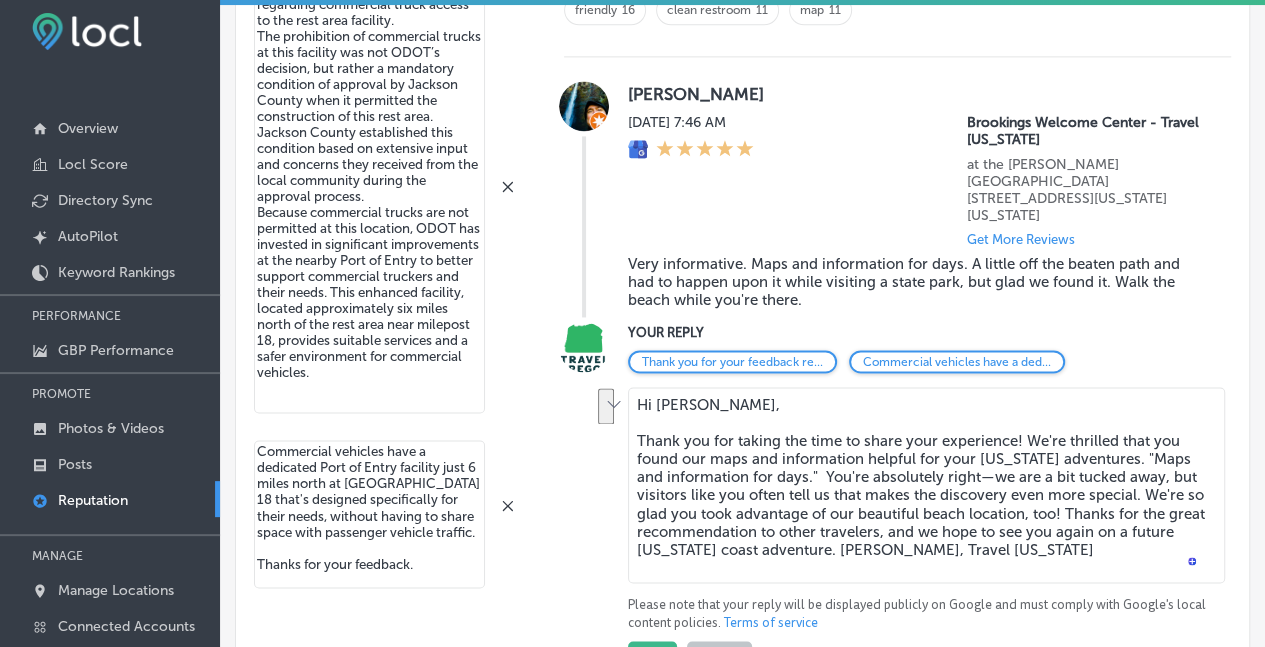 click on "Hi Todd,
Thank you for taking the time to share your experience! We're thrilled that you found our maps and information helpful for your Oregon adventures. "Maps and information for days."  You're absolutely right—we are a bit tucked away, but visitors like you often tell us that makes the discovery even more special. We're so glad you took advantage of our beautiful beach location, too! Thanks for the great recommendation to other travelers, and we hope to see you again on a future Oregon coast adventure. A. George, Travel Oregon" at bounding box center (926, 485) 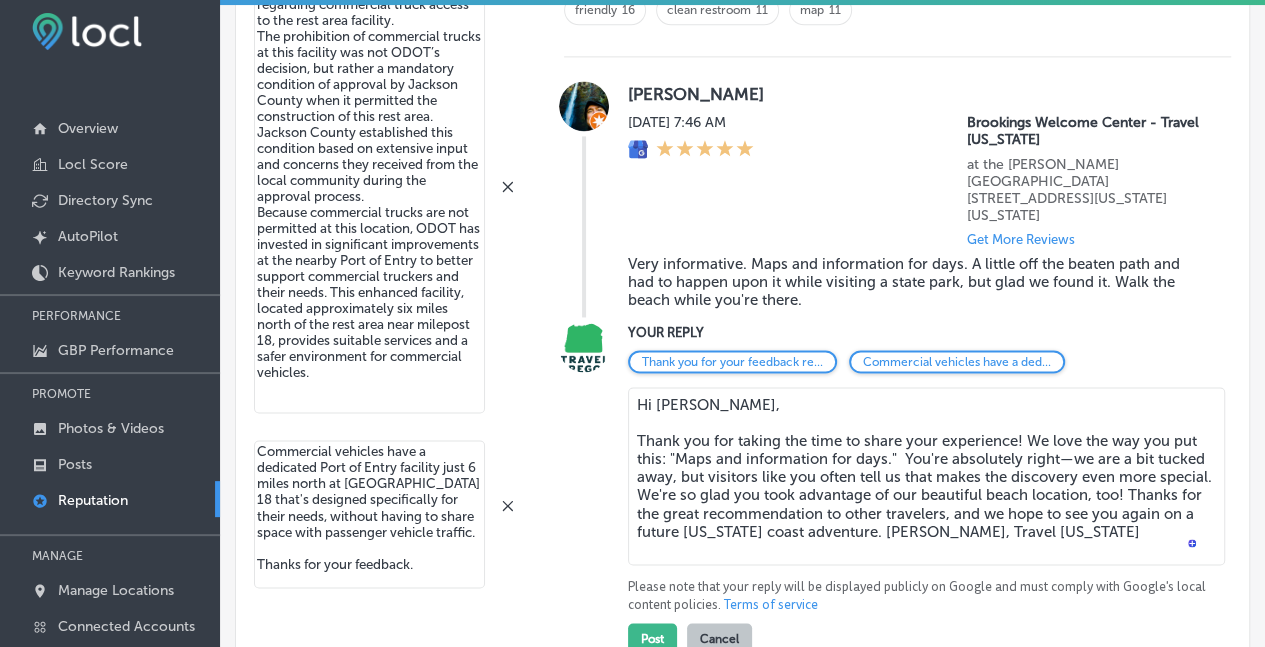 drag, startPoint x: 904, startPoint y: 452, endPoint x: 1074, endPoint y: 479, distance: 172.13077 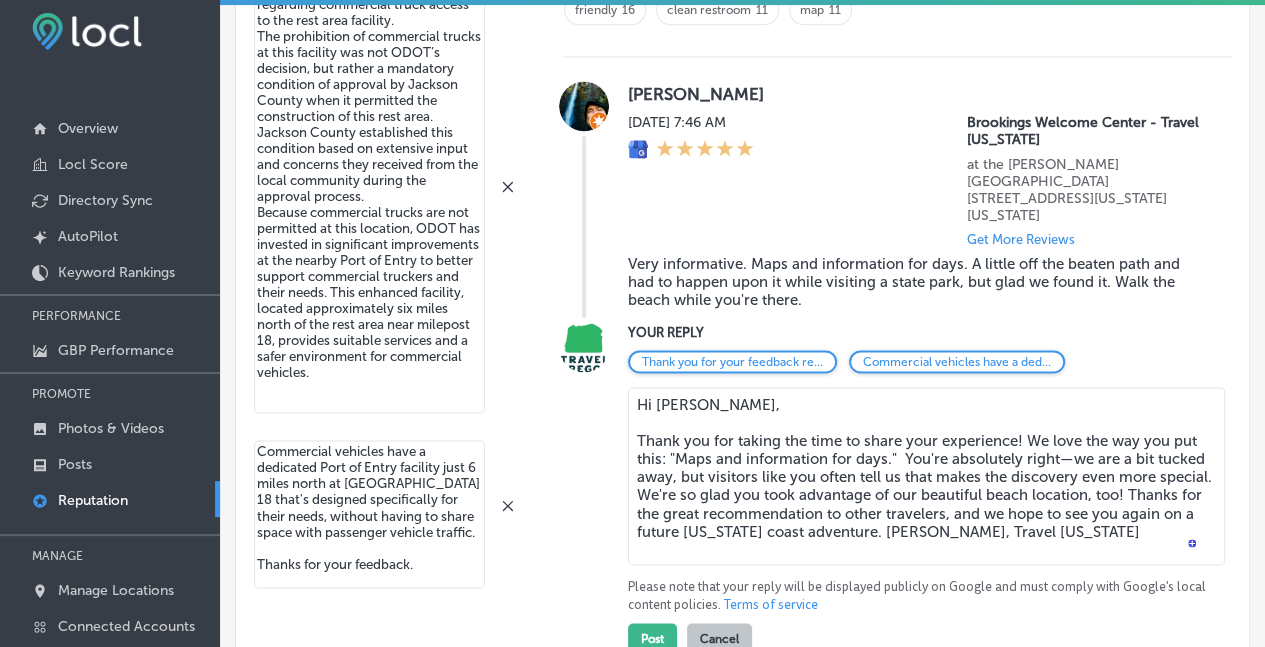 click on "Hi Todd,
Thank you for taking the time to share your experience! We love the way you put this: "Maps and information for days."  You're absolutely right—we are a bit tucked away, but visitors like you often tell us that makes the discovery even more special. We're so glad you took advantage of our beautiful beach location, too! Thanks for the great recommendation to other travelers, and we hope to see you again on a future Oregon coast adventure. A. George, Travel Oregon" at bounding box center [926, 476] 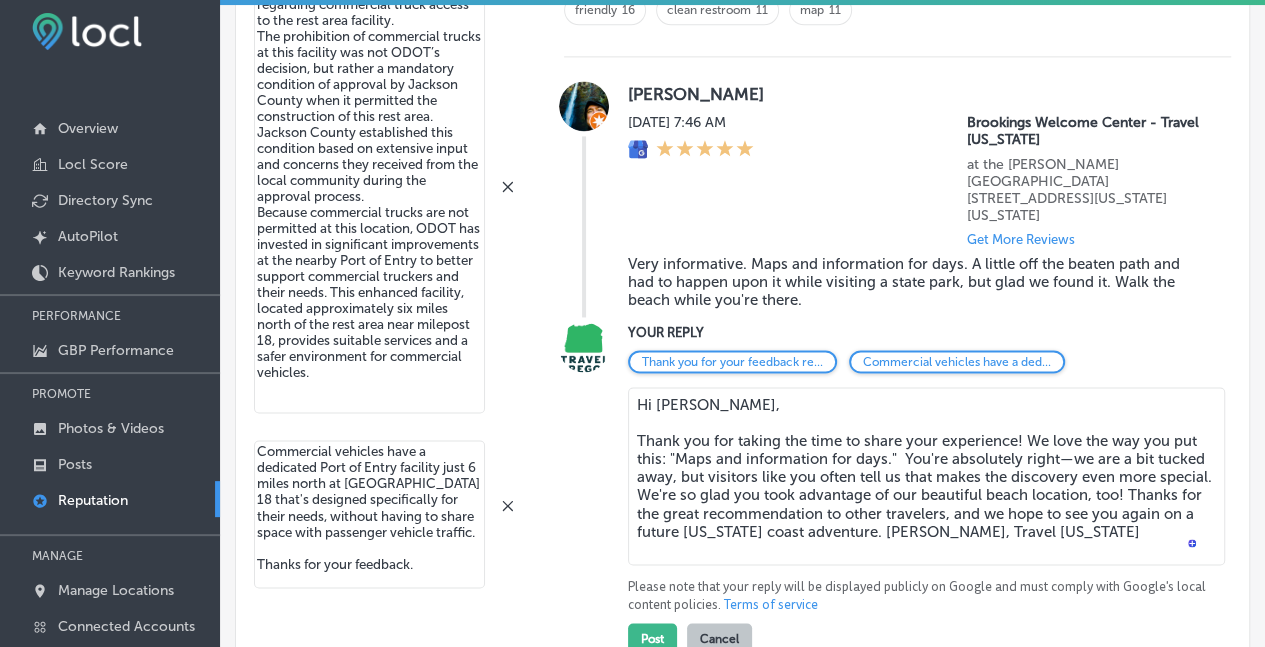 click on "Hi Todd,
Thank you for taking the time to share your experience! We love the way you put this: "Maps and information for days."  You're absolutely right—we are a bit tucked away, but visitors like you often tell us that makes the discovery even more special. We're so glad you took advantage of our beautiful beach location, too! Thanks for the great recommendation to other travelers, and we hope to see you again on a future Oregon coast adventure. A. George, Travel Oregon" at bounding box center [926, 476] 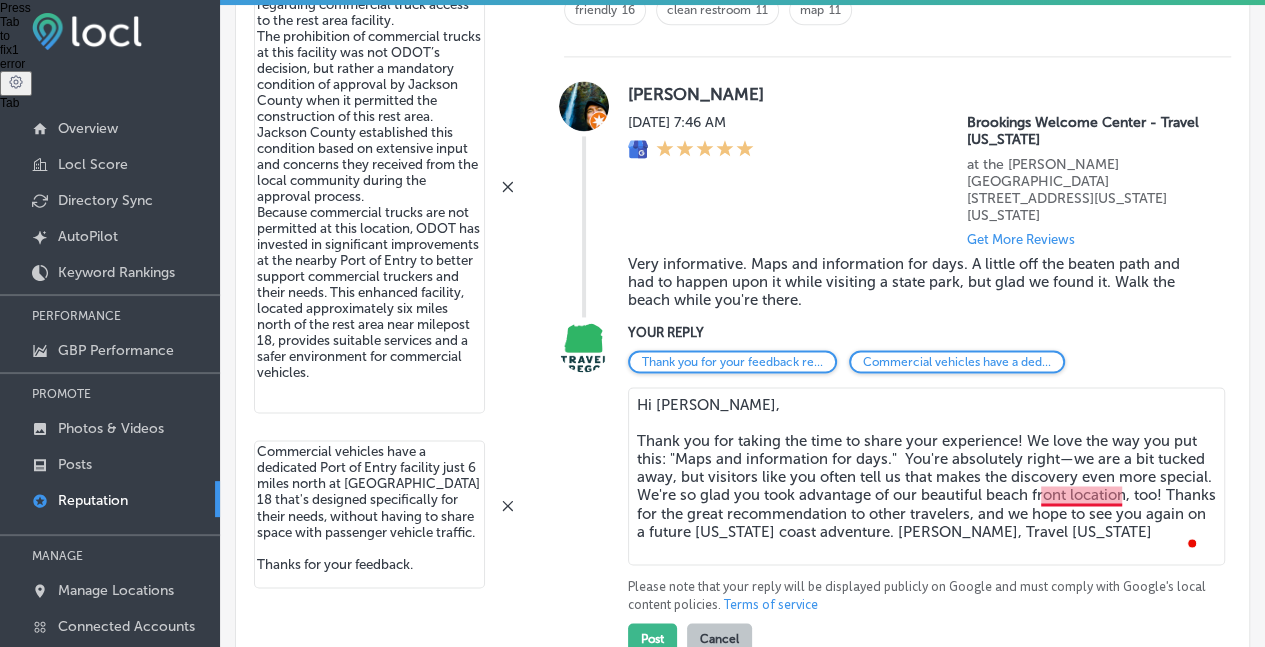 click on "Hi Todd,
Thank you for taking the time to share your experience! We love the way you put this: "Maps and information for days."  You're absolutely right—we are a bit tucked away, but visitors like you often tell us that makes the discovery even more special. We're so glad you took advantage of our beautiful beach front location, too! Thanks for the great recommendation to other travelers, and we hope to see you again on a future Oregon coast adventure. A. George, Travel Oregon" at bounding box center (926, 476) 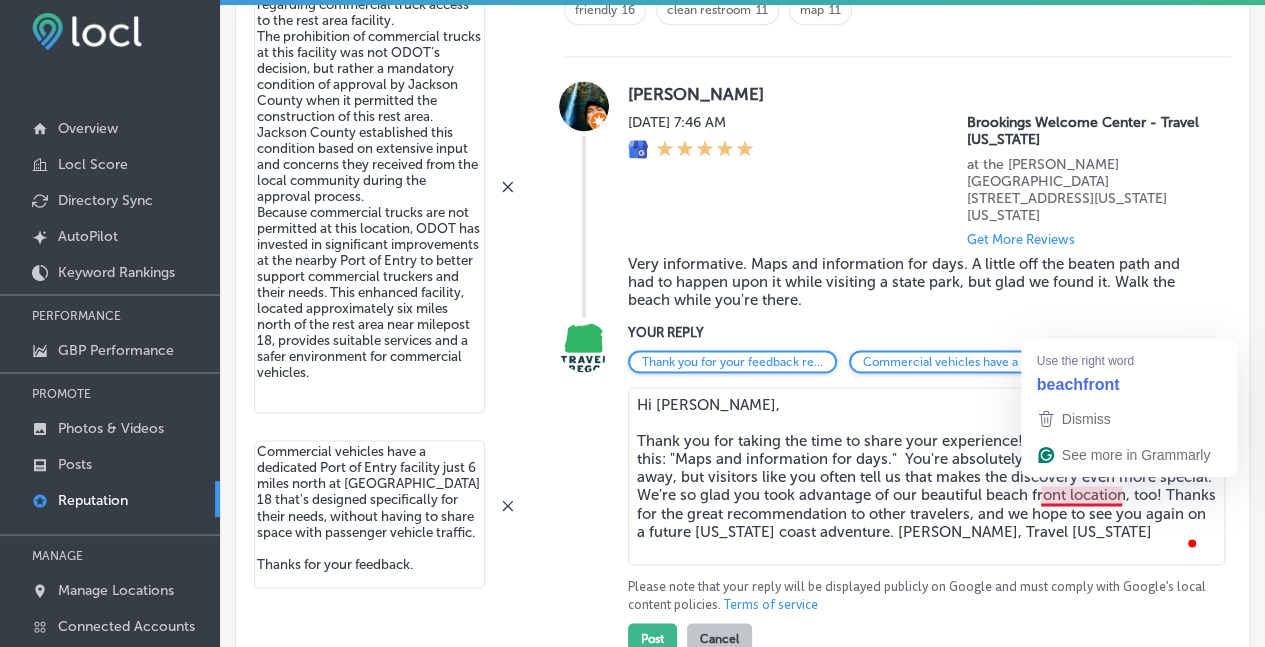 click on "Hi Todd,
Thank you for taking the time to share your experience! We love the way you put this: "Maps and information for days."  You're absolutely right—we are a bit tucked away, but visitors like you often tell us that makes the discovery even more special. We're so glad you took advantage of our beautiful beach front location, too! Thanks for the great recommendation to other travelers, and we hope to see you again on a future Oregon coast adventure. A. George, Travel Oregon" at bounding box center (926, 476) 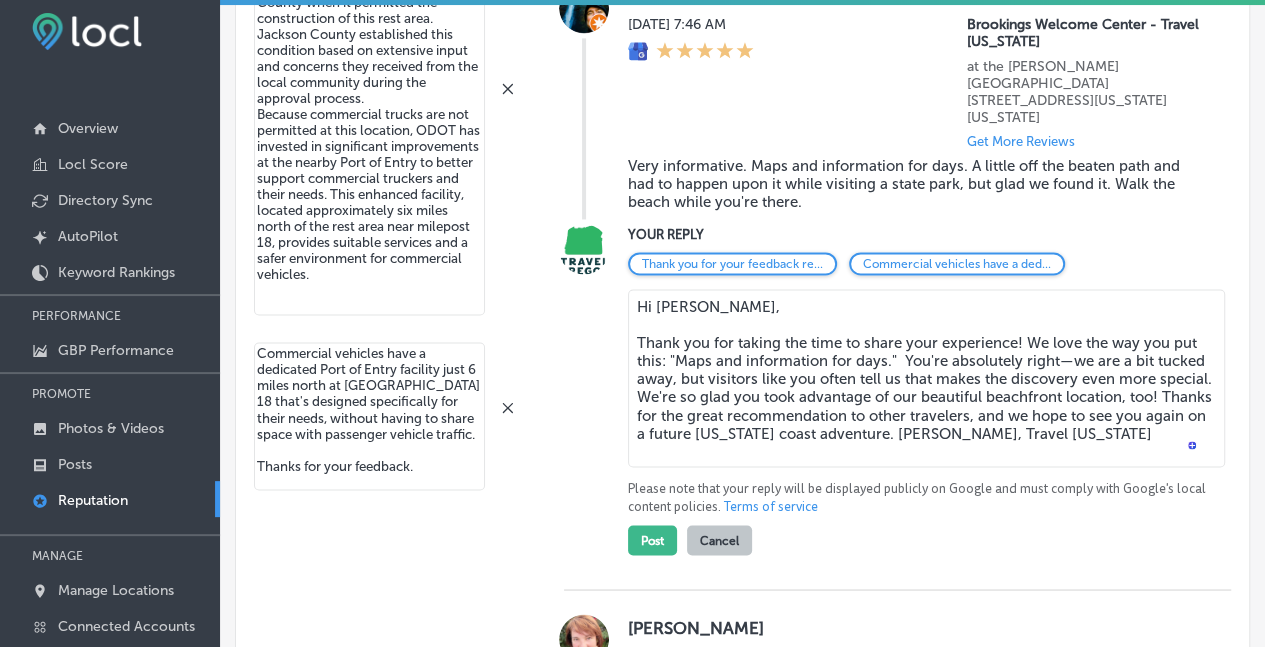 scroll, scrollTop: 1476, scrollLeft: 0, axis: vertical 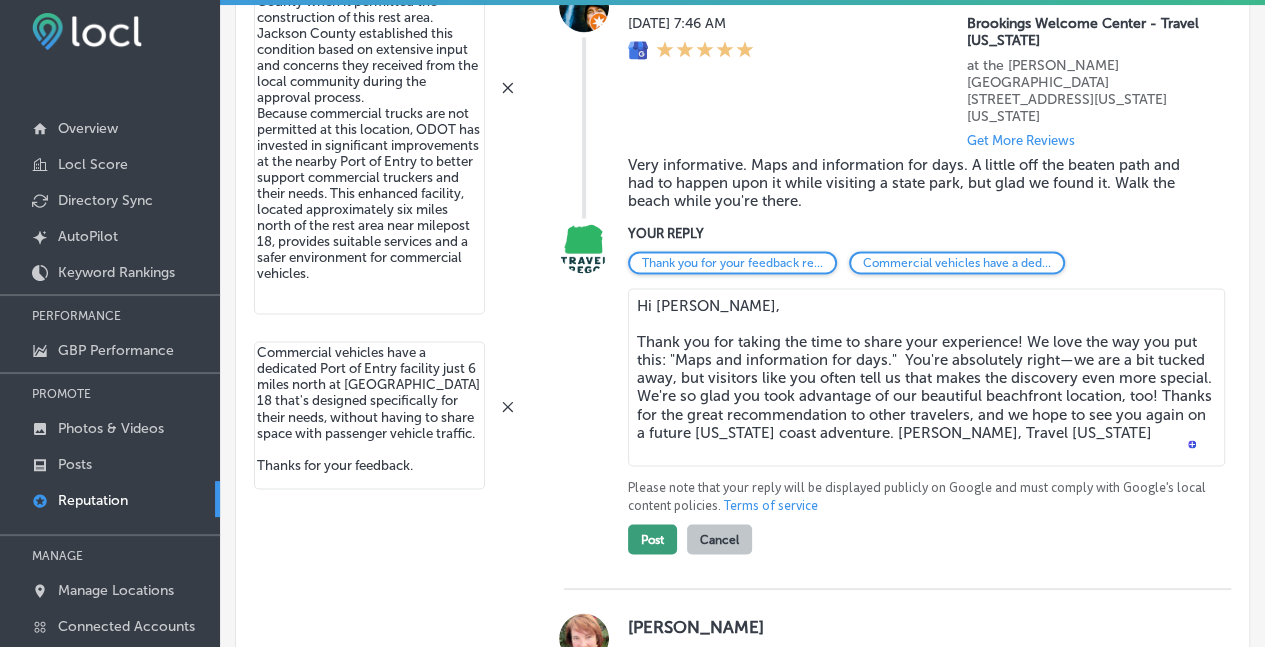 type on "Hi [PERSON_NAME],
Thank you for taking the time to share your experience! We love the way you put this: "Maps and information for days."  You're absolutely right—we are a bit tucked away, but visitors like you often tell us that makes the discovery even more special. We're so glad you took advantage of our beautiful beachfront location, too! Thanks for the great recommendation to other travelers, and we hope to see you again on a future [US_STATE] coast adventure. [PERSON_NAME], Travel [US_STATE]" 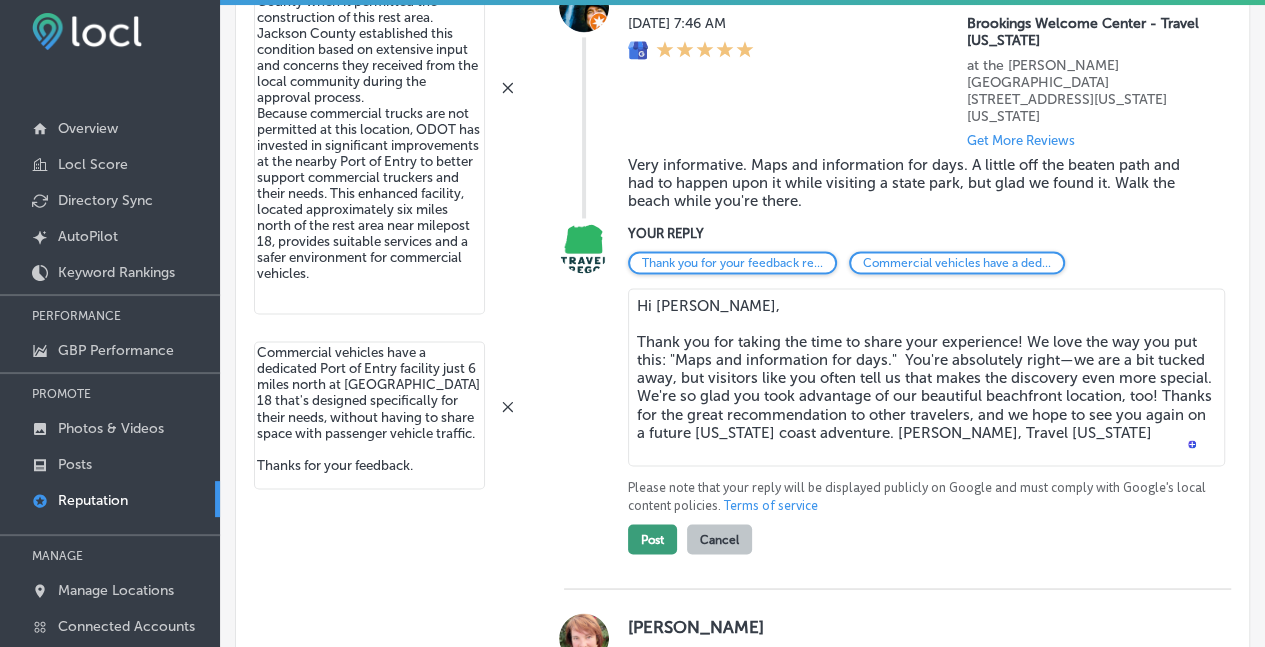 click on "Post" at bounding box center (652, 539) 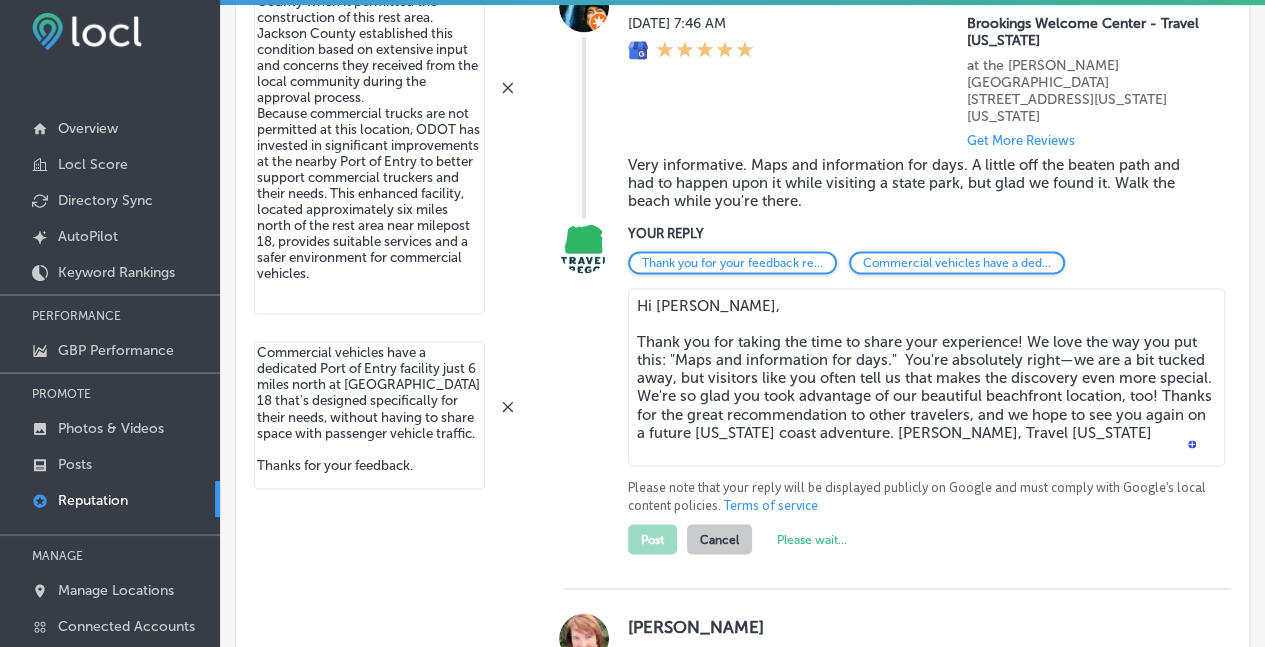 type on "x" 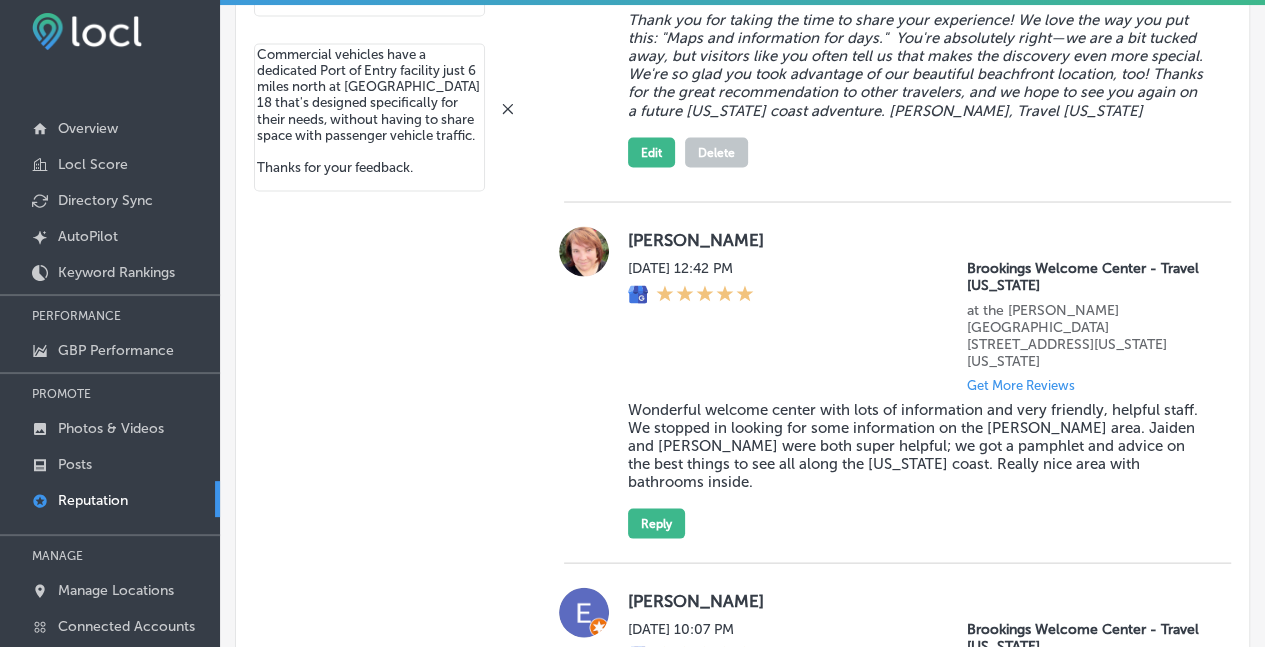 scroll, scrollTop: 1776, scrollLeft: 0, axis: vertical 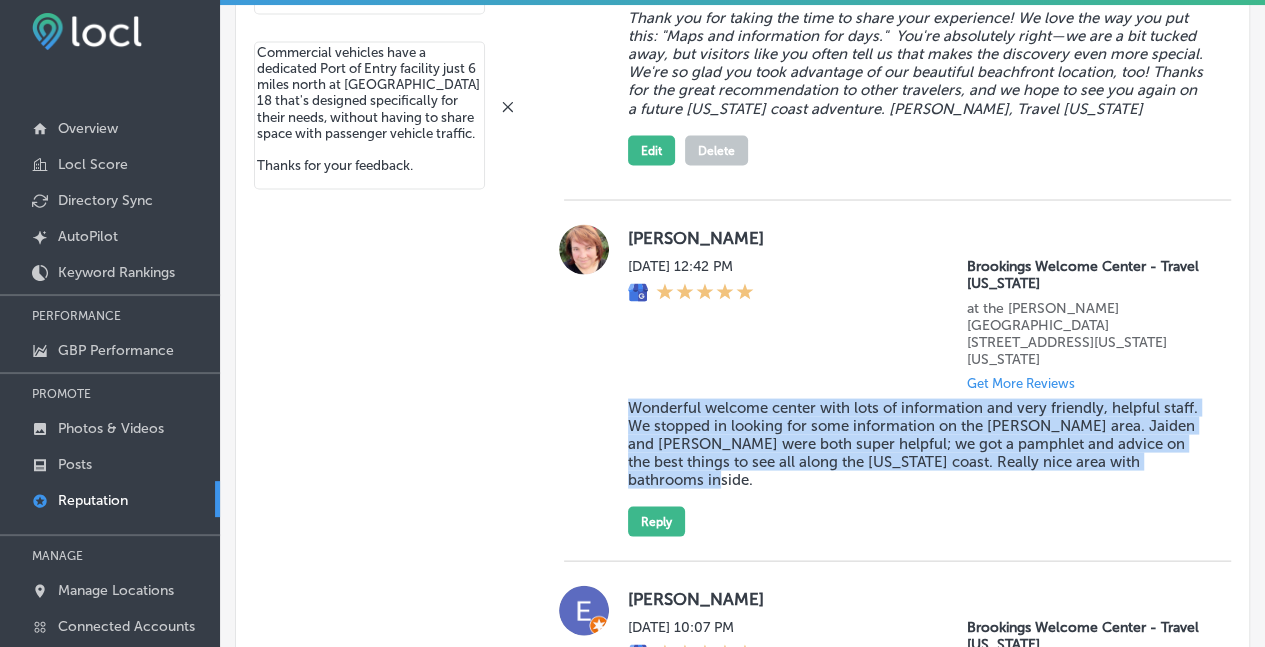 drag, startPoint x: 748, startPoint y: 484, endPoint x: 616, endPoint y: 419, distance: 147.13599 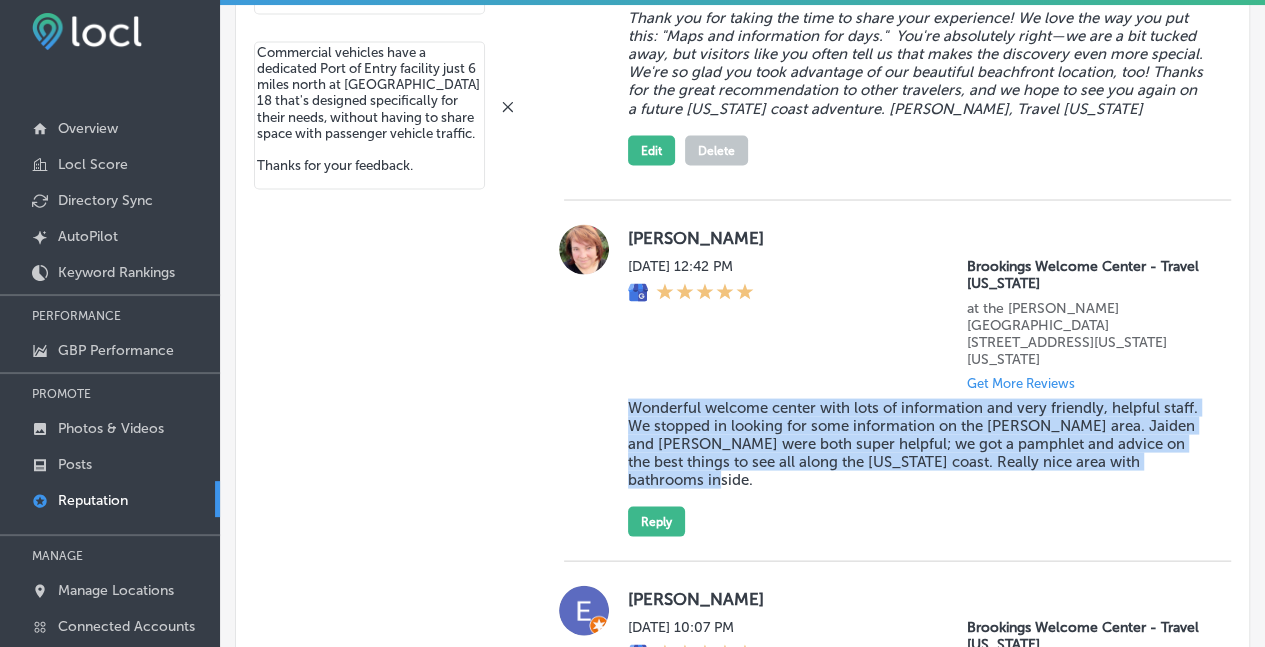 click on "Stacy Clements   Wed, Jul 23, 2025 12:42 PM Brookings Welcome Center - Travel Oregon at the Crissey Field State Recreation Site 8331 14433 Oregon Coast Highway Brookings, Oregon 97415-8331, US Get More Reviews Wonderful welcome center with lots of information and very friendly, helpful staff.  We stopped in looking for some information on the Samuel H. Boardman area.  Jaiden and Barbara were both super helpful; we got a pamphlet and advice on the best things to see all along the Oregon coast.  Really nice area with bathrooms inside. Reply" at bounding box center [897, 380] 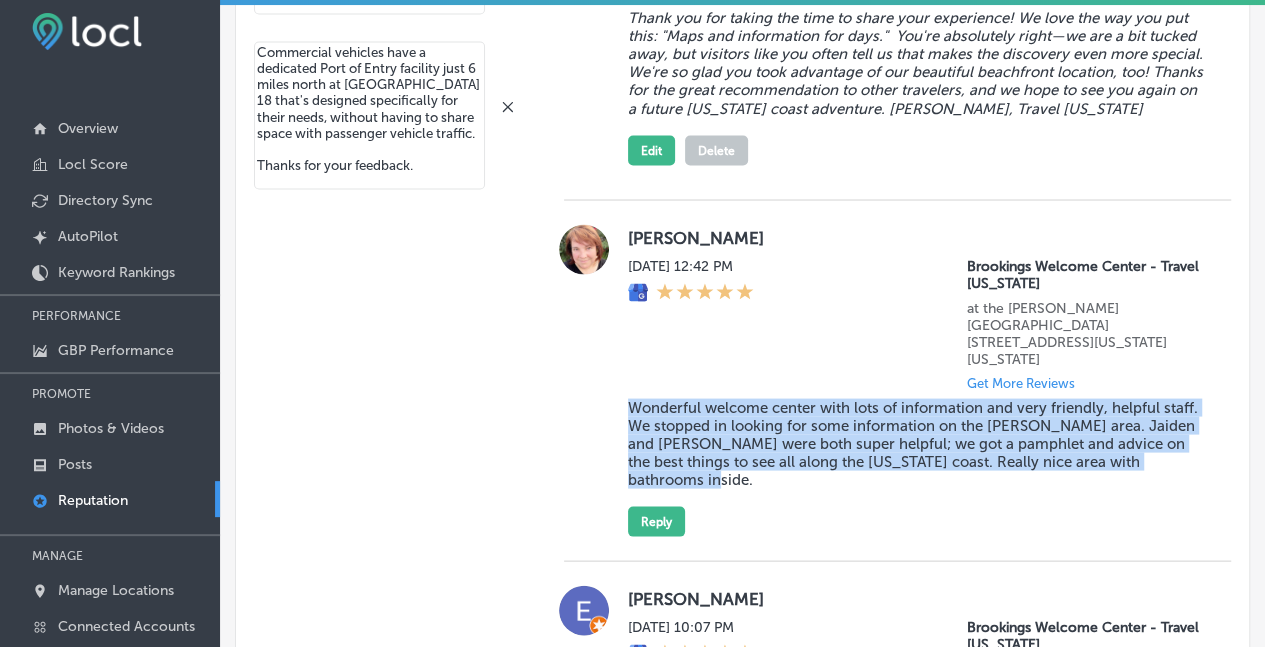 copy on "Wonderful welcome center with lots of information and very friendly, helpful staff.  We stopped in looking for some information on the [PERSON_NAME] area.  Jaiden and [PERSON_NAME] were both super helpful; we got a pamphlet and advice on the best things to see all along the [US_STATE] coast.  Really nice area with bathrooms inside." 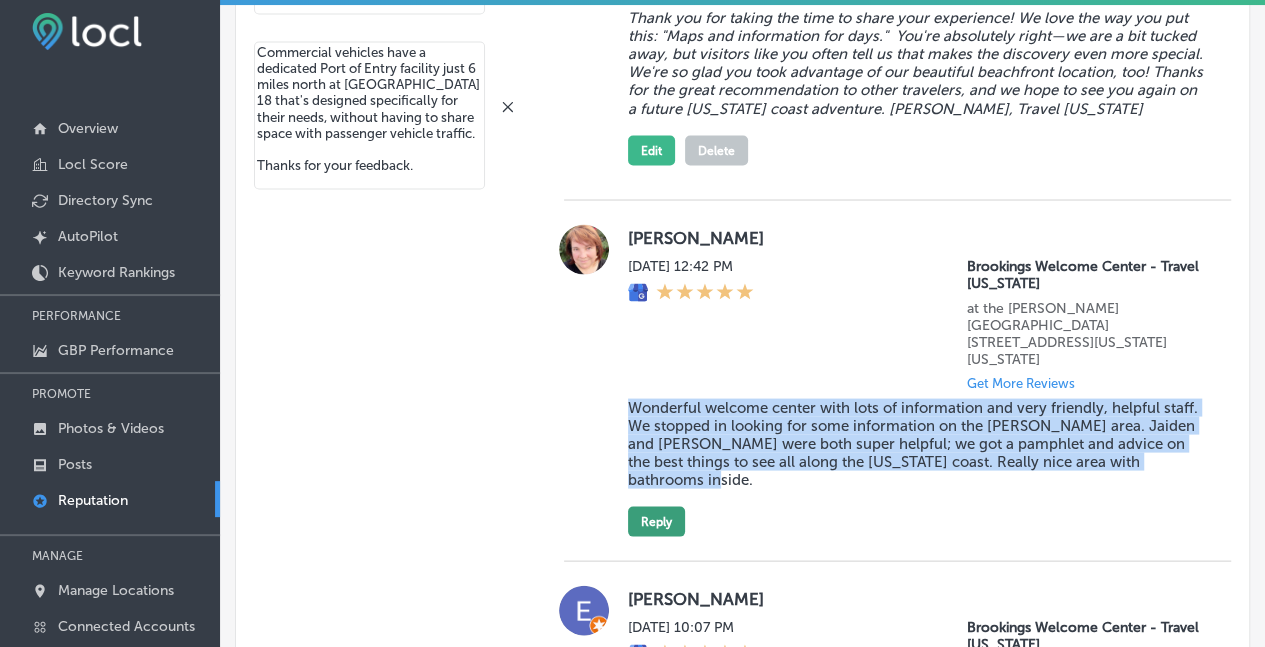 click on "Reply" at bounding box center (656, 521) 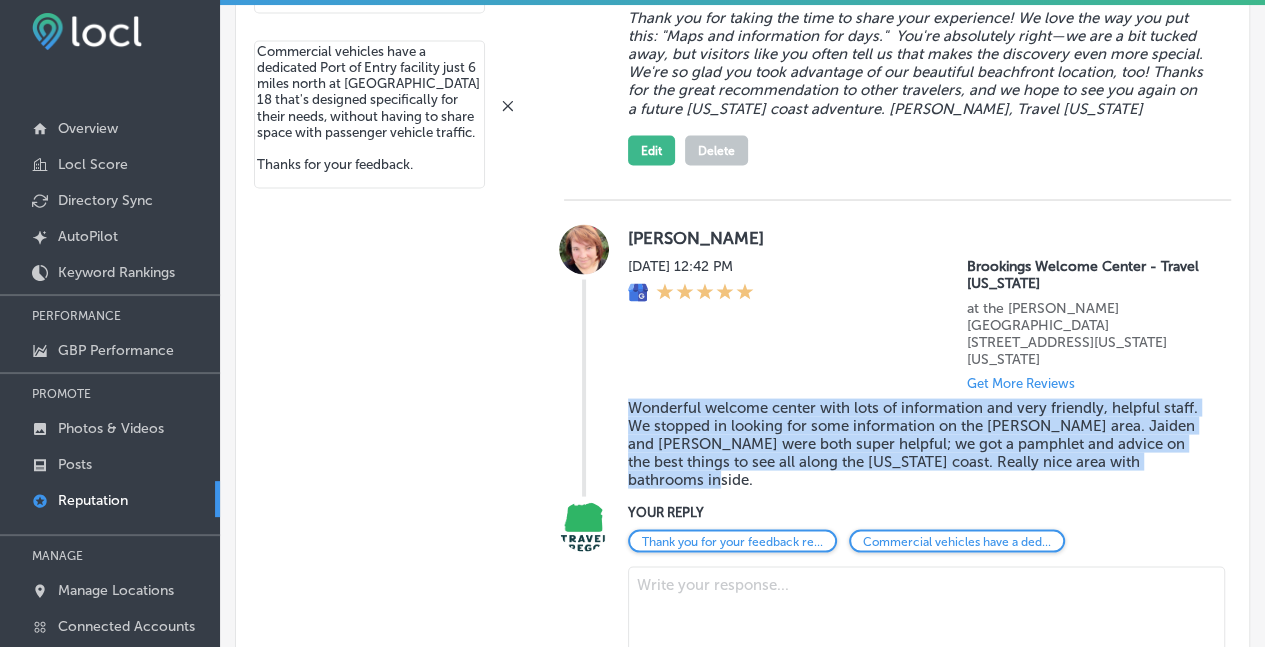 scroll, scrollTop: 1774, scrollLeft: 0, axis: vertical 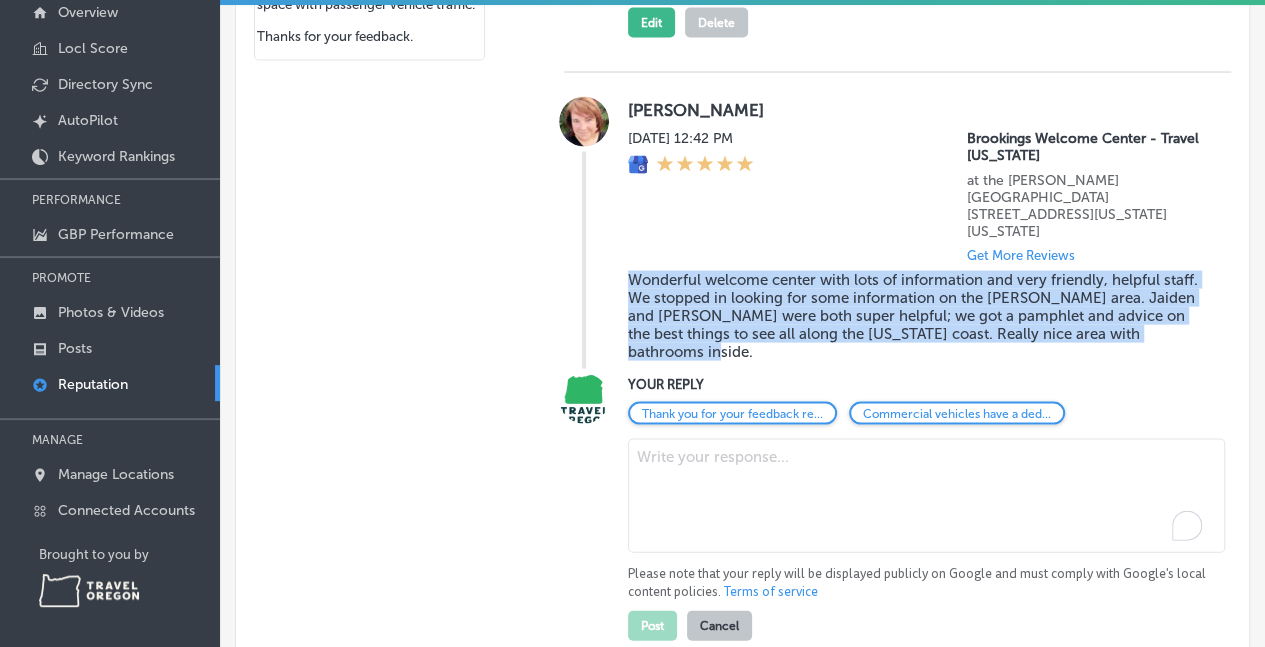 click at bounding box center [926, 495] 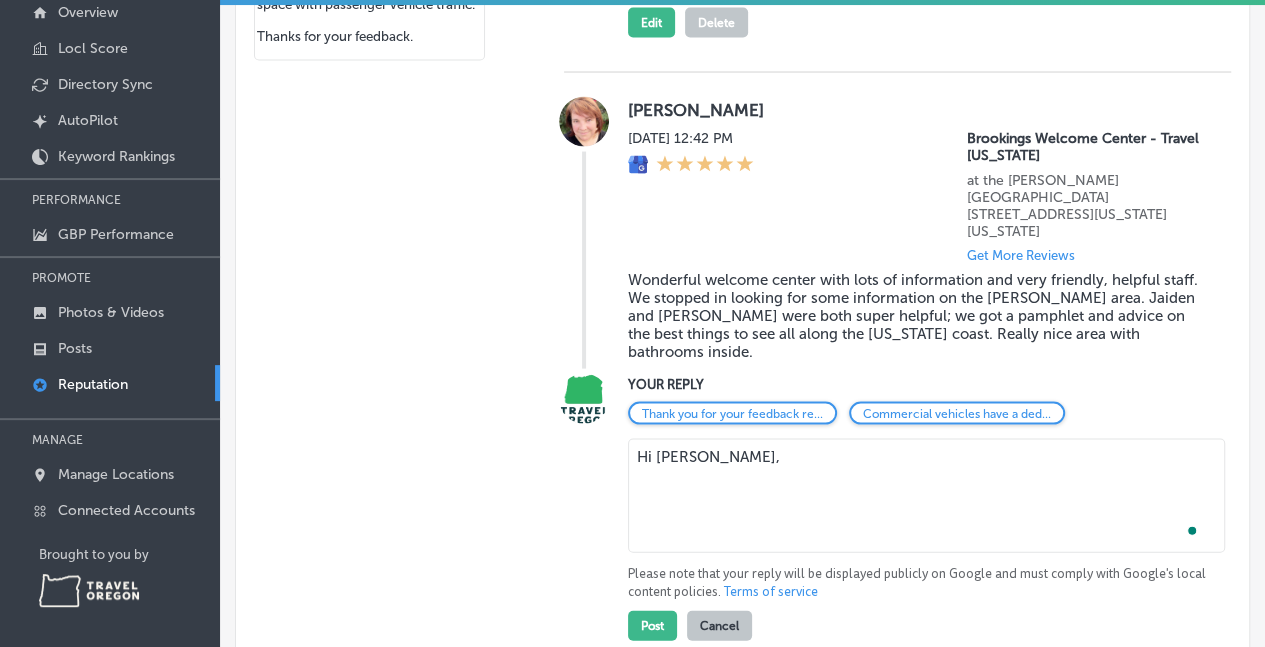 paste on ""Thank you so much for this wonderful review! We're delighted that Jaiden and Barbara were able to help you discover the best of the Samuel H. Boardman area and the Oregon coast. Our team takes great pride in sharing their local knowledge to help visitors make the most of their time here. We're also glad you found our facilities convenient during your visit. Thank you for taking the time to recognize our staff—it truly means the world to them. We hope you had an amazing time exploring the coast and look forward to helping you plan future Oregon adventures!"" 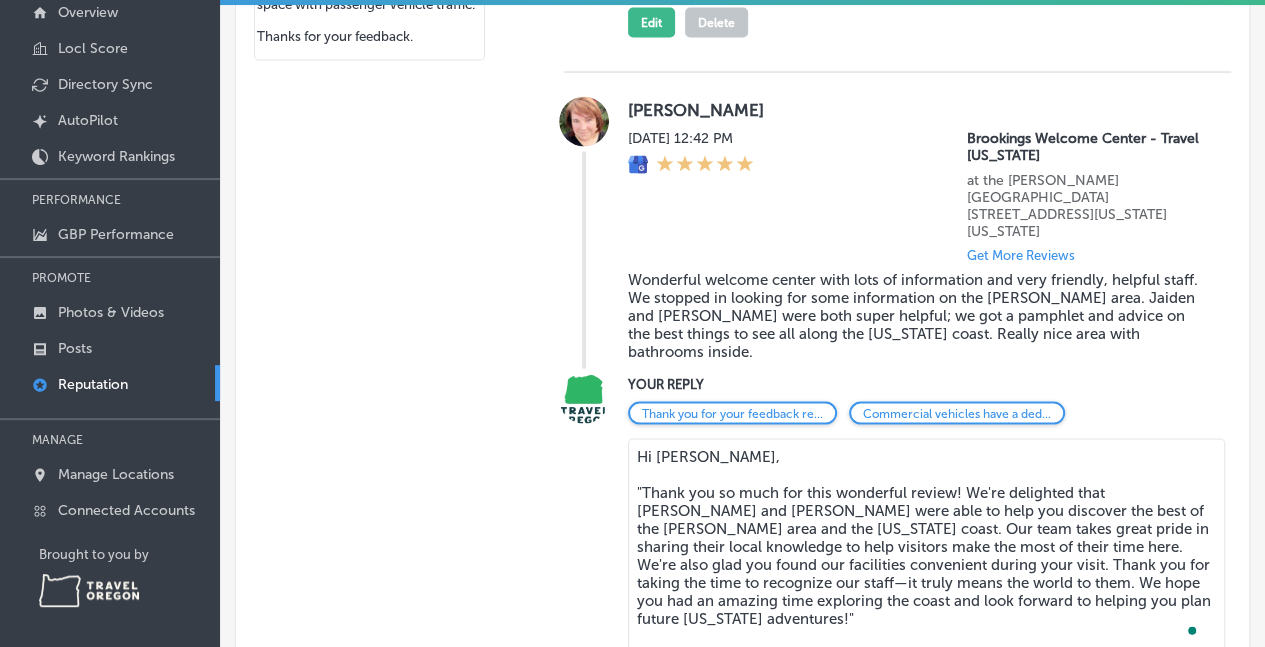 click on "Hi Stacy,
"Thank you so much for this wonderful review! We're delighted that Jaiden and Barbara were able to help you discover the best of the Samuel H. Boardman area and the Oregon coast. Our team takes great pride in sharing their local knowledge to help visitors make the most of their time here. We're also glad you found our facilities convenient during your visit. Thank you for taking the time to recognize our staff—it truly means the world to them. We hope you had an amazing time exploring the coast and look forward to helping you plan future Oregon adventures!"" at bounding box center (926, 545) 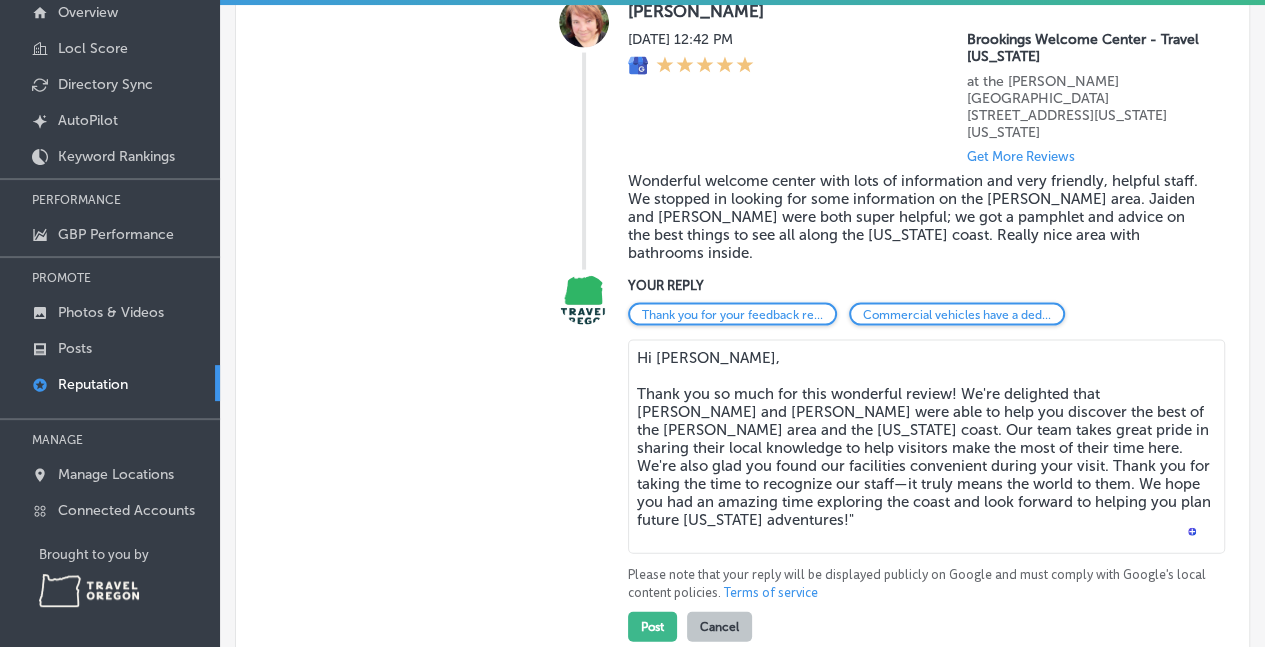scroll, scrollTop: 1888, scrollLeft: 0, axis: vertical 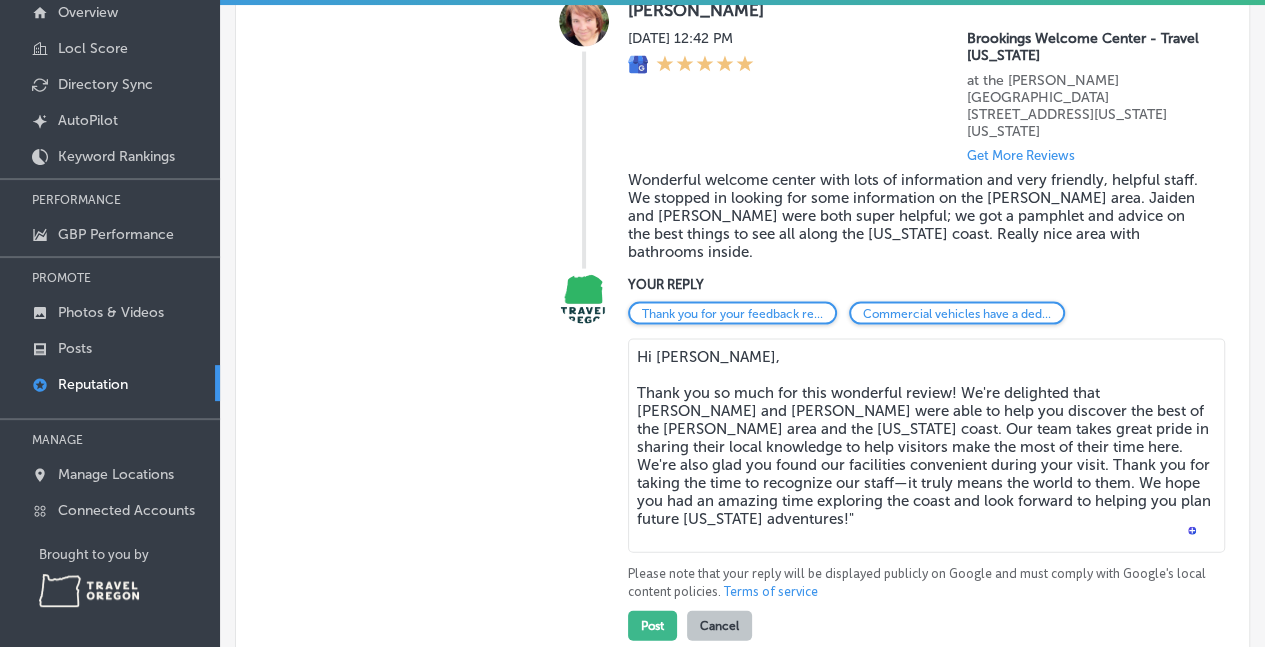 click on "Hi Stacy,
Thank you so much for this wonderful review! We're delighted that Jaiden and Barbara were able to help you discover the best of the Samuel H. Boardman area and the Oregon coast. Our team takes great pride in sharing their local knowledge to help visitors make the most of their time here. We're also glad you found our facilities convenient during your visit. Thank you for taking the time to recognize our staff—it truly means the world to them. We hope you had an amazing time exploring the coast and look forward to helping you plan future Oregon adventures!"" at bounding box center (926, 445) 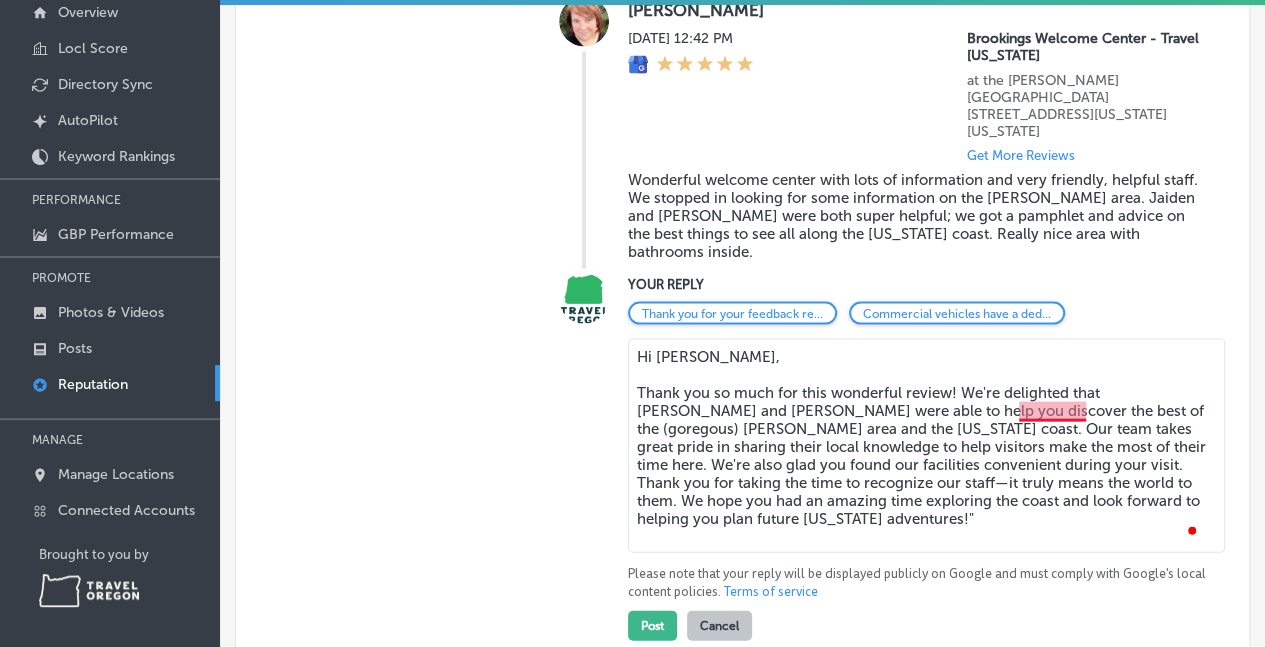 click on "Hi Stacy,
Thank you so much for this wonderful review! We're delighted that Jaiden and Barbara were able to help you discover the best of the (goregous) Samuel H. Boardman area and the Oregon coast. Our team takes great pride in sharing their local knowledge to help visitors make the most of their time here. We're also glad you found our facilities convenient during your visit. Thank you for taking the time to recognize our staff—it truly means the world to them. We hope you had an amazing time exploring the coast and look forward to helping you plan future Oregon adventures!"" at bounding box center [926, 445] 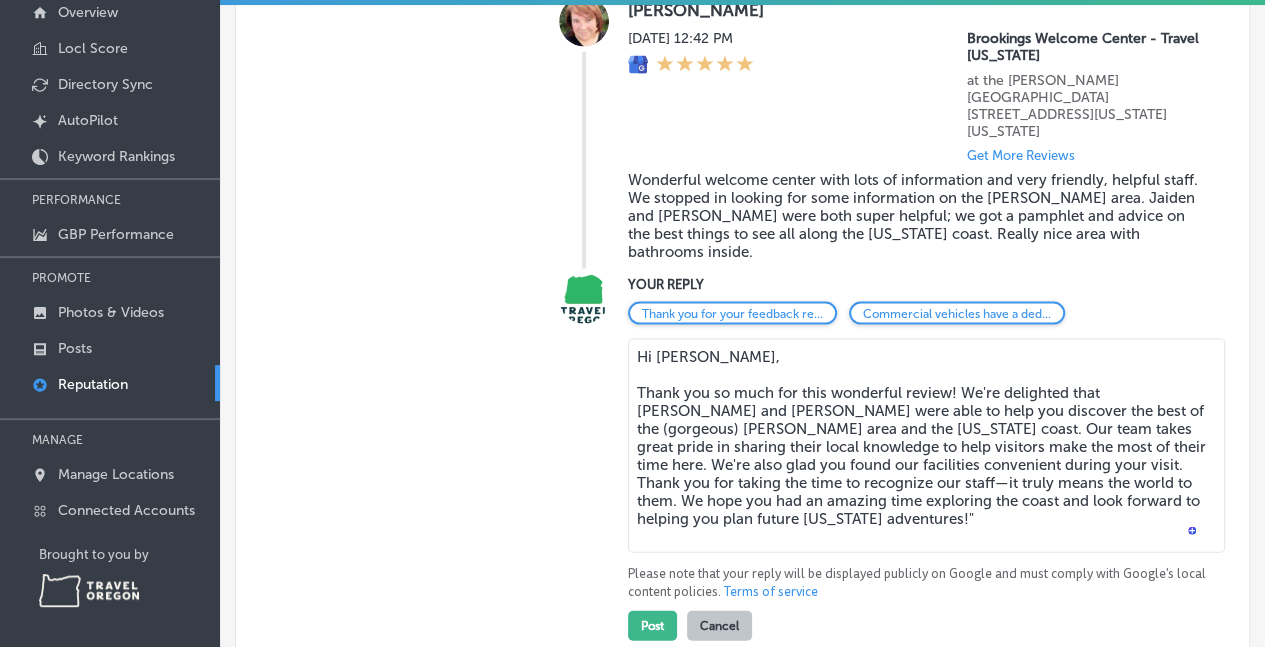 click on "Hi Stacy,
Thank you so much for this wonderful review! We're delighted that Jaiden and Barbara were able to help you discover the best of the (gorgeous) Samuel H. Boardman area and the Oregon coast. Our team takes great pride in sharing their local knowledge to help visitors make the most of their time here. We're also glad you found our facilities convenient during your visit. Thank you for taking the time to recognize our staff—it truly means the world to them. We hope you had an amazing time exploring the coast and look forward to helping you plan future Oregon adventures!"" at bounding box center [926, 445] 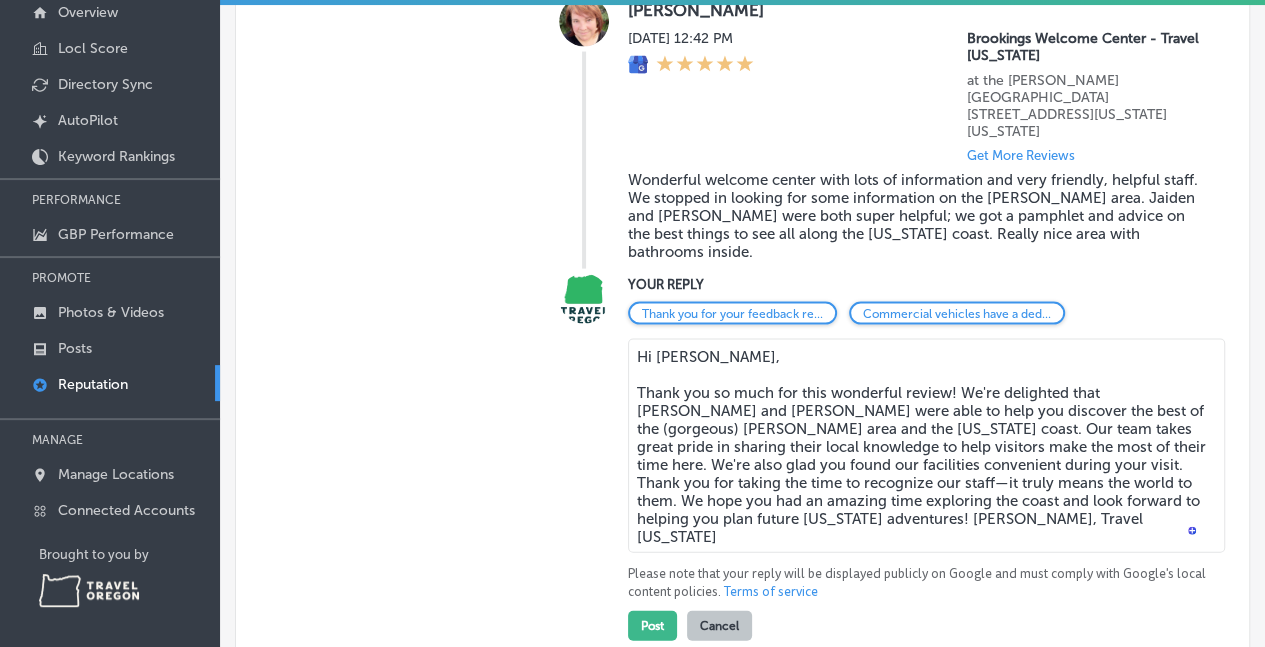 click on "Hi Stacy,
Thank you so much for this wonderful review! We're delighted that Jaiden and Barbara were able to help you discover the best of the (gorgeous) Samuel H. Boardman area and the Oregon coast. Our team takes great pride in sharing their local knowledge to help visitors make the most of their time here. We're also glad you found our facilities convenient during your visit. Thank you for taking the time to recognize our staff—it truly means the world to them. We hope you had an amazing time exploring the coast and look forward to helping you plan future Oregon adventures! A. George, Travel Oregon" at bounding box center [926, 445] 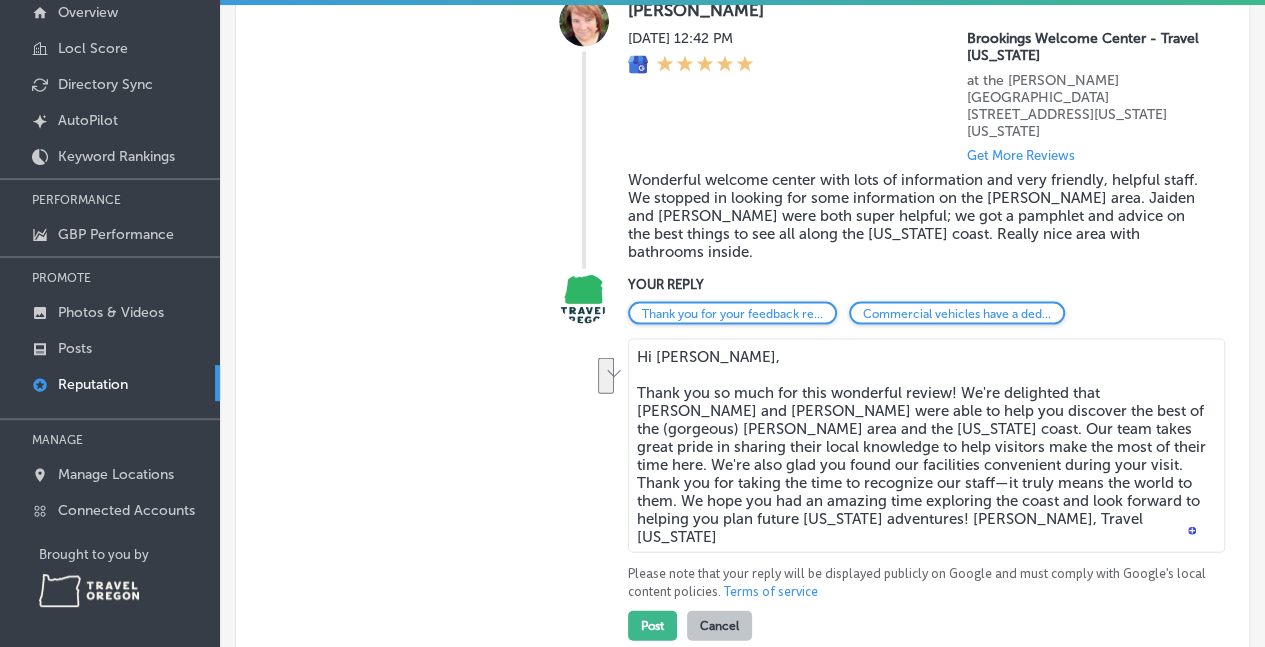 drag, startPoint x: 994, startPoint y: 473, endPoint x: 1092, endPoint y: 451, distance: 100.43903 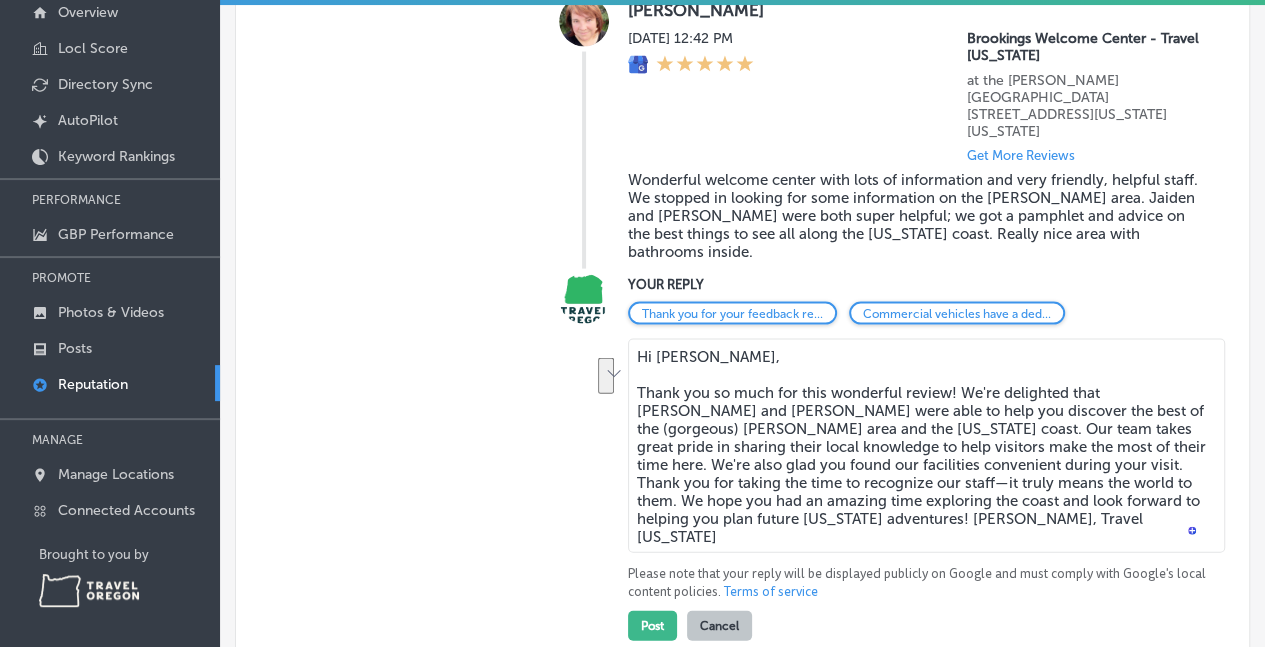 click on "Hi Stacy,
Thank you so much for this wonderful review! We're delighted that Jaiden and Barbara were able to help you discover the best of the (gorgeous) Samuel H. Boardman area and the Oregon coast. Our team takes great pride in sharing their local knowledge to help visitors make the most of their time here. We're also glad you found our facilities convenient during your visit. Thank you for taking the time to recognize our staff—it truly means the world to them. We hope you had an amazing time exploring the coast and look forward to helping you plan future Oregon adventures! A. George, Travel Oregon" at bounding box center [926, 445] 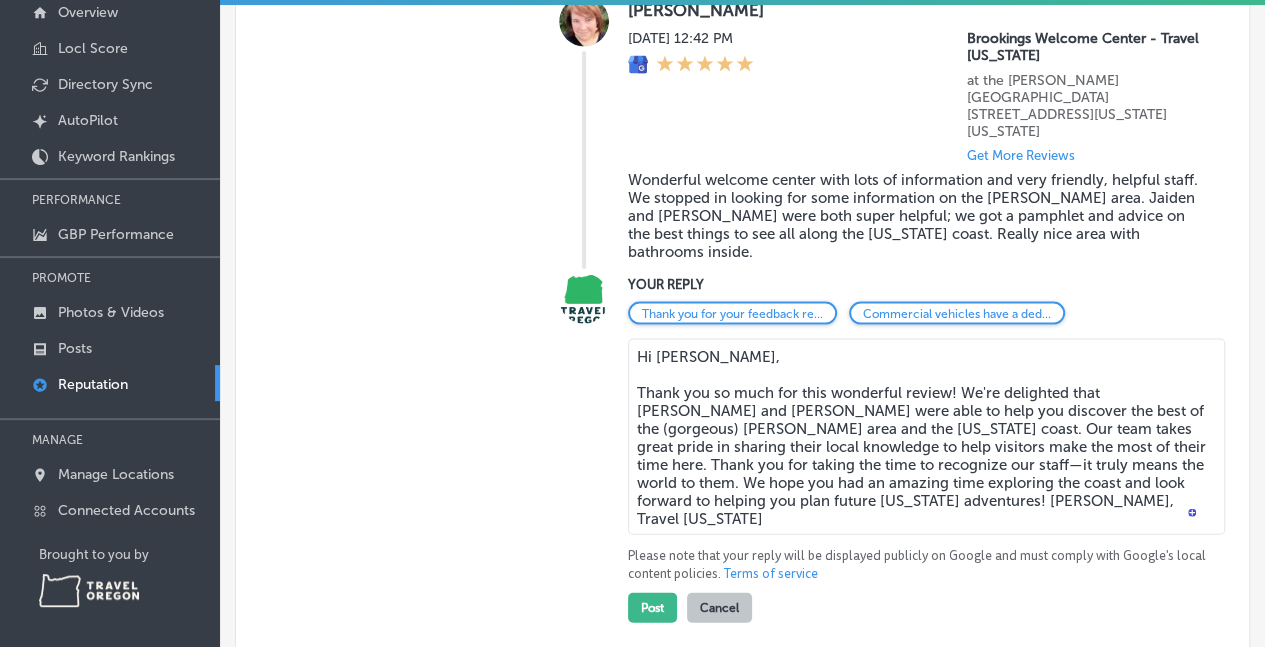 click on "Hi Stacy,
Thank you so much for this wonderful review! We're delighted that Jaiden and Barbara were able to help you discover the best of the (gorgeous) Samuel H. Boardman area and the Oregon coast. Our team takes great pride in sharing their local knowledge to help visitors make the most of their time here. Thank you for taking the time to recognize our staff—it truly means the world to them. We hope you had an amazing time exploring the coast and look forward to helping you plan future Oregon adventures! A. George, Travel Oregon" at bounding box center (926, 436) 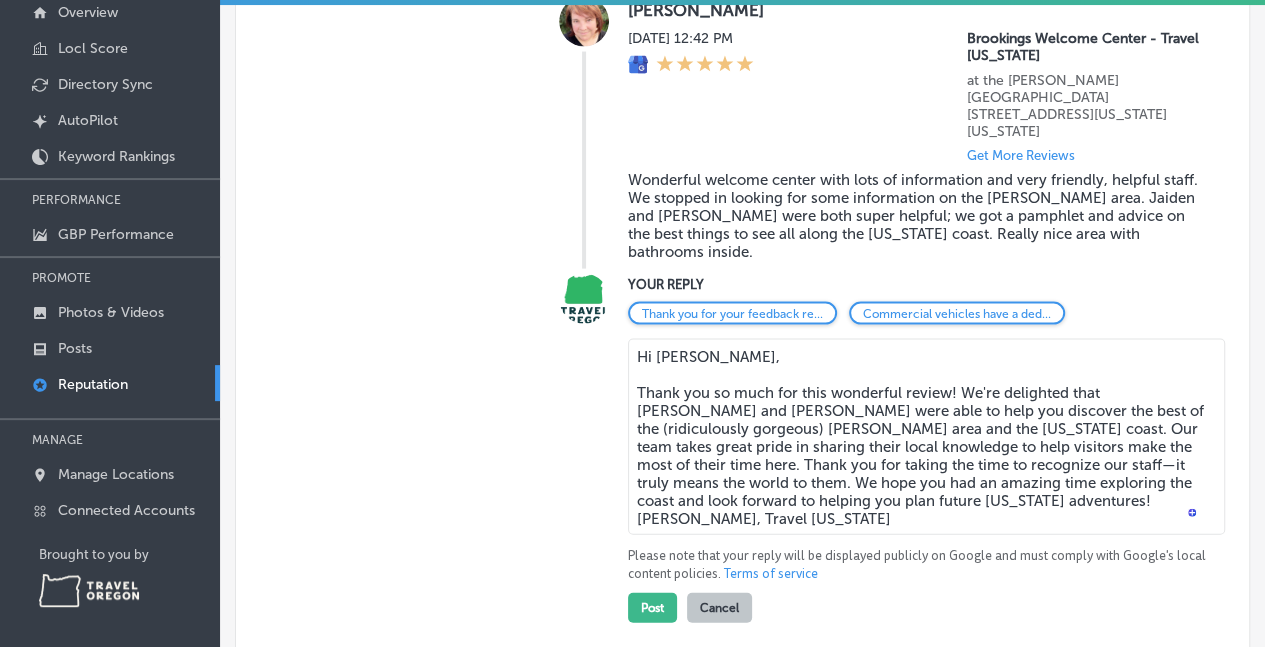 click on "Hi Stacy,
Thank you so much for this wonderful review! We're delighted that Jaiden and Barbara were able to help you discover the best of the (ridiculously gorgeous) Samuel H. Boardman area and the Oregon coast. Our team takes great pride in sharing their local knowledge to help visitors make the most of their time here. Thank you for taking the time to recognize our staff—it truly means the world to them. We hope you had an amazing time exploring the coast and look forward to helping you plan future Oregon adventures! A. George, Travel Oregon" at bounding box center (926, 436) 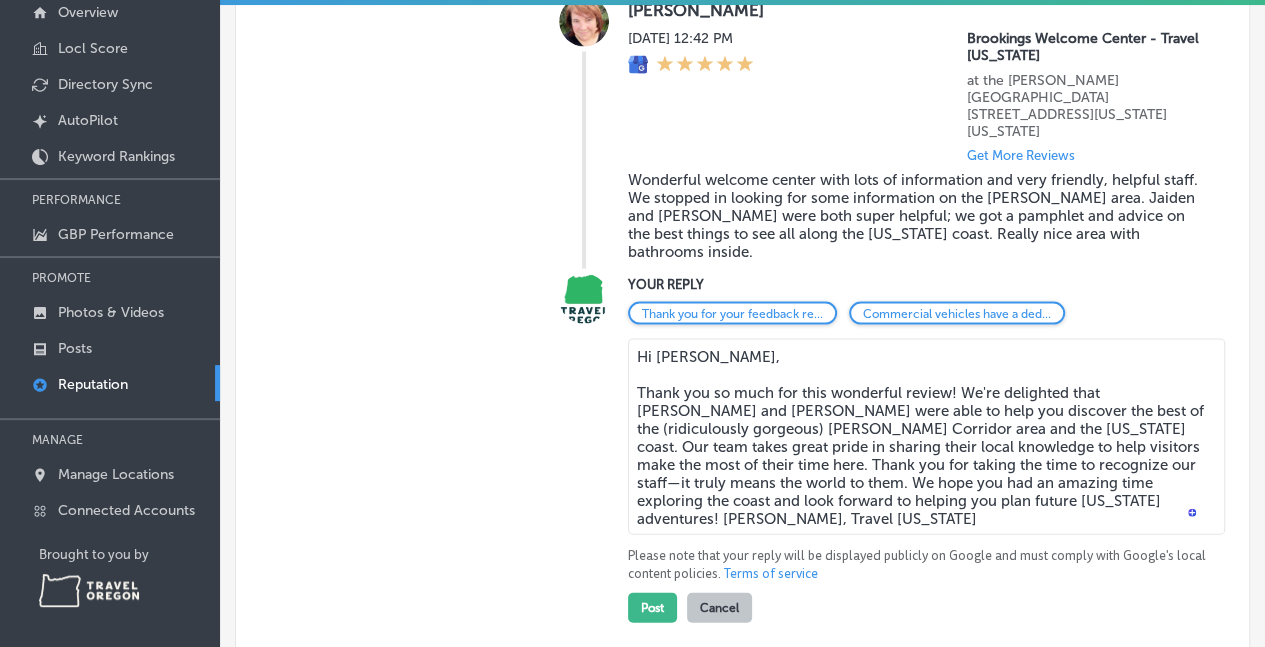 click on "Hi Stacy,
Thank you so much for this wonderful review! We're delighted that Jaiden and Barbara were able to help you discover the best of the (ridiculously gorgeous) Samuel H. Boardman Corridor area and the Oregon coast. Our team takes great pride in sharing their local knowledge to help visitors make the most of their time here. Thank you for taking the time to recognize our staff—it truly means the world to them. We hope you had an amazing time exploring the coast and look forward to helping you plan future Oregon adventures! A. George, Travel Oregon" at bounding box center [926, 436] 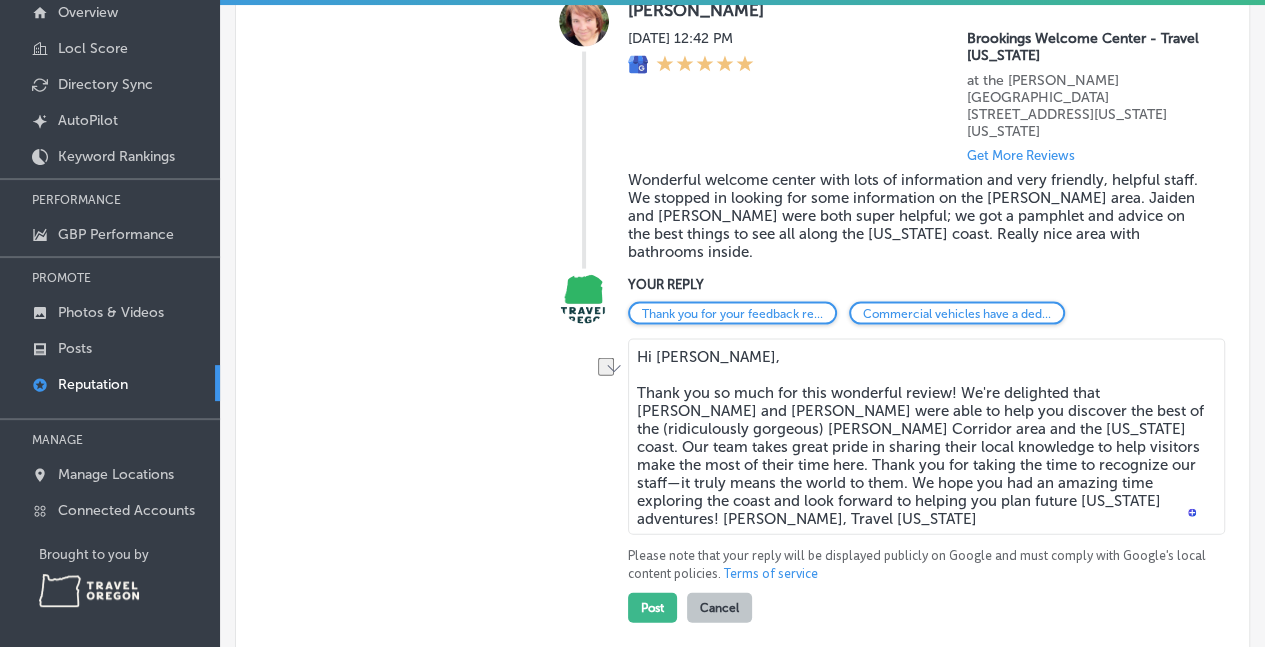 drag, startPoint x: 842, startPoint y: 437, endPoint x: 634, endPoint y: 433, distance: 208.03845 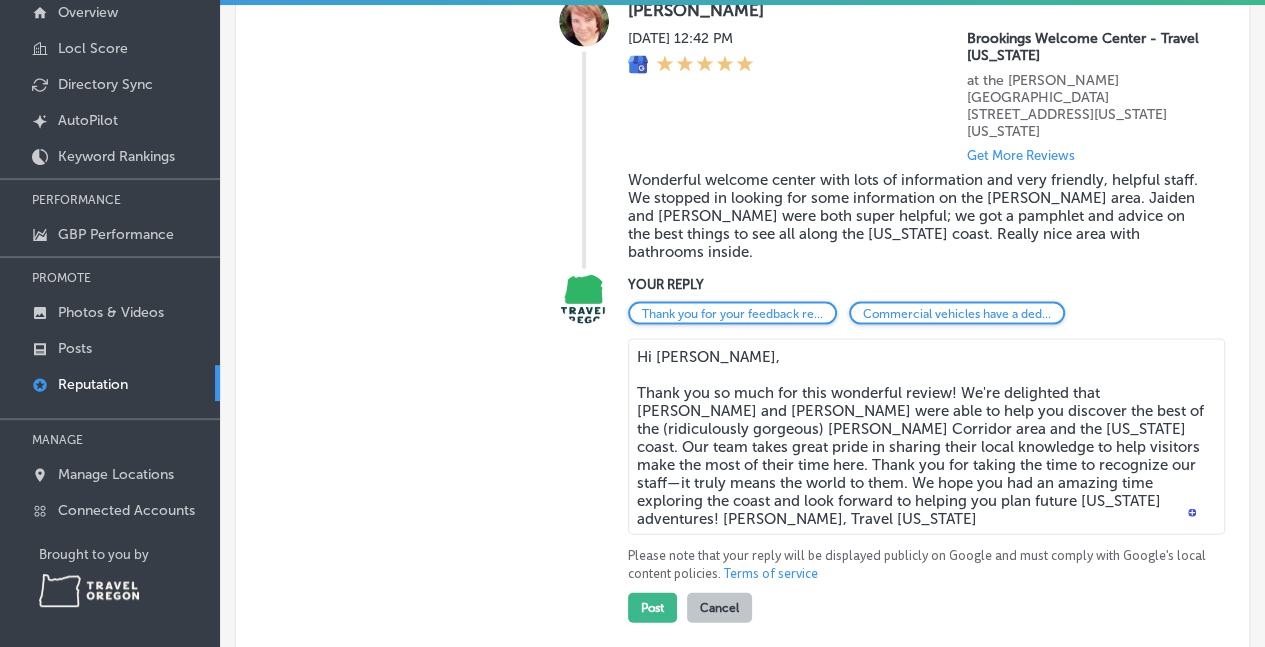 click on "Hi Stacy,
Thank you so much for this wonderful review! We're delighted that Jaiden and Barbara were able to help you discover the best of the (ridiculously gorgeous) Samuel H. Boardman Corridor area and the Oregon coast. Our team takes great pride in sharing their local knowledge to help visitors make the most of their time here. Thank you for taking the time to recognize our staff—it truly means the world to them. We hope you had an amazing time exploring the coast and look forward to helping you plan future Oregon adventures! A. George, Travel Oregon" at bounding box center (926, 436) 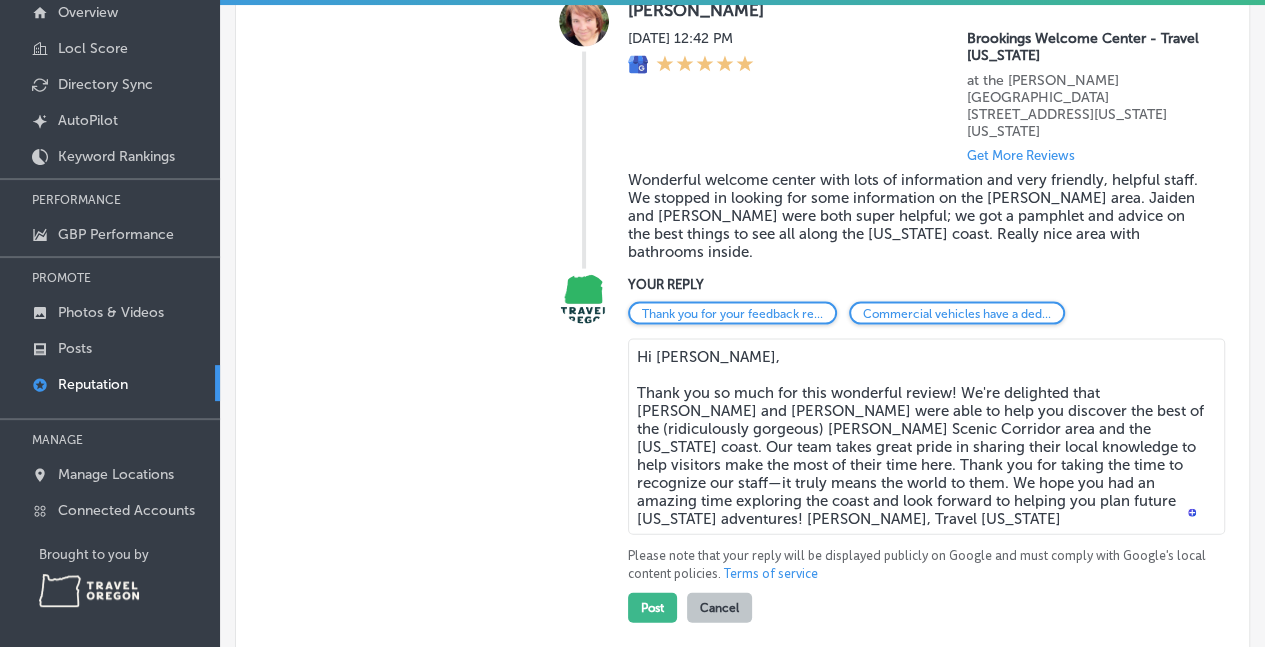 click on "Hi Stacy,
Thank you so much for this wonderful review! We're delighted that Jaiden and Barbara were able to help you discover the best of the (ridiculously gorgeous) Samuel H. Boardman Scenic Corridor area and the Oregon coast. Our team takes great pride in sharing their local knowledge to help visitors make the most of their time here. Thank you for taking the time to recognize our staff—it truly means the world to them. We hope you had an amazing time exploring the coast and look forward to helping you plan future Oregon adventures! A. George, Travel Oregon" at bounding box center (926, 436) 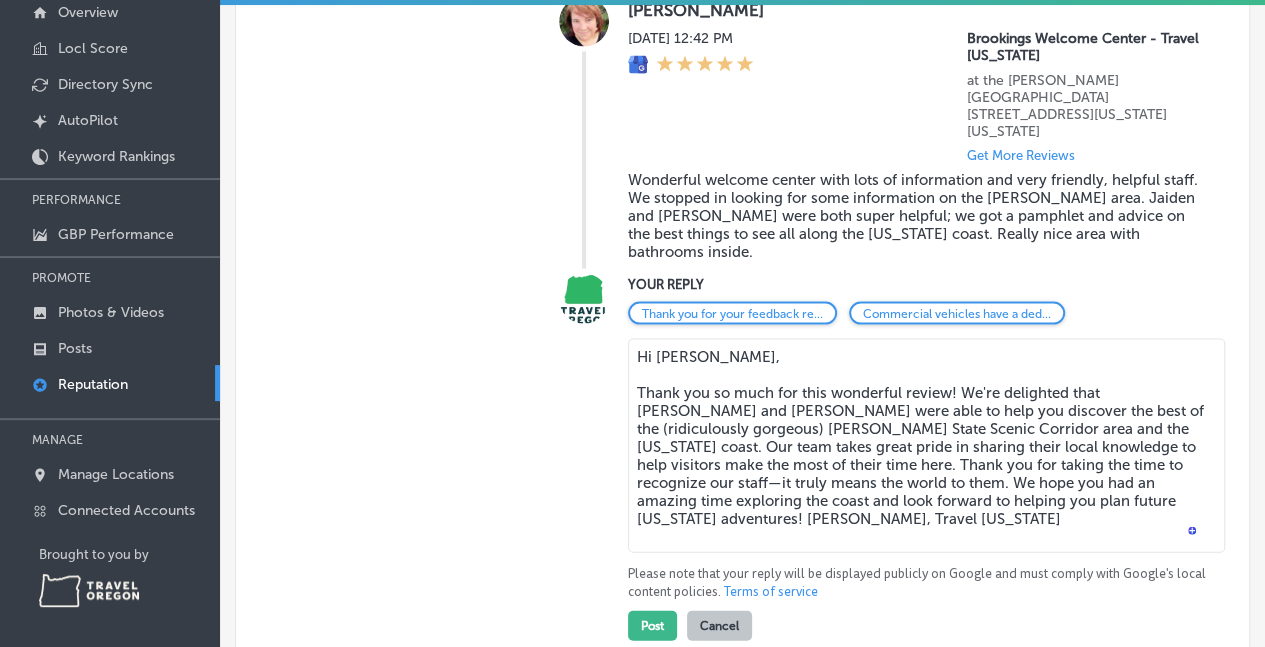 drag, startPoint x: 964, startPoint y: 433, endPoint x: 930, endPoint y: 432, distance: 34.0147 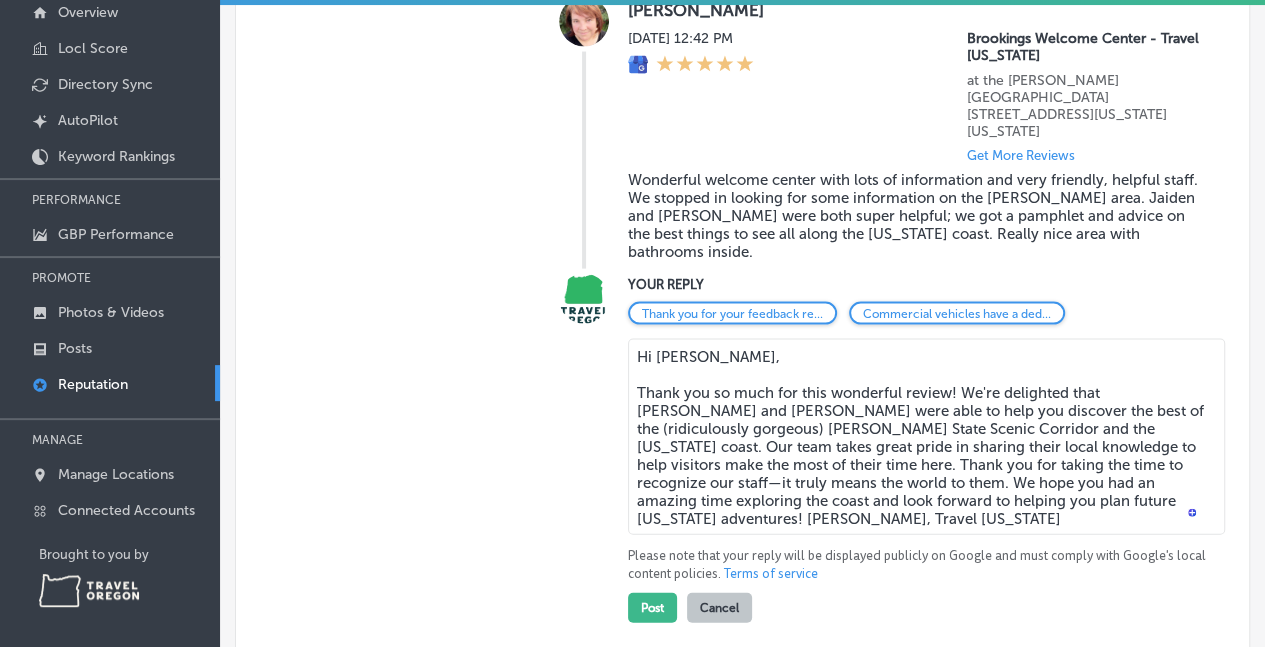 drag, startPoint x: 1066, startPoint y: 471, endPoint x: 748, endPoint y: 477, distance: 318.0566 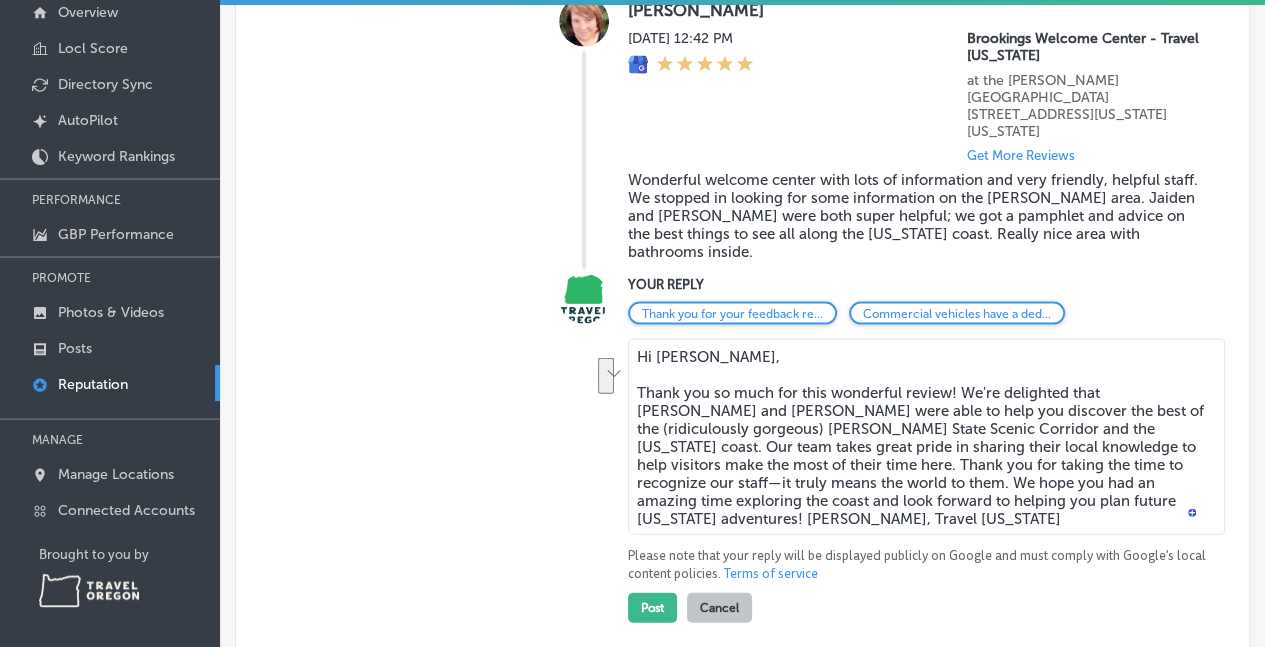drag, startPoint x: 728, startPoint y: 488, endPoint x: 708, endPoint y: 472, distance: 25.612497 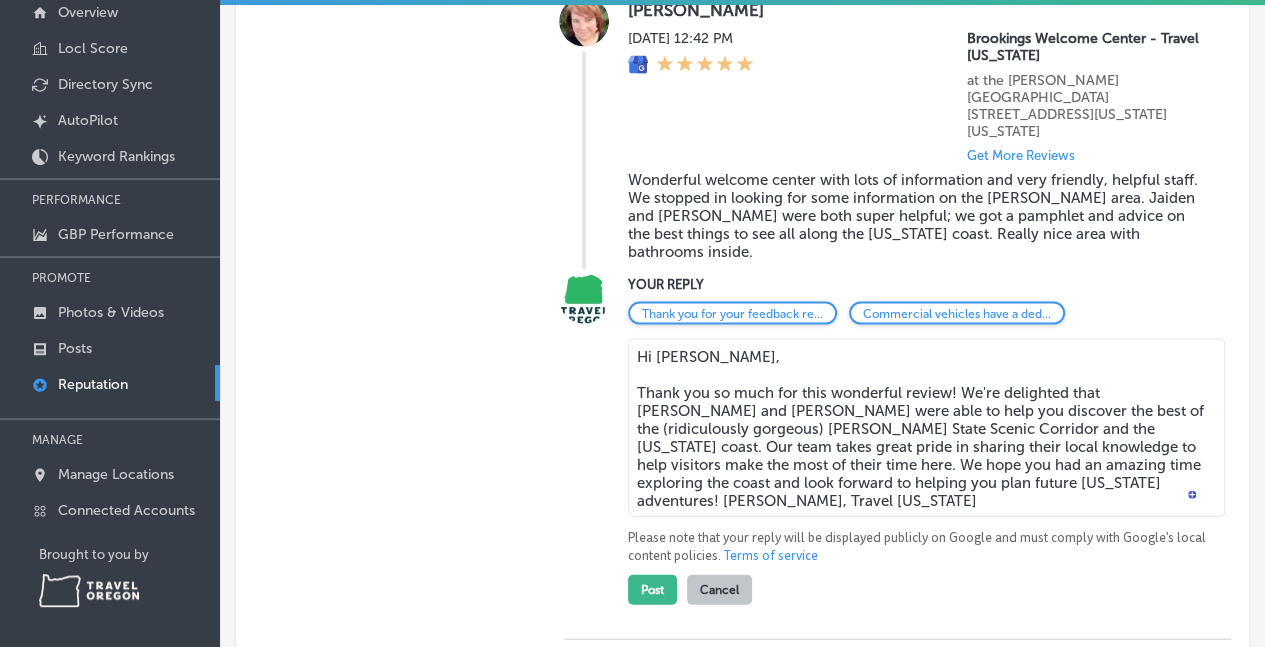 drag, startPoint x: 1091, startPoint y: 433, endPoint x: 1139, endPoint y: 507, distance: 88.20431 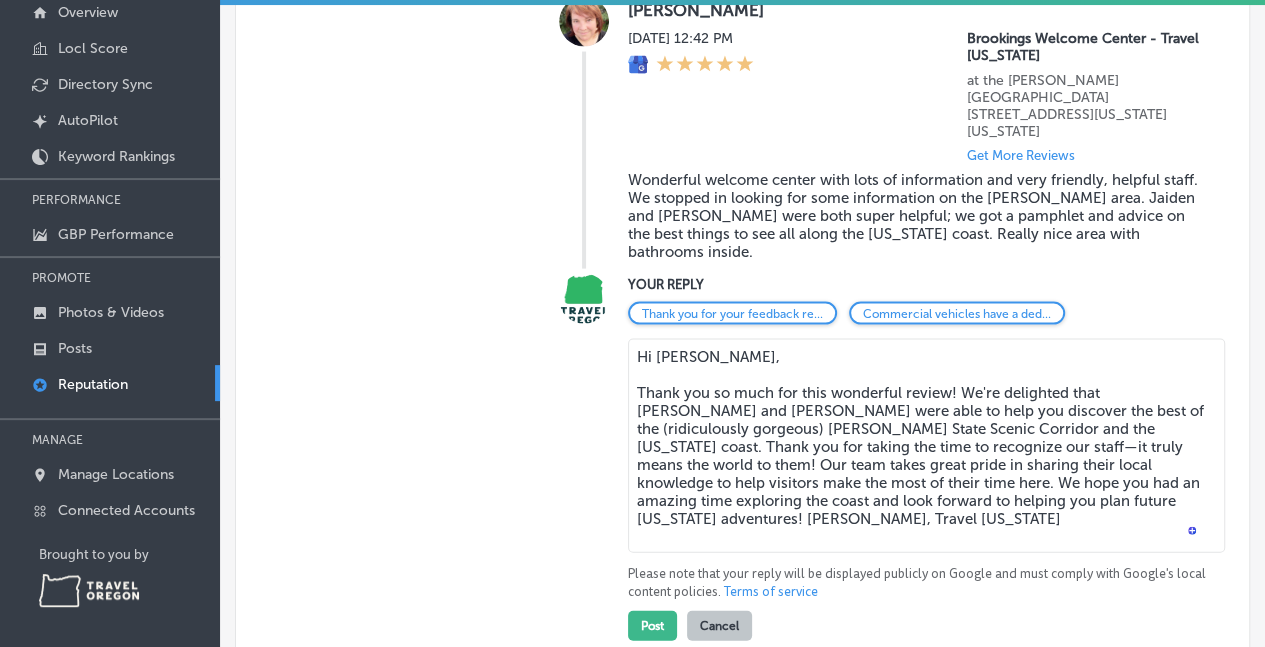 click on "Hi Stacy,
Thank you so much for this wonderful review! We're delighted that Jaiden and Barbara were able to help you discover the best of the (ridiculously gorgeous) Samuel H. Boardman State Scenic Corridor and the Oregon coast. Thank you for taking the time to recognize our staff—it truly means the world to them! Our team takes great pride in sharing their local knowledge to help visitors make the most of their time here. We hope you had an amazing time exploring the coast and look forward to helping you plan future Oregon adventures! A. George, Travel Oregon" at bounding box center [926, 445] 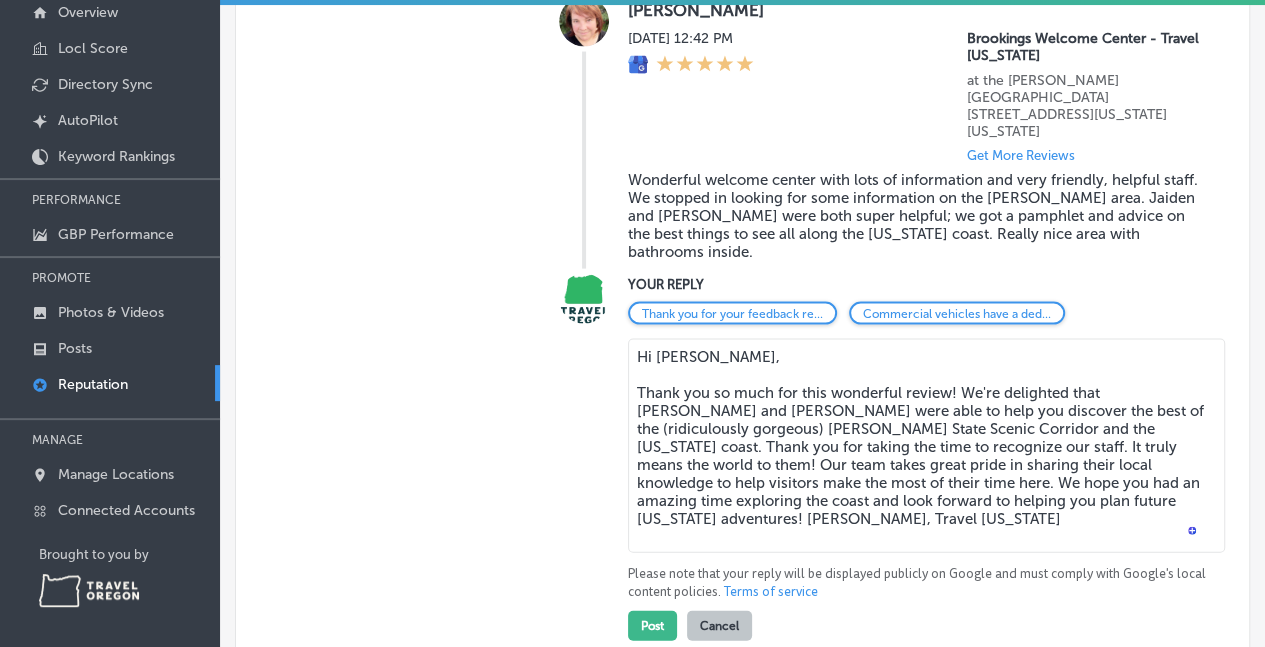 drag, startPoint x: 1120, startPoint y: 454, endPoint x: 1118, endPoint y: 474, distance: 20.09975 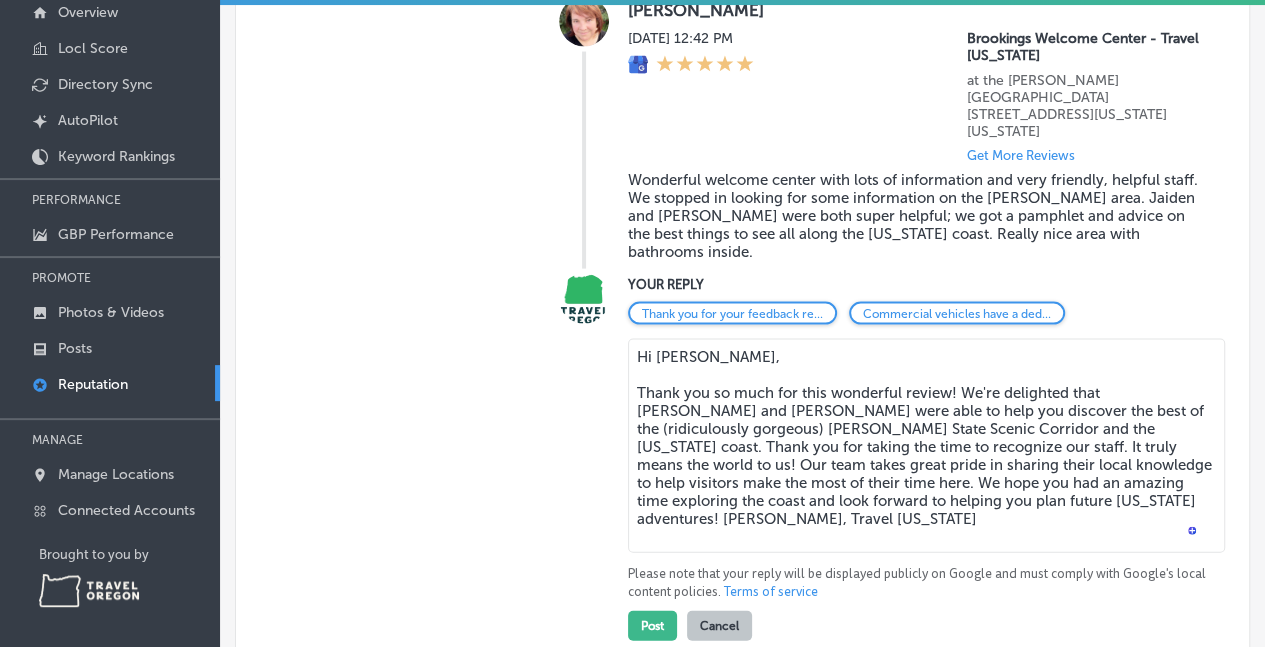 click on "Hi Stacy,
Thank you so much for this wonderful review! We're delighted that Jaiden and Barbara were able to help you discover the best of the (ridiculously gorgeous) Samuel H. Boardman State Scenic Corridor and the Oregon coast. Thank you for taking the time to recognize our staff. It truly means the world to us! Our team takes great pride in sharing their local knowledge to help visitors make the most of their time here. We hope you had an amazing time exploring the coast and look forward to helping you plan future Oregon adventures! A. George, Travel Oregon" at bounding box center (926, 445) 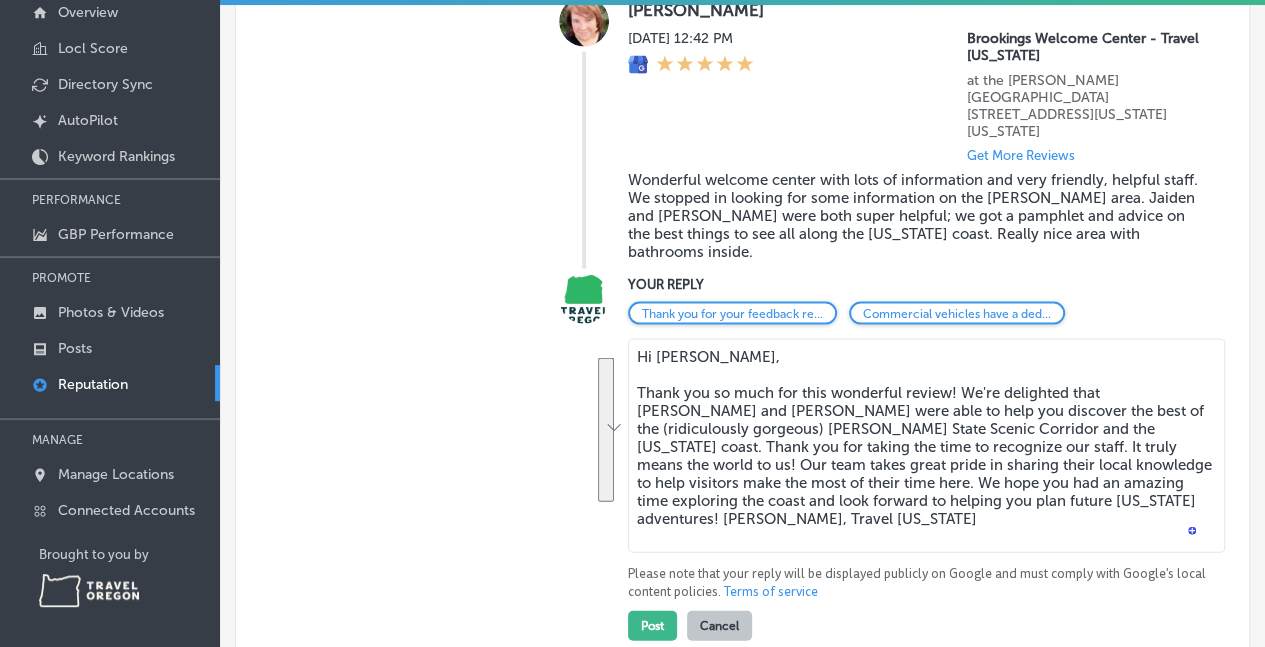 drag, startPoint x: 710, startPoint y: 539, endPoint x: 629, endPoint y: 381, distance: 177.55281 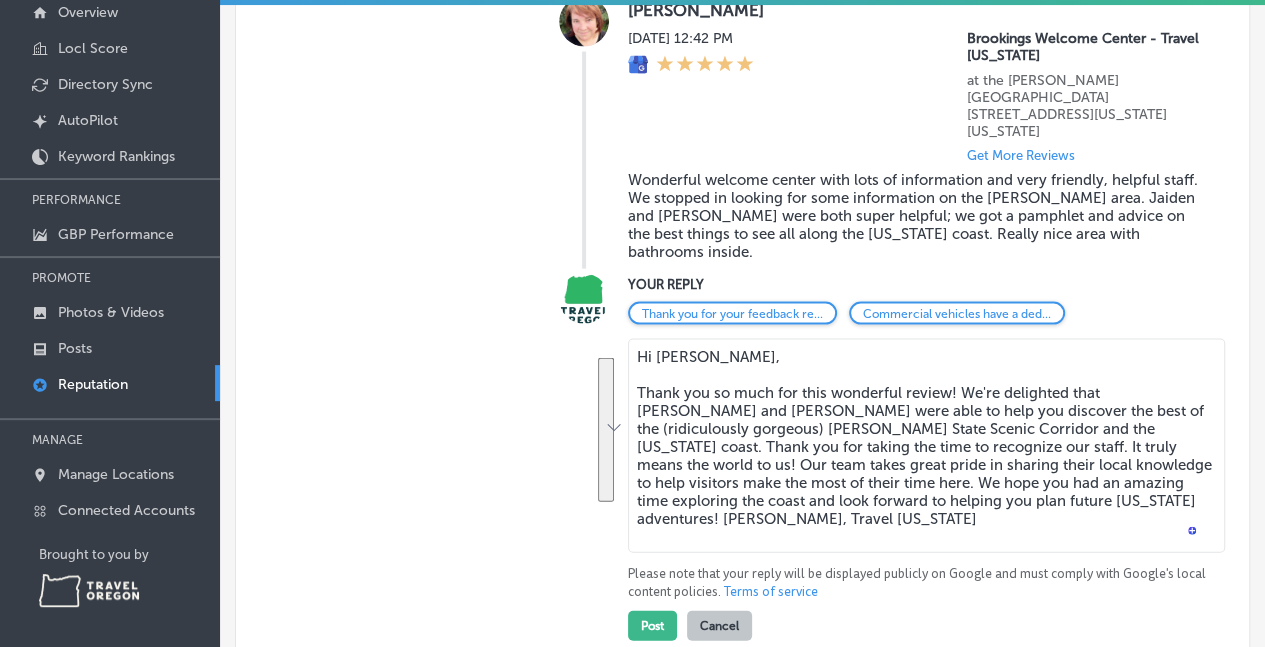 click on "Hi Stacy,
Thank you so much for this wonderful review! We're delighted that Jaiden and Barbara were able to help you discover the best of the (ridiculously gorgeous) Samuel H. Boardman State Scenic Corridor and the Oregon coast. Thank you for taking the time to recognize our staff. It truly means the world to us! Our team takes great pride in sharing their local knowledge to help visitors make the most of their time here. We hope you had an amazing time exploring the coast and look forward to helping you plan future Oregon adventures! A. George, Travel Oregon" at bounding box center [926, 445] 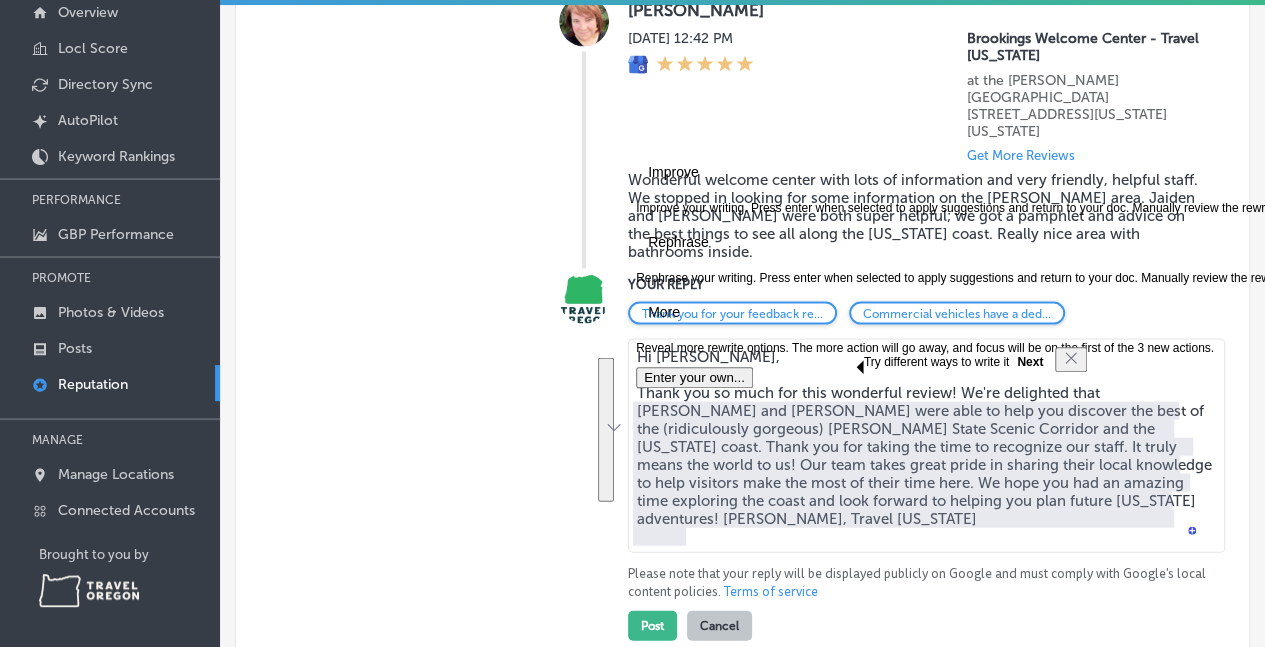 type 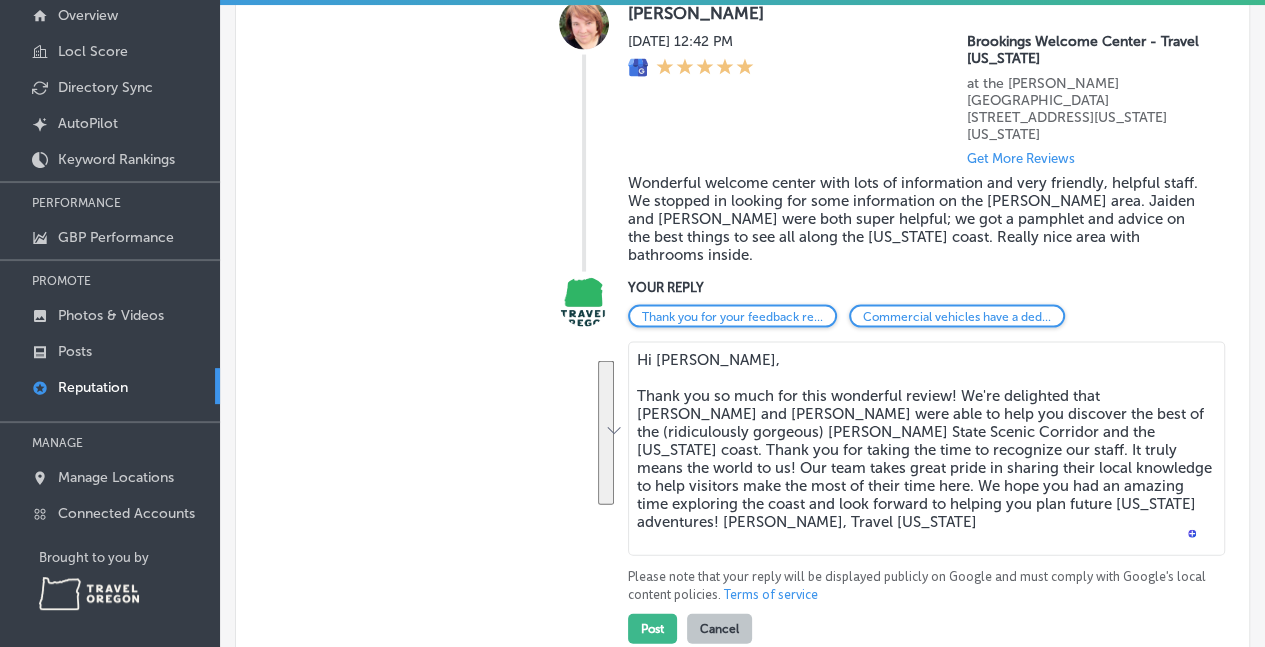scroll, scrollTop: 134, scrollLeft: 0, axis: vertical 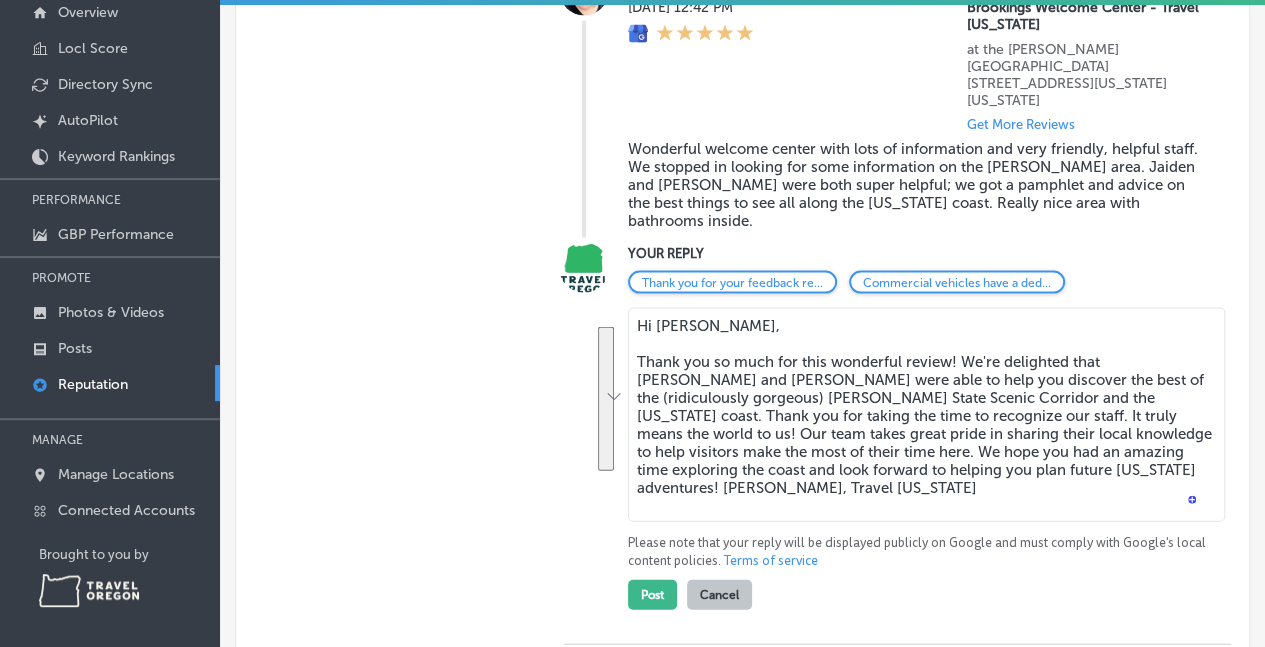 click on "Hi Stacy,
Thank you so much for this wonderful review! We're delighted that Jaiden and Barbara were able to help you discover the best of the (ridiculously gorgeous) Samuel H. Boardman State Scenic Corridor and the Oregon coast. Thank you for taking the time to recognize our staff. It truly means the world to us! Our team takes great pride in sharing their local knowledge to help visitors make the most of their time here. We hope you had an amazing time exploring the coast and look forward to helping you plan future Oregon adventures! A. George, Travel Oregon" at bounding box center [926, 415] 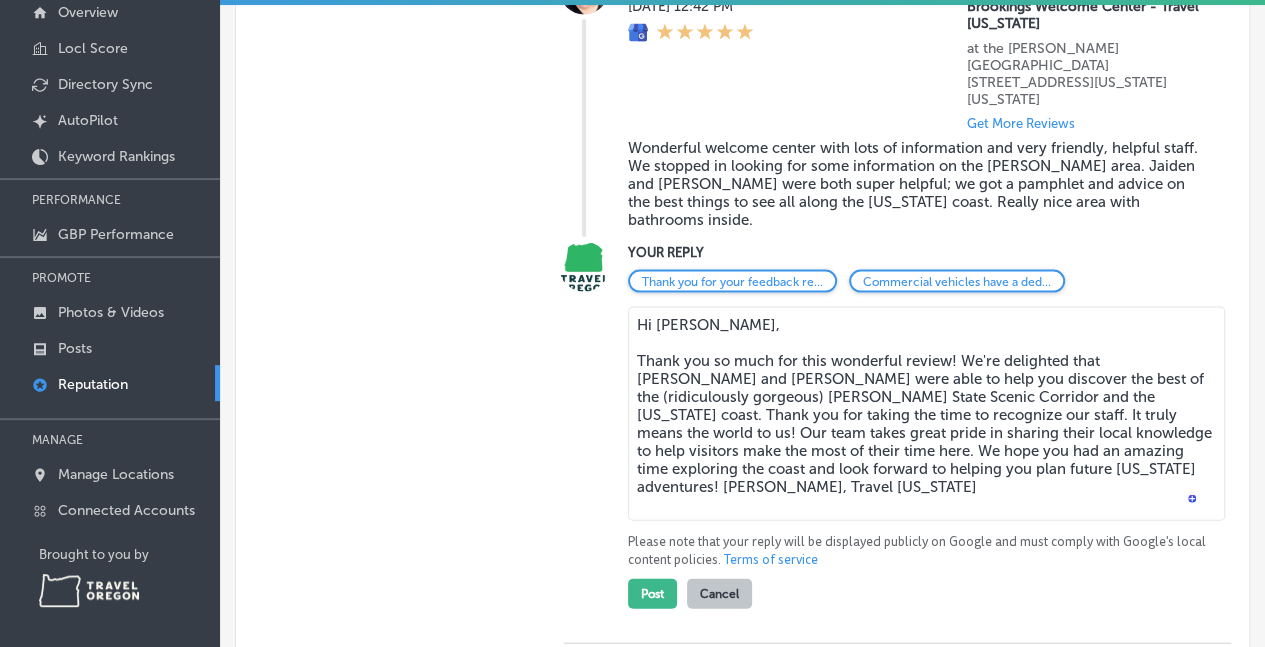 click on "Reviews & Responses Manual Replies Create templates to use for your most common replies to reviews. Create a New Manual Reply 0/4096 Add new Saved Manual Replies Thank you for your feedback regarding commercial truck access to the rest area facility.
The prohibition of commercial trucks at this facility was not ODOT’s decision, but rather a mandatory condition of approval by Jackson County when it permitted the construction of this rest area. Jackson County established this condition based on extensive input and concerns they received from the local community during the approval process.
Because commercial trucks are not permitted at this location, ODOT has invested in significant improvements at the nearby Port of Entry to better support commercial truckers and their needs. This enhanced facility, located approximately six miles north of the rest area near milepost 18, provides suitable services and a safer environment for commercial vehicles.
Customer Reviews All Reviews (21) Haven't Replied (10) (0)" at bounding box center (742, 2978) 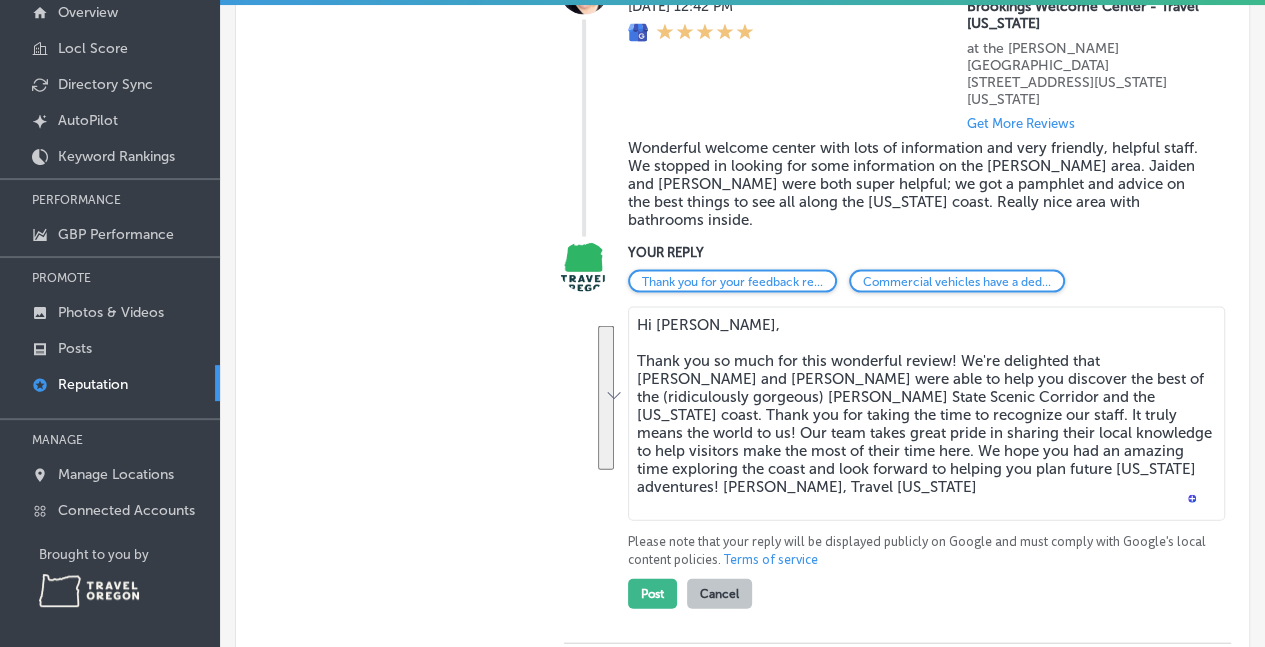 drag, startPoint x: 861, startPoint y: 460, endPoint x: 1020, endPoint y: 455, distance: 159.0786 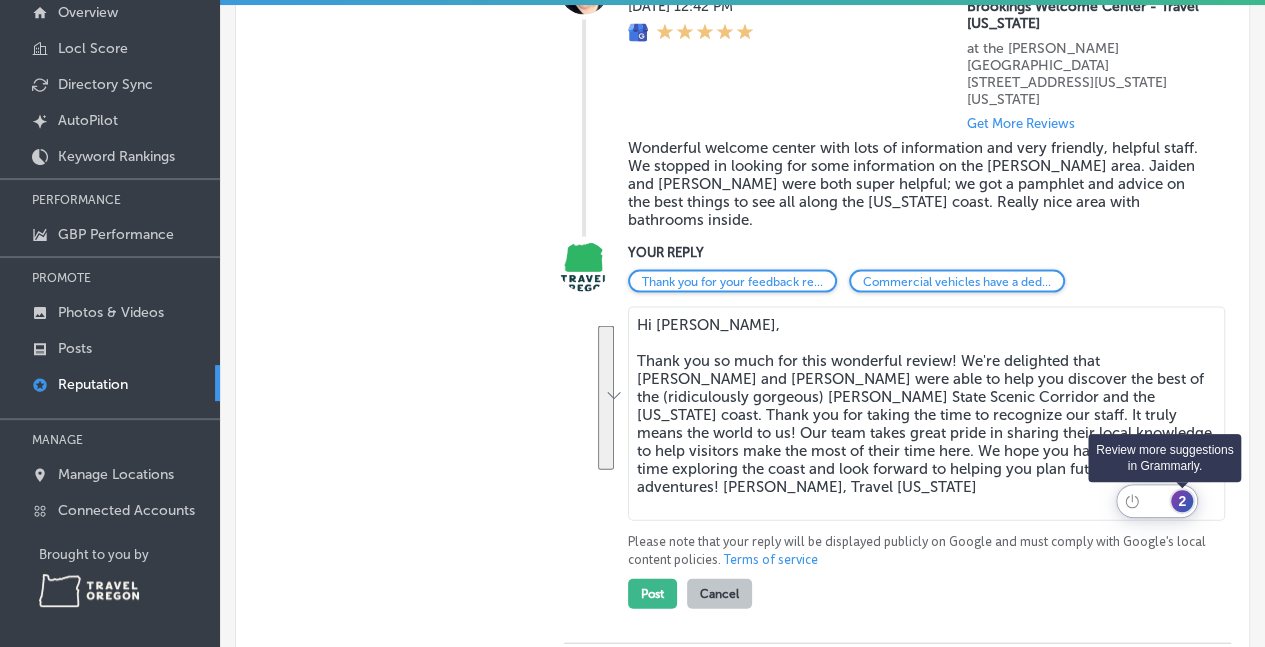 click on "2" 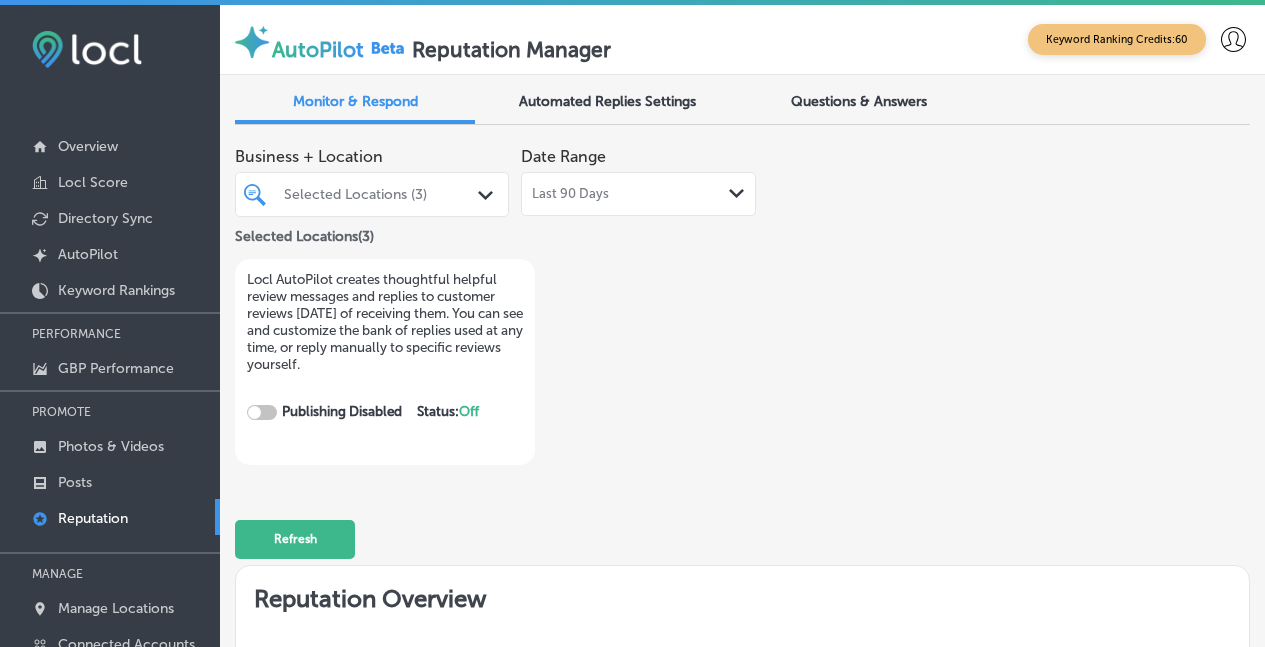 scroll, scrollTop: 134, scrollLeft: 0, axis: vertical 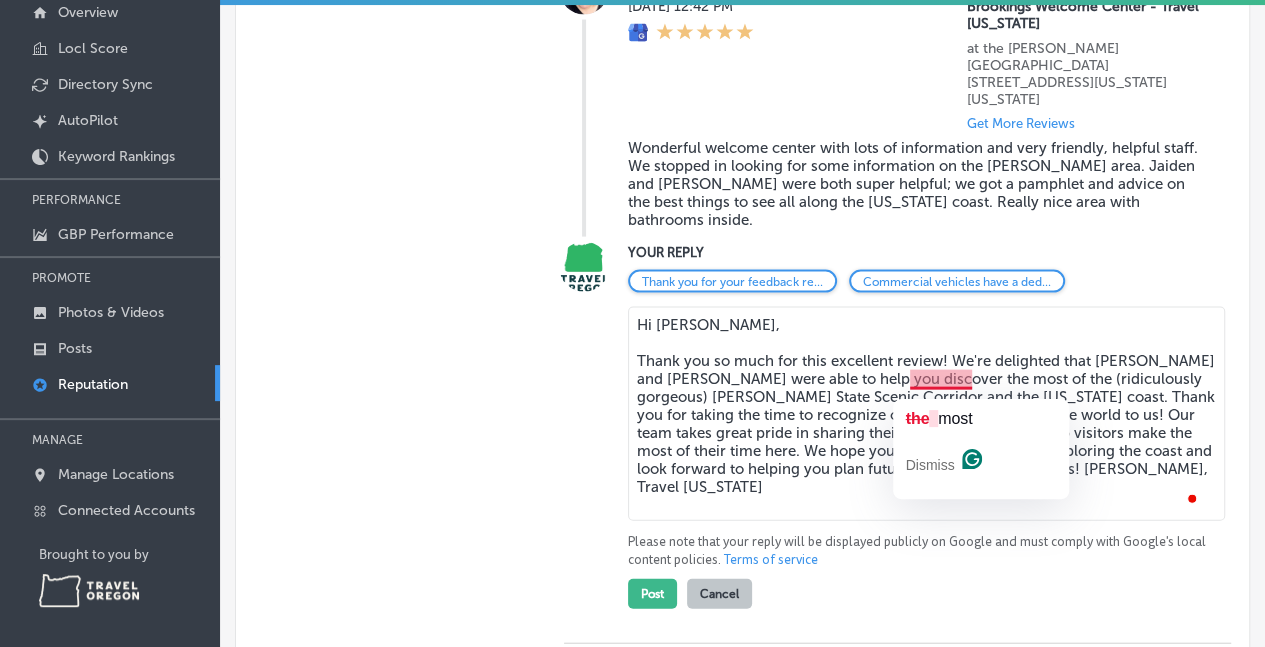 click on "Hi Stacy,
Thank you so much for this excellent review! We're delighted that Jaiden and Barbara were able to help you discover the most of the (ridiculously gorgeous) Samuel H. Boardman State Scenic Corridor and the Oregon coast. Thank you for taking the time to recognize our staff. It truly means the world to us! Our team takes great pride in sharing their local knowledge to help visitors make the most of their time here. We hope you had an amazing time exploring the coast and look forward to helping you plan future Oregon adventures! A. George, Travel Oregon" at bounding box center (926, 414) 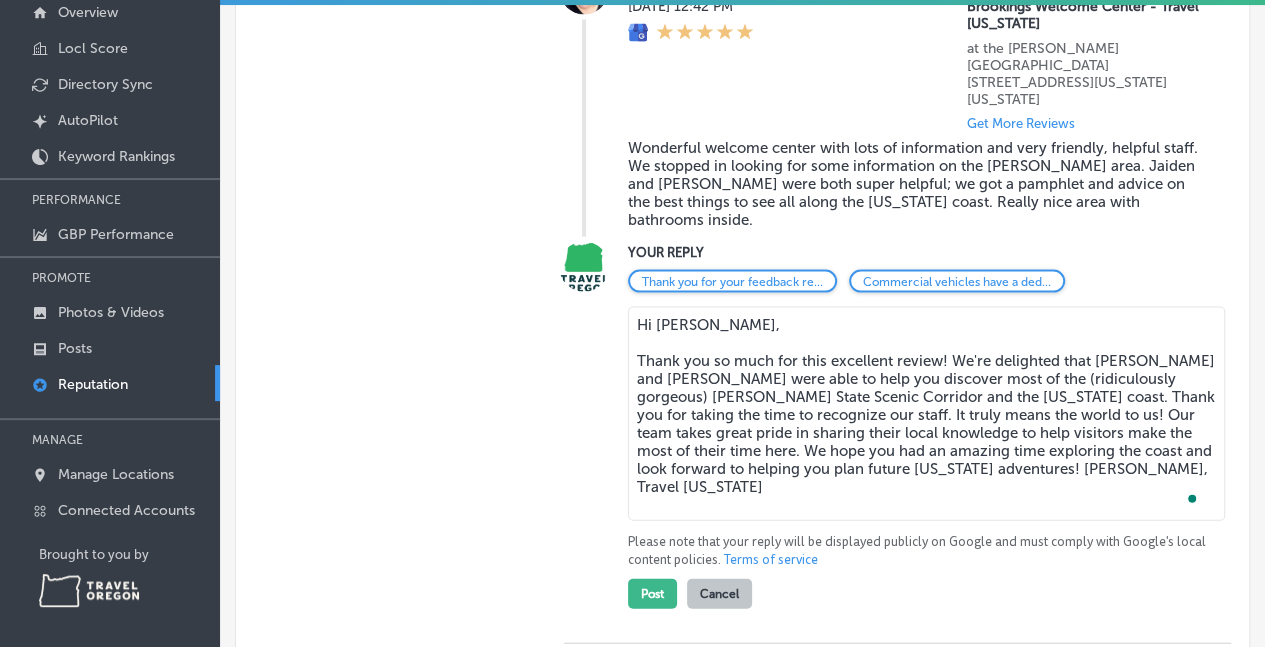 drag, startPoint x: 944, startPoint y: 383, endPoint x: 939, endPoint y: 447, distance: 64.195015 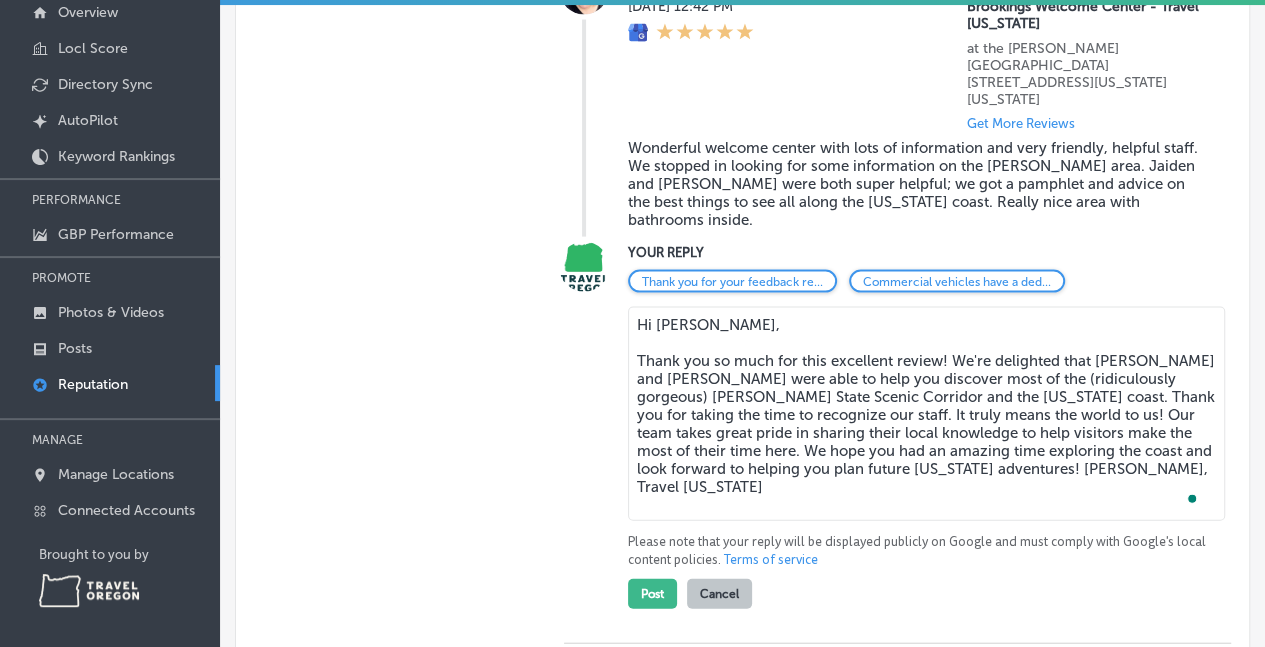 click on "Hi Stacy,
Thank you so much for this excellent review! We're delighted that Jaiden and Barbara were able to help you discover most of the (ridiculously gorgeous) Samuel H. Boardman State Scenic Corridor and the Oregon coast. Thank you for taking the time to recognize our staff. It truly means the world to us! Our team takes great pride in sharing their local knowledge to help visitors make the most of their time here. We hope you had an amazing time exploring the coast and look forward to helping you plan future Oregon adventures! A. George, Travel Oregon" at bounding box center (926, 414) 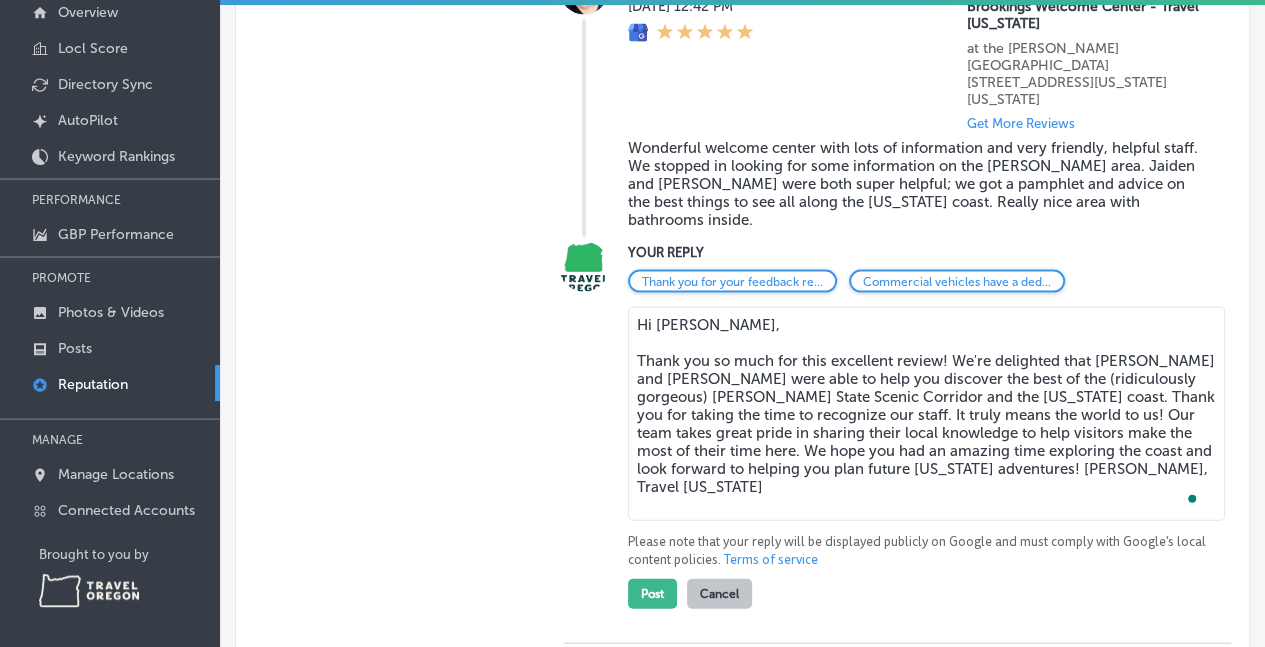 drag, startPoint x: 1096, startPoint y: 383, endPoint x: 1014, endPoint y: 384, distance: 82.006096 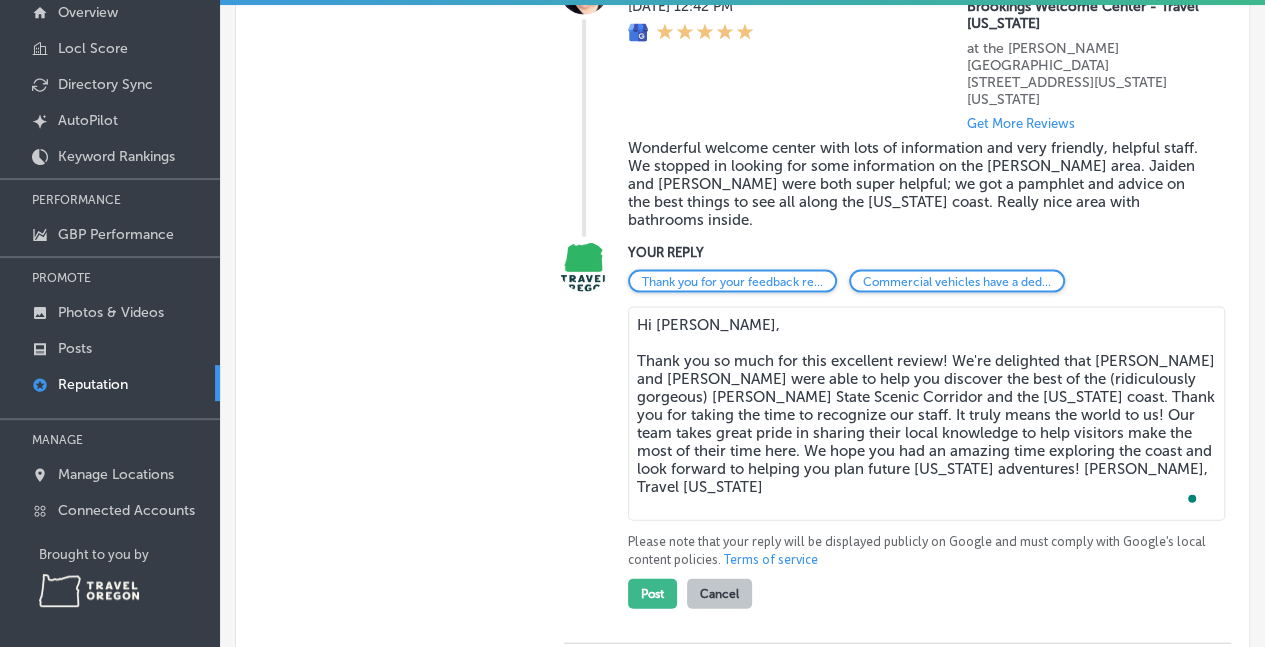 click on "Hi Stacy,
Thank you so much for this excellent review! We're delighted that Jaiden and Barbara were able to help you discover the best of the (ridiculously gorgeous) Samuel H. Boardman State Scenic Corridor and the Oregon coast. Thank you for taking the time to recognize our staff. It truly means the world to us! Our team takes great pride in sharing their local knowledge to help visitors make the most of their time here. We hope you had an amazing time exploring the coast and look forward to helping you plan future Oregon adventures! A. George, Travel Oregon" at bounding box center [926, 414] 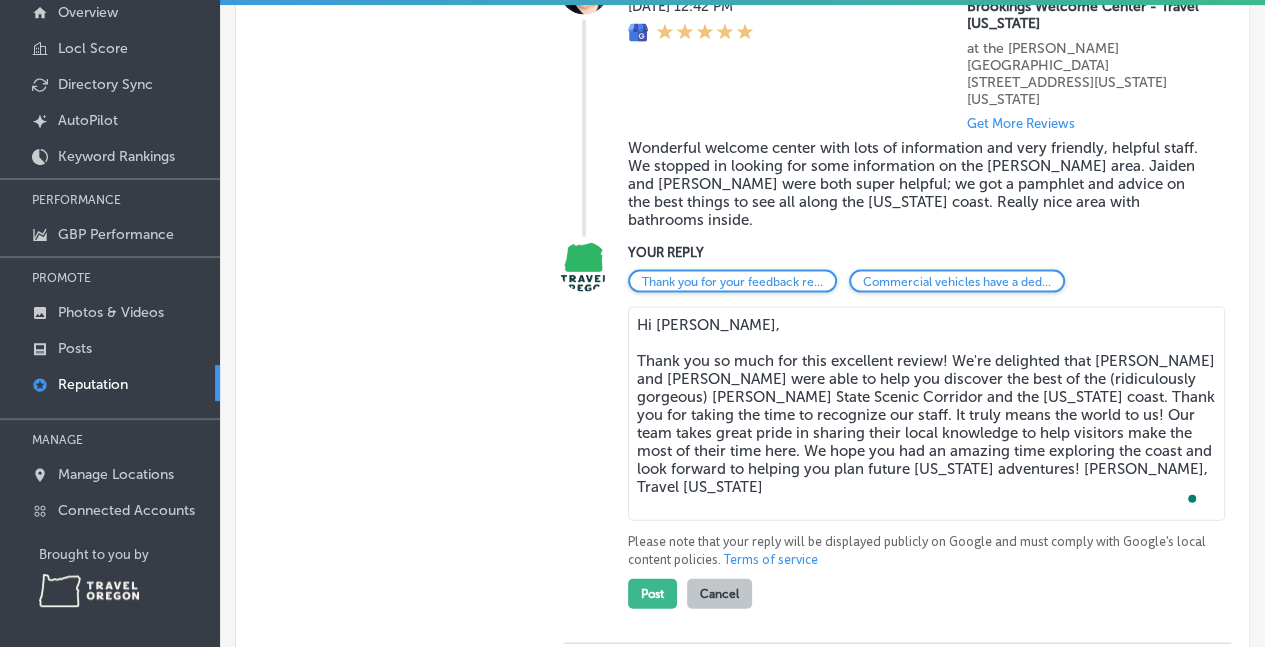 drag, startPoint x: 1094, startPoint y: 383, endPoint x: 1028, endPoint y: 397, distance: 67.46851 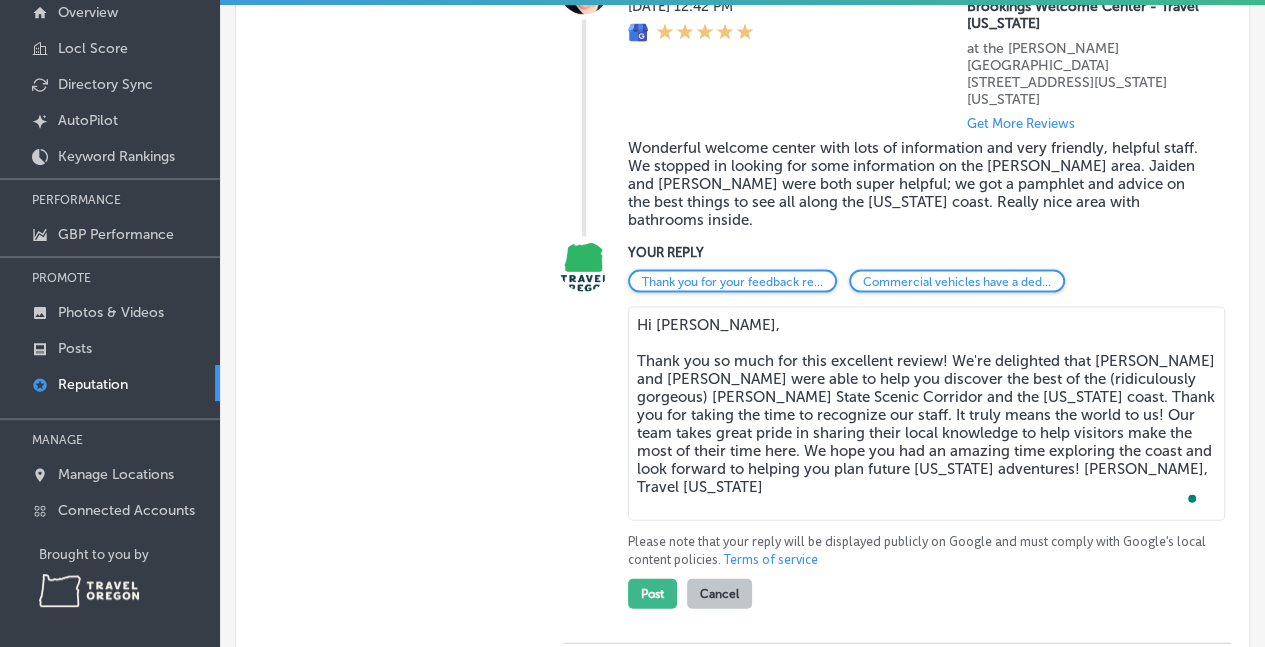 click on "Hi Stacy,
Thank you so much for this excellent review! We're delighted that Jaiden and Barbara were able to help you discover the best of the (ridiculously gorgeous) Samuel H. Boardman State Scenic Corridor and the Oregon coast. Thank you for taking the time to recognize our staff. It truly means the world to us! Our team takes great pride in sharing their local knowledge to help visitors make the most of their time here. We hope you had an amazing time exploring the coast and look forward to helping you plan future Oregon adventures! A. George, Travel Oregon" at bounding box center (926, 414) 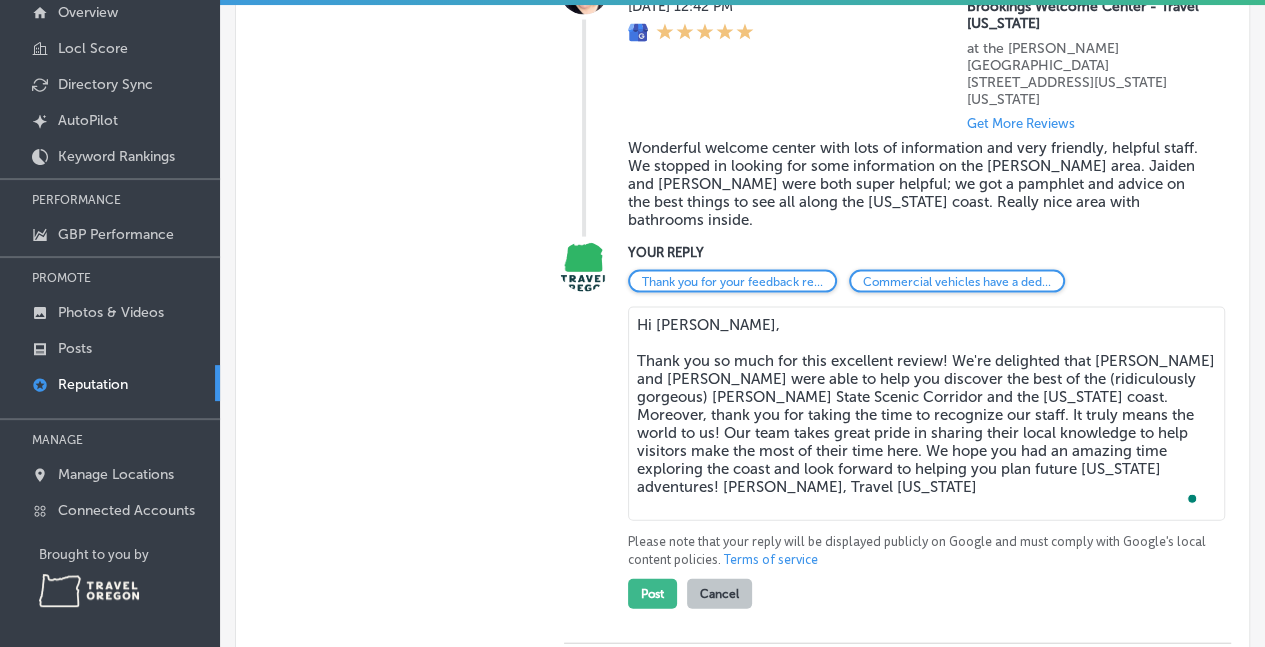 drag, startPoint x: 901, startPoint y: 507, endPoint x: 889, endPoint y: 461, distance: 47.539455 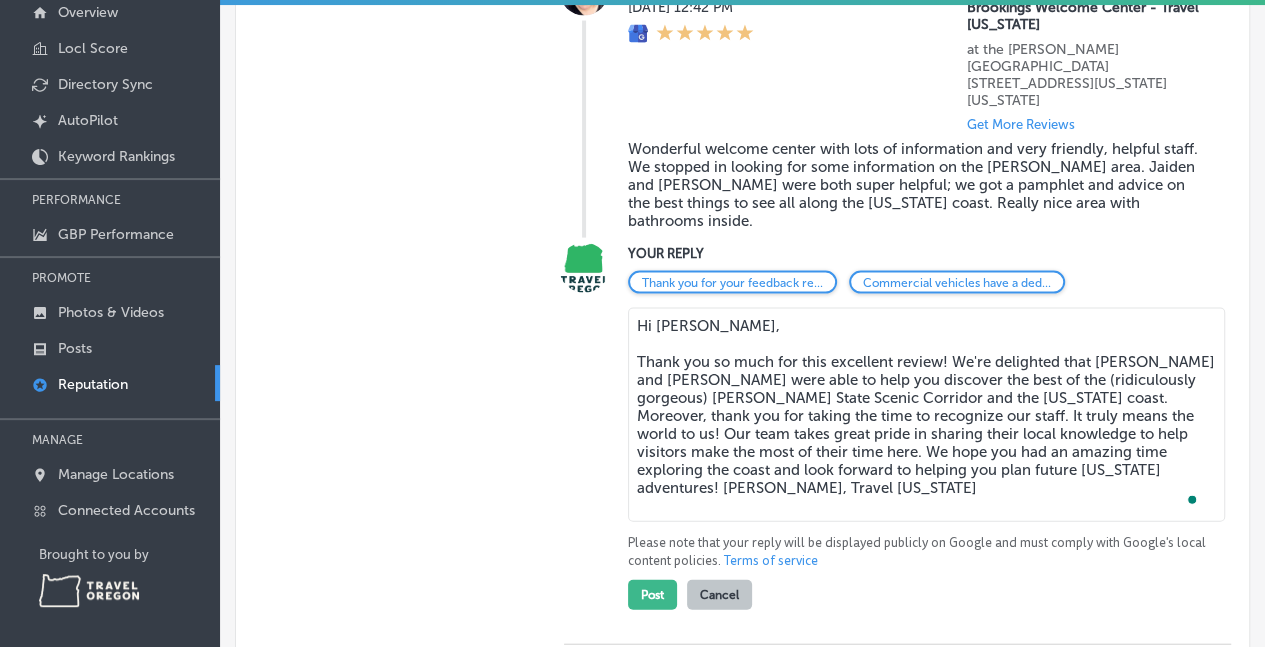 click on "Hi Stacy,
Thank you so much for this excellent review! We're delighted that Jaiden and Barbara were able to help you discover the best of the (ridiculously gorgeous) Samuel H. Boardman State Scenic Corridor and the Oregon coast. Moreover, thank you for taking the time to recognize our staff. It truly means the world to us! Our team takes great pride in sharing their local knowledge to help visitors make the most of their time here. We hope you had an amazing time exploring the coast and look forward to helping you plan future Oregon adventures! A. George, Travel Oregon" at bounding box center (926, 415) 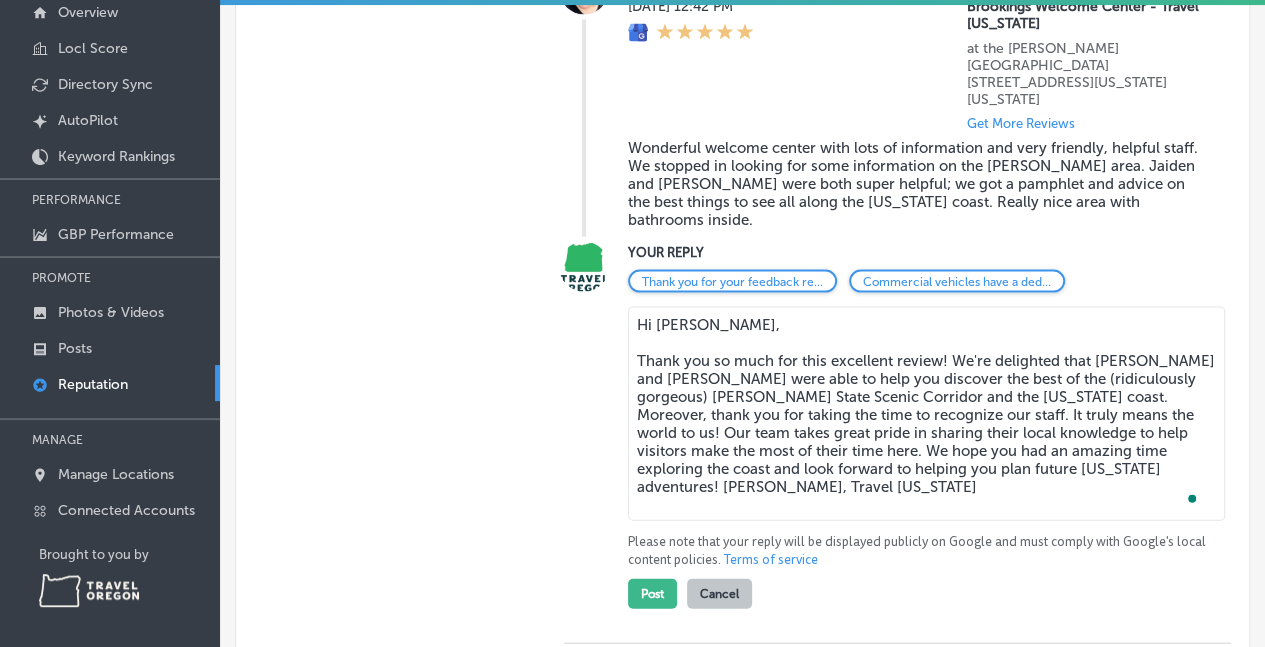 type on "Hi Stacy,
Thank you so much for this excellent review! We're delighted that Jaiden and Barbara were able to help you discover the best of the (ridiculously gorgeous) Samuel H. Boardman State Scenic Corridor and the Oregon coast. Moreover, thank you for taking the time to recognize our staff. It truly means the world to us! Our team takes great pride in sharing their local knowledge to help visitors make the most of their time here. We hope you had an amazing time exploring the coast and look forward to helping you plan future Oregon adventures! A. George, Travel Oregon" 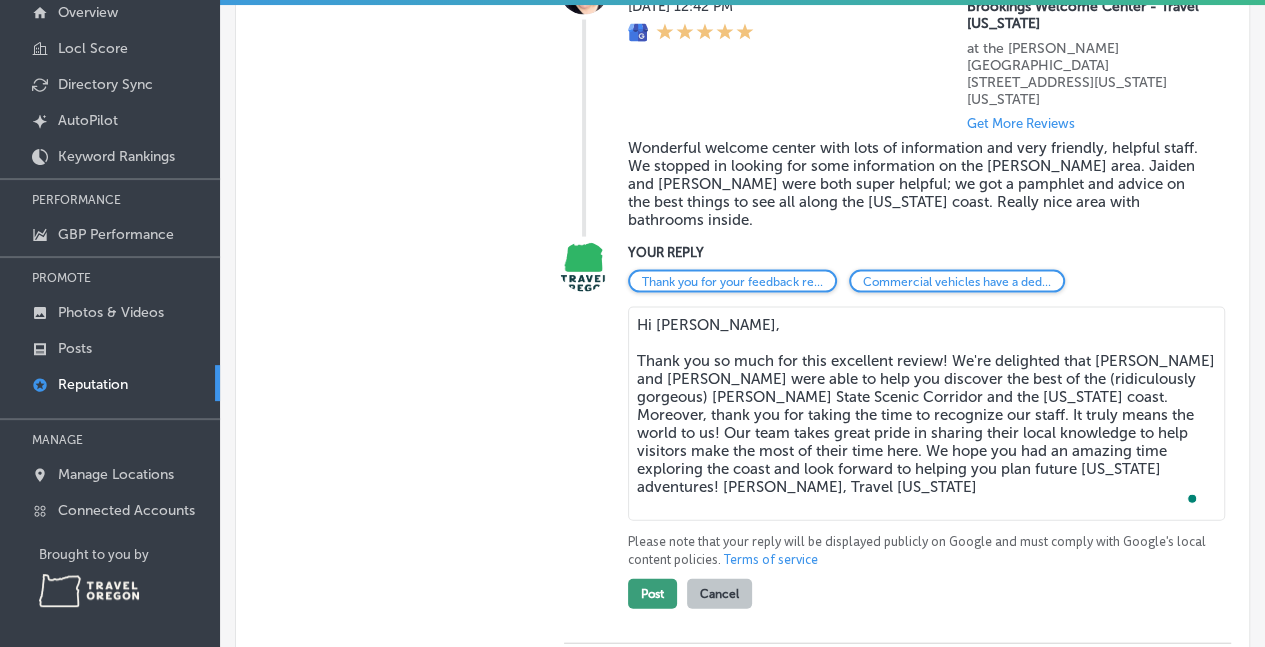 click on "Post" at bounding box center (652, 594) 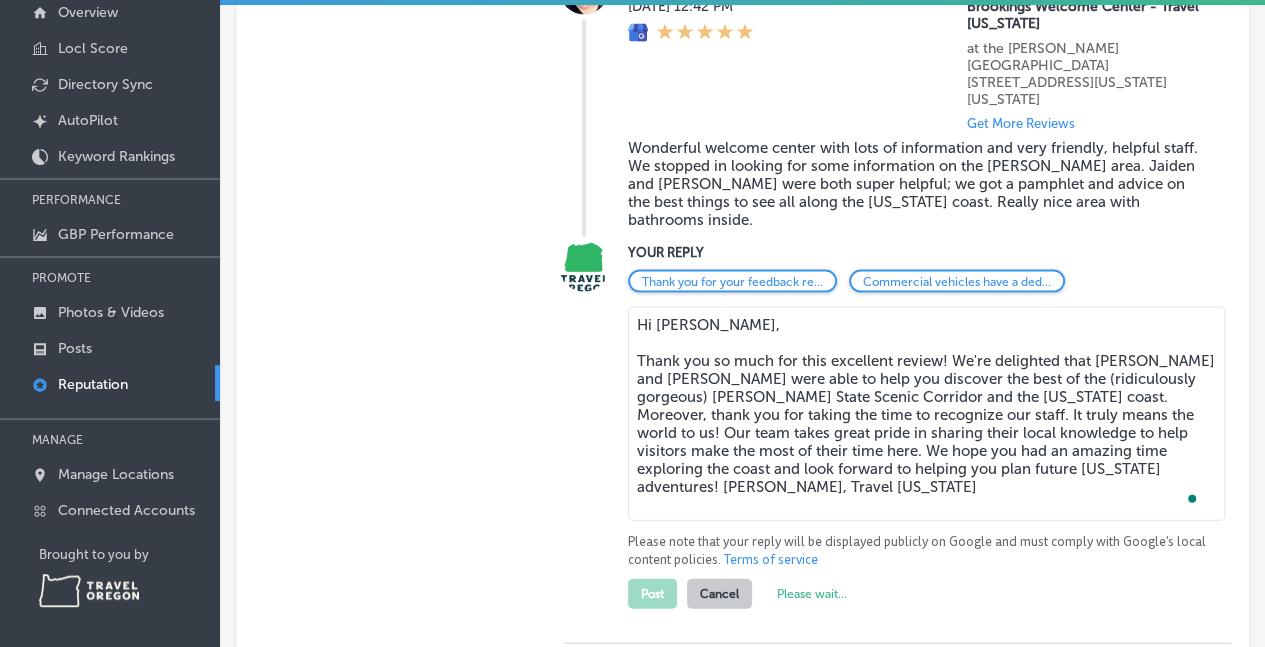 type on "x" 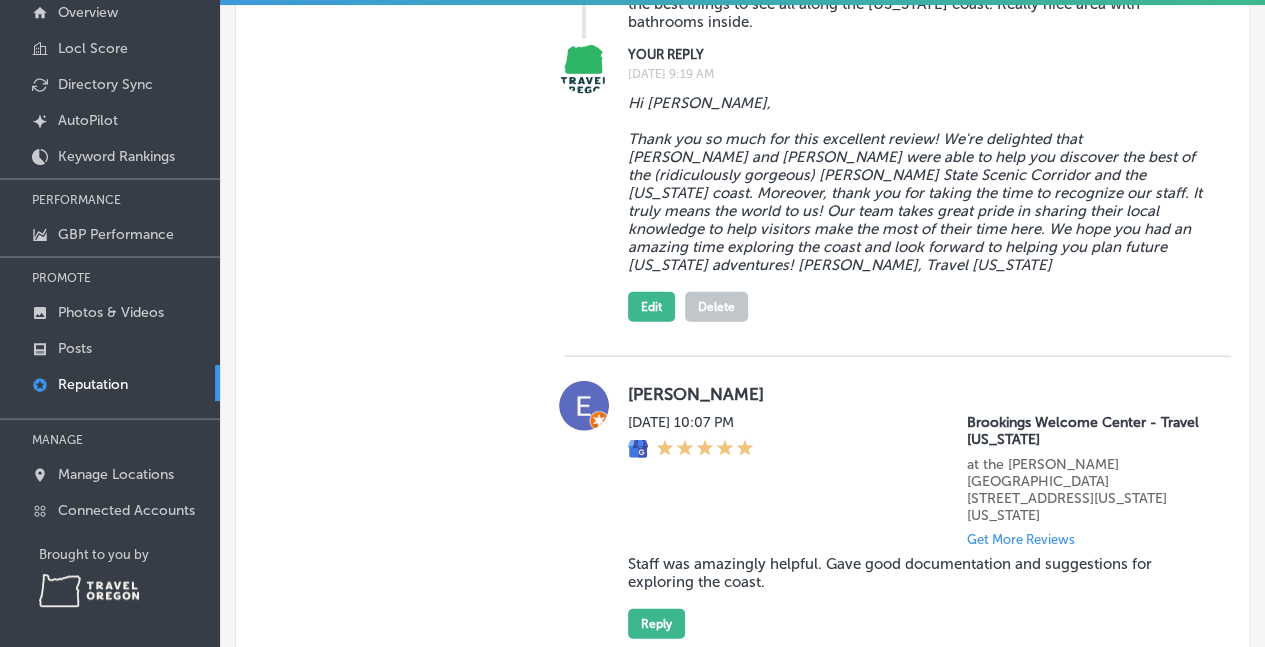 scroll, scrollTop: 2118, scrollLeft: 0, axis: vertical 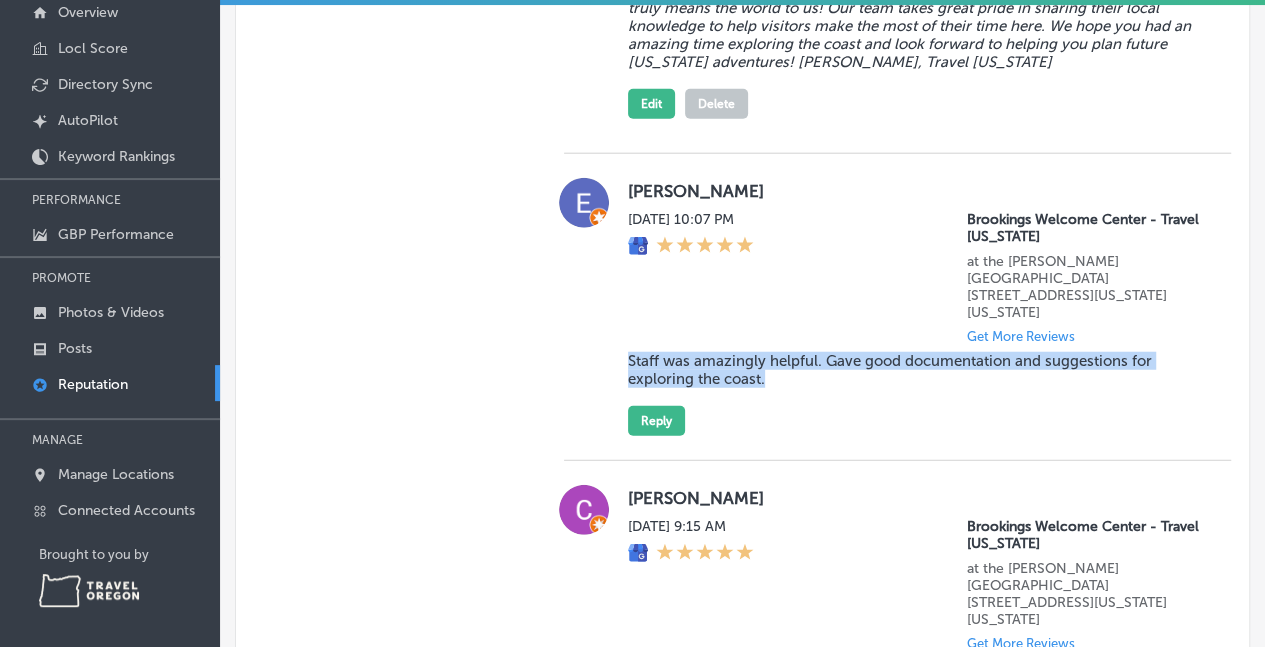 drag, startPoint x: 776, startPoint y: 392, endPoint x: 619, endPoint y: 372, distance: 158.26875 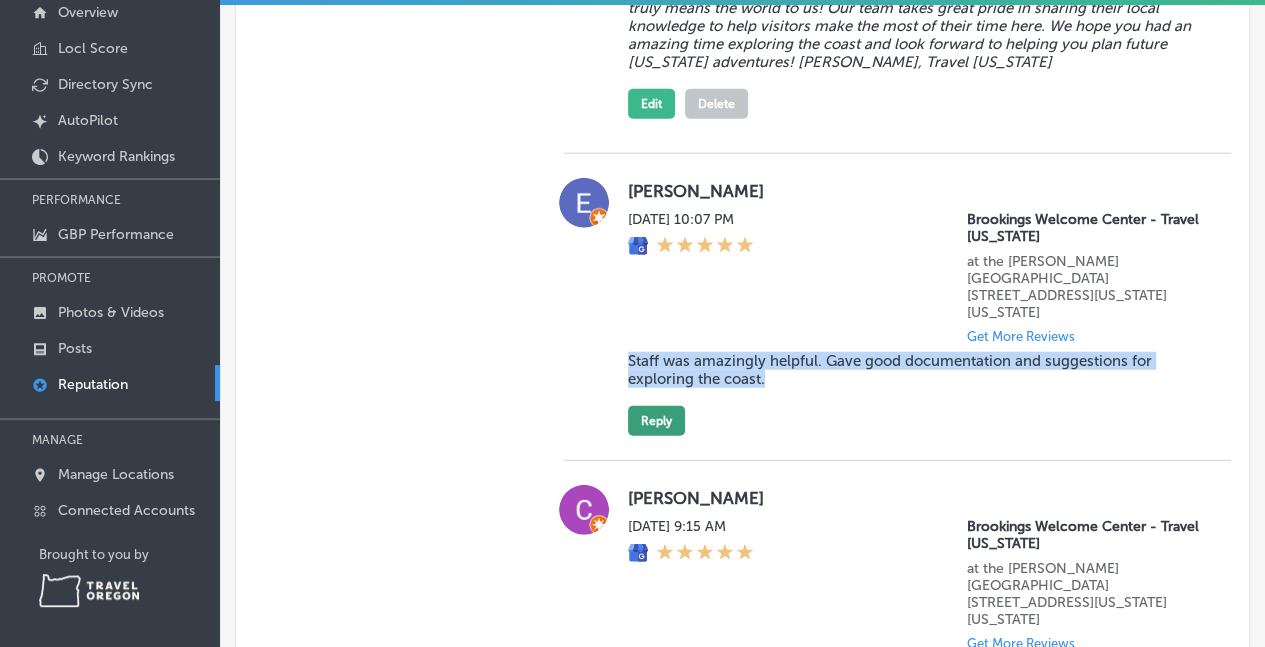 click on "Reply" at bounding box center (656, 421) 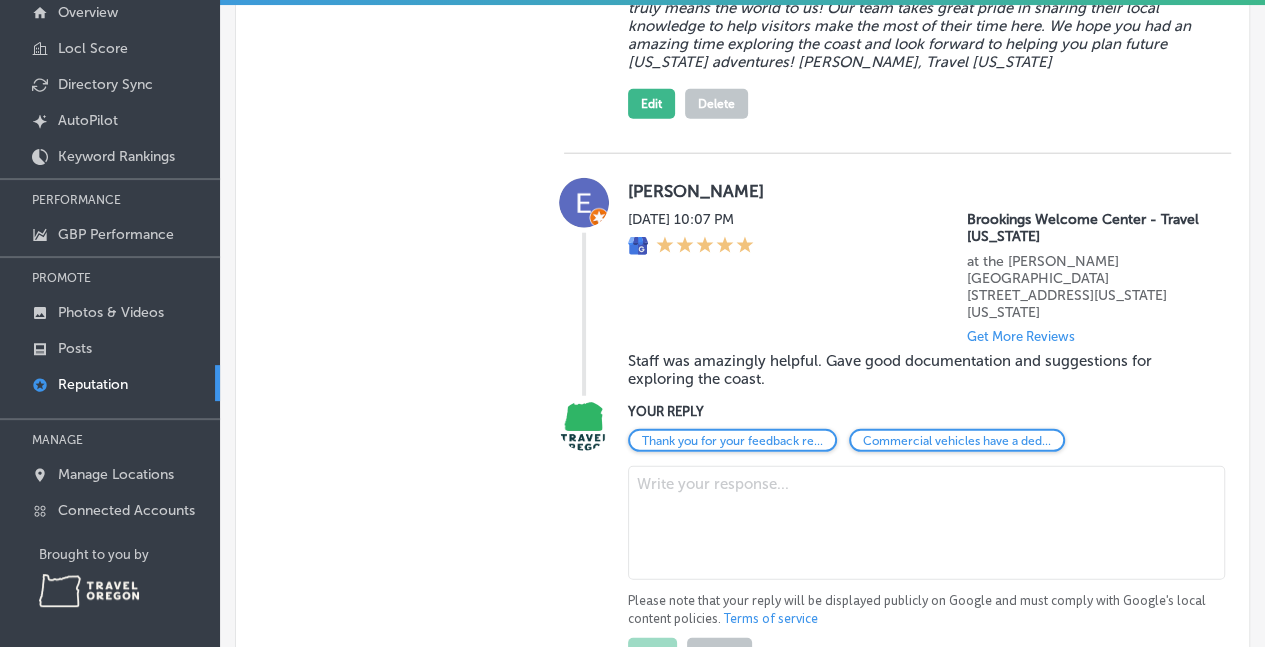 click at bounding box center (926, 523) 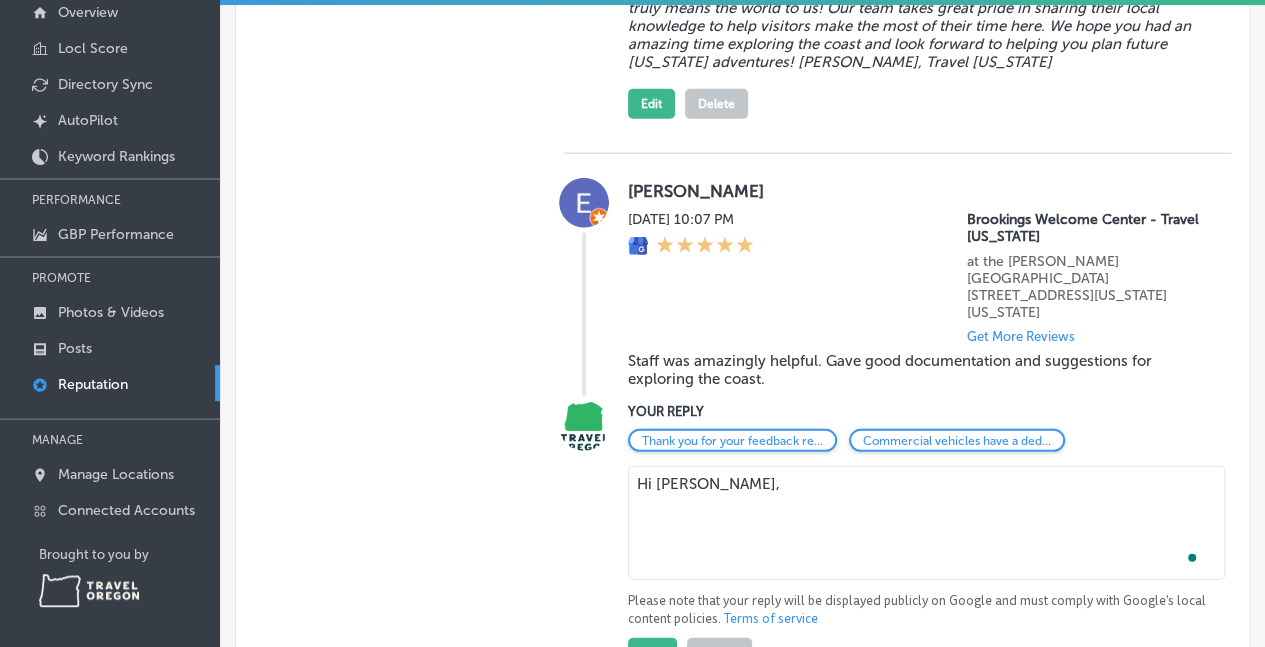paste on ""Thank you for this kind review! We're so pleased our team could provide you with helpful documentation and great suggestions for exploring the Oregon coast. Our staff loves sharing their knowledge of the area to help visitors like you make the most of your coastal adventure. We appreciate you taking the time to recognize their efforts, and we hope you had a wonderful time discovering all the coast has to offer!"" 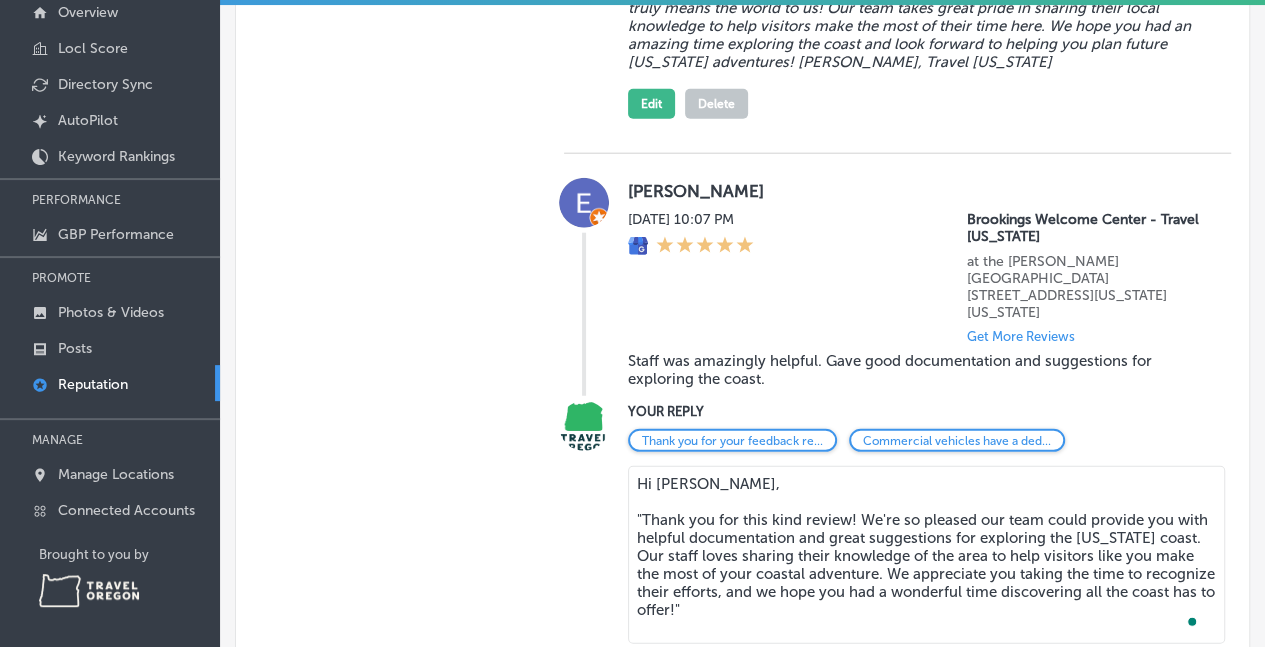 click on "Hi Erik,
"Thank you for this kind review! We're so pleased our team could provide you with helpful documentation and great suggestions for exploring the Oregon coast. Our staff loves sharing their knowledge of the area to help visitors like you make the most of your coastal adventure. We appreciate you taking the time to recognize their efforts, and we hope you had a wonderful time discovering all the coast has to offer!"" at bounding box center [926, 555] 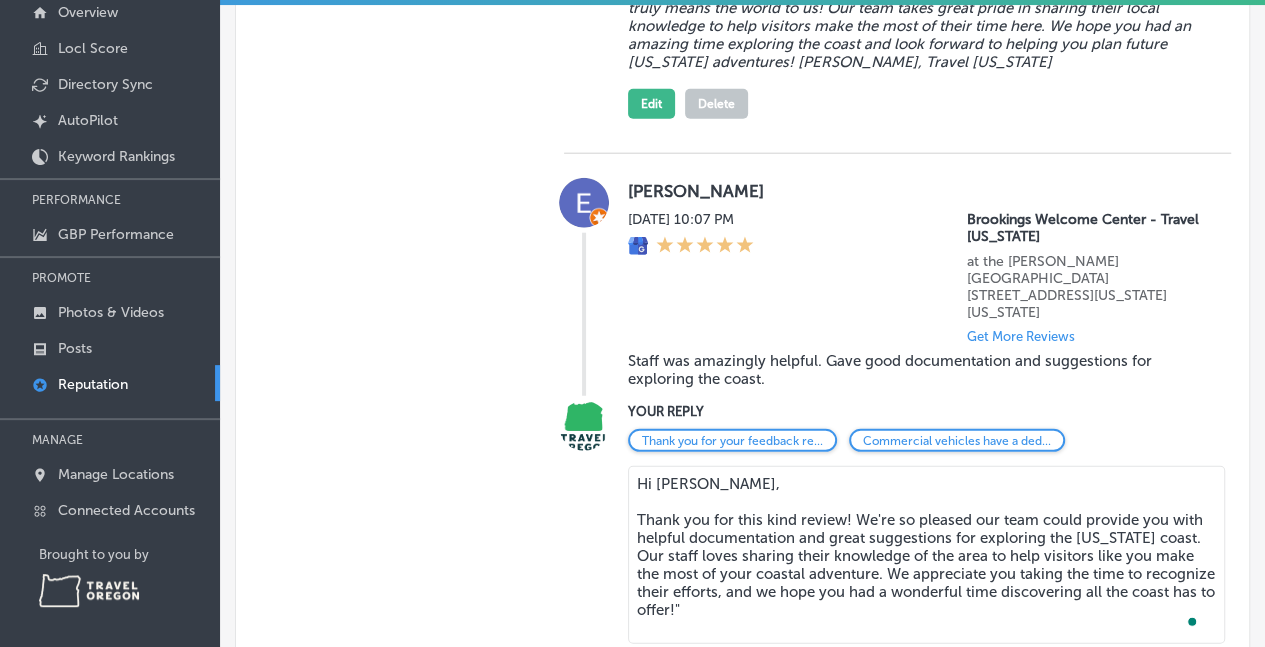 click on "Hi Erik,
Thank you for this kind review! We're so pleased our team could provide you with helpful documentation and great suggestions for exploring the Oregon coast. Our staff loves sharing their knowledge of the area to help visitors like you make the most of your coastal adventure. We appreciate you taking the time to recognize their efforts, and we hope you had a wonderful time discovering all the coast has to offer!"" at bounding box center (926, 555) 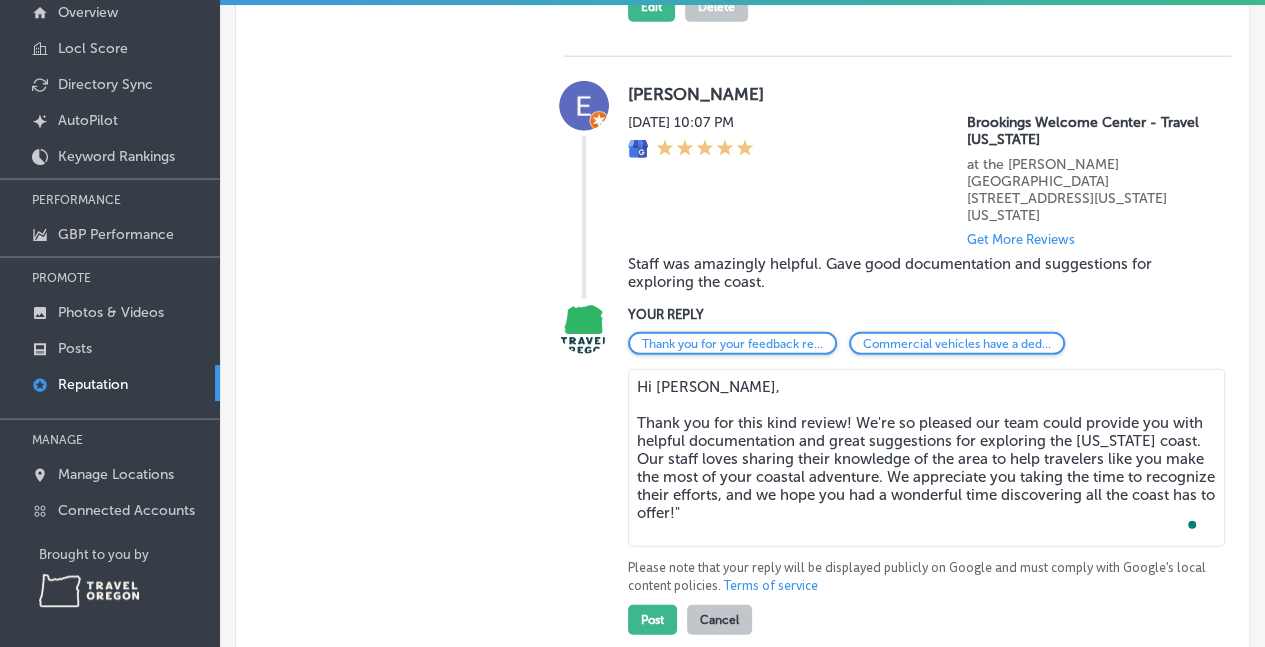 scroll, scrollTop: 2418, scrollLeft: 0, axis: vertical 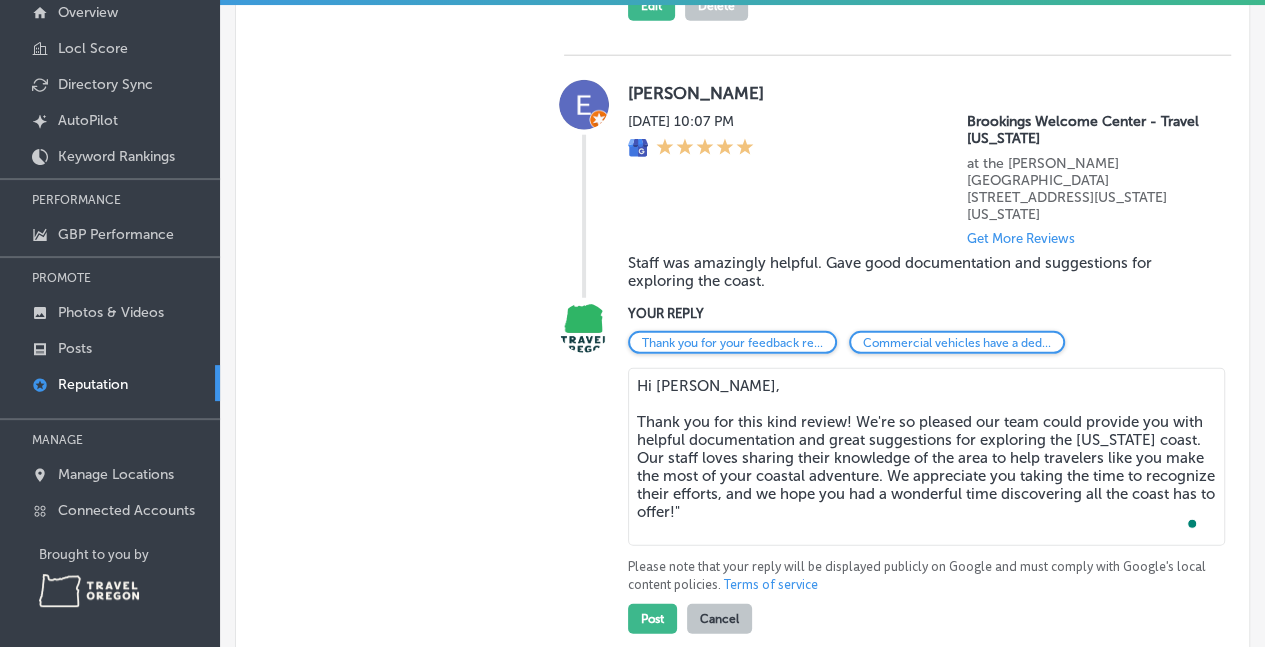 click on "Hi Erik,
Thank you for this kind review! We're so pleased our team could provide you with helpful documentation and great suggestions for exploring the Oregon coast. Our staff loves sharing their knowledge of the area to help travelers like you make the most of your coastal adventure. We appreciate you taking the time to recognize their efforts, and we hope you had a wonderful time discovering all the coast has to offer!"" at bounding box center (926, 457) 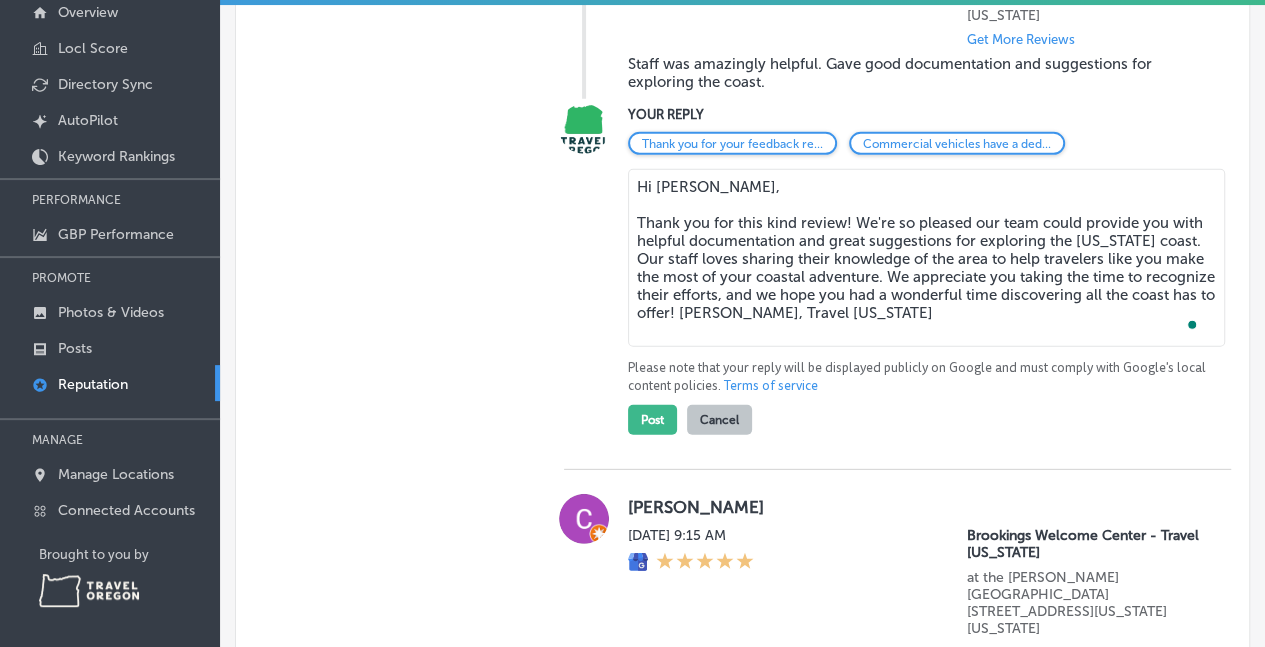 scroll, scrollTop: 2618, scrollLeft: 0, axis: vertical 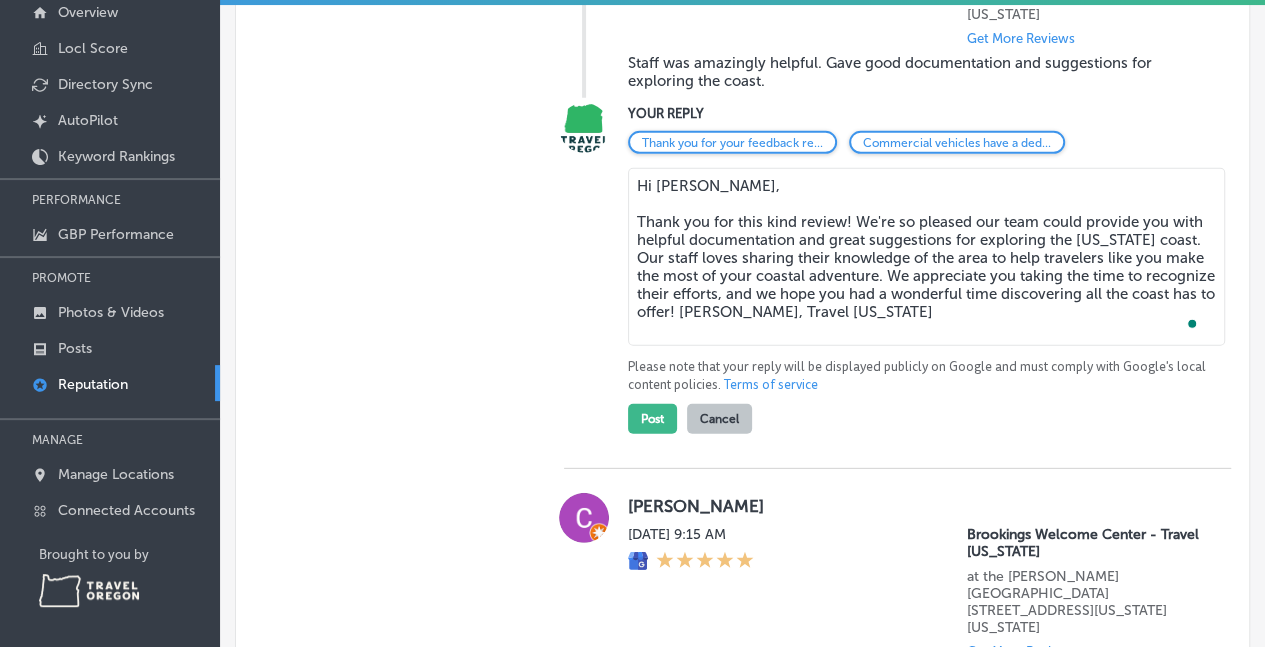 drag, startPoint x: 791, startPoint y: 247, endPoint x: 682, endPoint y: 257, distance: 109.457756 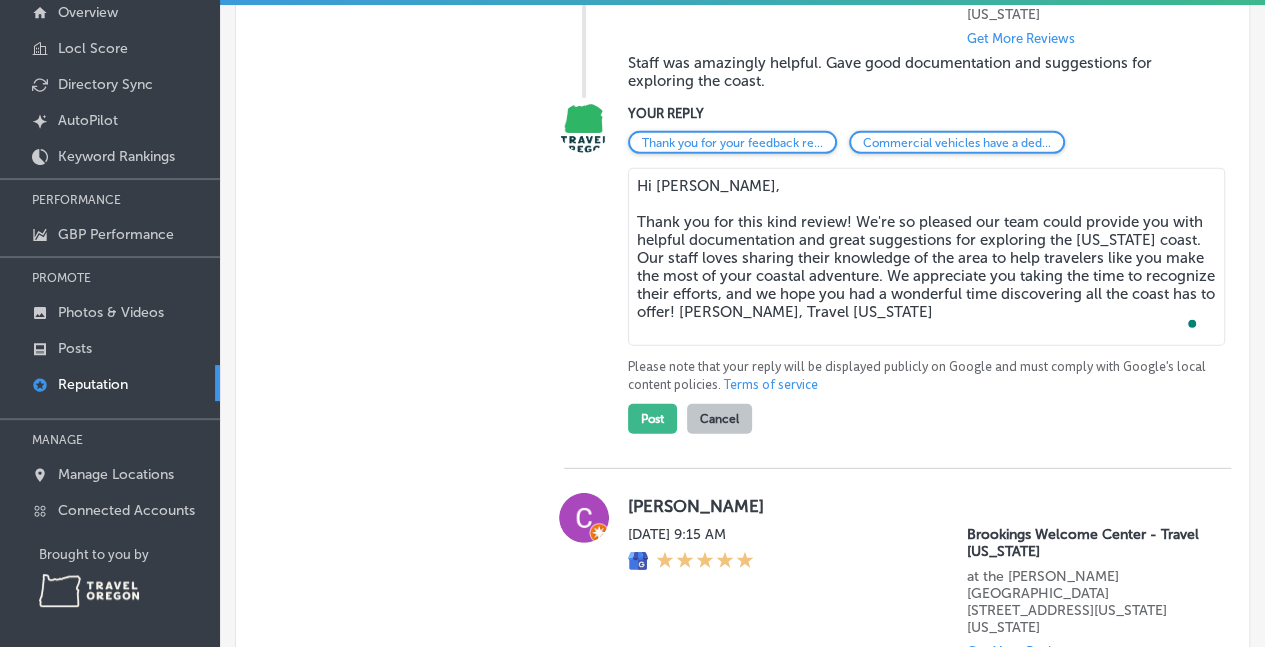 click on "Hi Erik,
Thank you for this kind review! We're so pleased our team could provide you with helpful documentation and great suggestions for exploring the Oregon coast. Our staff loves sharing their knowledge of the area to help travelers like you make the most of your coastal adventure. We appreciate you taking the time to recognize their efforts, and we hope you had a wonderful time discovering all the coast has to offer! A. George, Travel Oregon" at bounding box center (926, 257) 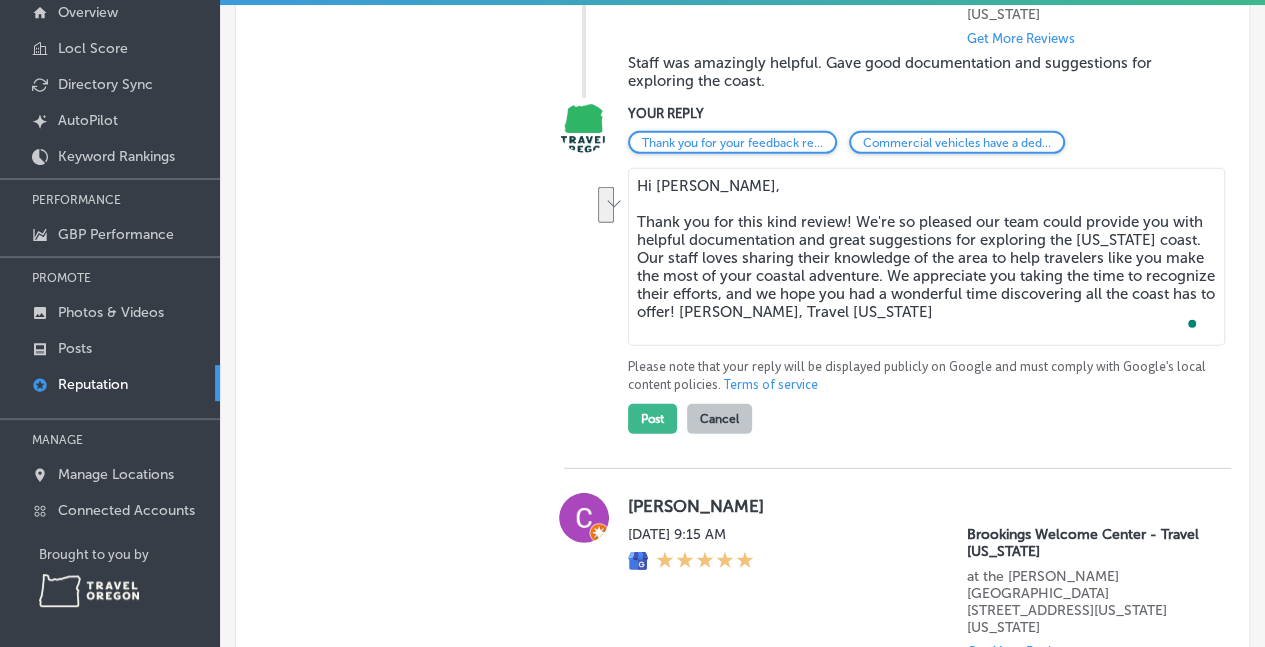 click on "Hi Erik,
Thank you for this kind review! We're so pleased our team could provide you with helpful documentation and great suggestions for exploring the Oregon coast. Our staff loves sharing their knowledge of the area to help travelers like you make the most of your coastal adventure. We appreciate you taking the time to recognize their efforts, and we hope you had a wonderful time discovering all the coast has to offer! A. George, Travel Oregon" at bounding box center [926, 257] 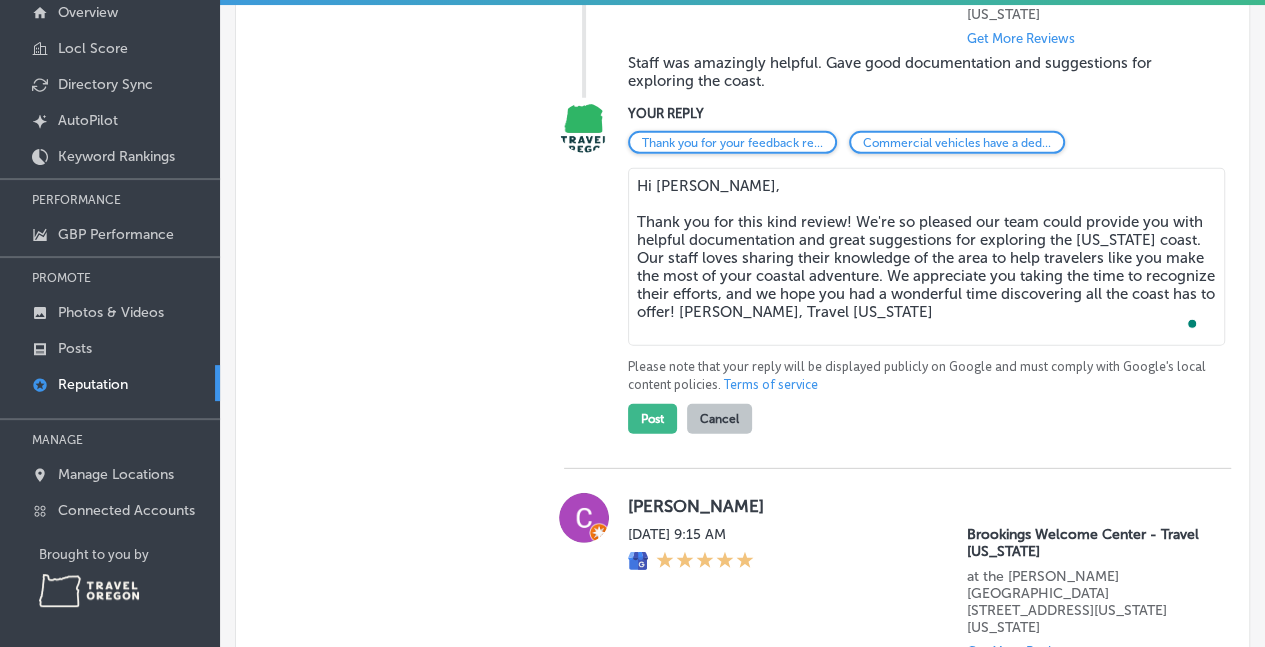 click on "Hi Erik,
Thank you for this kind review! We're so pleased our team could provide you with helpful documentation and great suggestions for exploring the Oregon coast. Our staff loves sharing their knowledge of the area to help travelers like you make the most of your coastal adventure. We appreciate you taking the time to recognize their efforts, and we hope you had a wonderful time discovering all the coast has to offer! A. George, Travel Oregon" at bounding box center [926, 257] 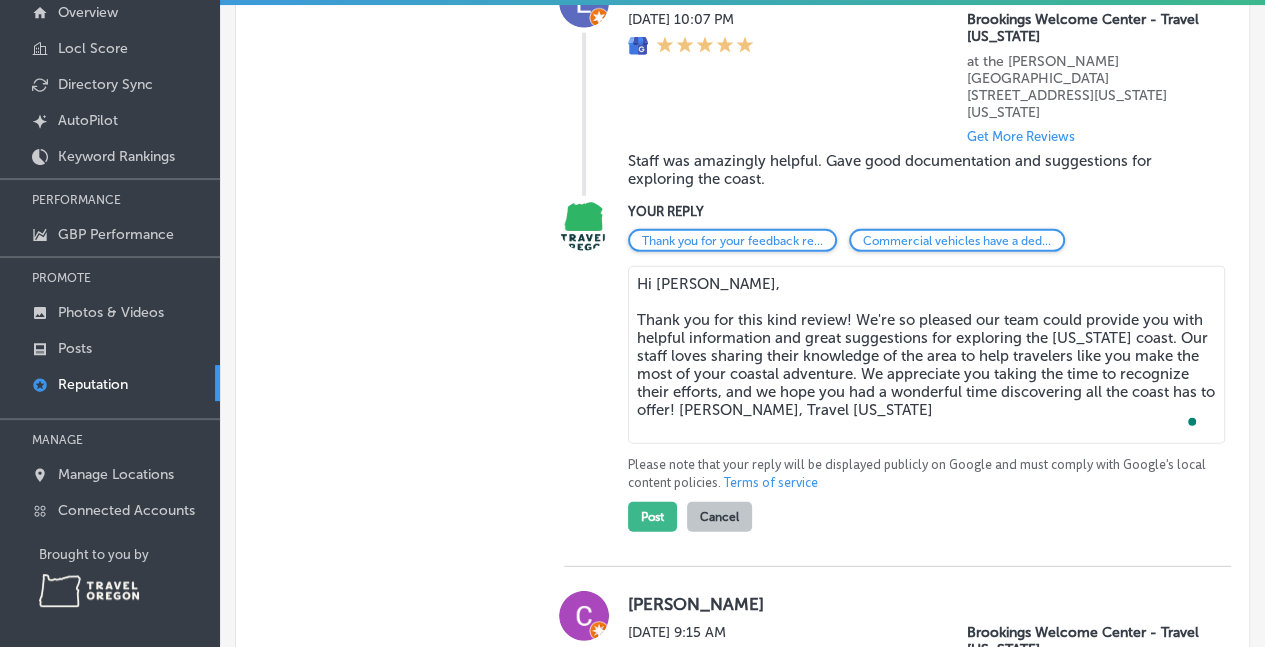 scroll, scrollTop: 2519, scrollLeft: 0, axis: vertical 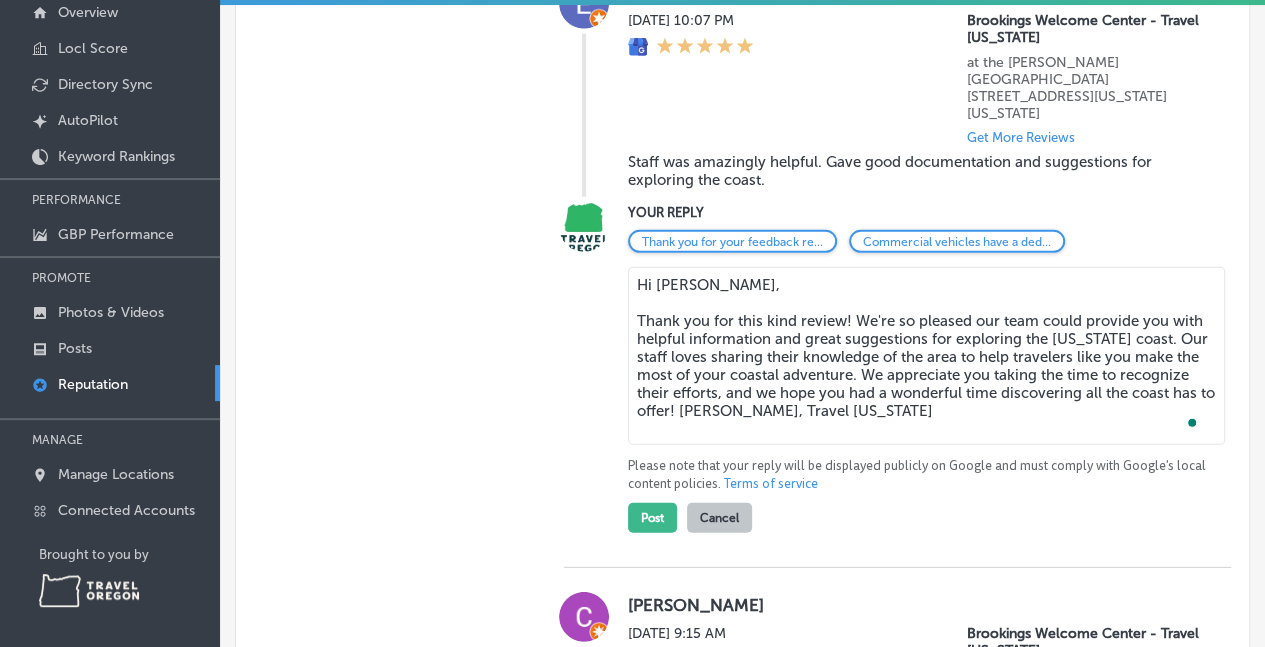 click on "Hi Erik,
Thank you for this kind review! We're so pleased our team could provide you with helpful information and great suggestions for exploring the Oregon coast. Our staff loves sharing their knowledge of the area to help travelers like you make the most of your coastal adventure. We appreciate you taking the time to recognize their efforts, and we hope you had a wonderful time discovering all the coast has to offer! A. George, Travel Oregon" at bounding box center [926, 356] 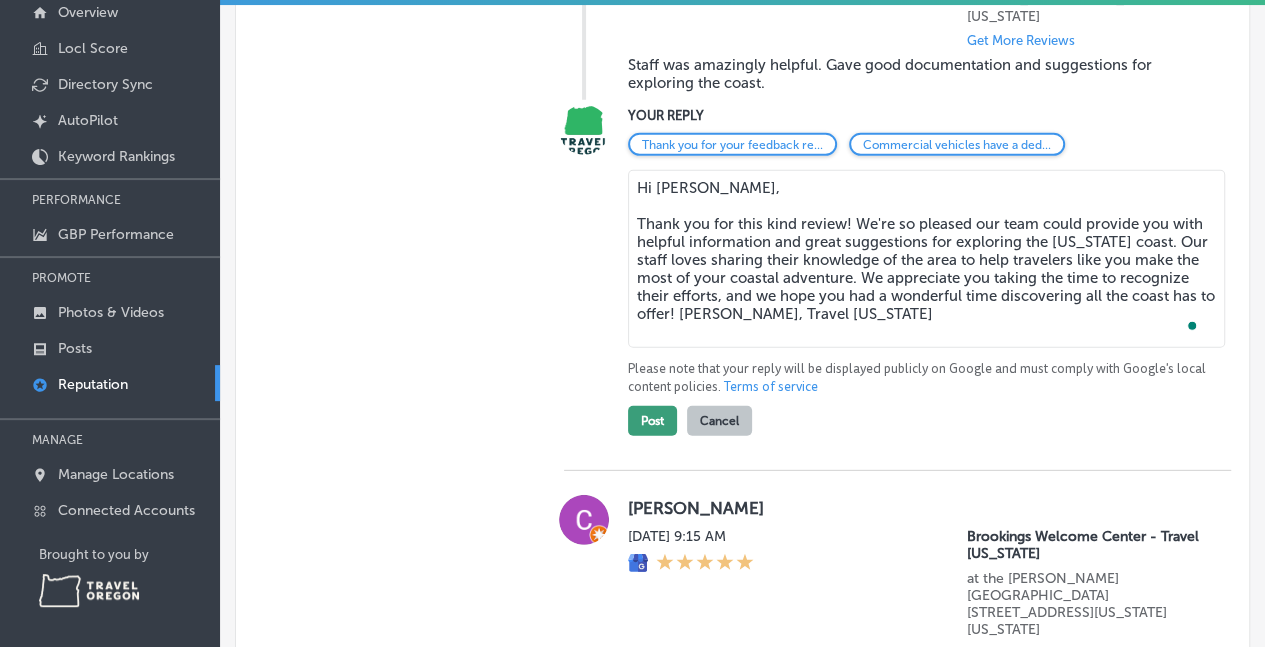 type on "Hi Erik,
Thank you for this kind review! We're so pleased our team could provide you with helpful information and great suggestions for exploring the Oregon coast. Our staff loves sharing their knowledge of the area to help travelers like you make the most of your coastal adventure. We appreciate you taking the time to recognize their efforts, and we hope you had a wonderful time discovering all the coast has to offer! A. George, Travel Oregon" 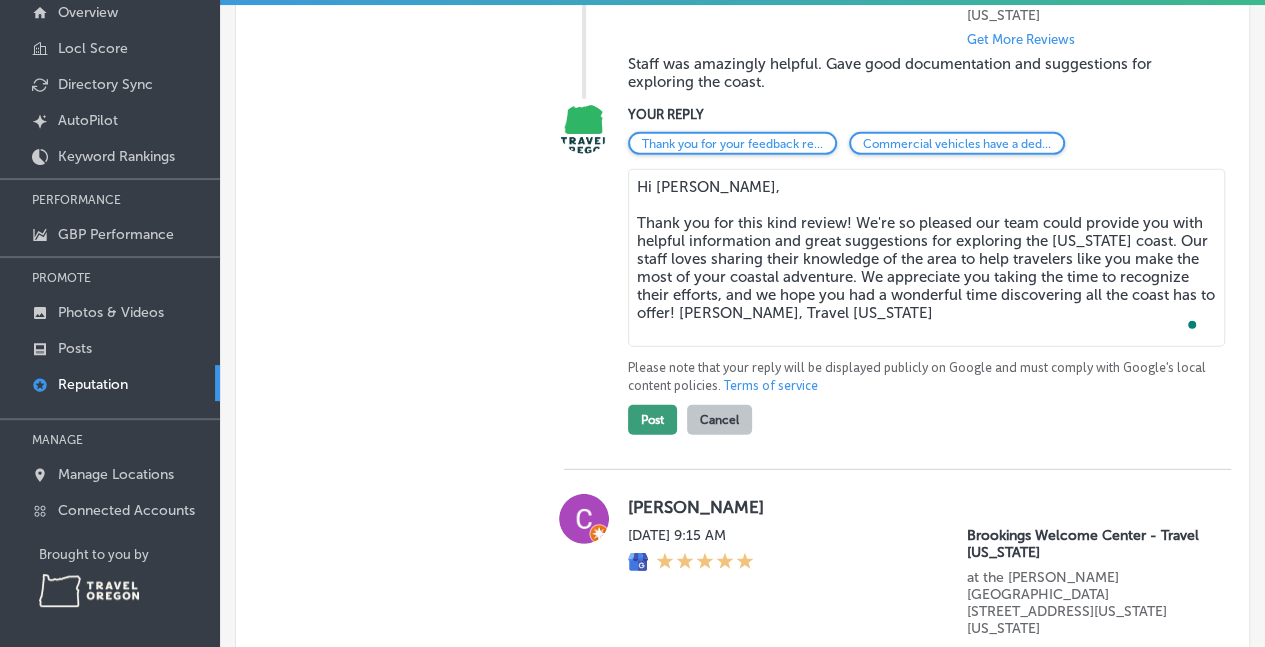 click on "Post" at bounding box center [652, 420] 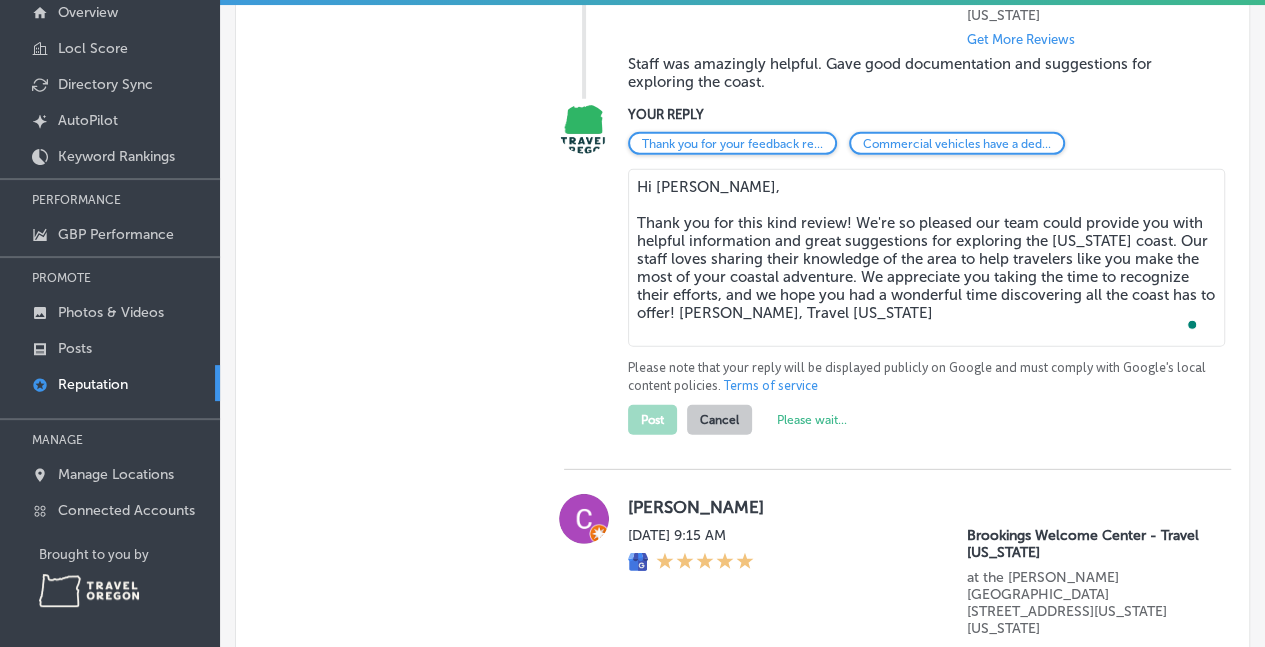 type on "x" 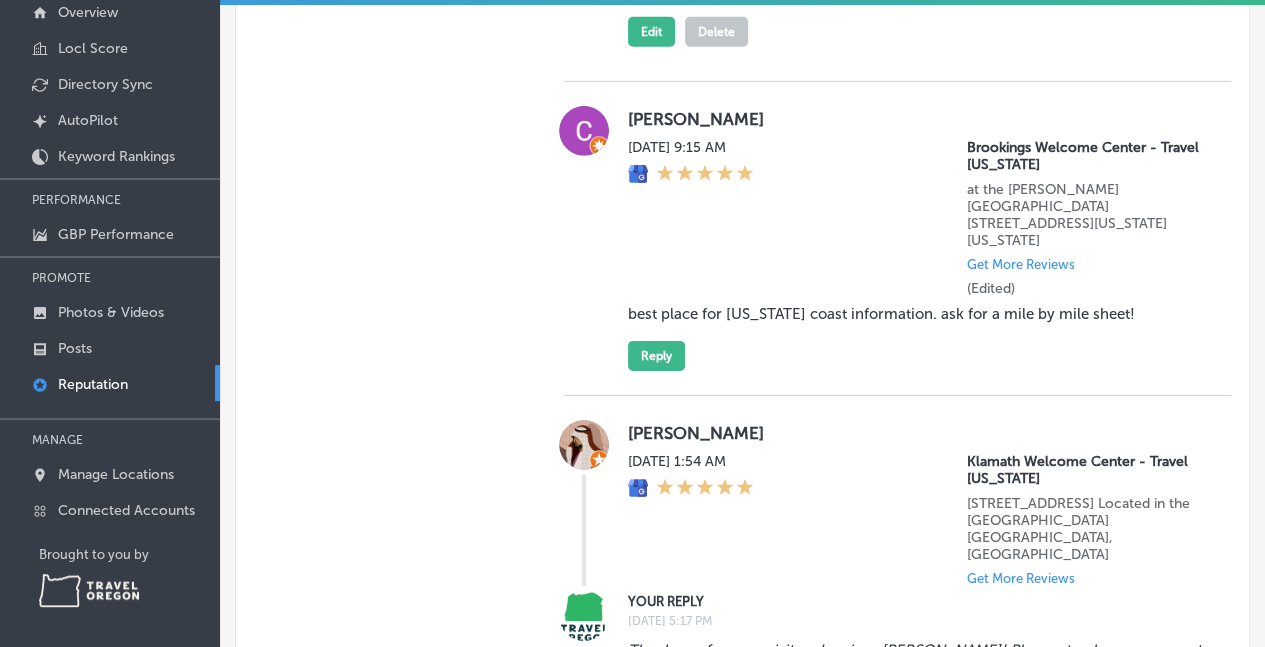 scroll, scrollTop: 2917, scrollLeft: 0, axis: vertical 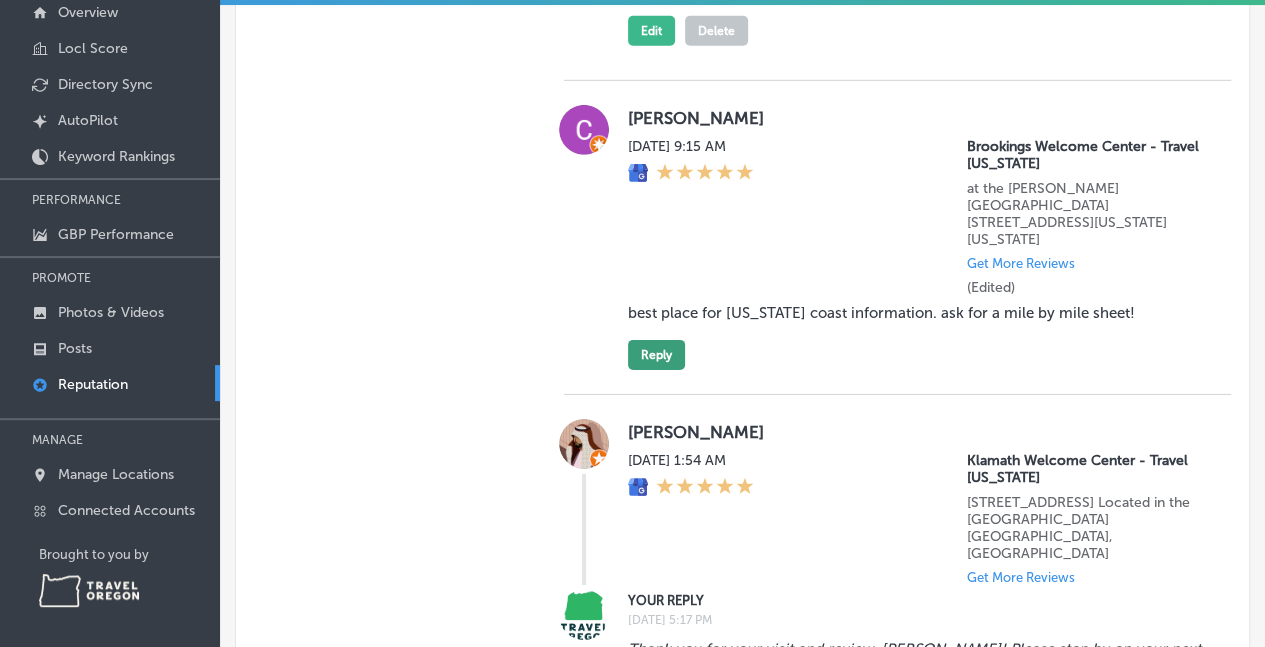 click on "Reply" at bounding box center (656, 355) 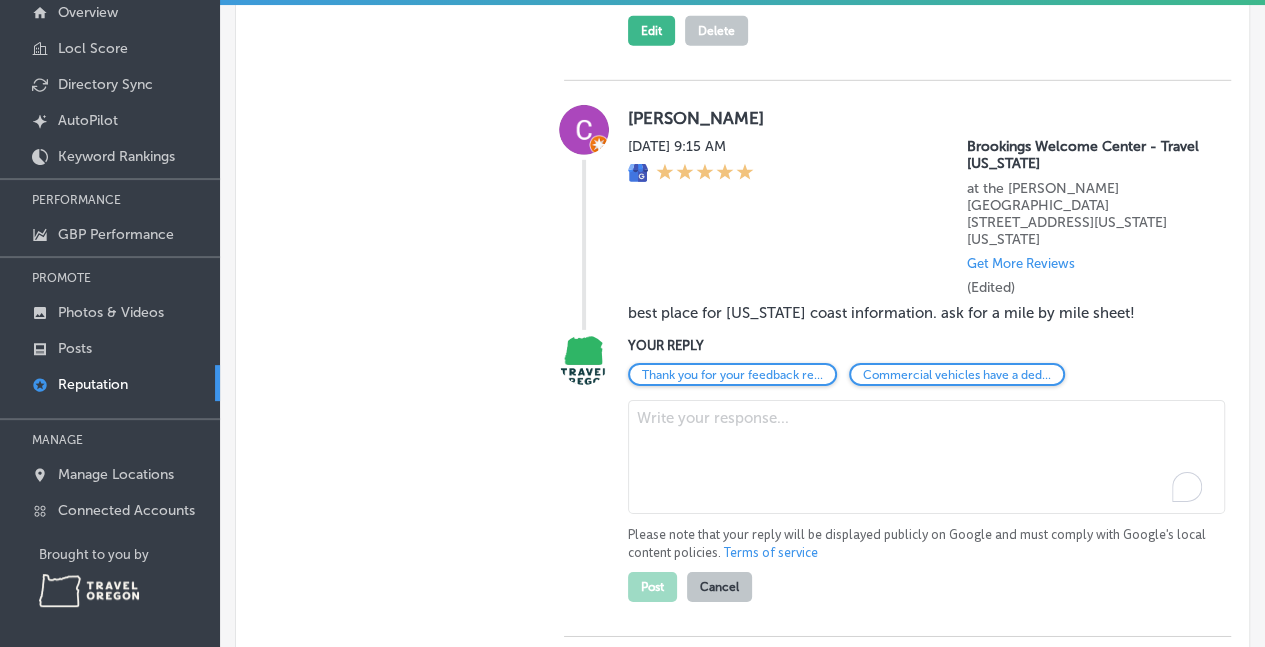 click at bounding box center (926, 457) 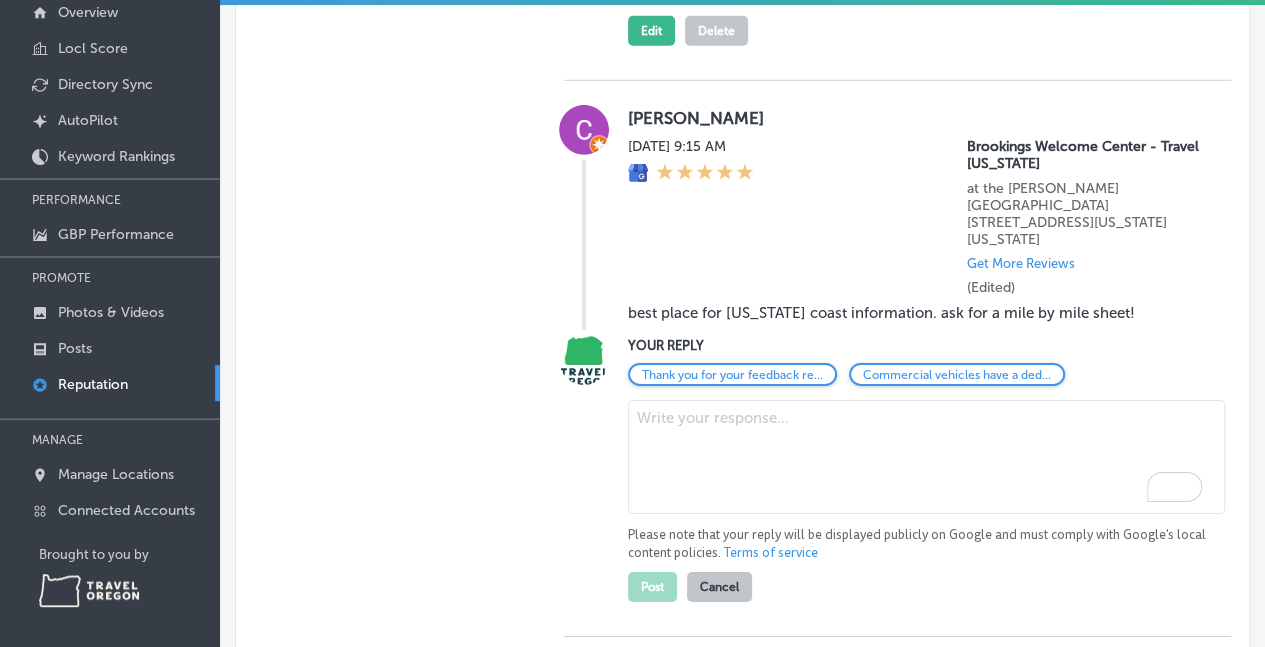 type on "T" 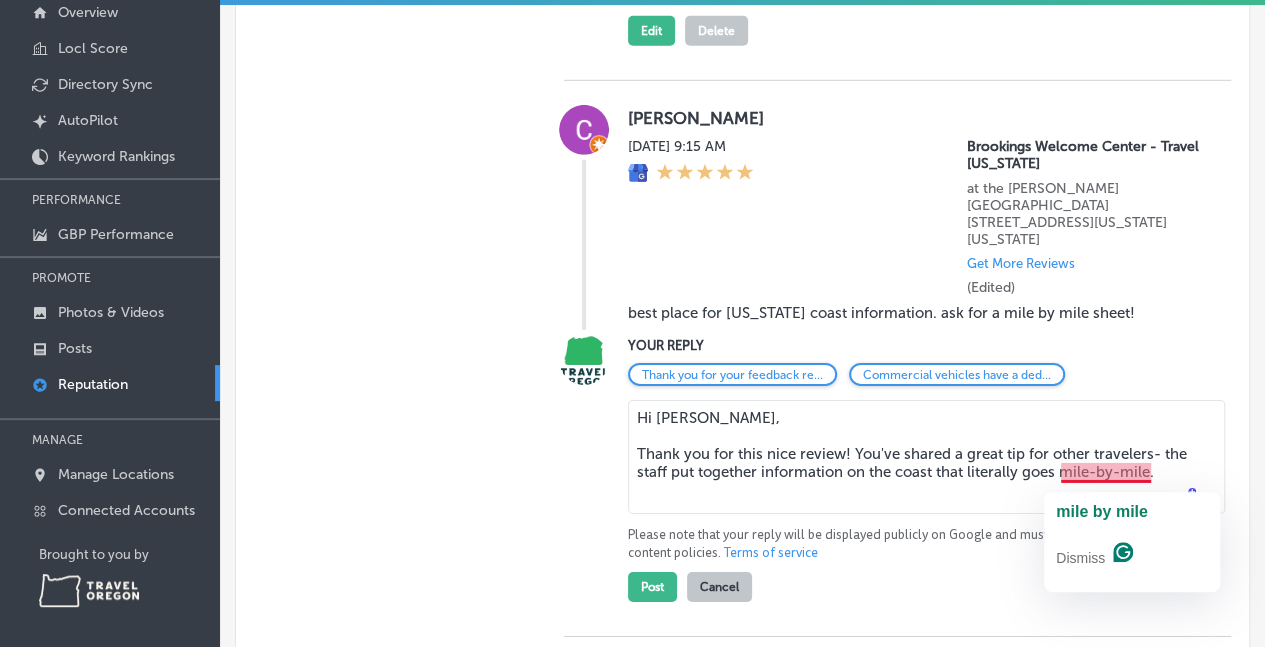 click on "Hi Charlie,
Thank you for this nice review! You've shared a great tip for other travelers- the staff put together information on the coast that literally goes mile-by-mile." at bounding box center [926, 457] 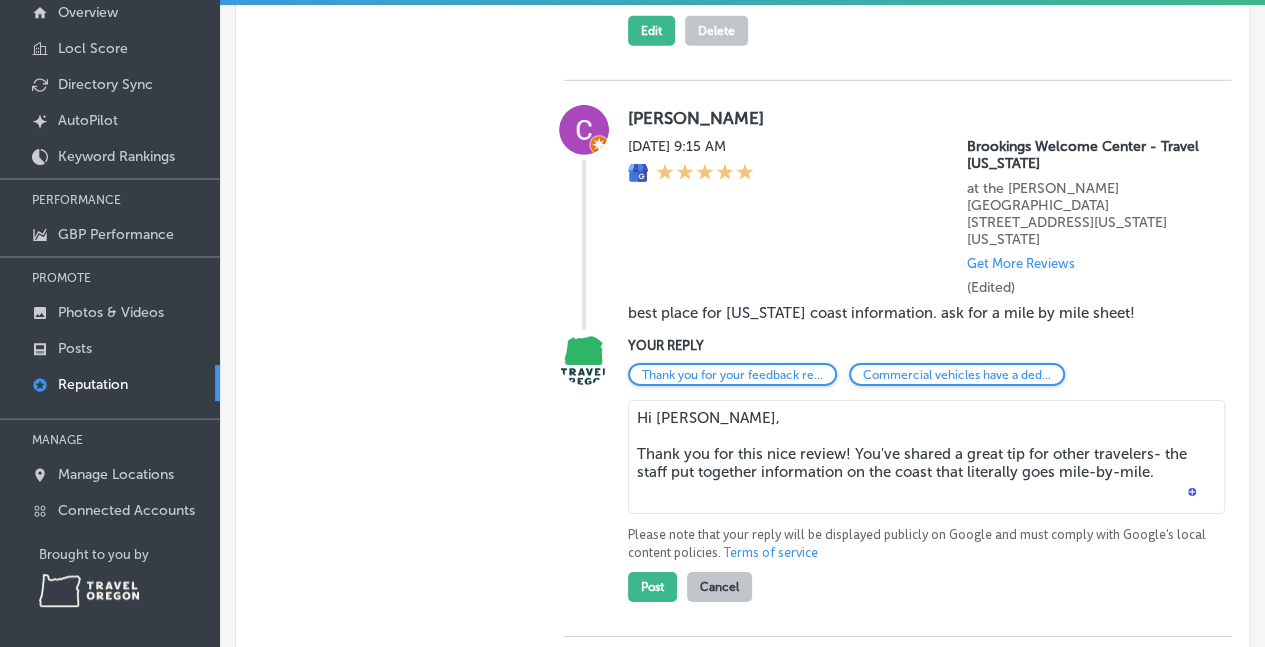 click on "Hi Charlie,
Thank you for this nice review! You've shared a great tip for other travelers- the staff put together information on the coast that literally goes mile-by-mile." at bounding box center (926, 457) 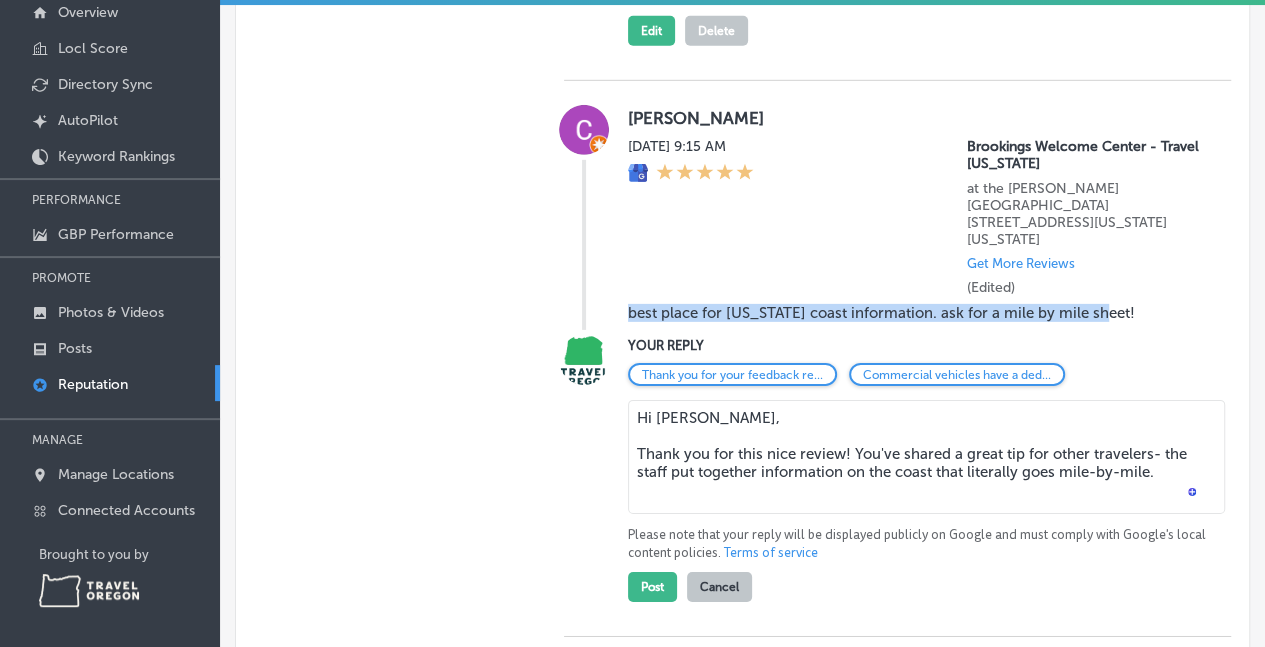 drag, startPoint x: 1103, startPoint y: 323, endPoint x: 617, endPoint y: 323, distance: 486 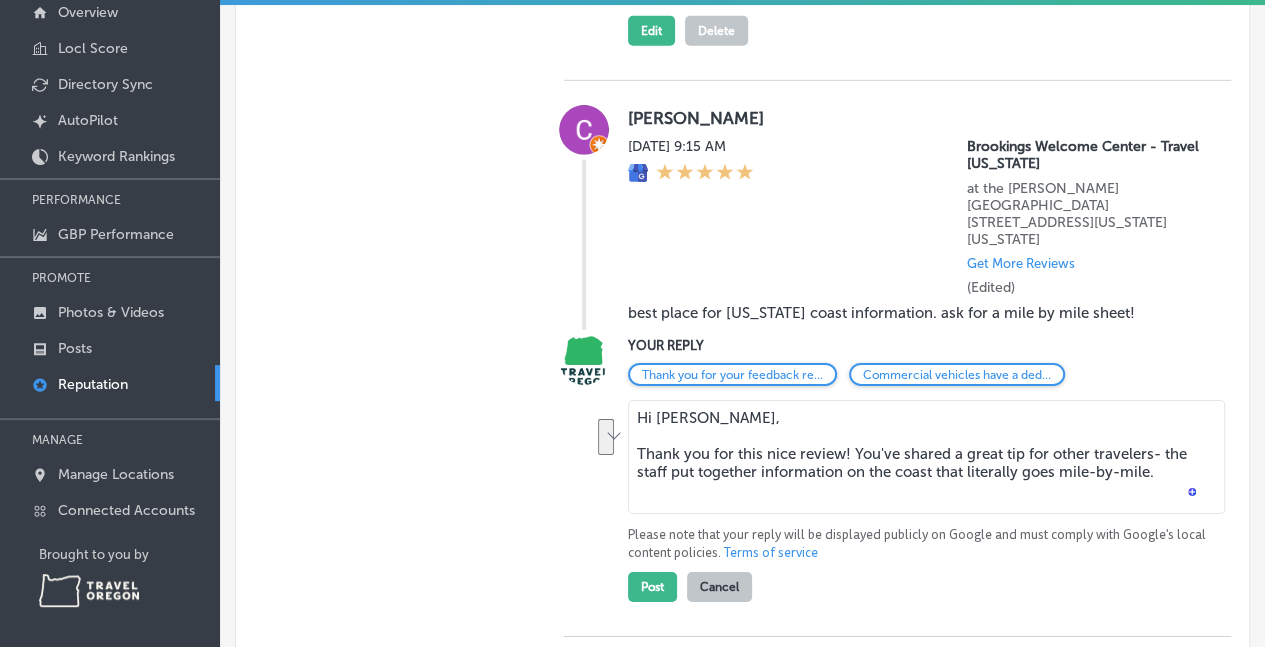 drag, startPoint x: 1110, startPoint y: 484, endPoint x: 642, endPoint y: 459, distance: 468.66727 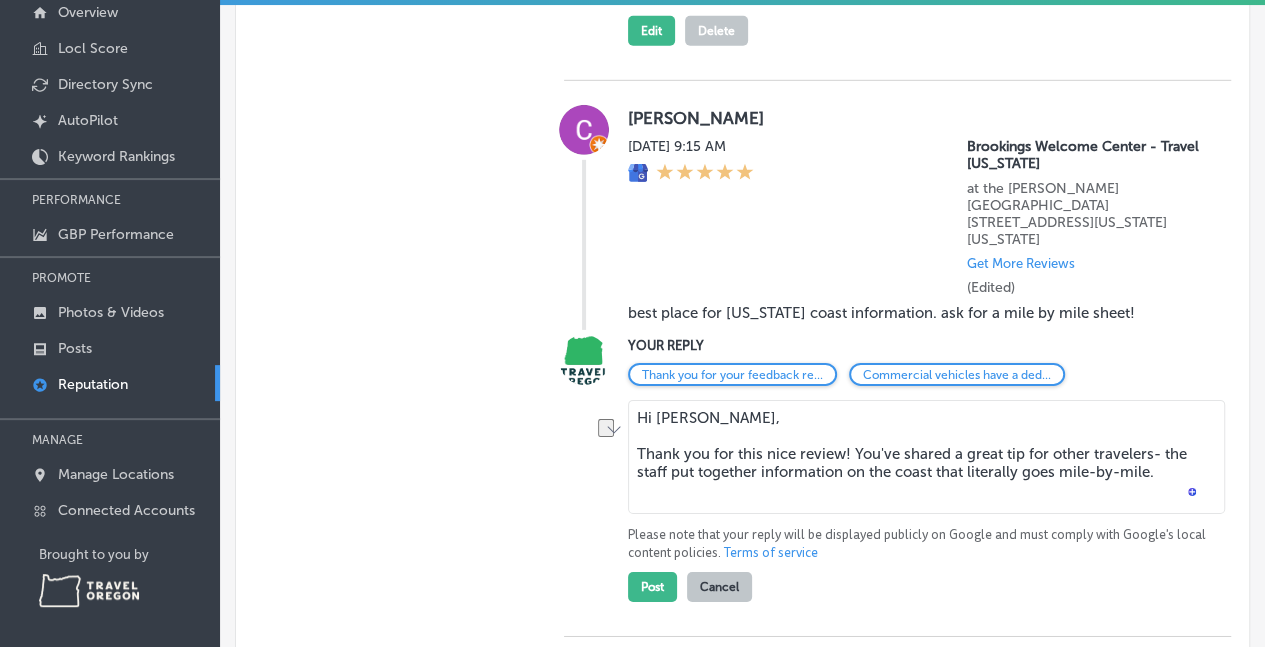drag, startPoint x: 1145, startPoint y: 484, endPoint x: 570, endPoint y: 454, distance: 575.7821 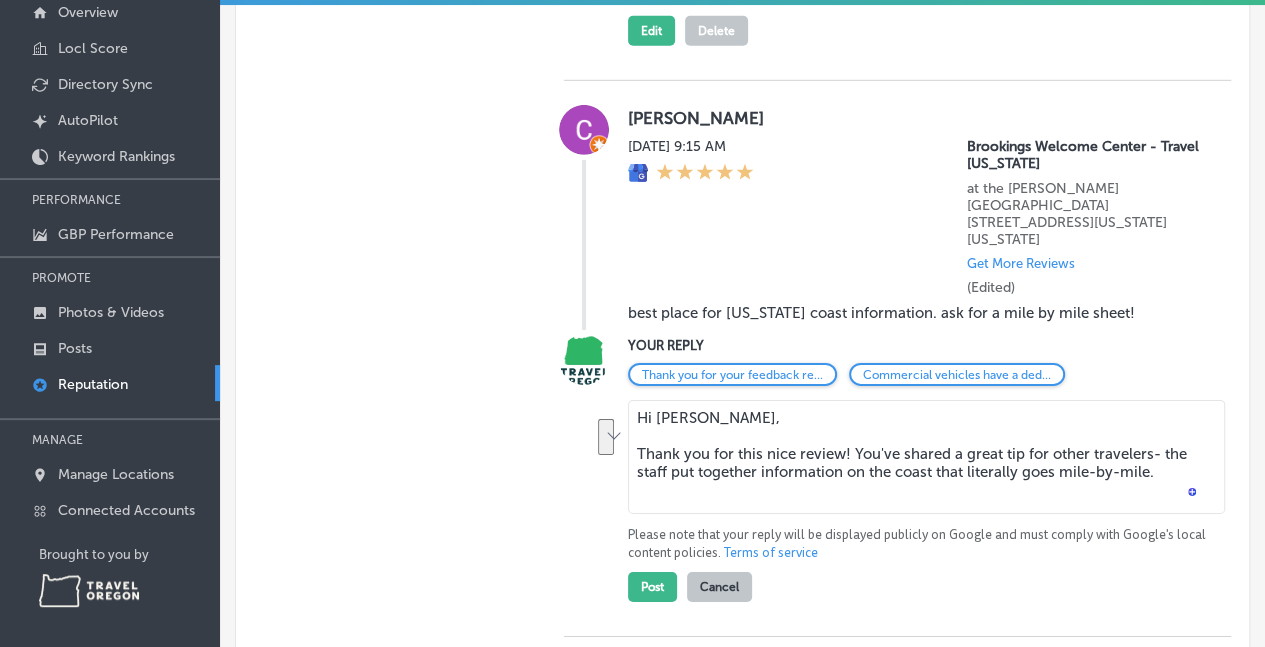 paste on ""Thank you for this wonderful review! You've shared such a great tip for other travelers—our staff has put together coast information that literally goes mile-by-mile to help visitors discover every highlight along their journey. We're thrilled you found it helpful, and we appreciate you spreading the word about this resource. Thanks for taking the time to share your experience!"" 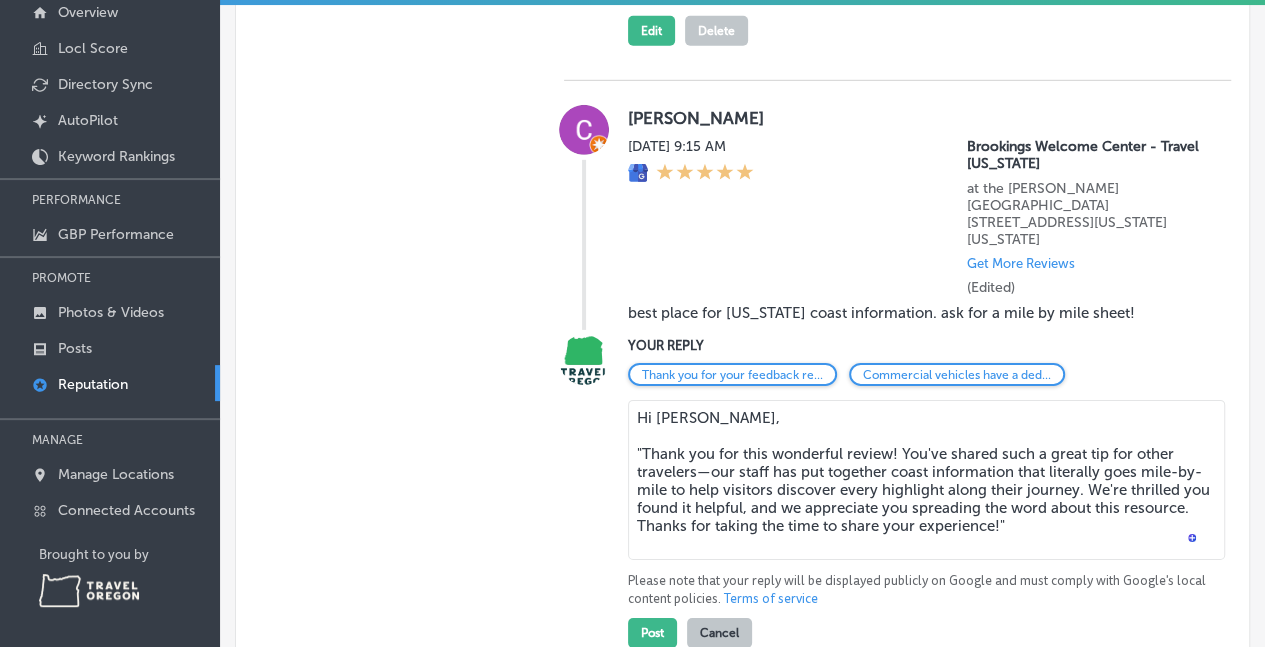 drag, startPoint x: 638, startPoint y: 461, endPoint x: 667, endPoint y: 470, distance: 30.364452 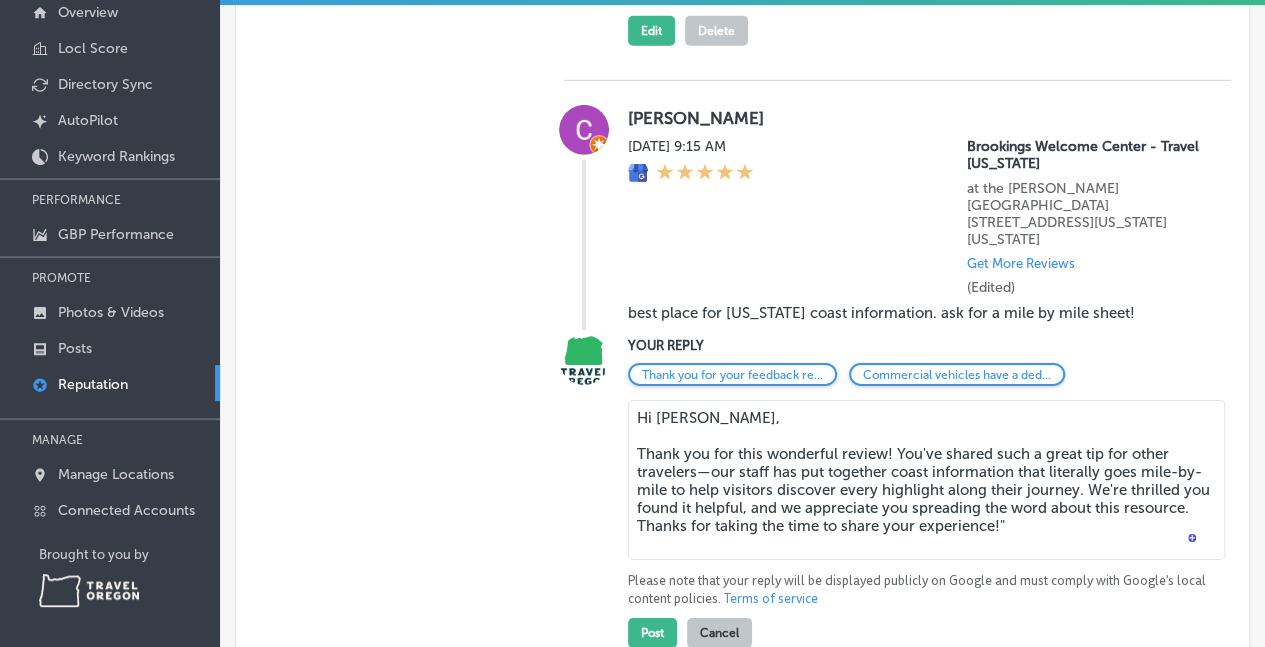 drag, startPoint x: 712, startPoint y: 471, endPoint x: 721, endPoint y: 487, distance: 18.35756 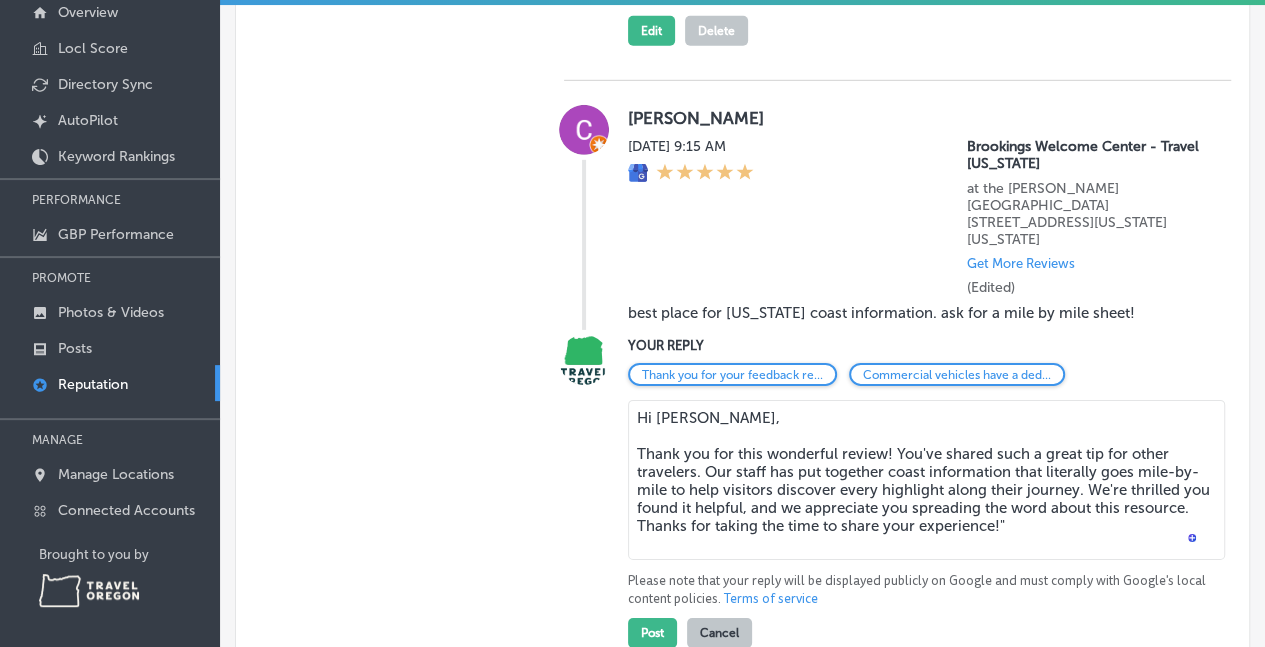 click on "Hi Charlie,
Thank you for this wonderful review! You've shared such a great tip for other travelers. Our staff has put together coast information that literally goes mile-by-mile to help visitors discover every highlight along their journey. We're thrilled you found it helpful, and we appreciate you spreading the word about this resource. Thanks for taking the time to share your experience!"" at bounding box center (926, 480) 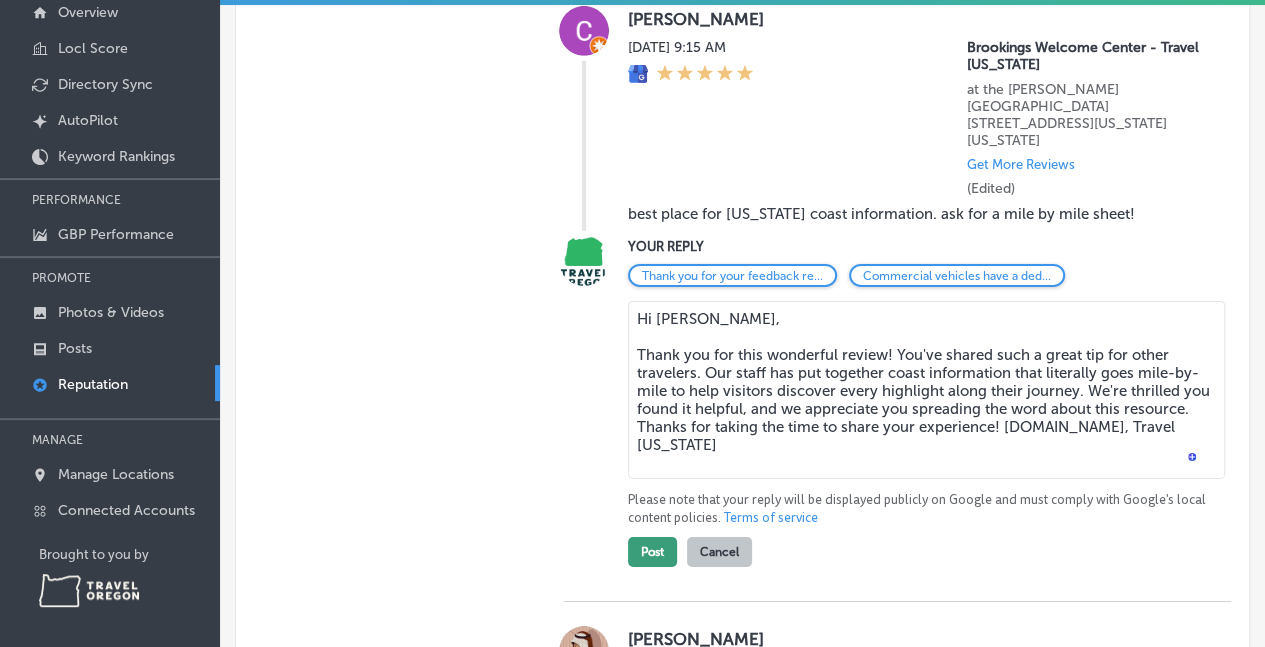 type on "Hi [PERSON_NAME],
Thank you for this wonderful review! You've shared such a great tip for other travelers. Our staff has put together coast information that literally goes mile-by-mile to help visitors discover every highlight along their journey. We're thrilled you found it helpful, and we appreciate you spreading the word about this resource. Thanks for taking the time to share your experience! [DOMAIN_NAME], Travel [US_STATE]" 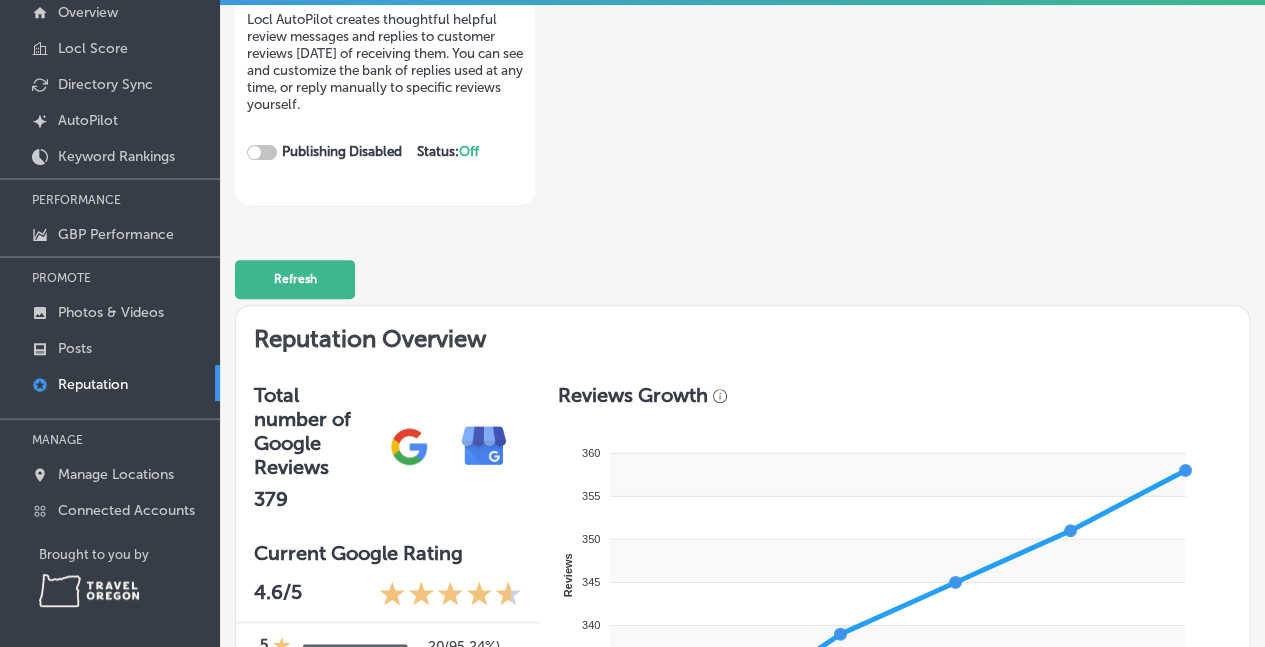 scroll, scrollTop: 0, scrollLeft: 0, axis: both 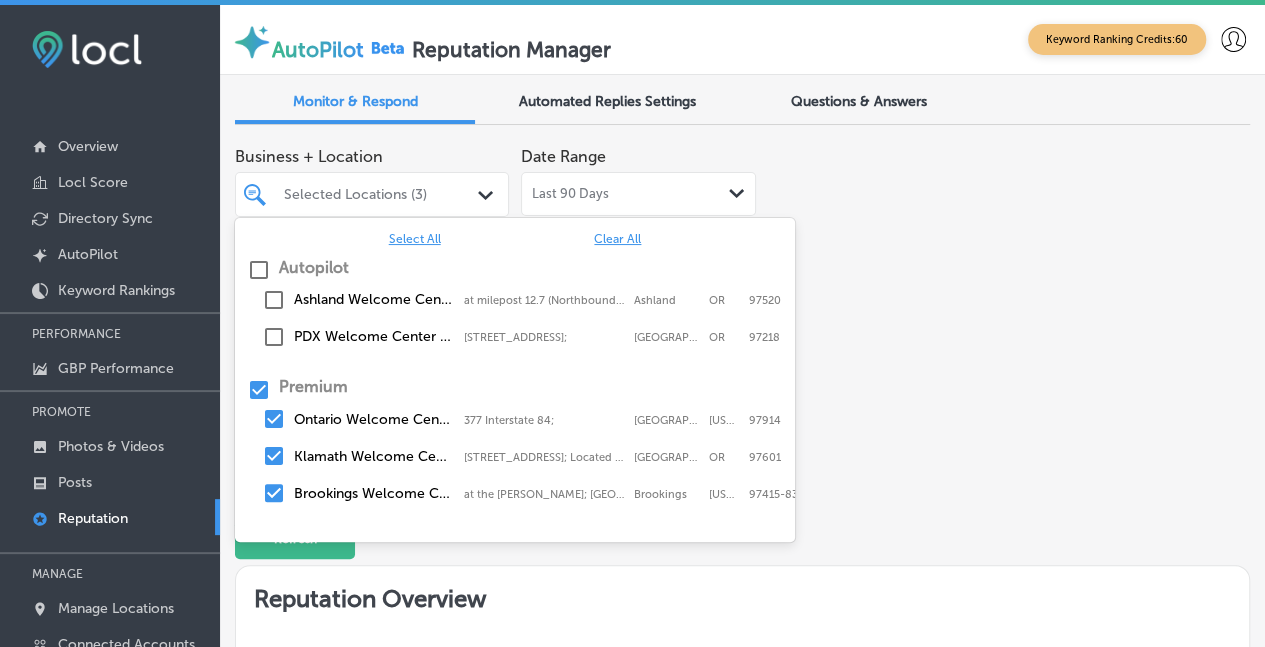 click on "Path
Created with Sketch." 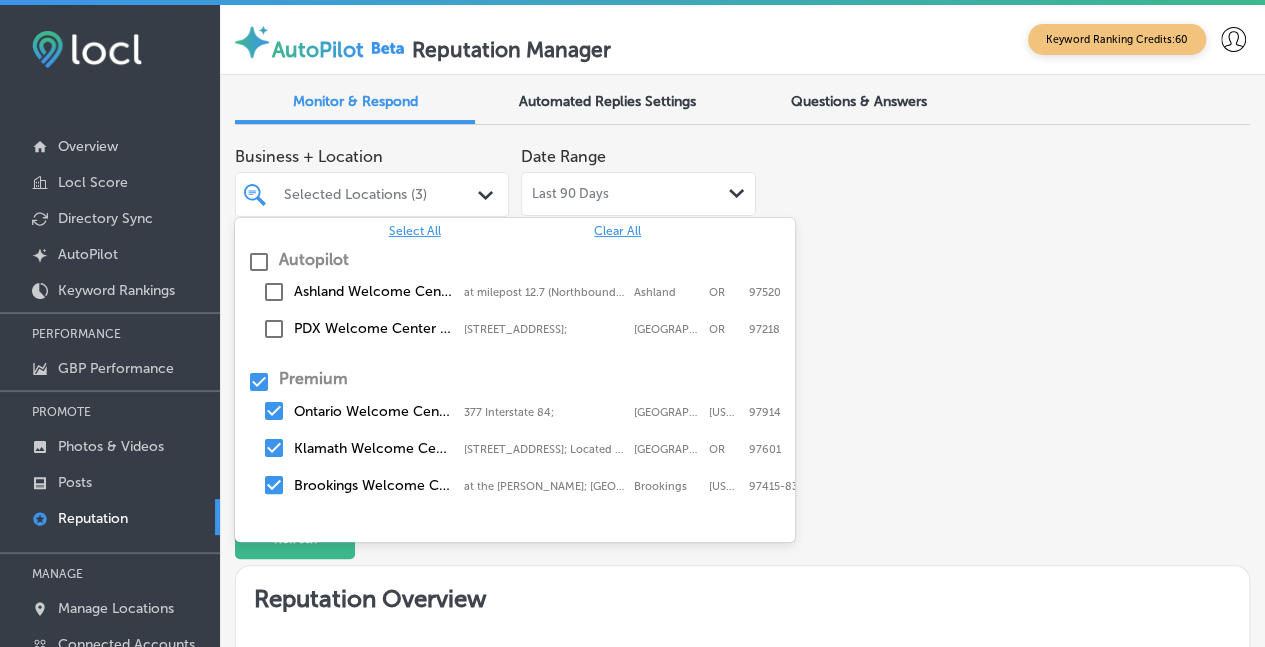 click at bounding box center [259, 262] 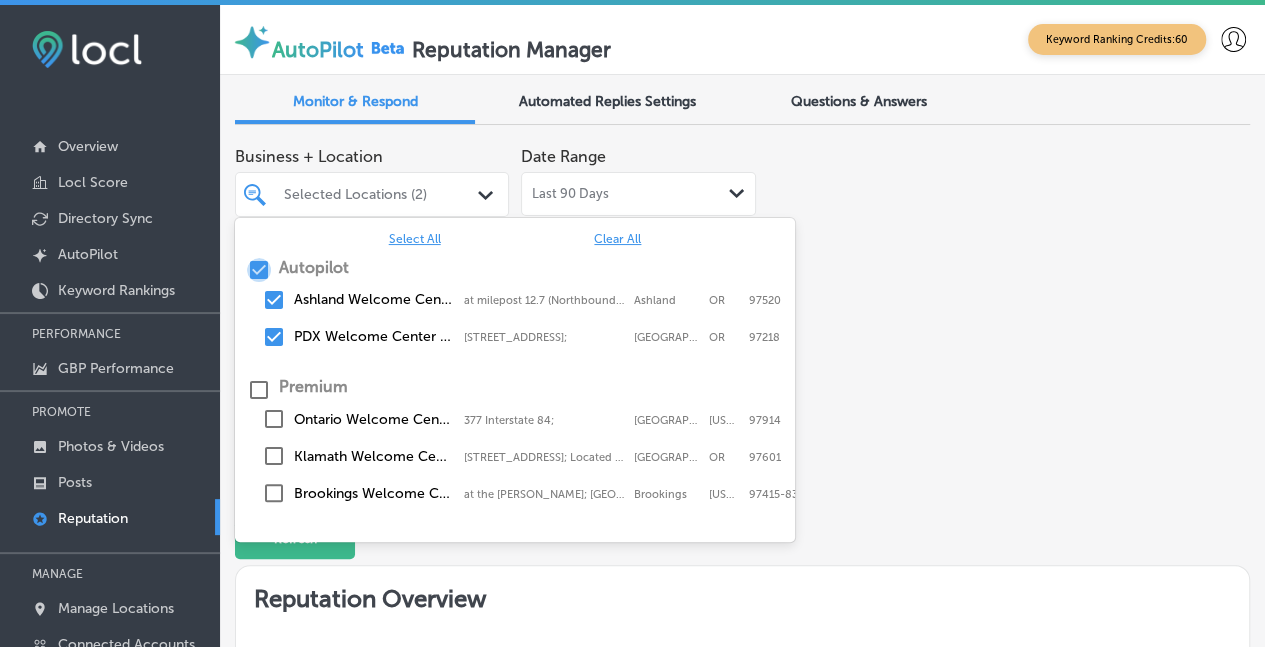 click at bounding box center [259, 270] 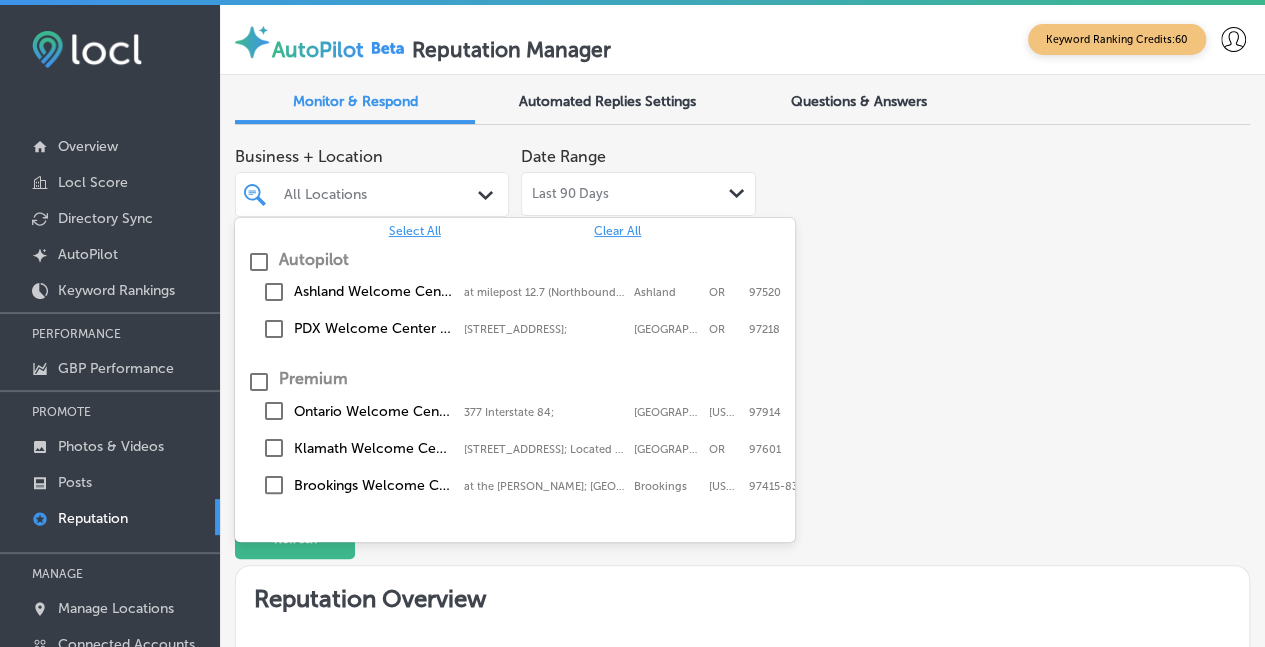 scroll, scrollTop: 24, scrollLeft: 0, axis: vertical 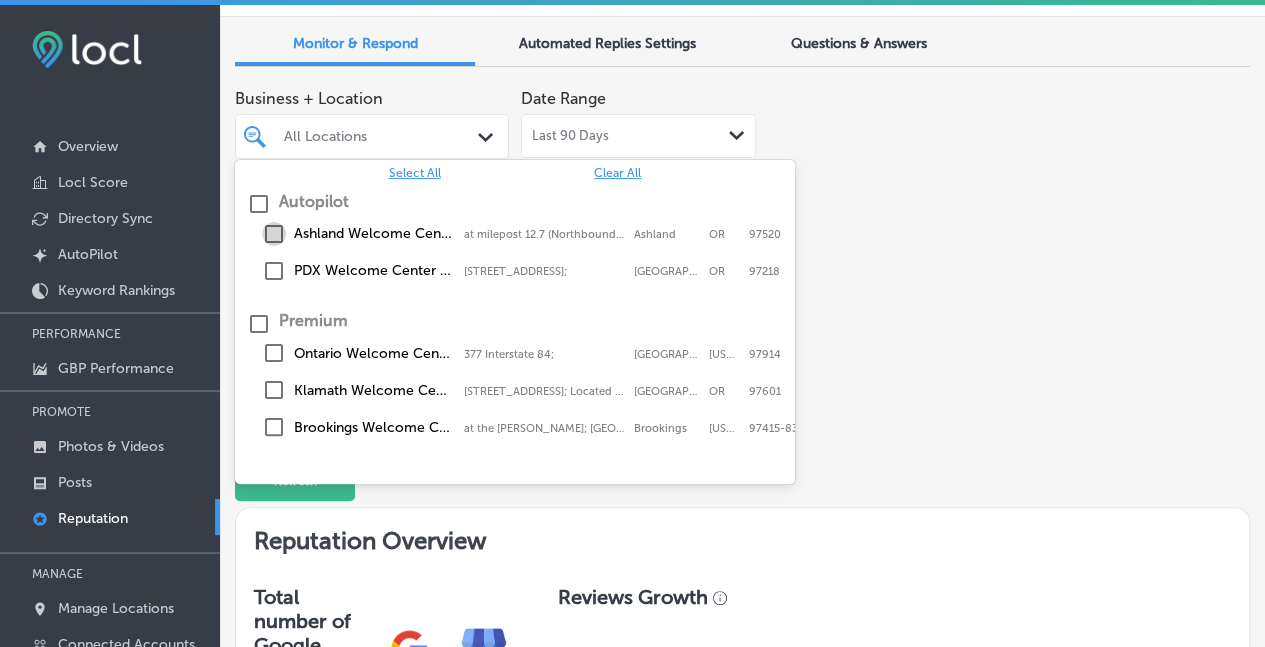 click at bounding box center (274, 234) 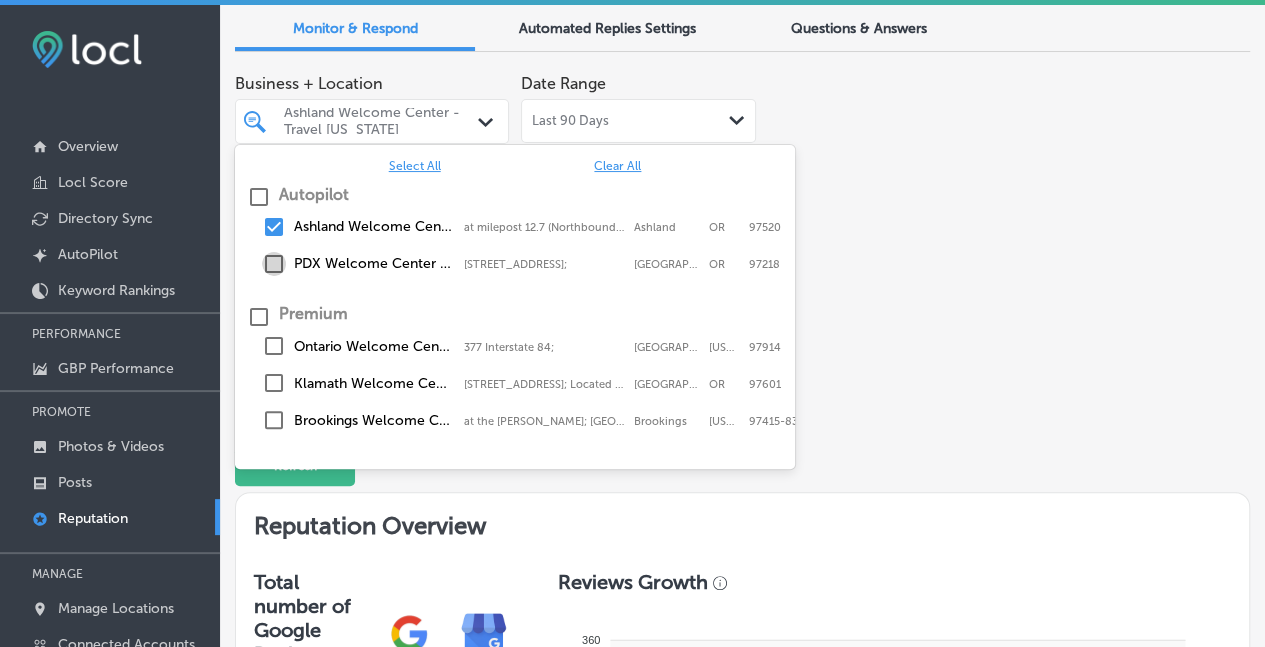 click at bounding box center [274, 264] 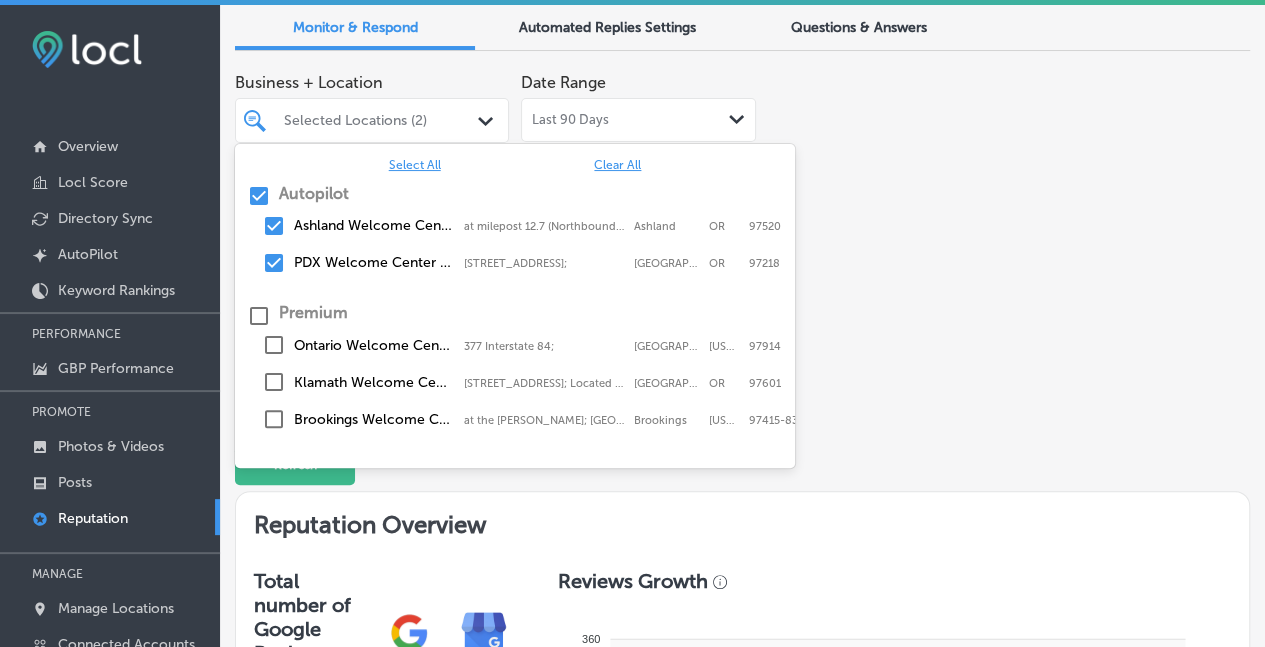 scroll, scrollTop: 0, scrollLeft: 0, axis: both 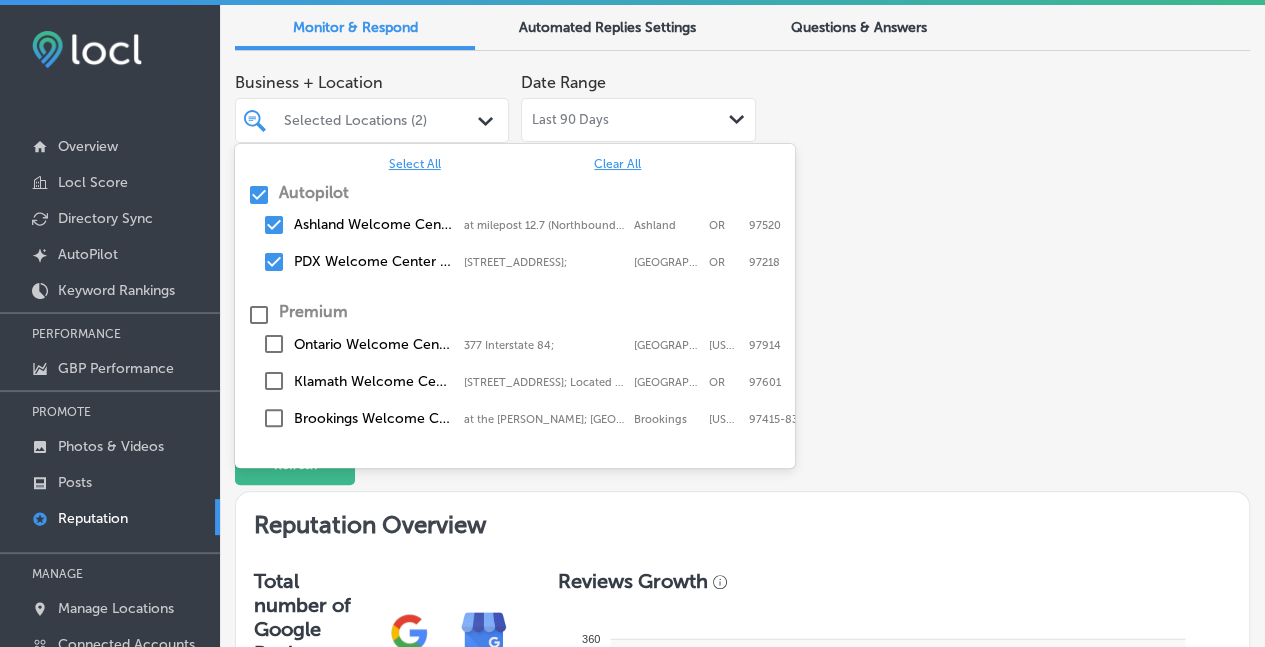 click at bounding box center (274, 344) 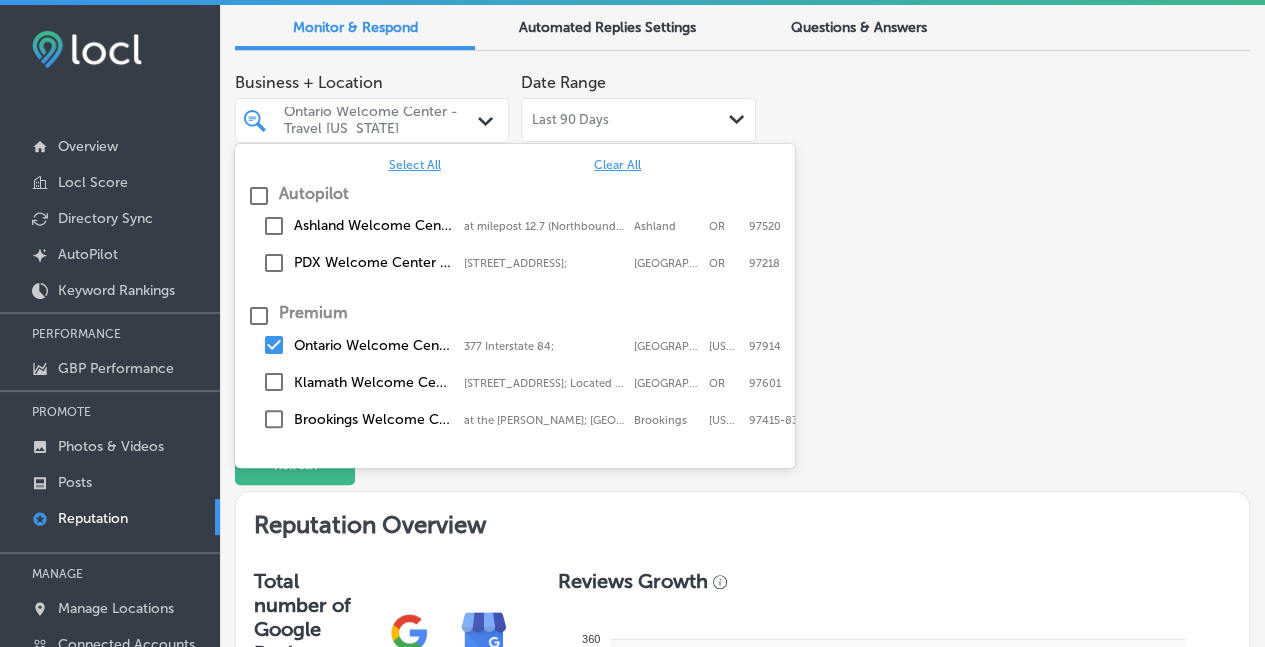 click at bounding box center [274, 382] 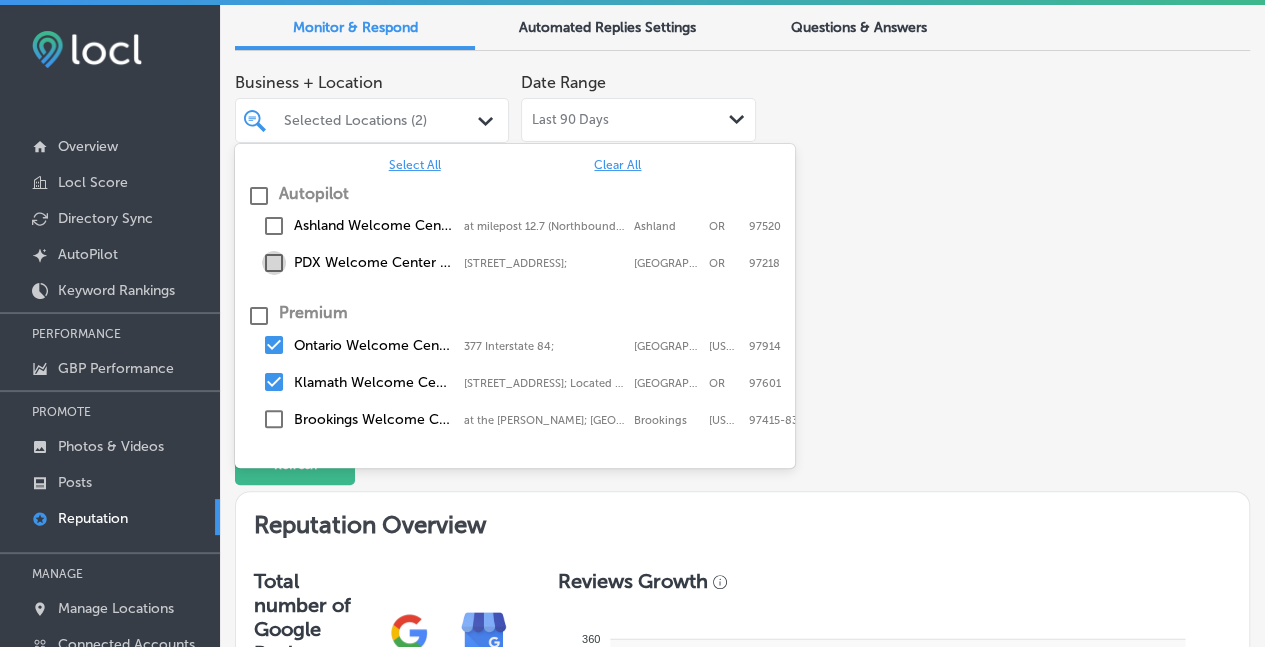 click at bounding box center (274, 263) 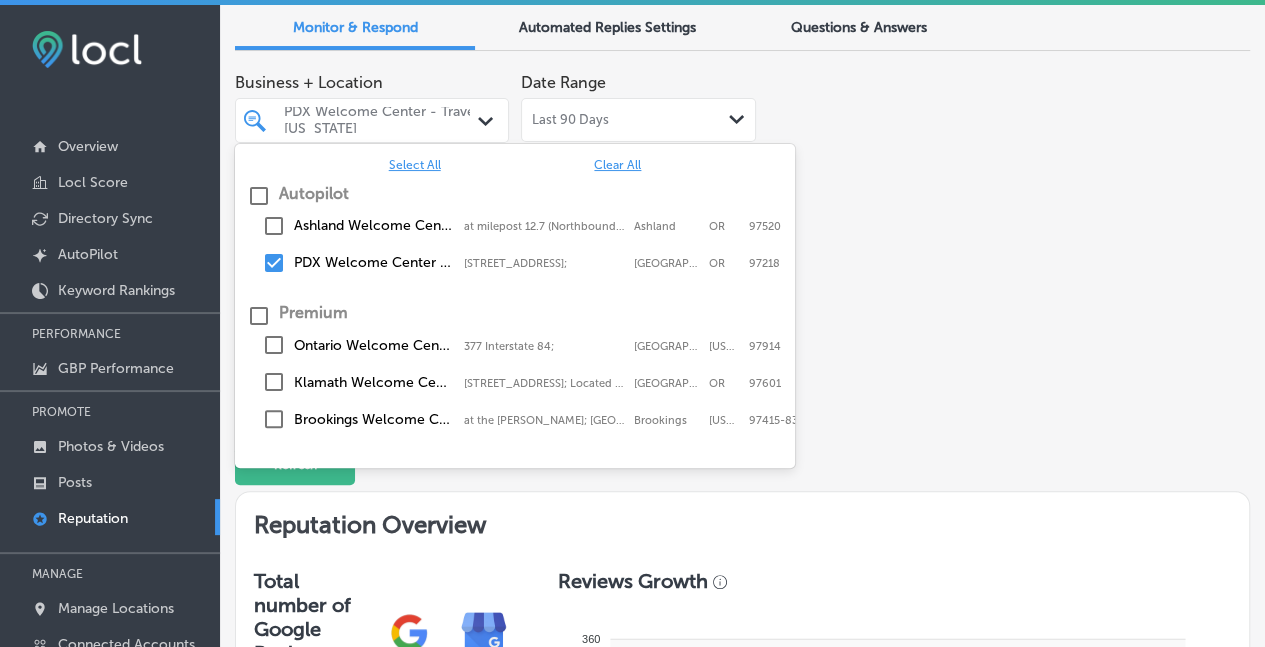 click at bounding box center (274, 226) 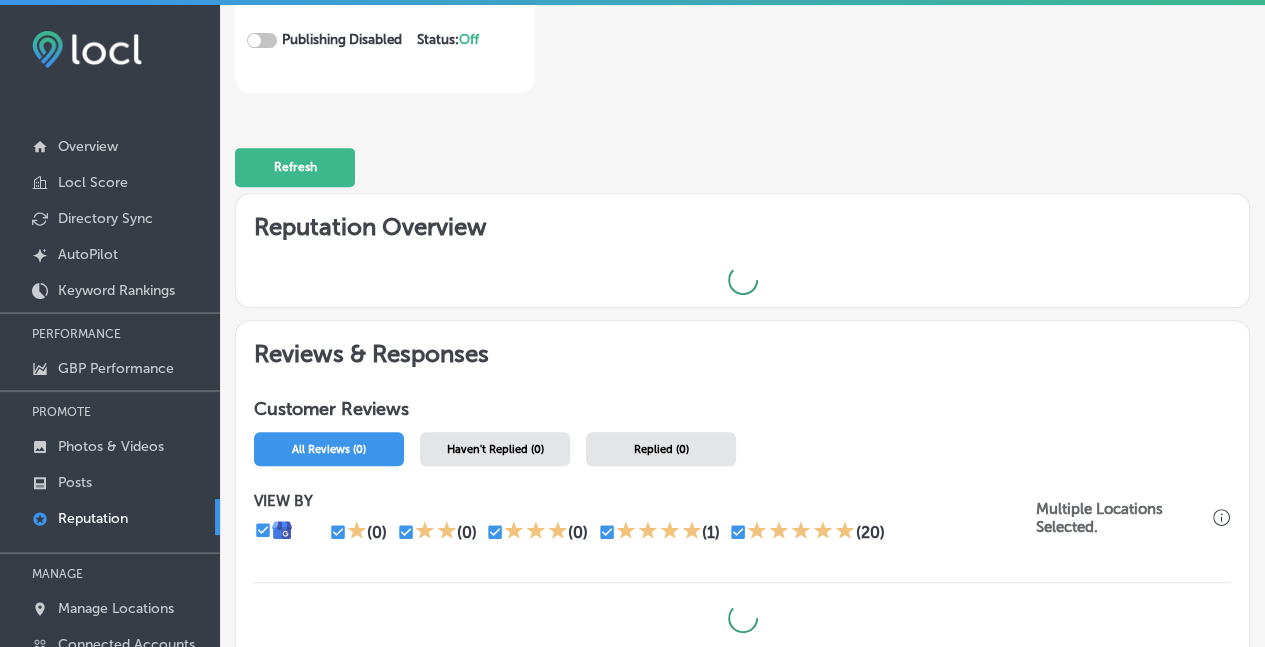 click on "Business + Location
Selected Locations (2)
Path
Created with Sketch.
Selected Locations  ( 2 ) Date Range Last 90 Days
Path
Created with Sketch.
Locl AutoPilot creates thoughtful helpful review messages and replies to customer reviews within 4 days of receiving them. You can see and customize the bank of replies used at any time, or reply manually to specific reviews yourself. Publishing Disabled Status:  Off 0 / 0  Location(s) Publishing Refresh Reputation Overview Reviews & Responses Customer Reviews All Reviews (0) Haven't Replied (0) Replied (0) VIEW BY (0) (0) (0) (1) (20) Multiple Locations Selected." at bounding box center (742, 222) 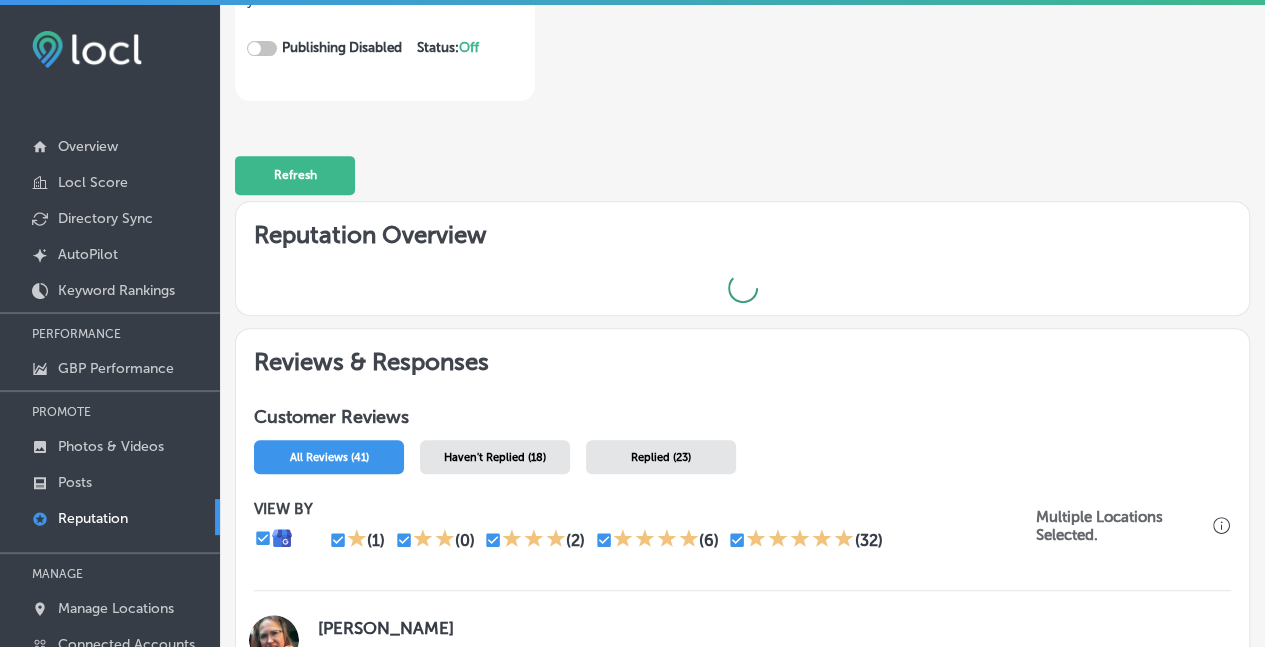 scroll, scrollTop: 54, scrollLeft: 0, axis: vertical 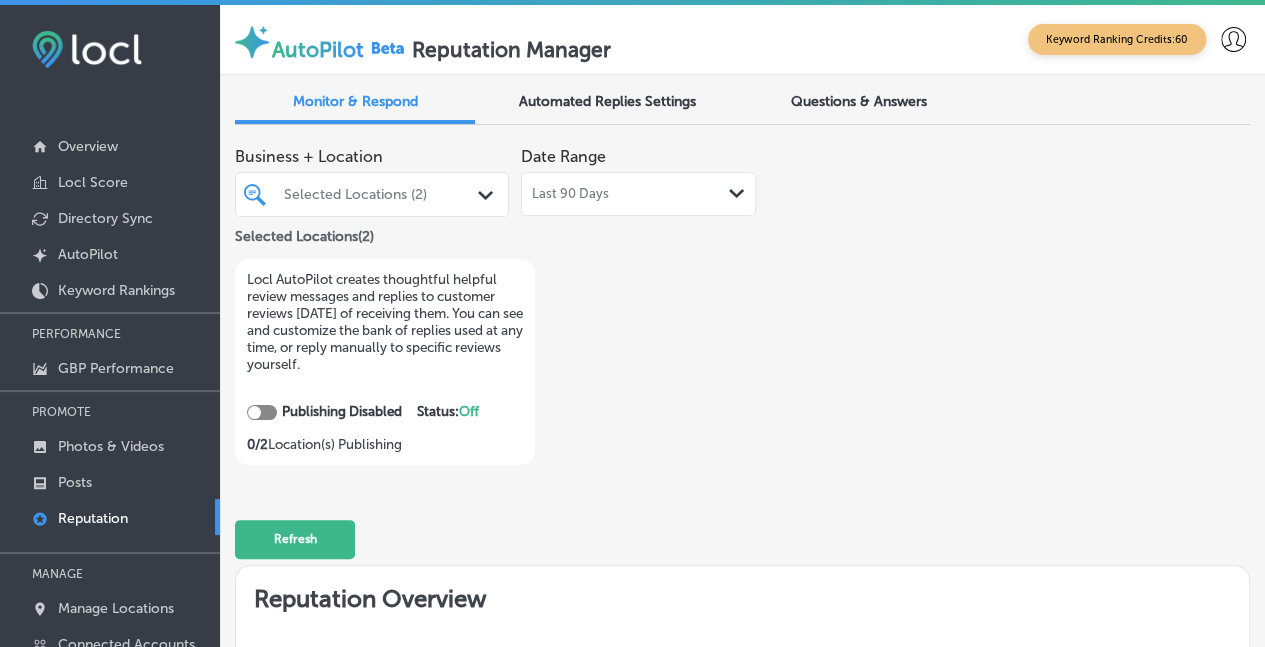 click on "Reputation" at bounding box center (93, 518) 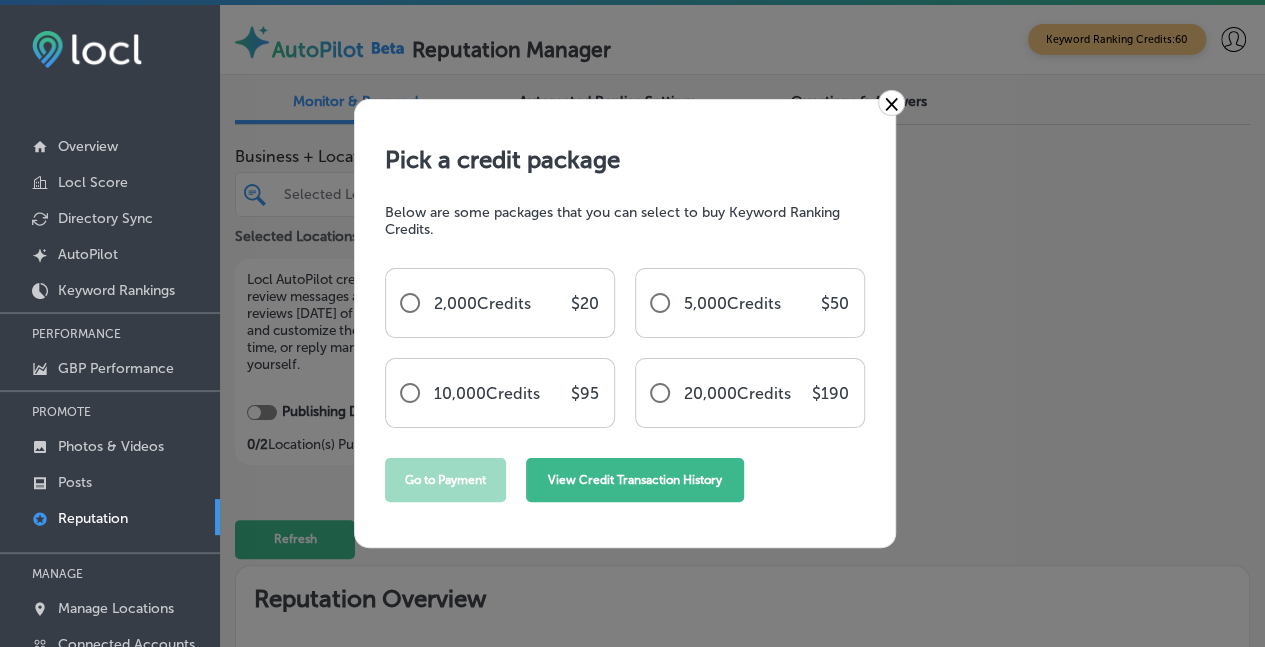 click on "View Credit Transaction History" at bounding box center [635, 480] 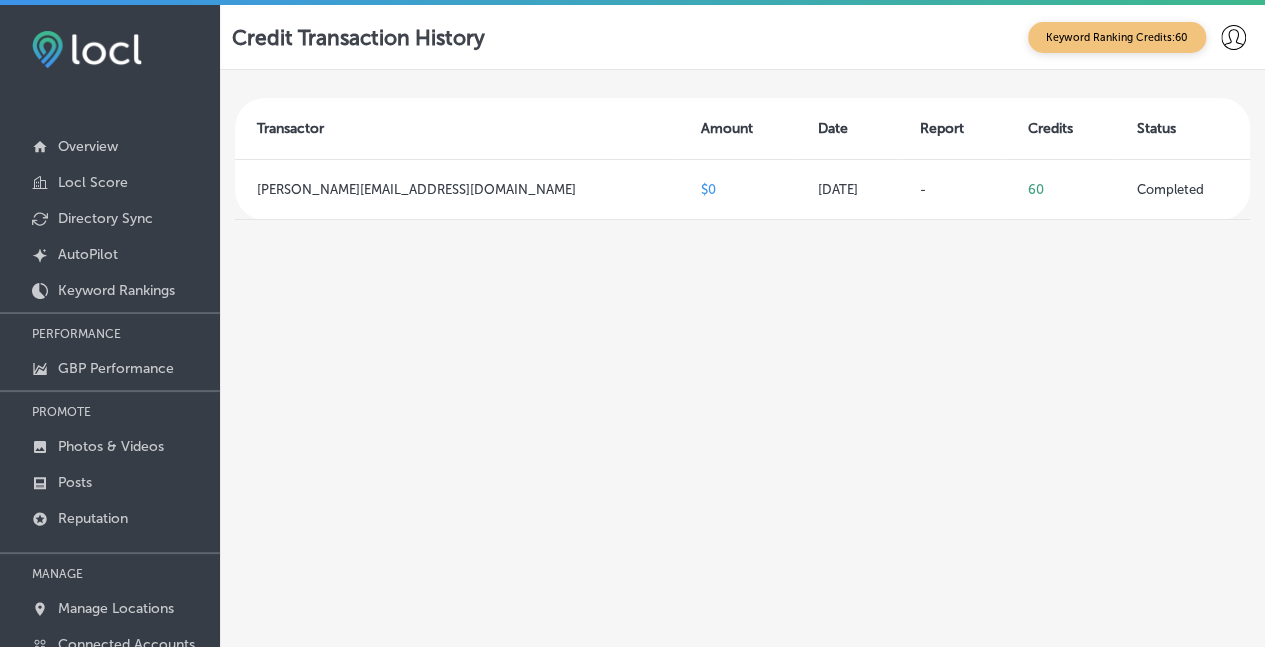 click on "Keyword Ranking Credits:  60" at bounding box center [1117, 37] 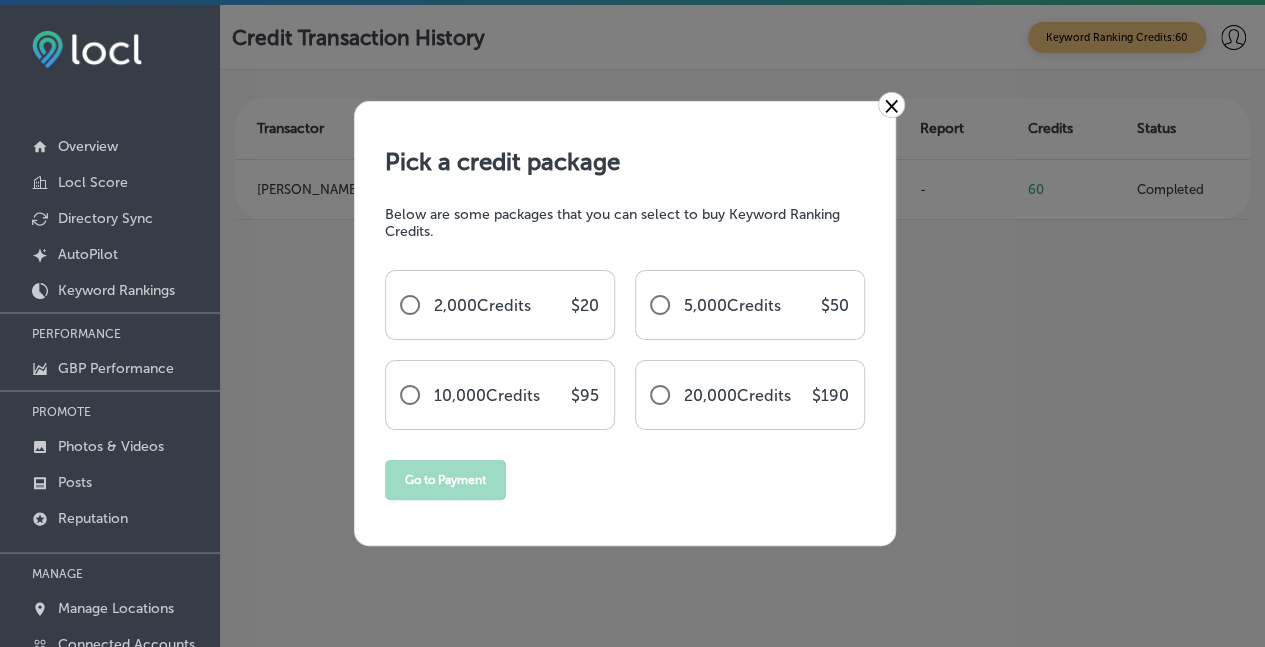 click on "×" at bounding box center (891, 105) 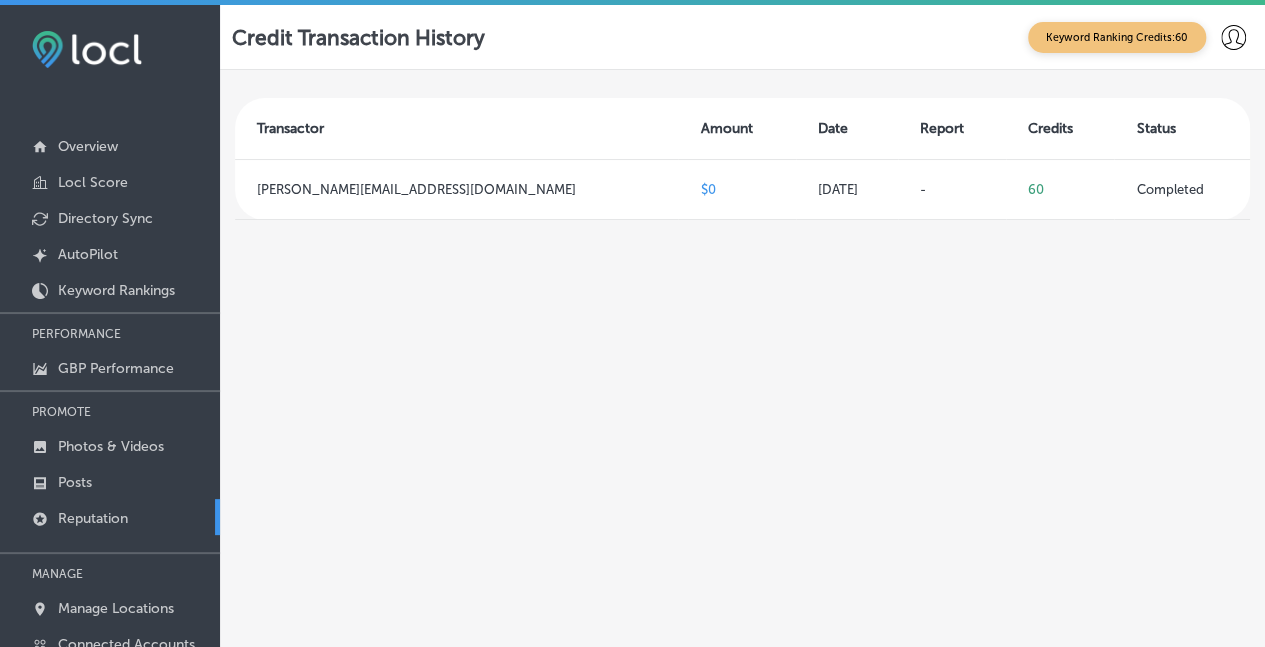 click on "Reputation" at bounding box center [93, 518] 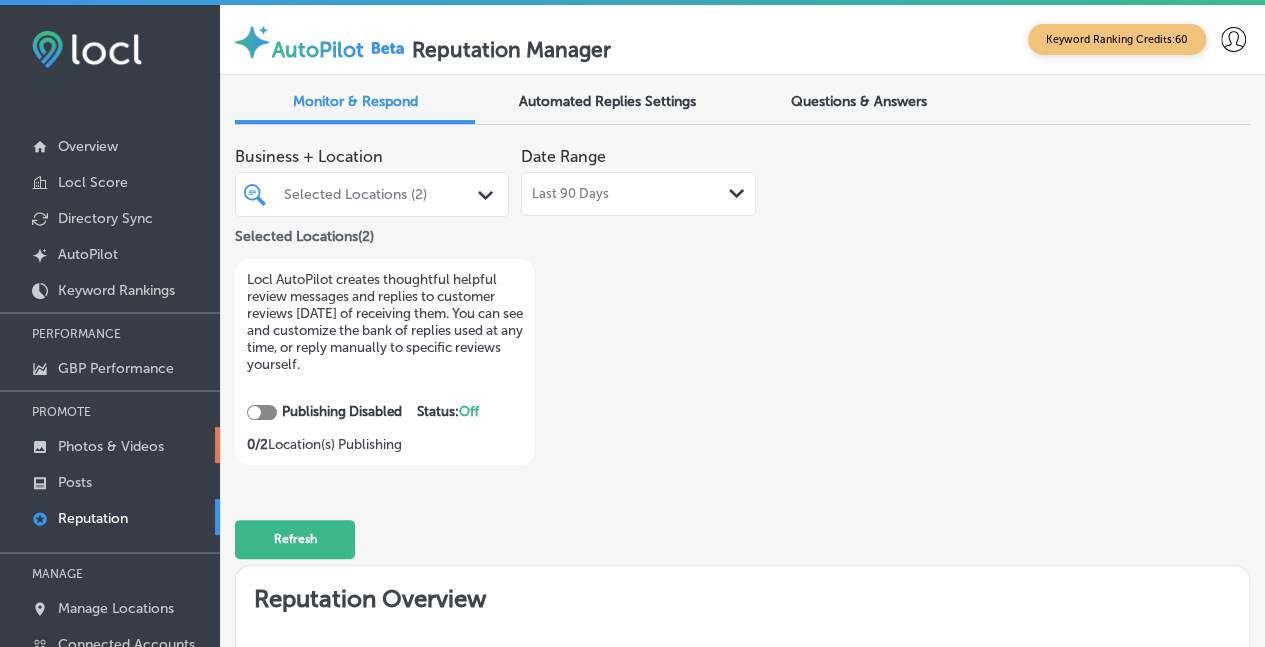 click on "Photos & Videos" at bounding box center [111, 446] 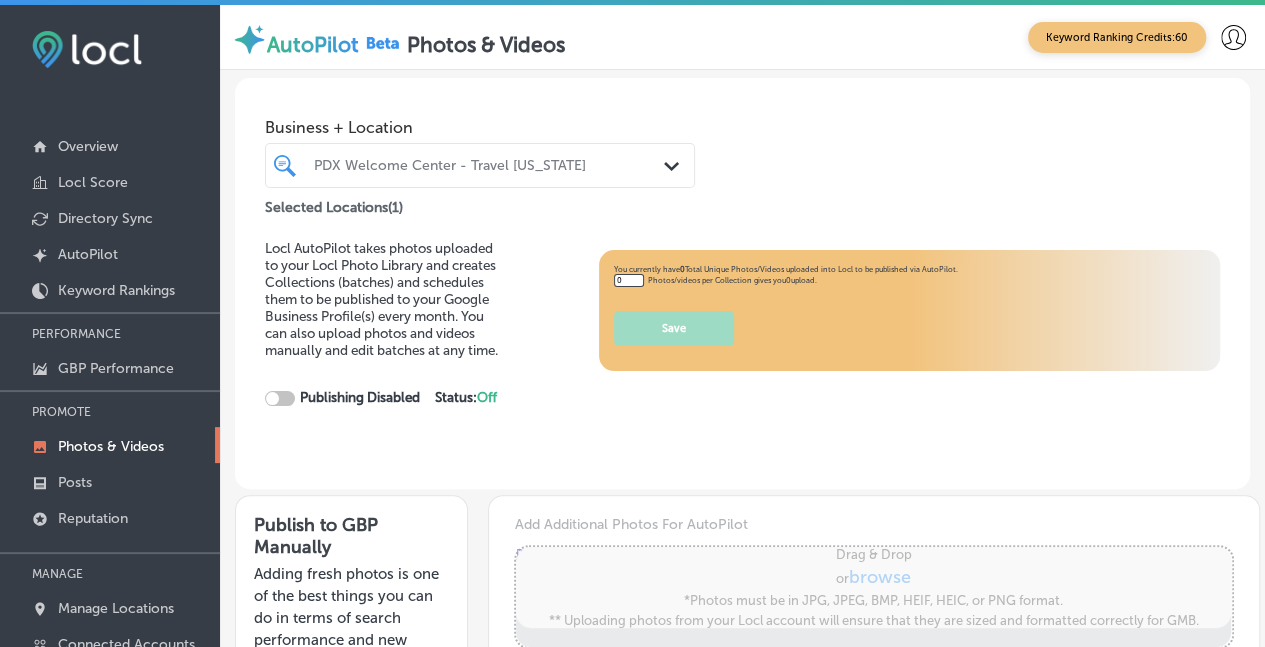 type on "5" 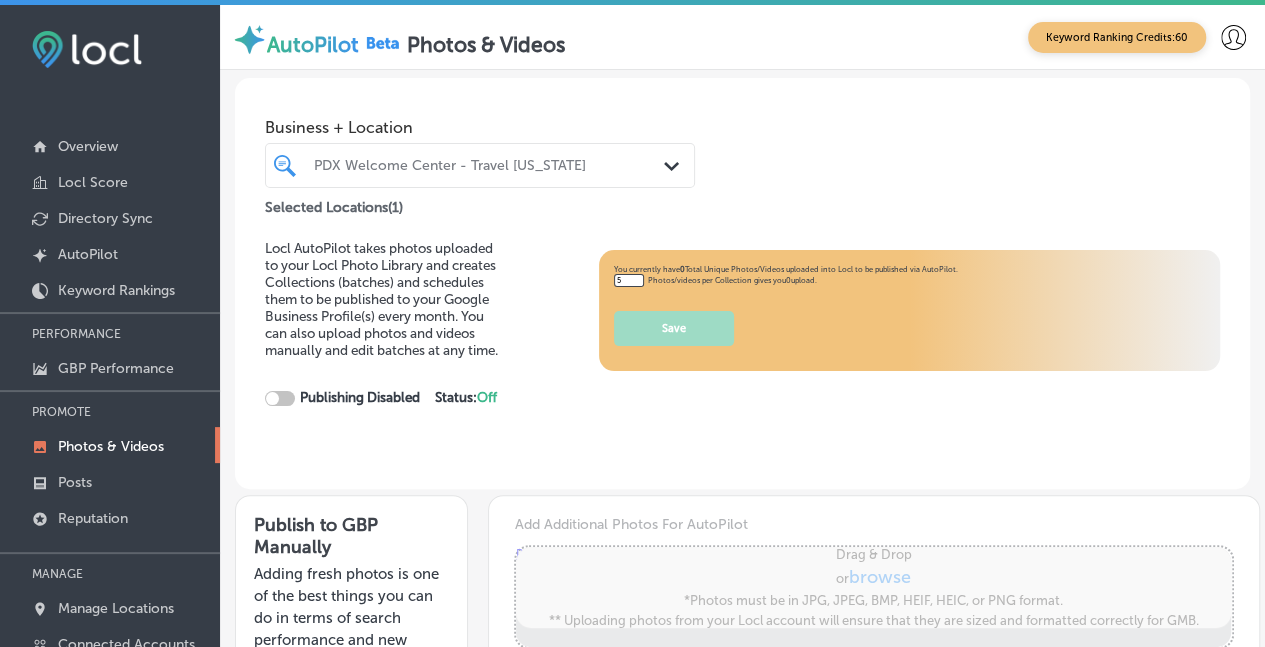 click on "Photos & Videos" at bounding box center [111, 446] 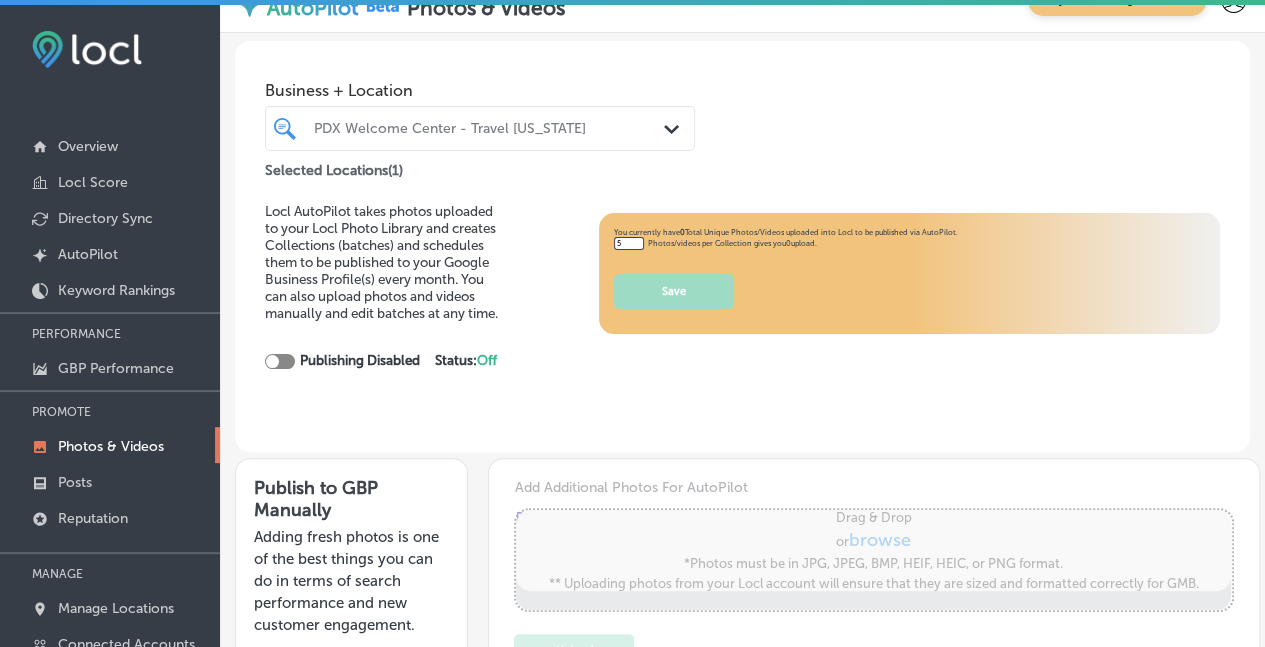 scroll, scrollTop: 0, scrollLeft: 0, axis: both 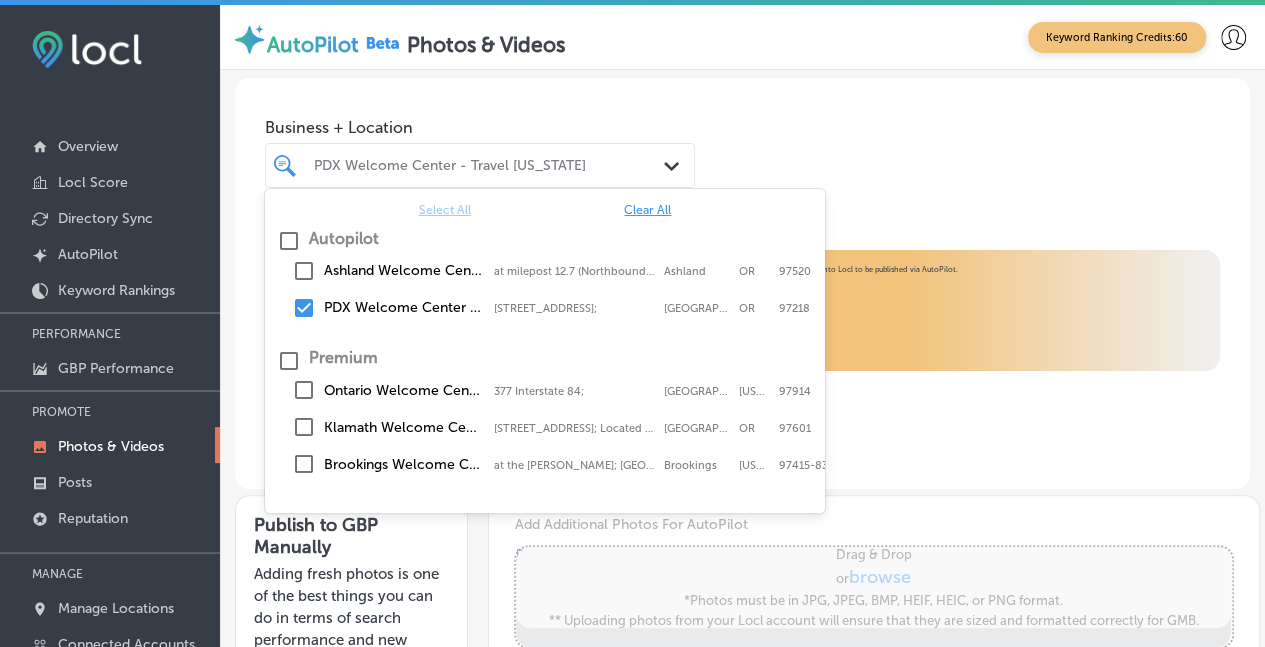 click 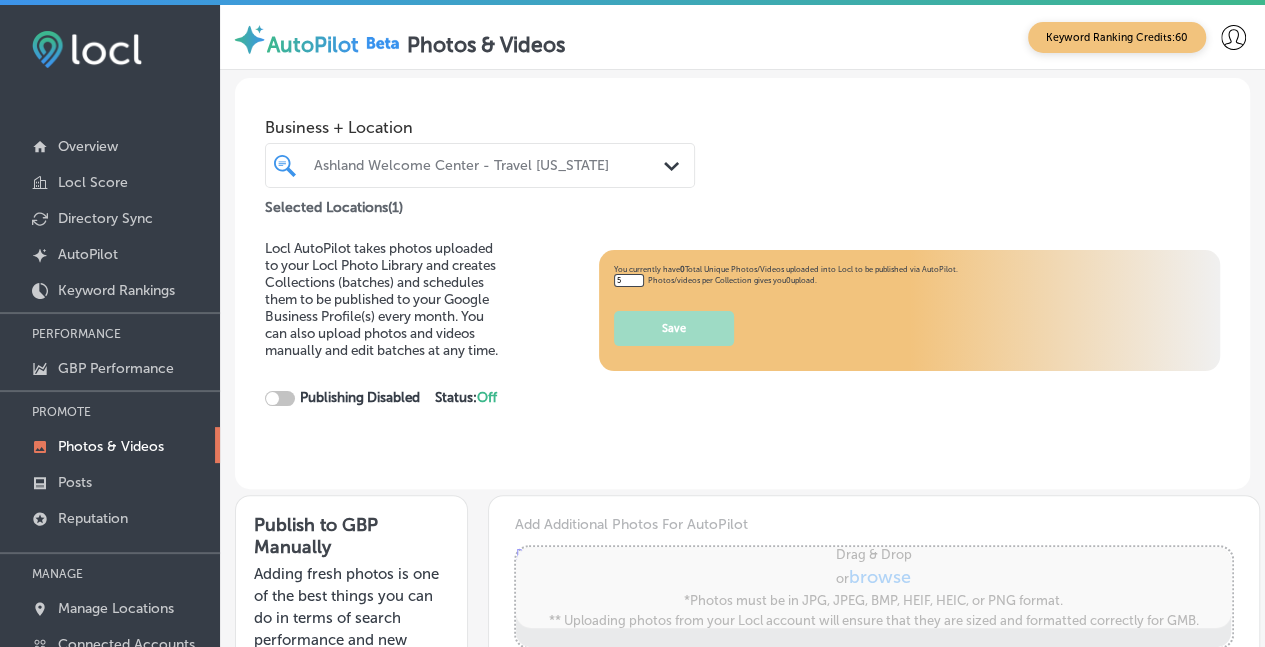 click on "Business + Location
Ashland Welcome Center - Travel Oregon
Path
Created with Sketch.
Selected Locations  ( 1 )" at bounding box center (742, 149) 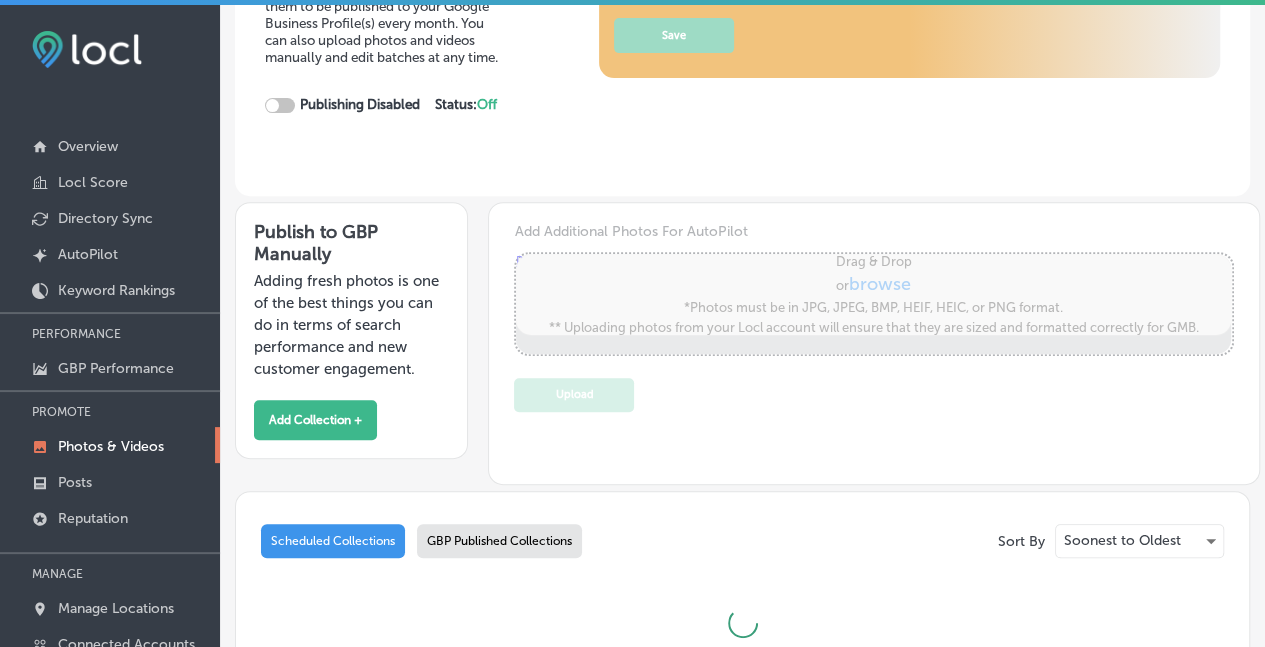 scroll, scrollTop: 317, scrollLeft: 0, axis: vertical 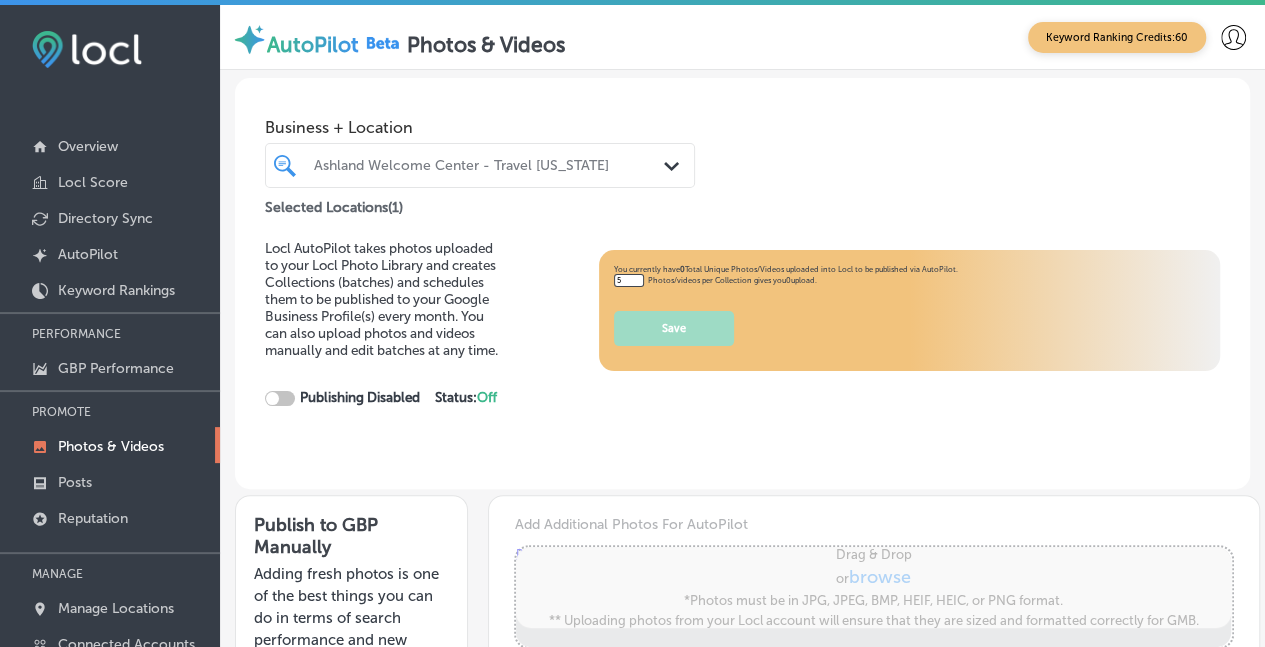 checkbox on "true" 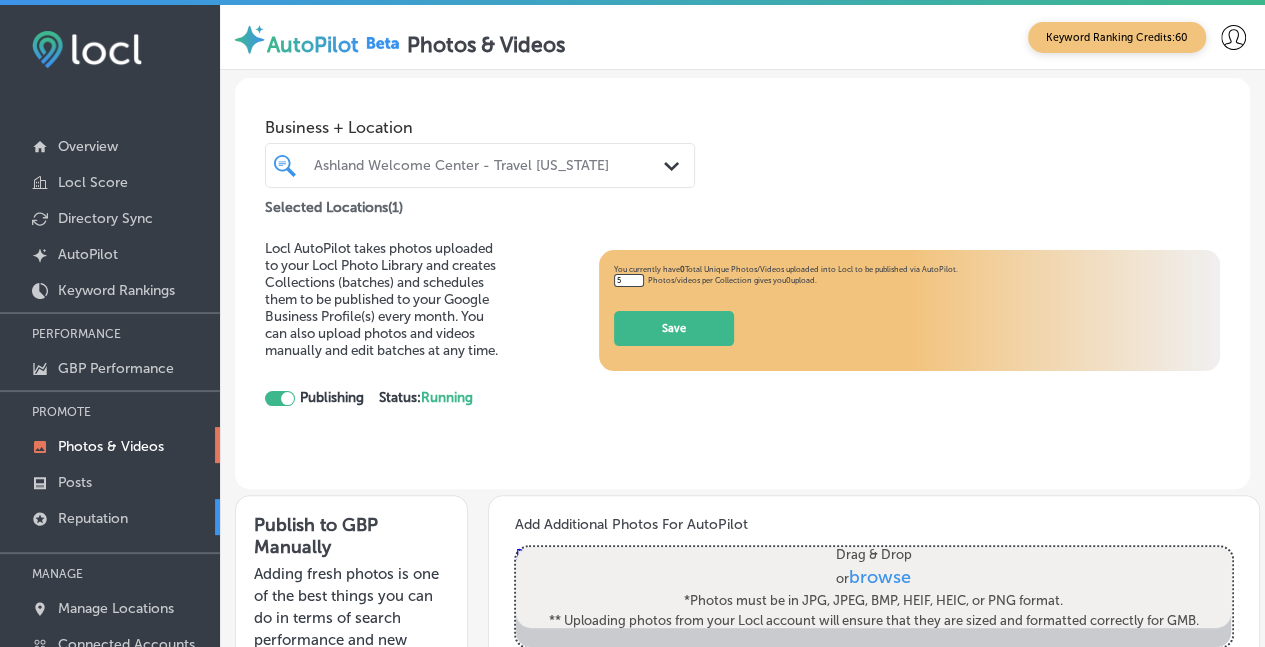click on "Reputation" at bounding box center (93, 518) 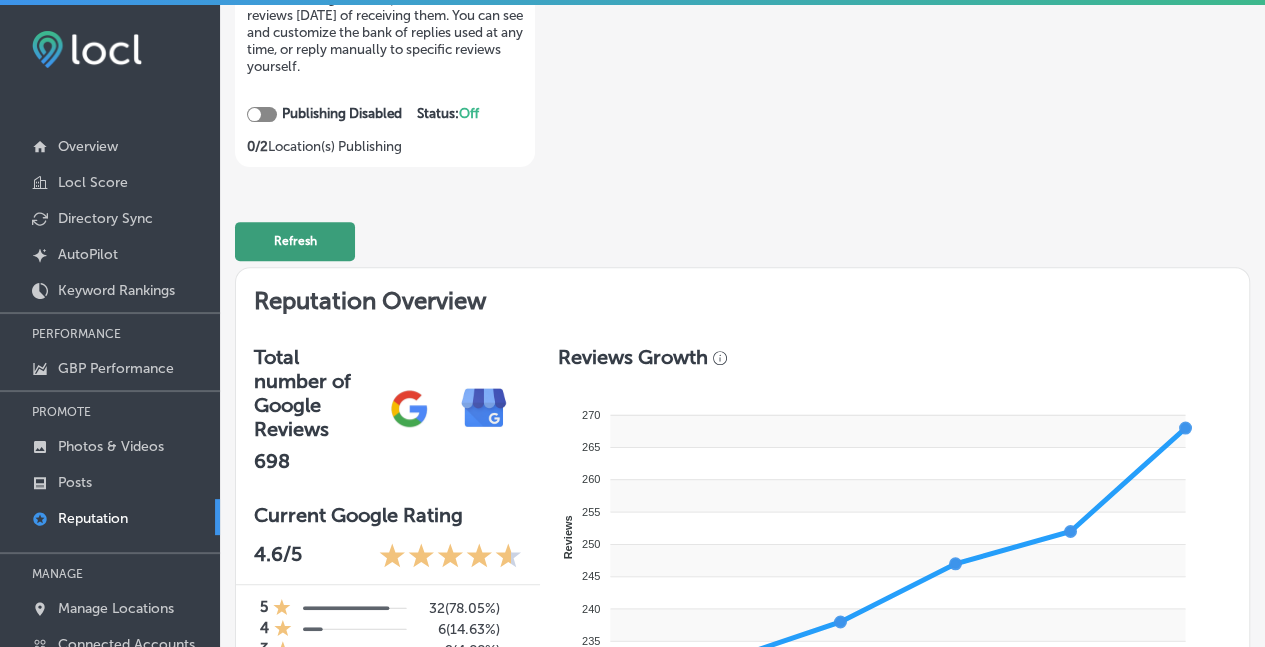 scroll, scrollTop: 299, scrollLeft: 0, axis: vertical 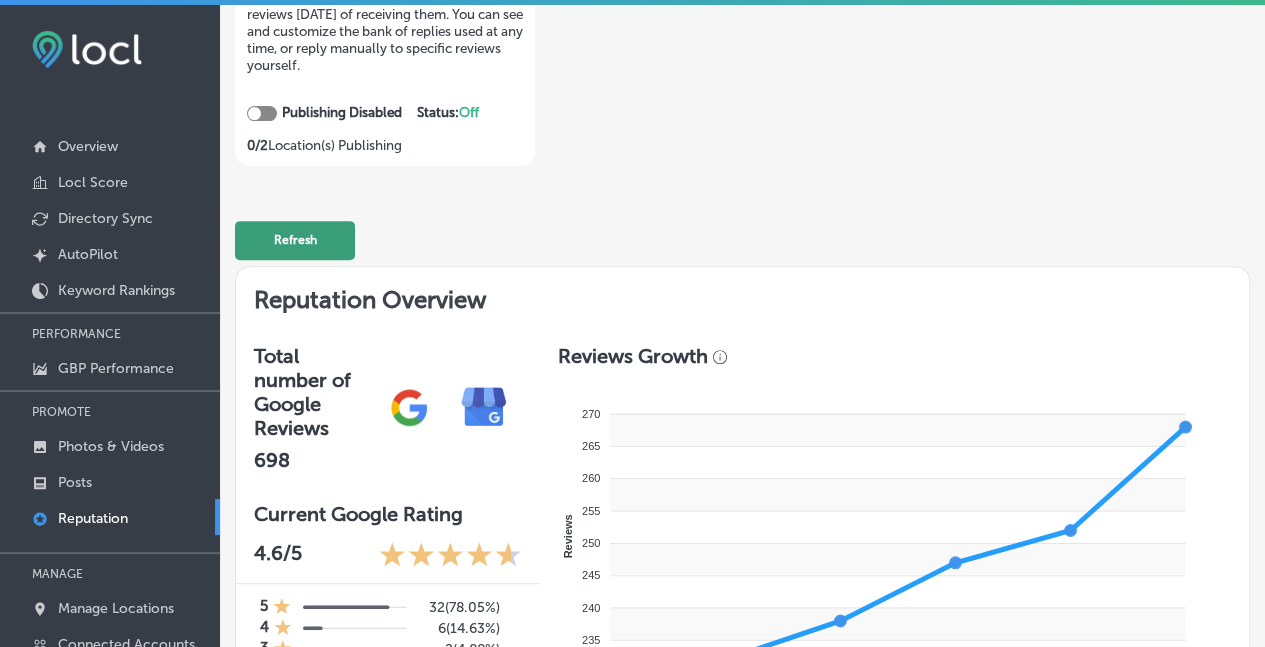 click on "Refresh" at bounding box center (295, 240) 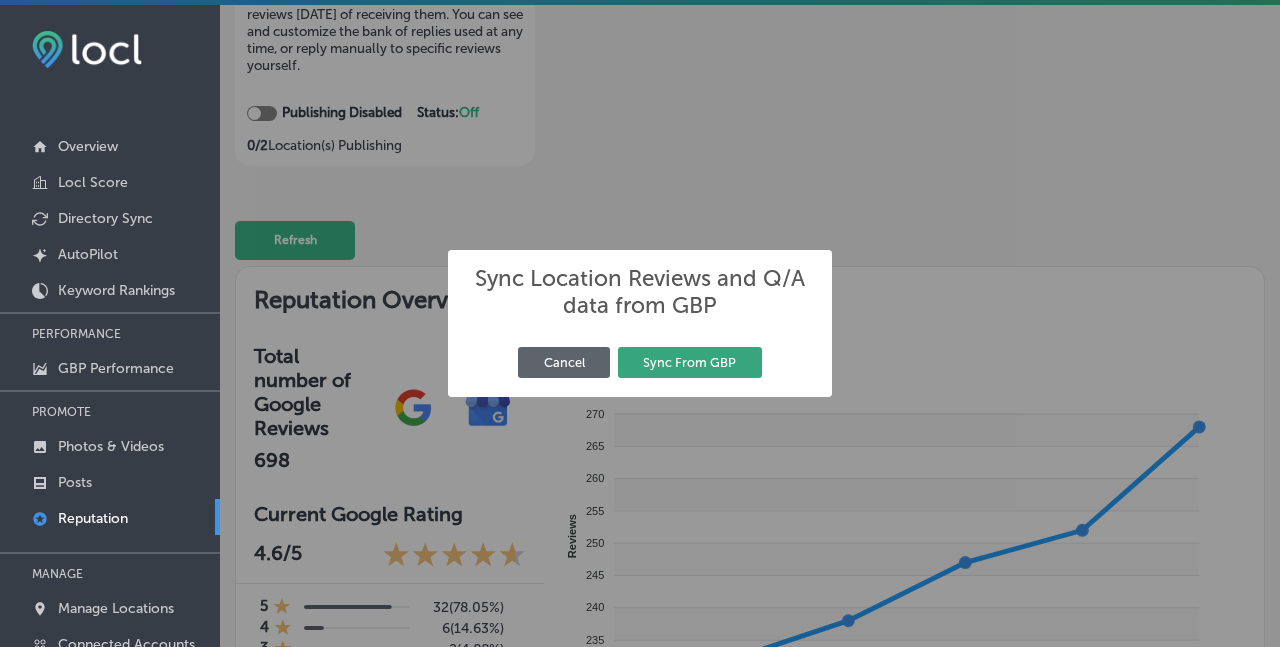 click on "Sync From GBP" at bounding box center (690, 362) 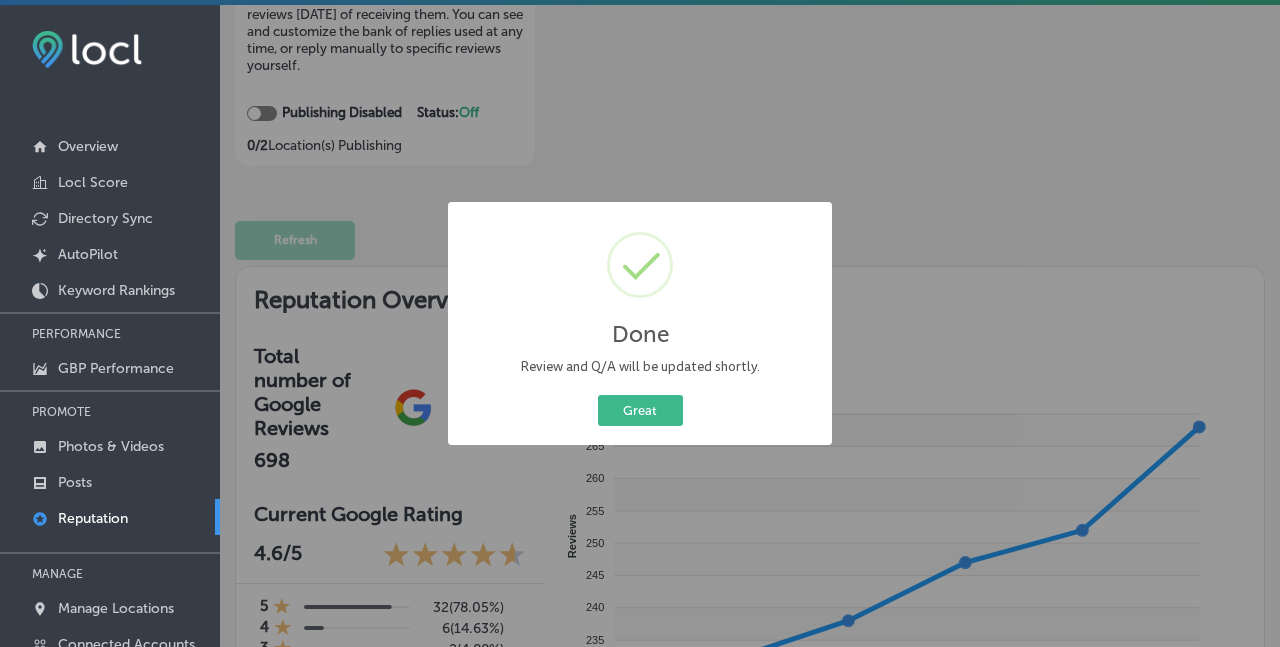 drag, startPoint x: 660, startPoint y: 405, endPoint x: 692, endPoint y: 287, distance: 122.26202 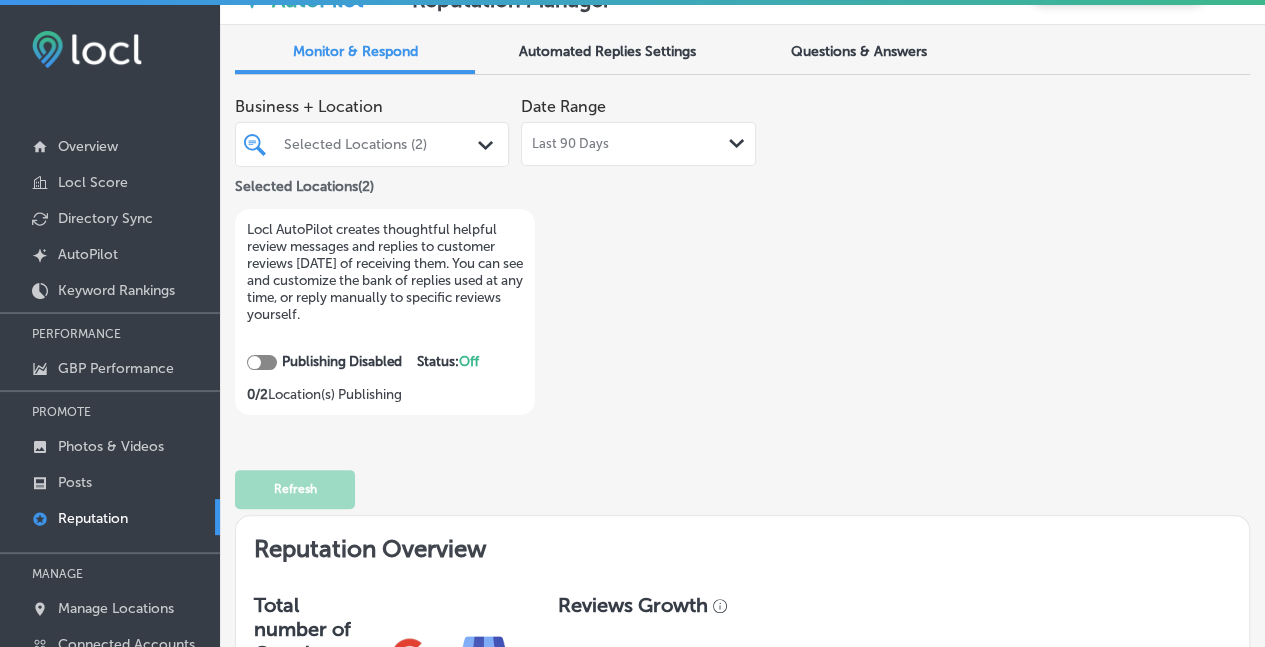 scroll, scrollTop: 0, scrollLeft: 0, axis: both 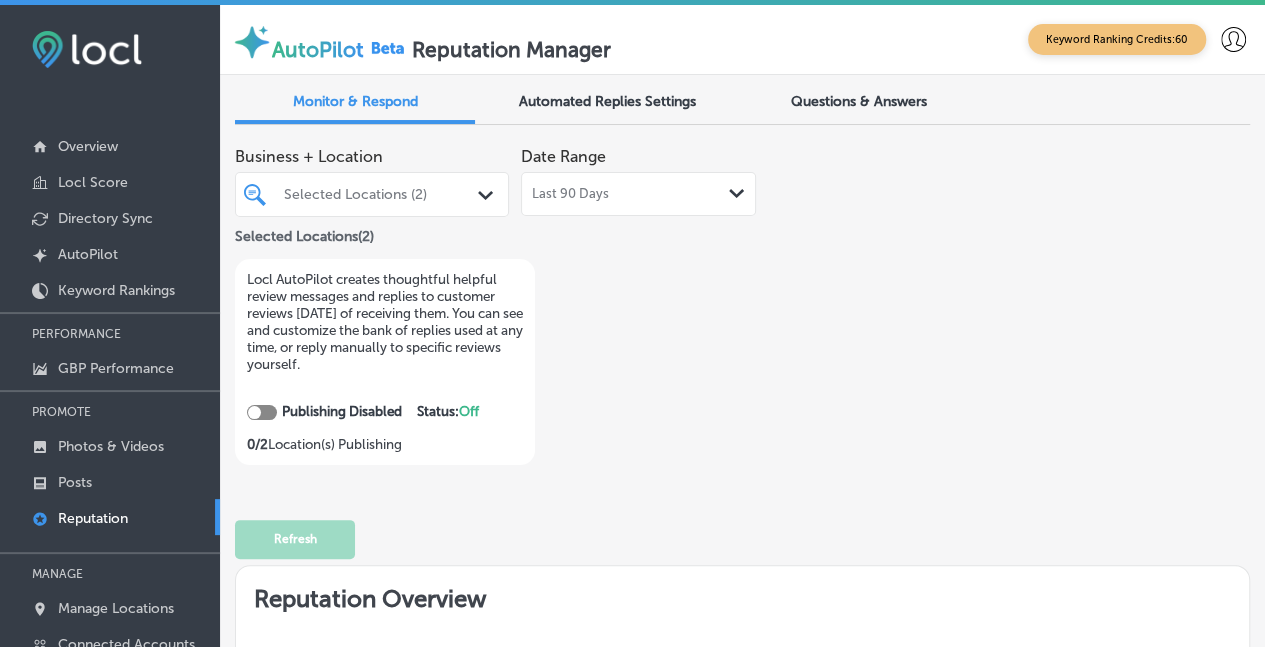 click on "Reputation" at bounding box center [110, 517] 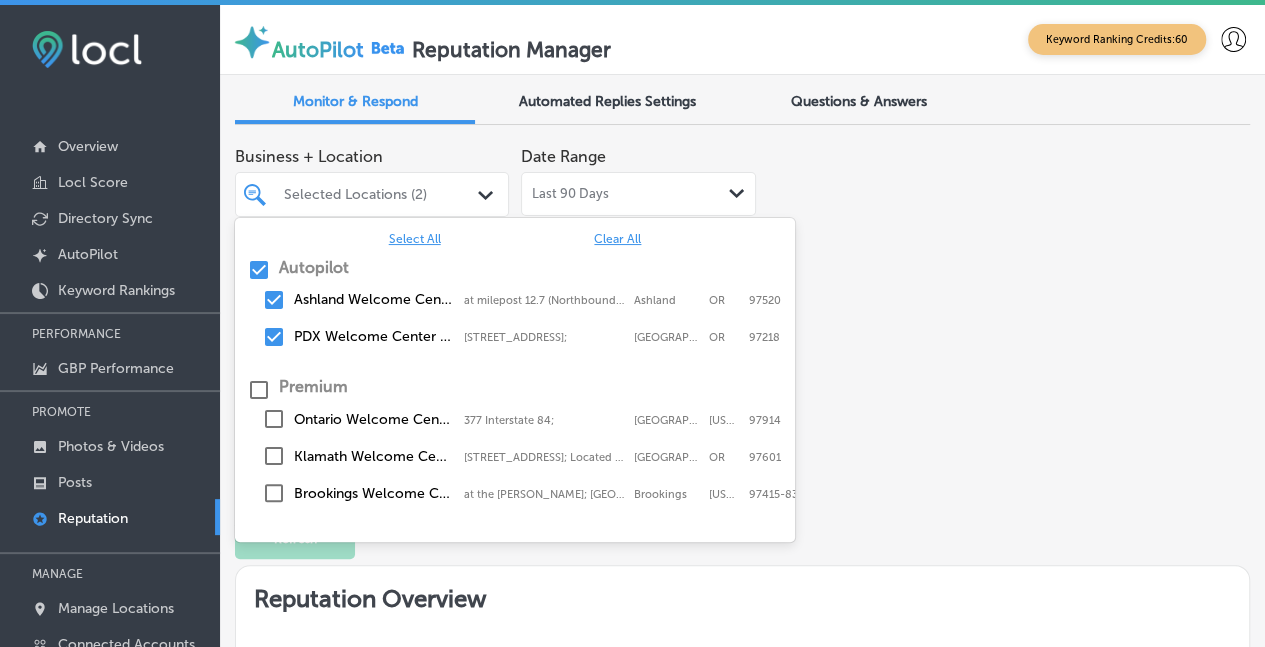 click on "Path
Created with Sketch." at bounding box center (489, 195) 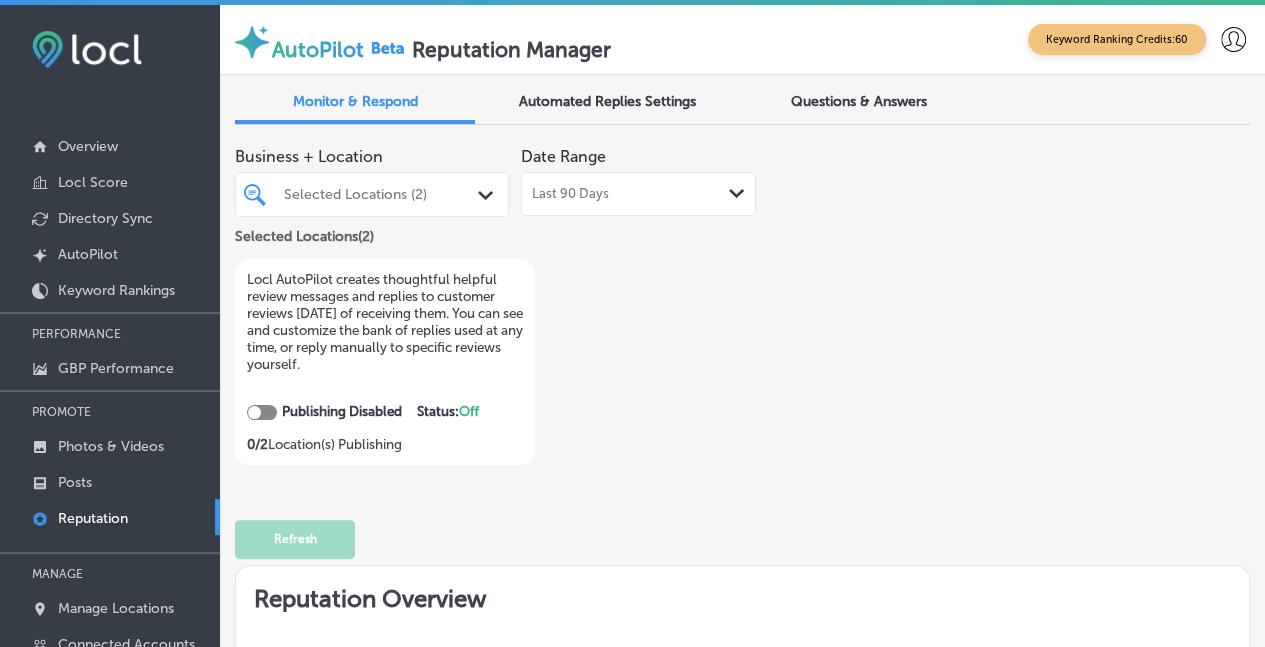 click on "Business + Location
Selected Locations (2)
Path
Created with Sketch.
Selected Locations  ( 2 ) Date Range Last 90 Days
Path
Created with Sketch.
Locl AutoPilot creates thoughtful helpful review messages and replies to customer reviews within 4 days of receiving them. You can see and customize the bank of replies used at any time, or reply manually to specific reviews yourself. Publishing Disabled Status:  Off 0 / 2  Location(s) Publishing" at bounding box center [742, 301] 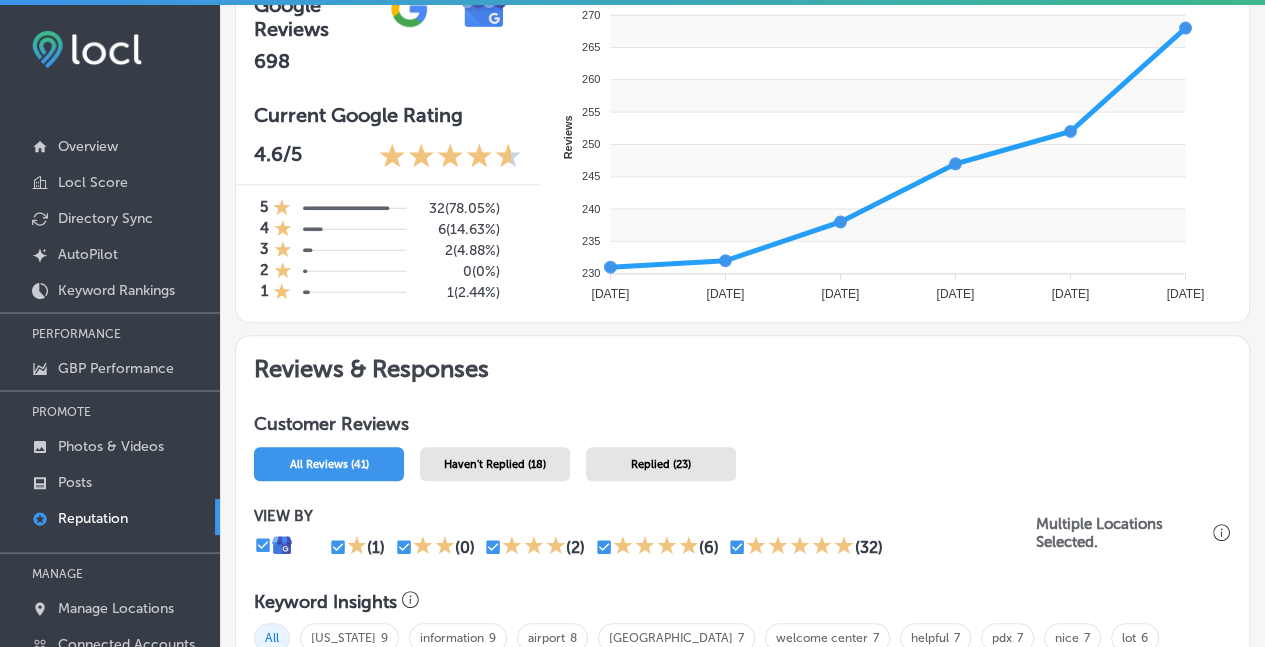 scroll, scrollTop: 698, scrollLeft: 0, axis: vertical 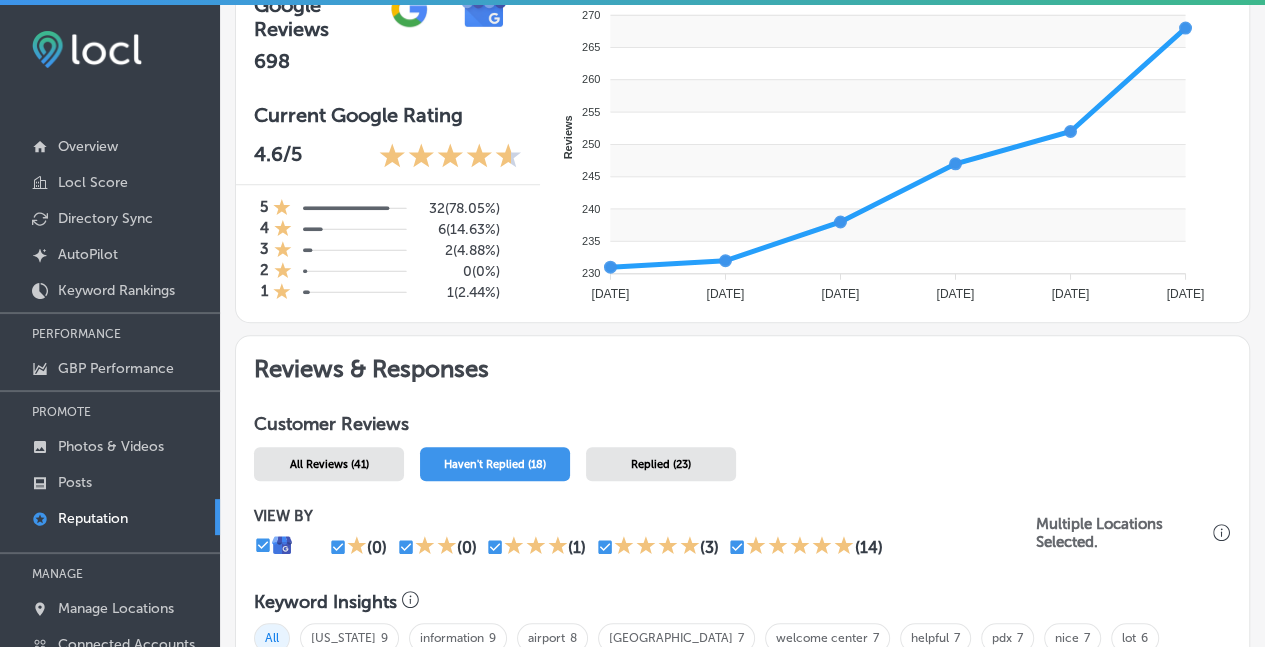 click on "Haven't Replied (18)" at bounding box center [495, 464] 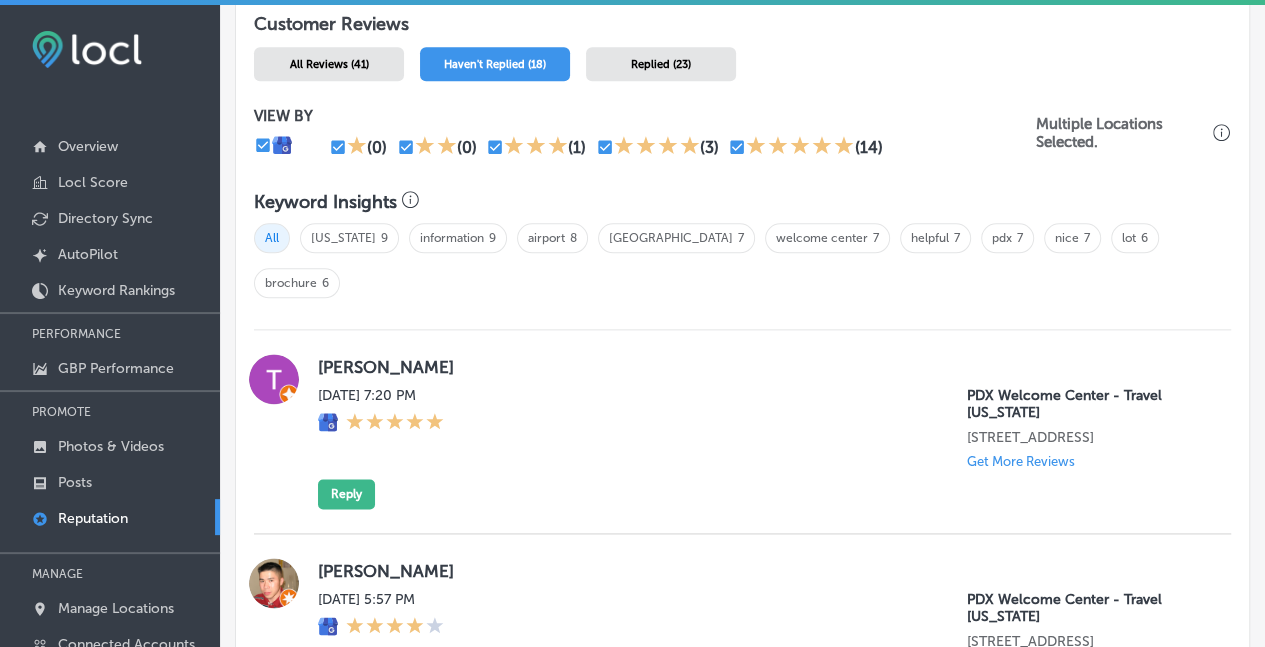 scroll, scrollTop: 1098, scrollLeft: 0, axis: vertical 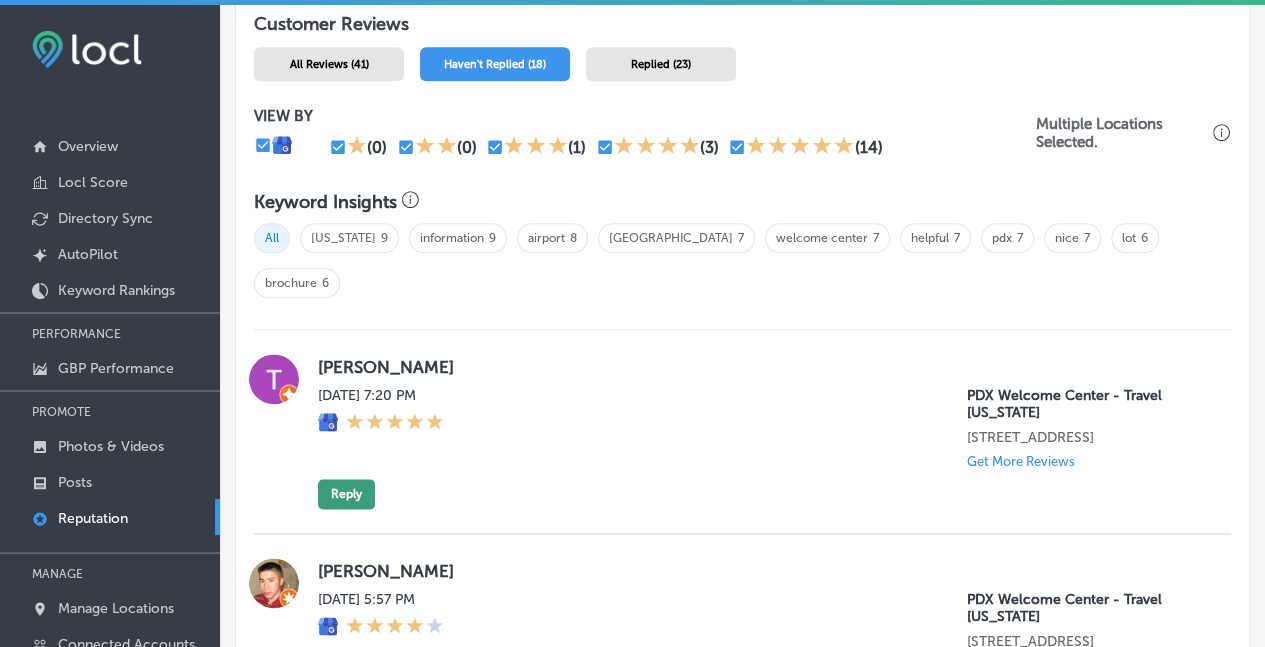 click on "Reply" at bounding box center (346, 494) 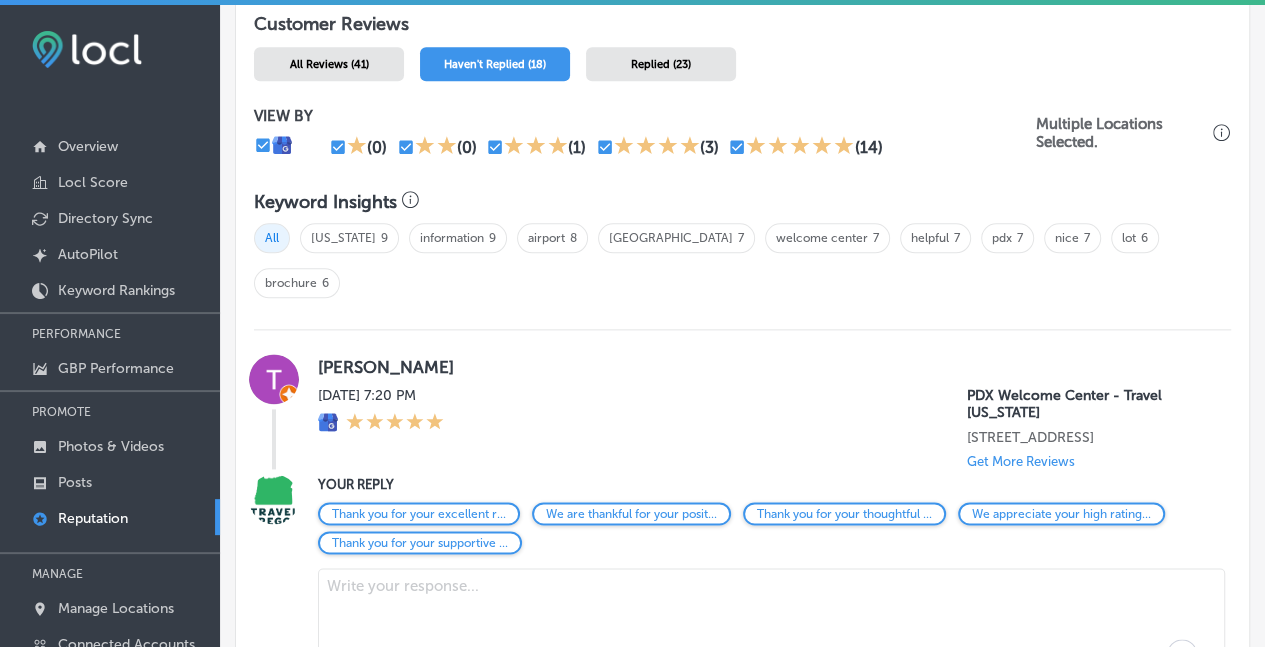 click at bounding box center [771, 625] 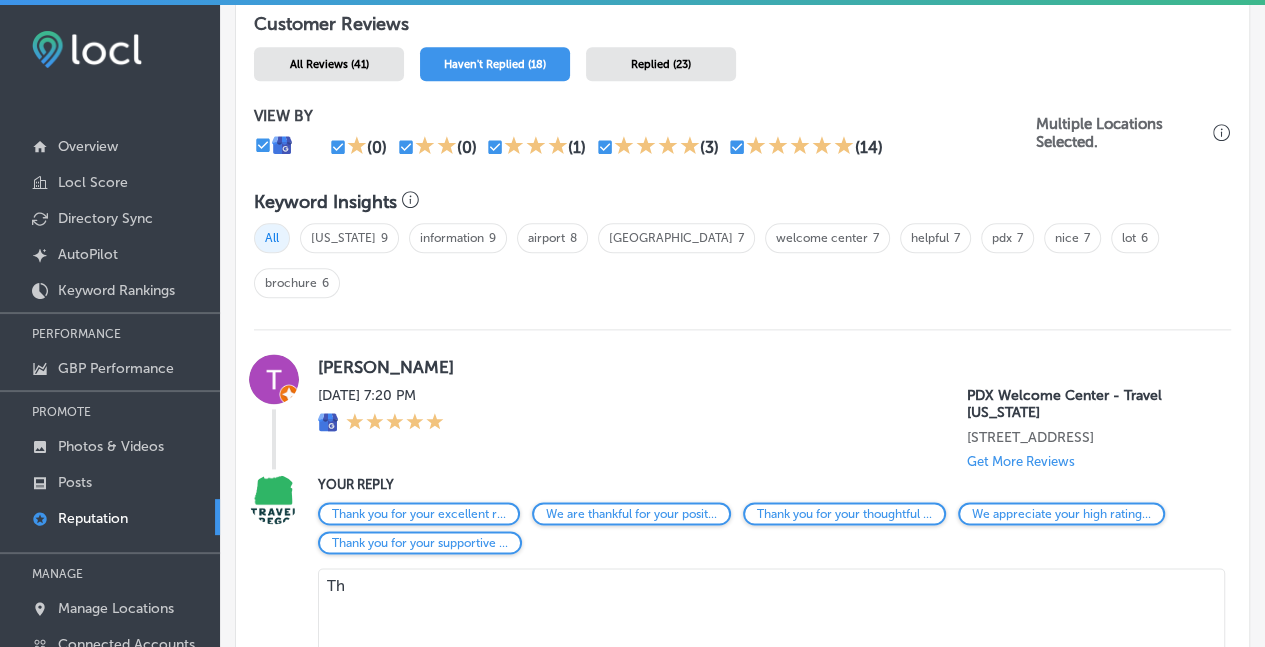 type on "T" 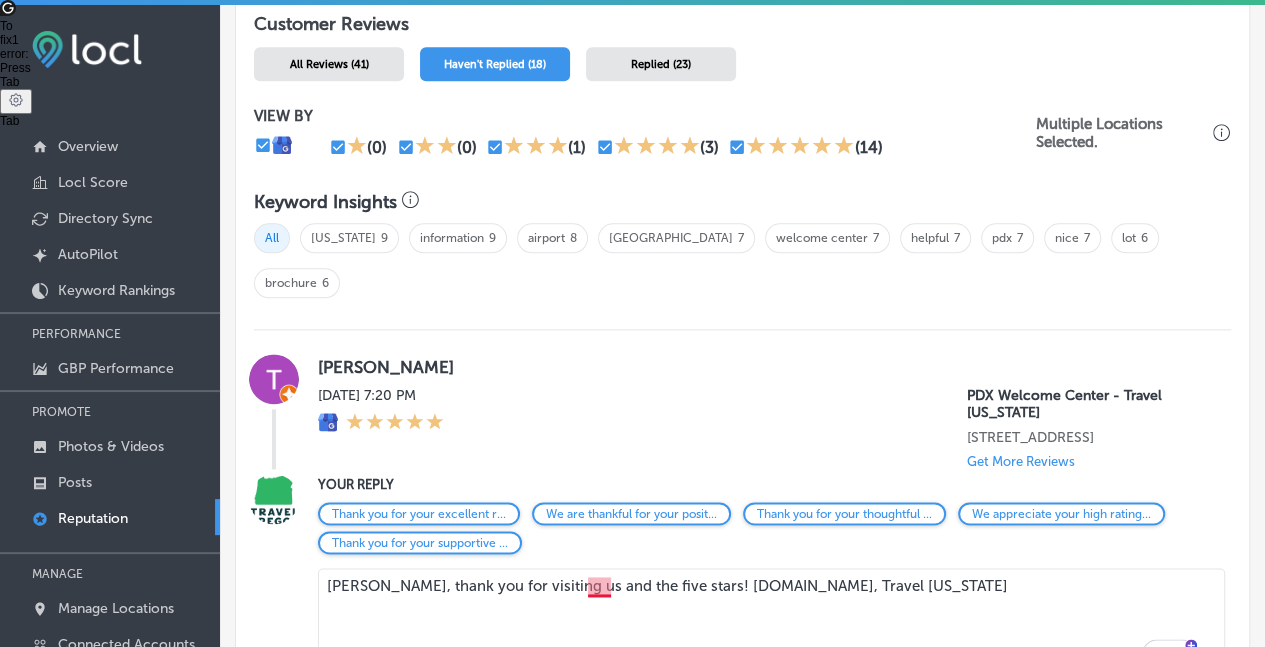 click on "Theresa, thank you for visiting us and the five stars! A.George, Travel Oregon" at bounding box center (771, 625) 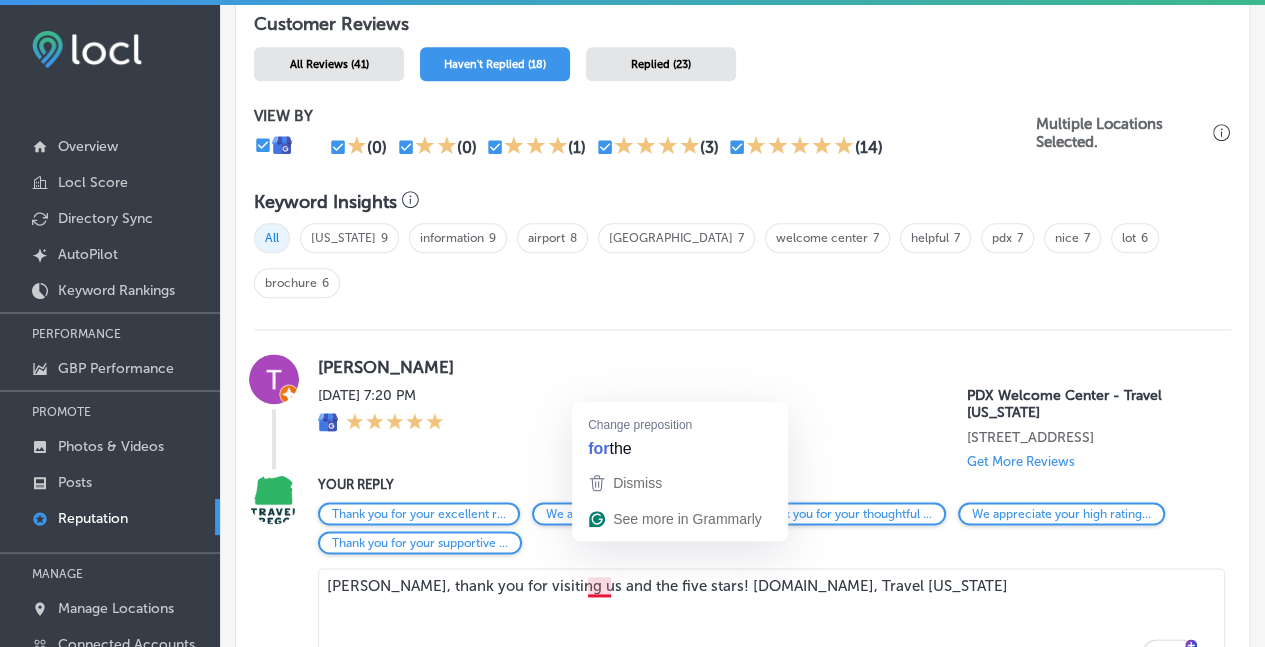 click on "Theresa, thank you for visiting us and the five stars! A.George, Travel Oregon" at bounding box center [771, 625] 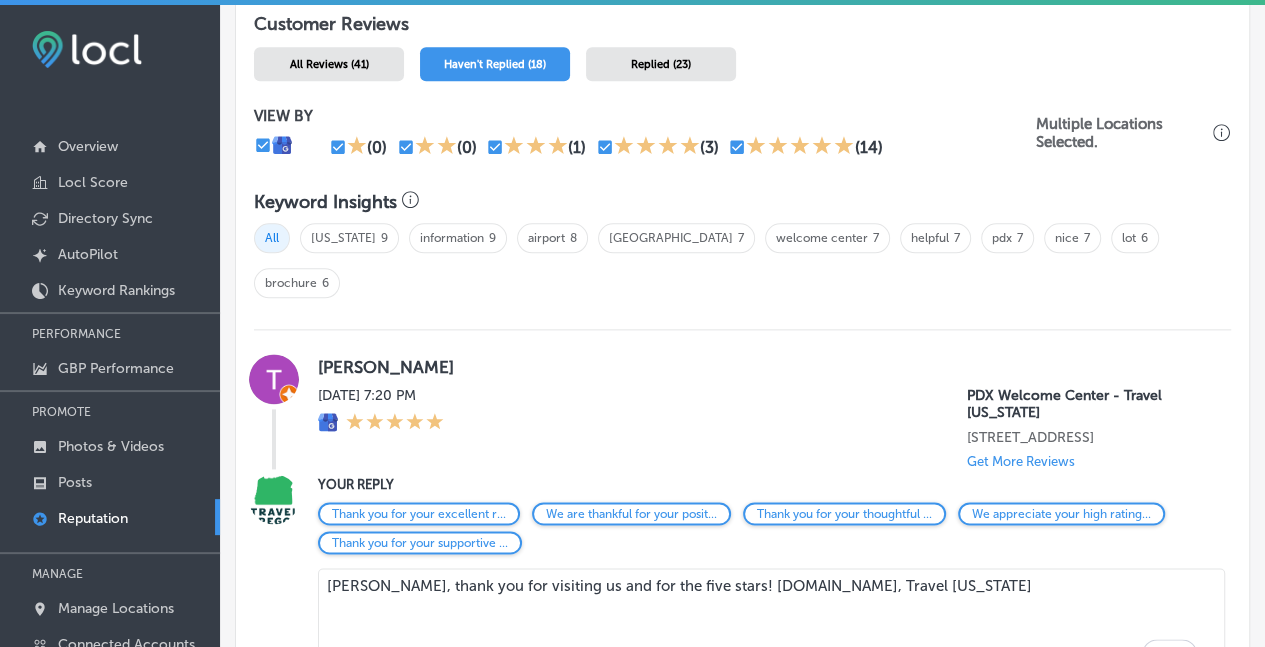 click on "[PERSON_NAME], thank you for visiting us and for the five stars! [DOMAIN_NAME], Travel [US_STATE]" at bounding box center [771, 625] 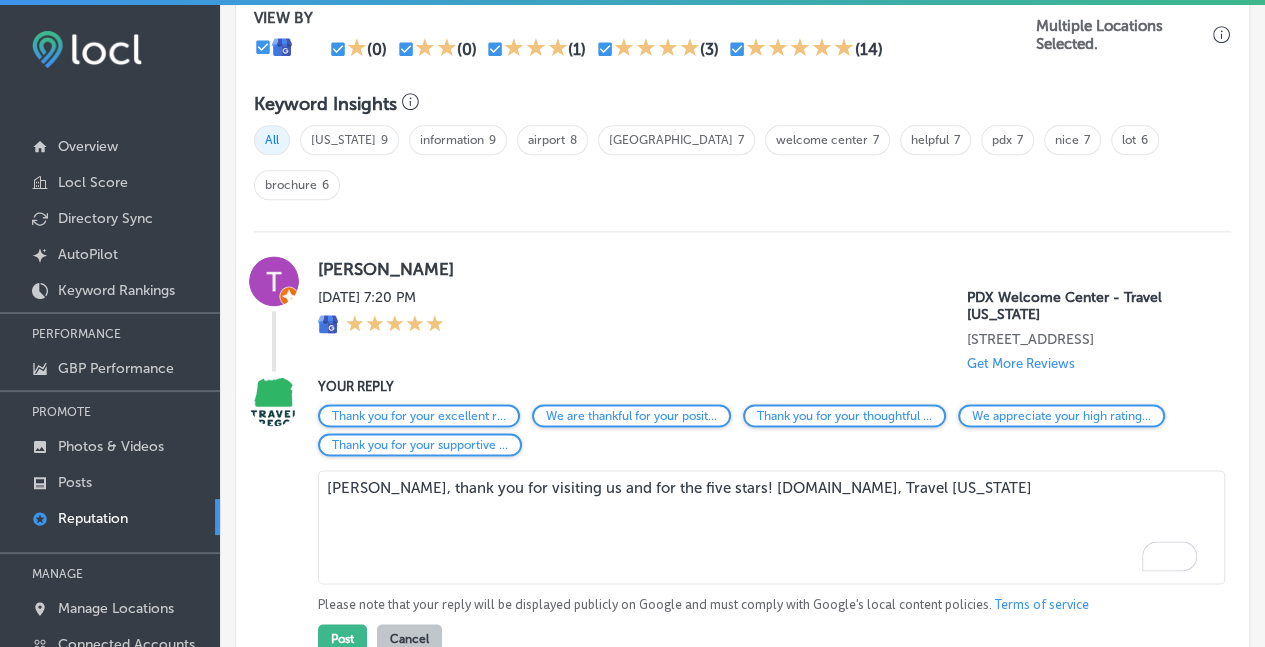 scroll, scrollTop: 1197, scrollLeft: 0, axis: vertical 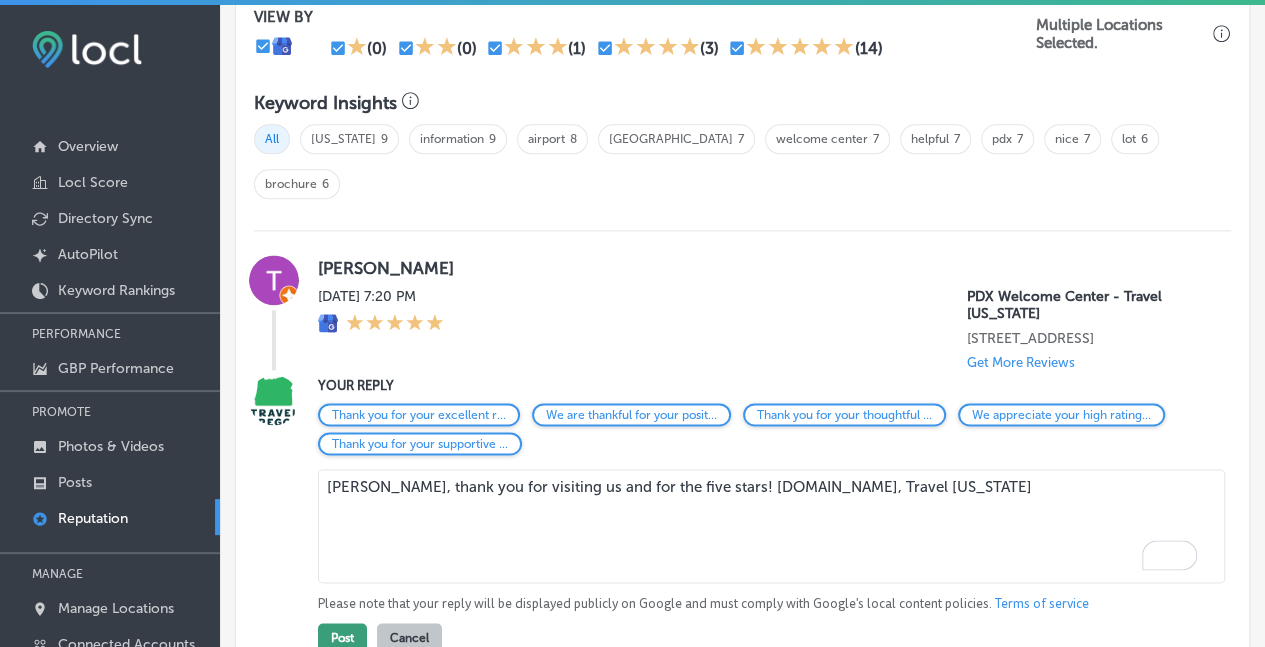 type on "[PERSON_NAME], thank you for visiting us and for the five stars! [DOMAIN_NAME], Travel [US_STATE]" 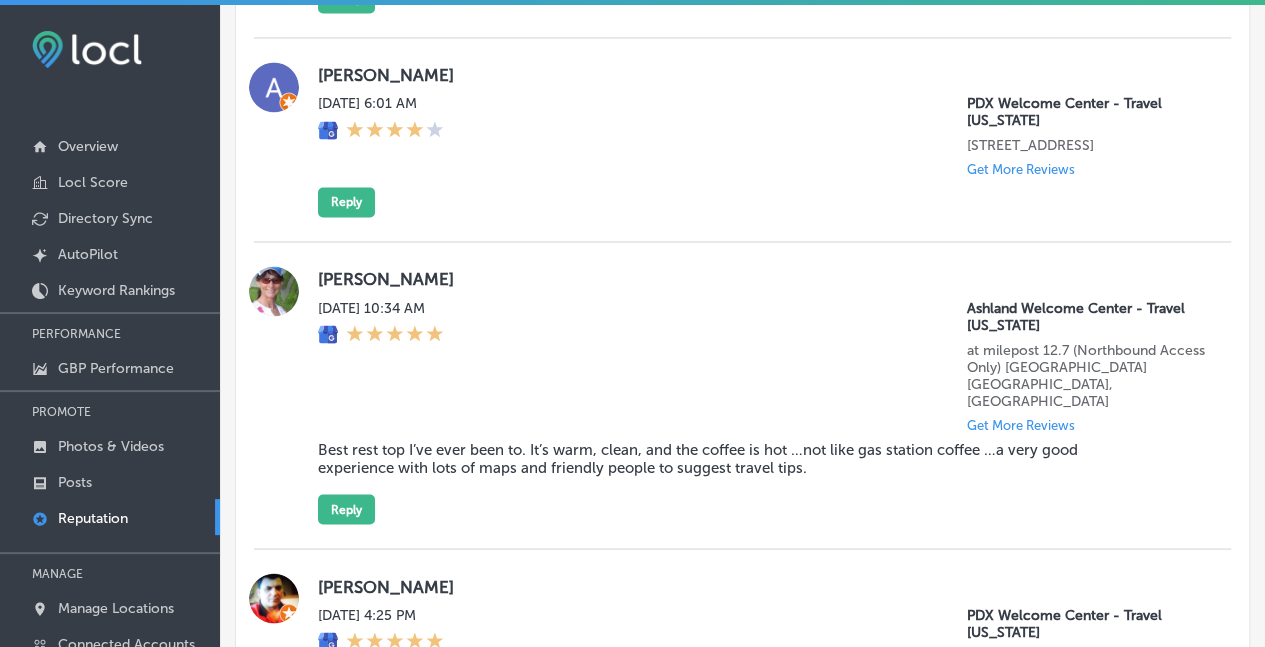 scroll, scrollTop: 1597, scrollLeft: 0, axis: vertical 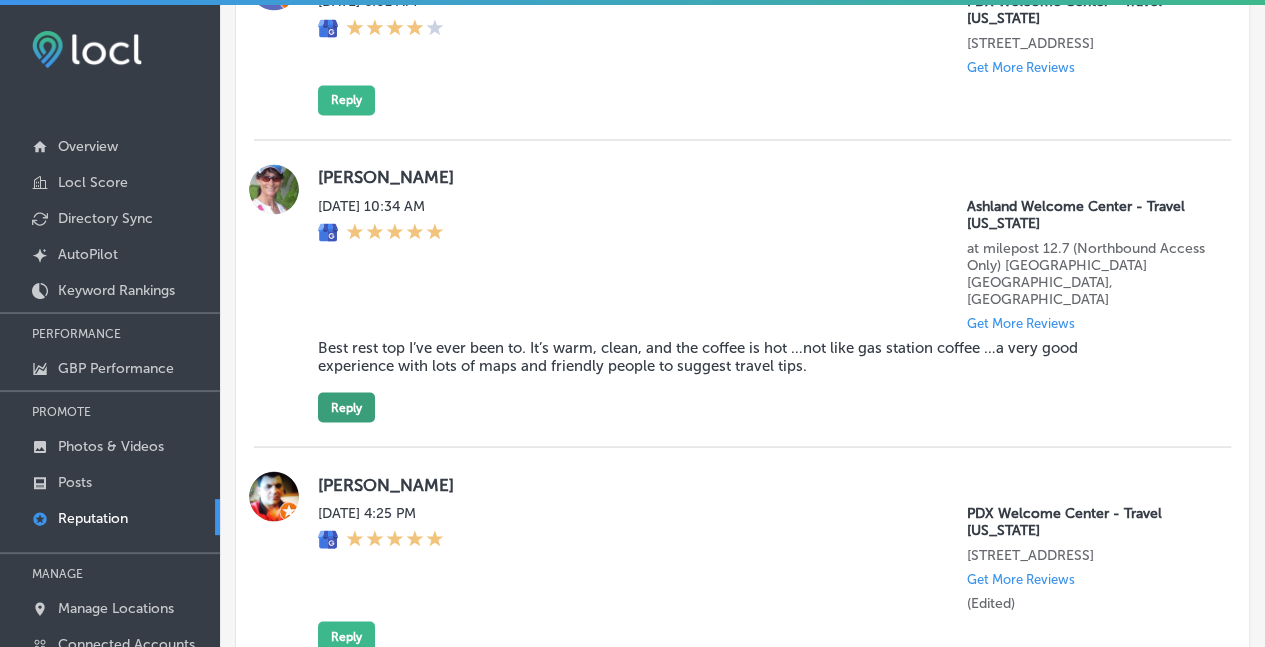 click on "Reply" at bounding box center (346, 407) 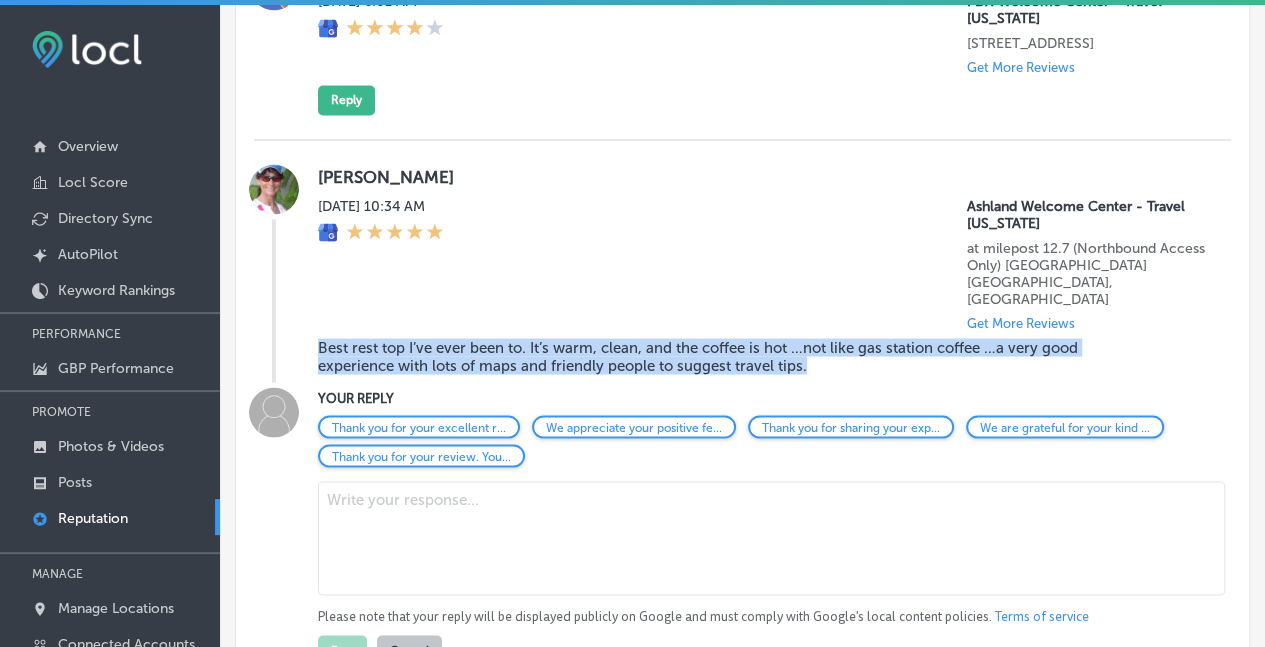 drag, startPoint x: 815, startPoint y: 325, endPoint x: 316, endPoint y: 306, distance: 499.3616 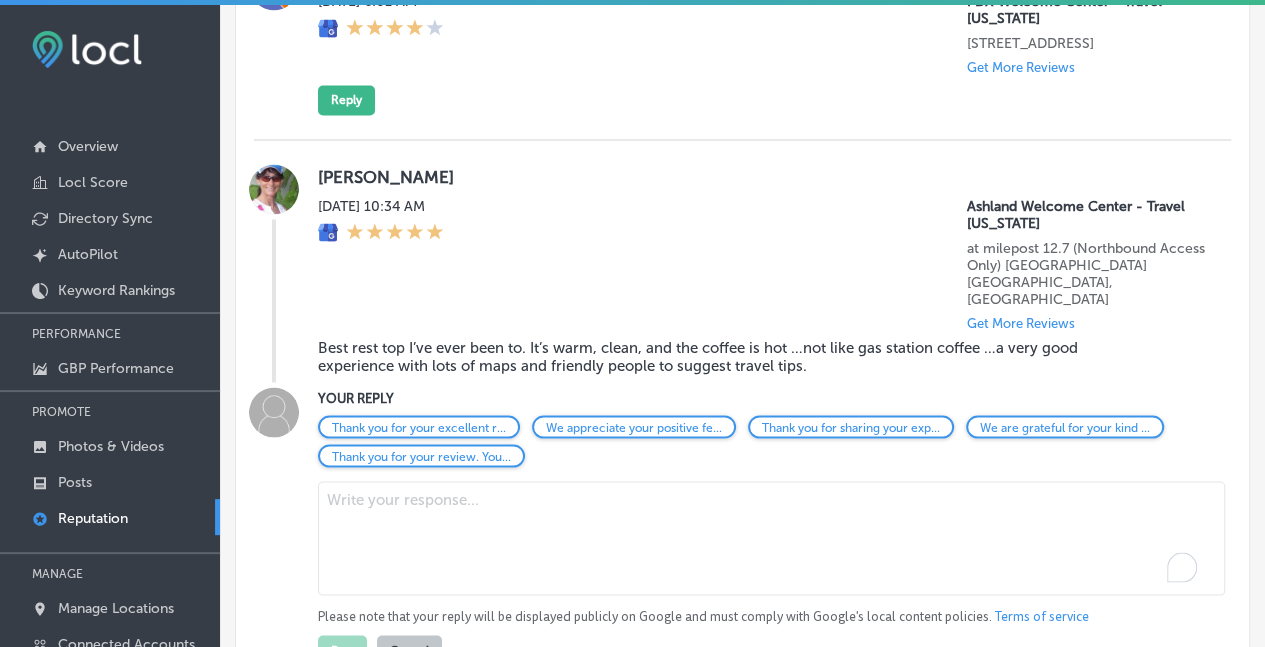 click at bounding box center (771, 538) 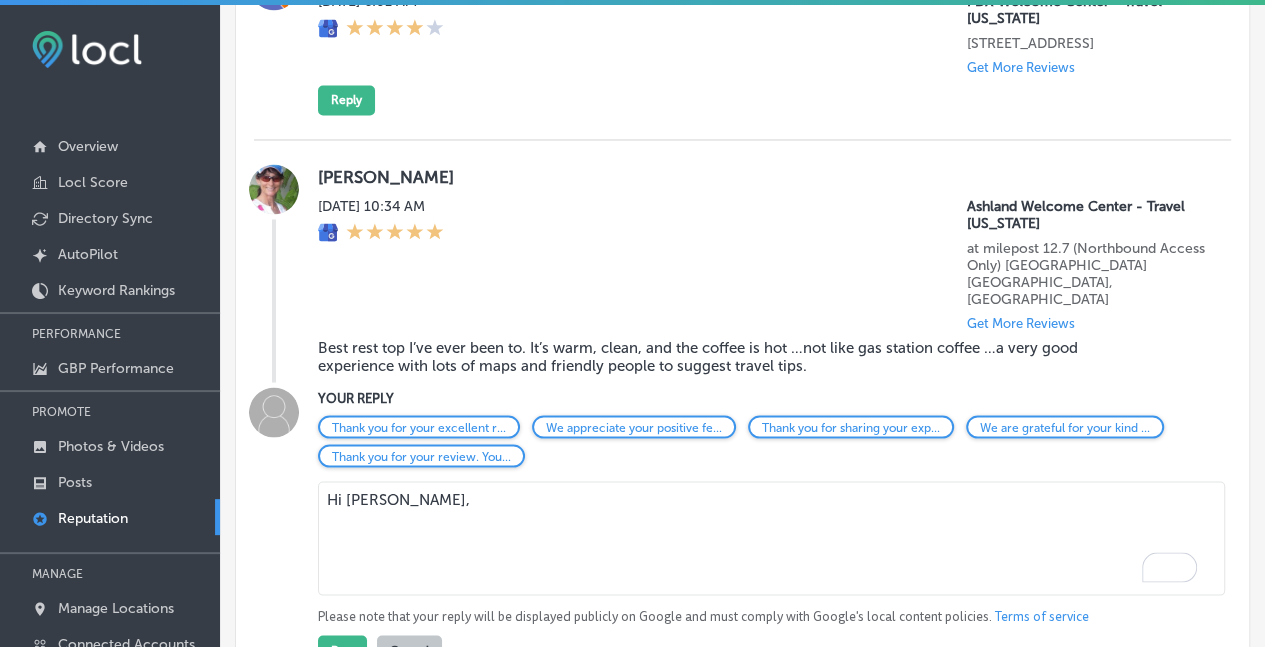 paste on "Wow, thank you for this incredible review! Being called the 'best rest stop you've ever been to' truly makes our day. We're so glad you enjoyed our hot, quality coffee—we take pride in offering something better than the usual road trip fare! It's wonderful to hear that our staff could provide you with helpful travel tips and that you found our facility warm, clean, and welcoming. Thank you for taking the time to share your experience. Safe travels, and we hope to welcome you back on your next Oregon adventure!"" 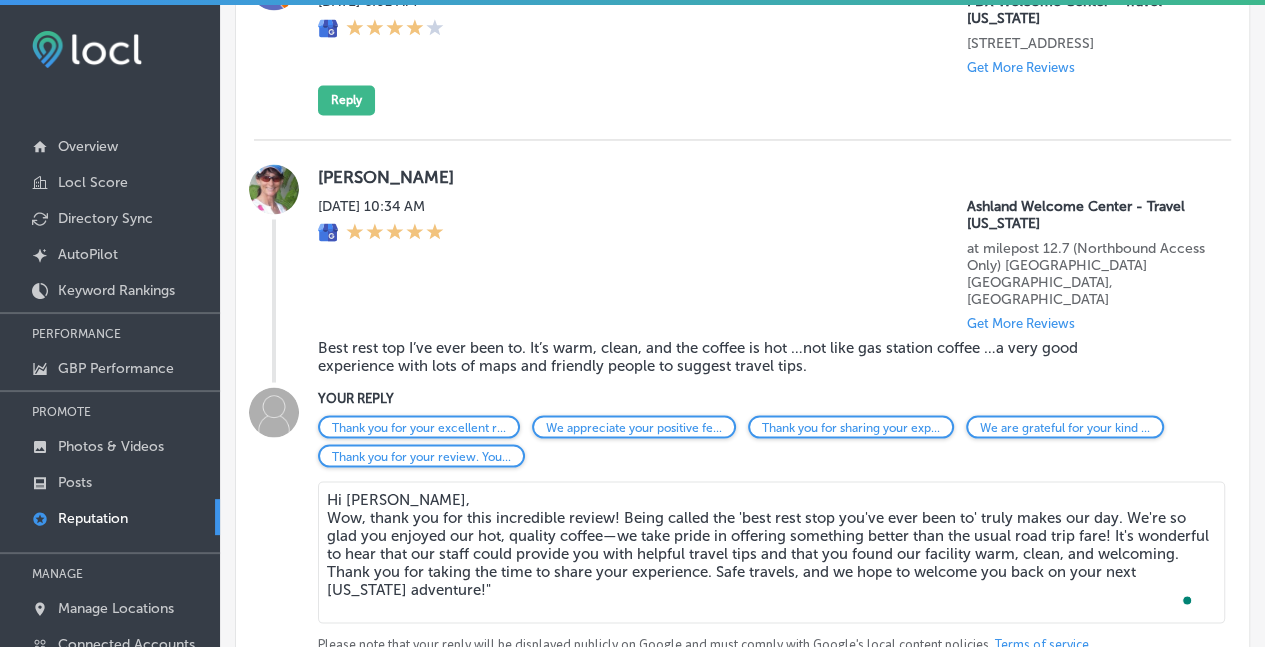 drag, startPoint x: 554, startPoint y: 494, endPoint x: 567, endPoint y: 522, distance: 30.870699 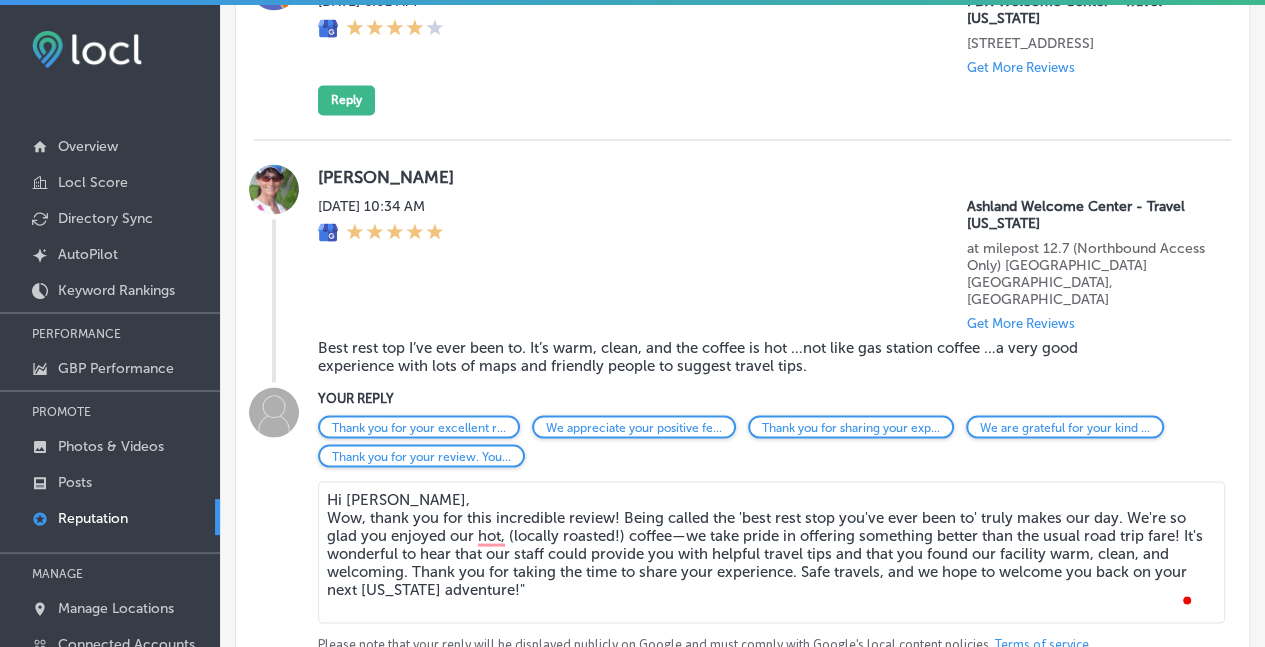 click on "Hi Liz,
Wow, thank you for this incredible review! Being called the 'best rest stop you've ever been to' truly makes our day. We're so glad you enjoyed our hot, (locally roasted!) coffee—we take pride in offering something better than the usual road trip fare! It's wonderful to hear that our staff could provide you with helpful travel tips and that you found our facility warm, clean, and welcoming. Thank you for taking the time to share your experience. Safe travels, and we hope to welcome you back on your next Oregon adventure!"" at bounding box center [771, 552] 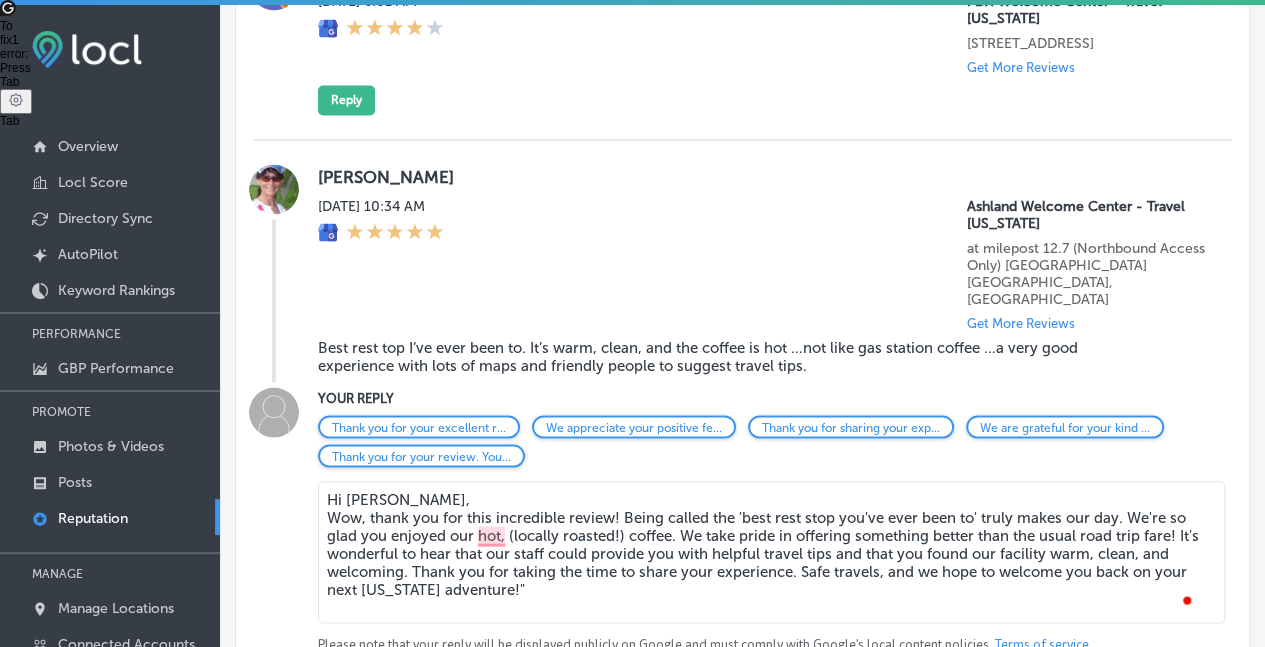 click on "Hi Liz,
Wow, thank you for this incredible review! Being called the 'best rest stop you've ever been to' truly makes our day. We're so glad you enjoyed our hot, (locally roasted!) coffee. We take pride in offering something better than the usual road trip fare! It's wonderful to hear that our staff could provide you with helpful travel tips and that you found our facility warm, clean, and welcoming. Thank you for taking the time to share your experience. Safe travels, and we hope to welcome you back on your next Oregon adventure!"" at bounding box center (771, 552) 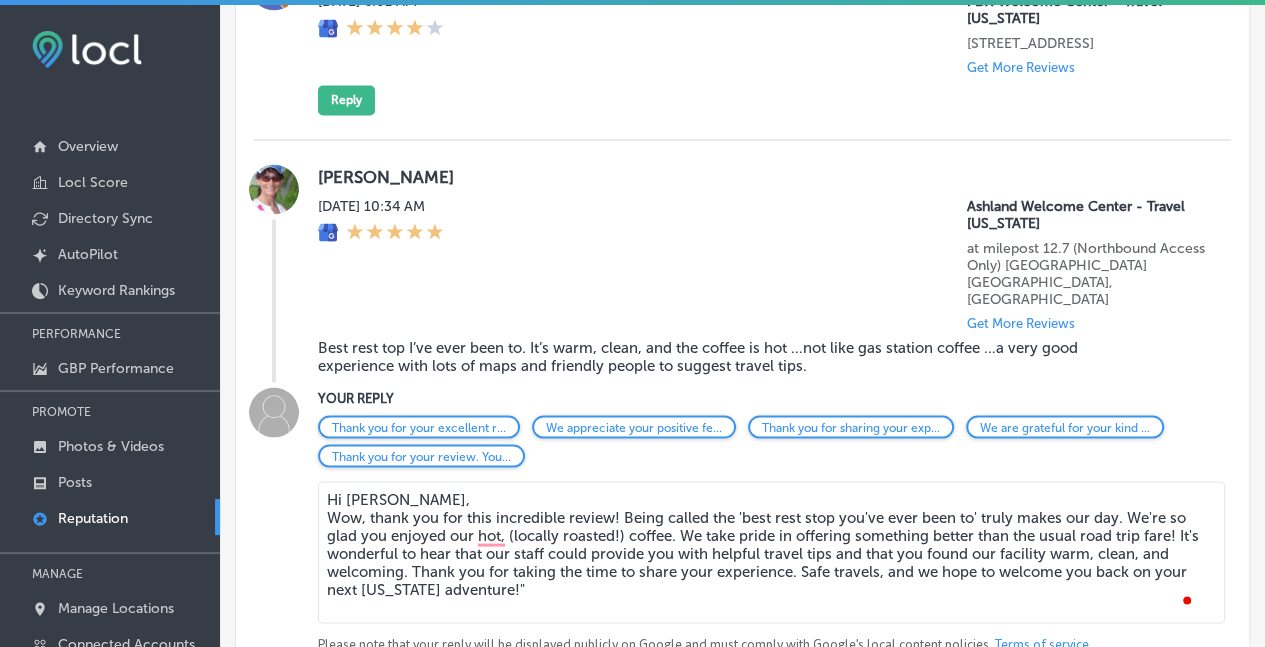 click on "Hi Liz,
Wow, thank you for this incredible review! Being called the 'best rest stop you've ever been to' truly makes our day. We're so glad you enjoyed our hot, (locally roasted!) coffee. We take pride in offering something better than the usual road trip fare! It's wonderful to hear that our staff could provide you with helpful travel tips and that you found our facility warm, clean, and welcoming. Thank you for taking the time to share your experience. Safe travels, and we hope to welcome you back on your next Oregon adventure!"" at bounding box center [771, 552] 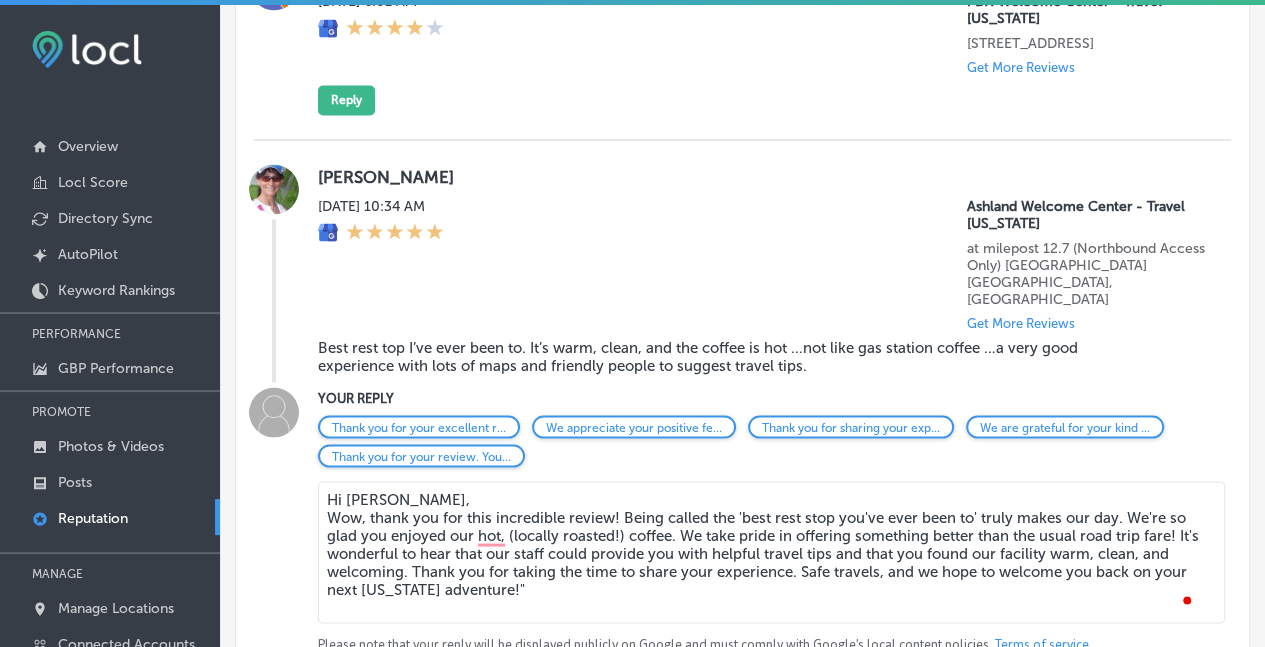 click on "Hi Liz,
Wow, thank you for this incredible review! Being called the 'best rest stop you've ever been to' truly makes our day. We're so glad you enjoyed our hot, (locally roasted!) coffee. We take pride in offering something better than the usual road trip fare! It's wonderful to hear that our staff could provide you with helpful travel tips and that you found our facility warm, clean, and welcoming. Thank you for taking the time to share your experience. Safe travels, and we hope to welcome you back on your next Oregon adventure!"" at bounding box center (771, 552) 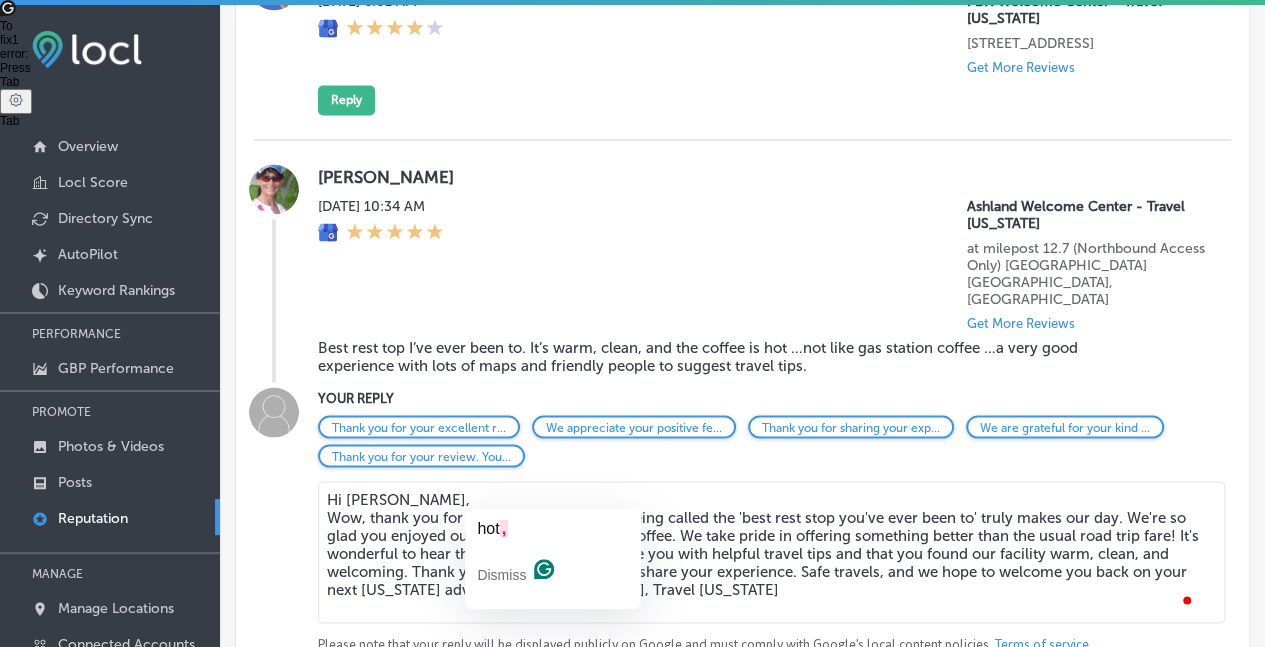 click on "Hi Liz,
Wow, thank you for this incredible review! Being called the 'best rest stop you've ever been to' truly makes our day. We're so glad you enjoyed our hot, (locally roasted!) coffee. We take pride in offering something better than the usual road trip fare! It's wonderful to hear that our staff could provide you with helpful travel tips and that you found our facility warm, clean, and welcoming. Thank you for taking the time to share your experience. Safe travels, and we hope to welcome you back on your next Oregon adventure! A.George, Travel Oregon" at bounding box center [771, 552] 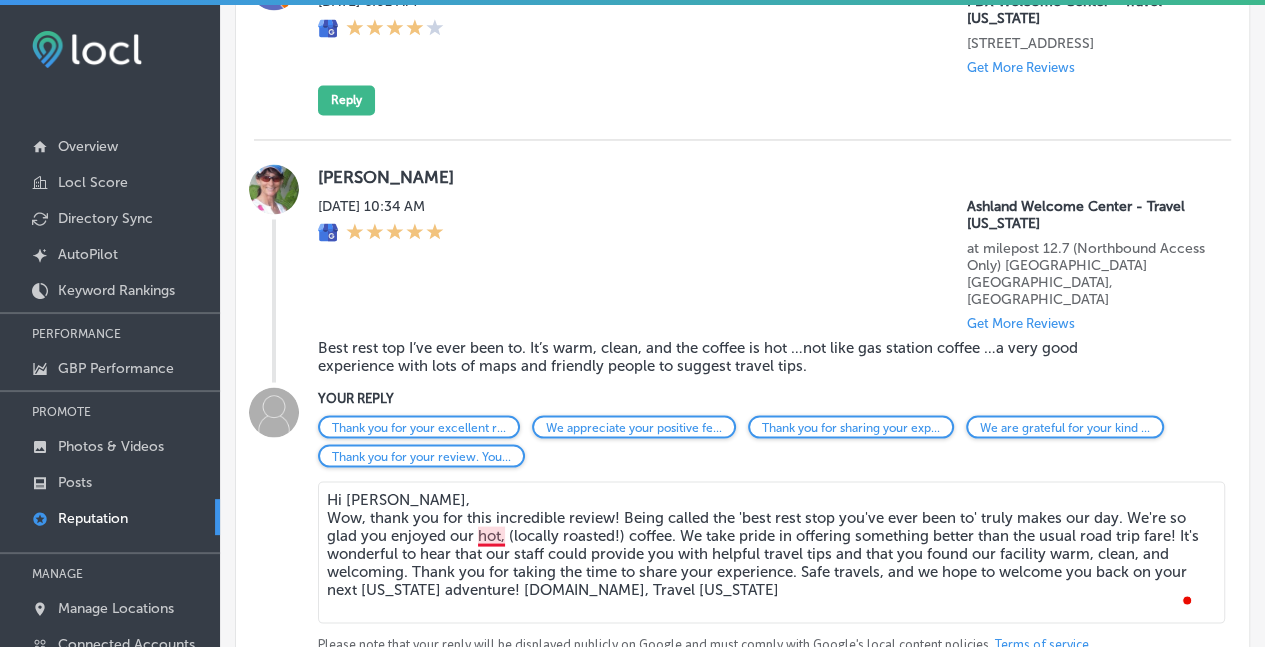 click on "Hi Liz,
Wow, thank you for this incredible review! Being called the 'best rest stop you've ever been to' truly makes our day. We're so glad you enjoyed our hot, (locally roasted!) coffee. We take pride in offering something better than the usual road trip fare! It's wonderful to hear that our staff could provide you with helpful travel tips and that you found our facility warm, clean, and welcoming. Thank you for taking the time to share your experience. Safe travels, and we hope to welcome you back on your next Oregon adventure! A.George, Travel Oregon" at bounding box center (771, 552) 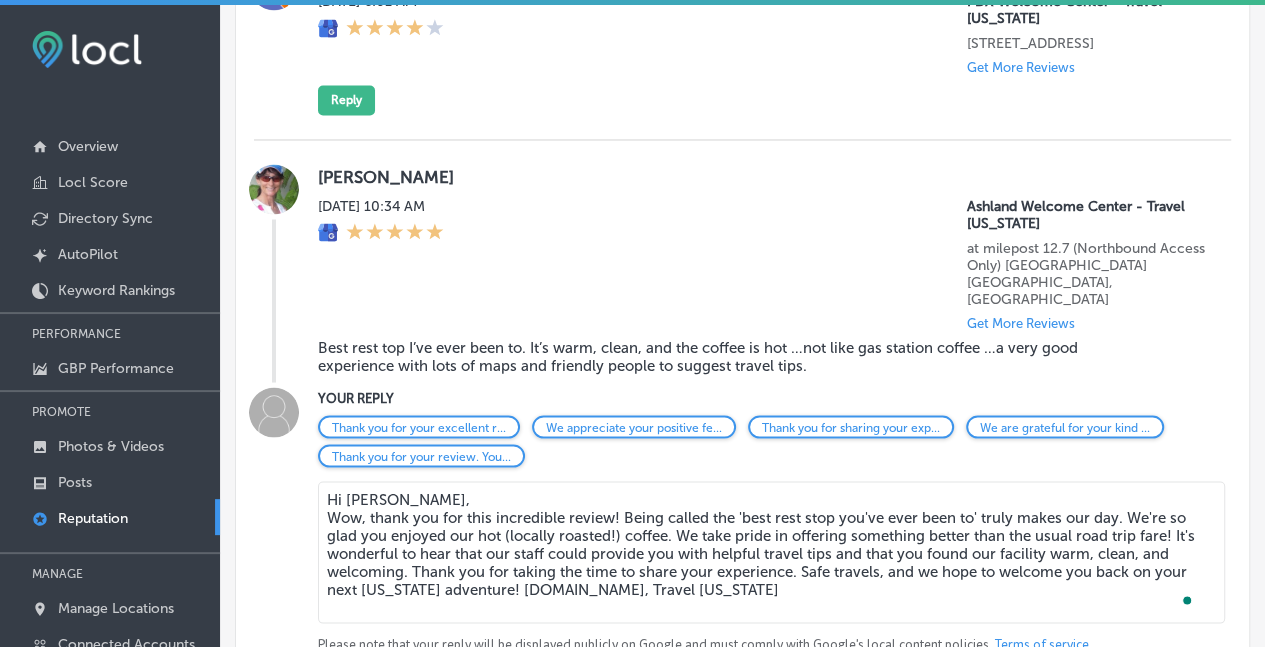 drag, startPoint x: 924, startPoint y: 497, endPoint x: 849, endPoint y: 493, distance: 75.10659 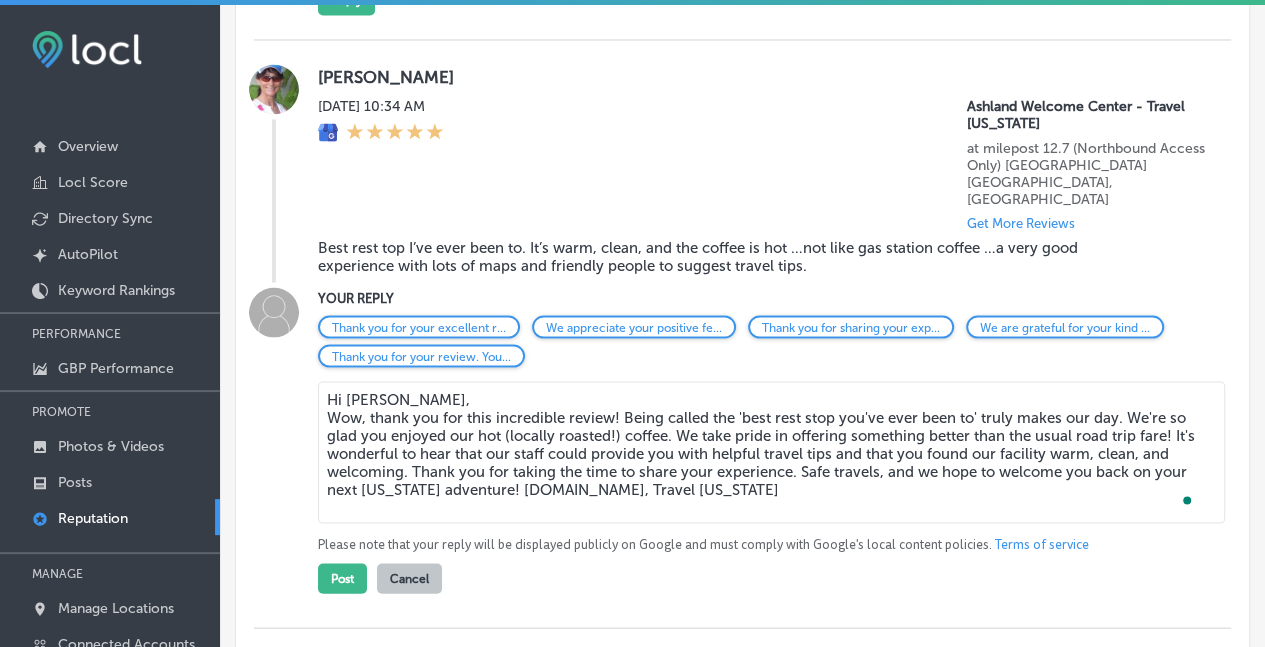 scroll, scrollTop: 1796, scrollLeft: 0, axis: vertical 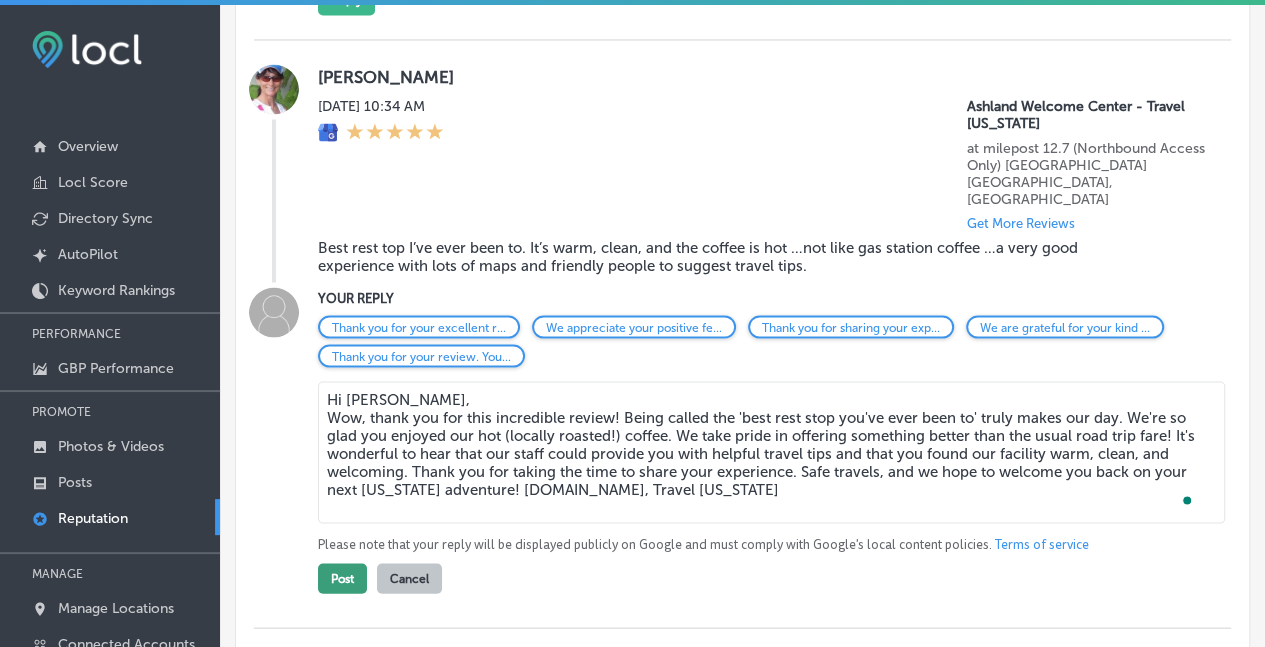 type on "Hi Liz,
Wow, thank you for this incredible review! Being called the 'best rest stop you've ever been to' truly makes our day. We're so glad you enjoyed our hot (locally roasted!) coffee. We take pride in offering something better than the usual road trip fare! It's wonderful to hear that our staff could provide you with helpful travel tips and that you found our facility warm, clean, and welcoming. Thank you for taking the time to share your experience. Safe travels, and we hope to welcome you back on your next Oregon adventure! A.George, Travel Oregon" 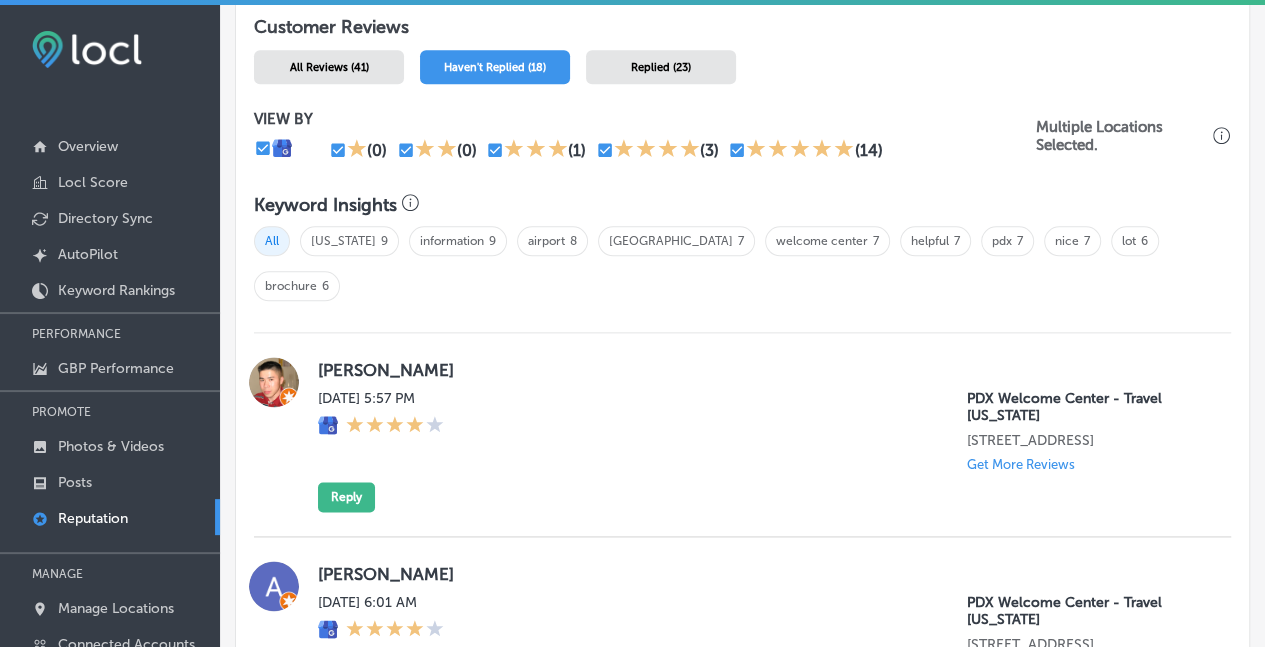 scroll, scrollTop: 1096, scrollLeft: 0, axis: vertical 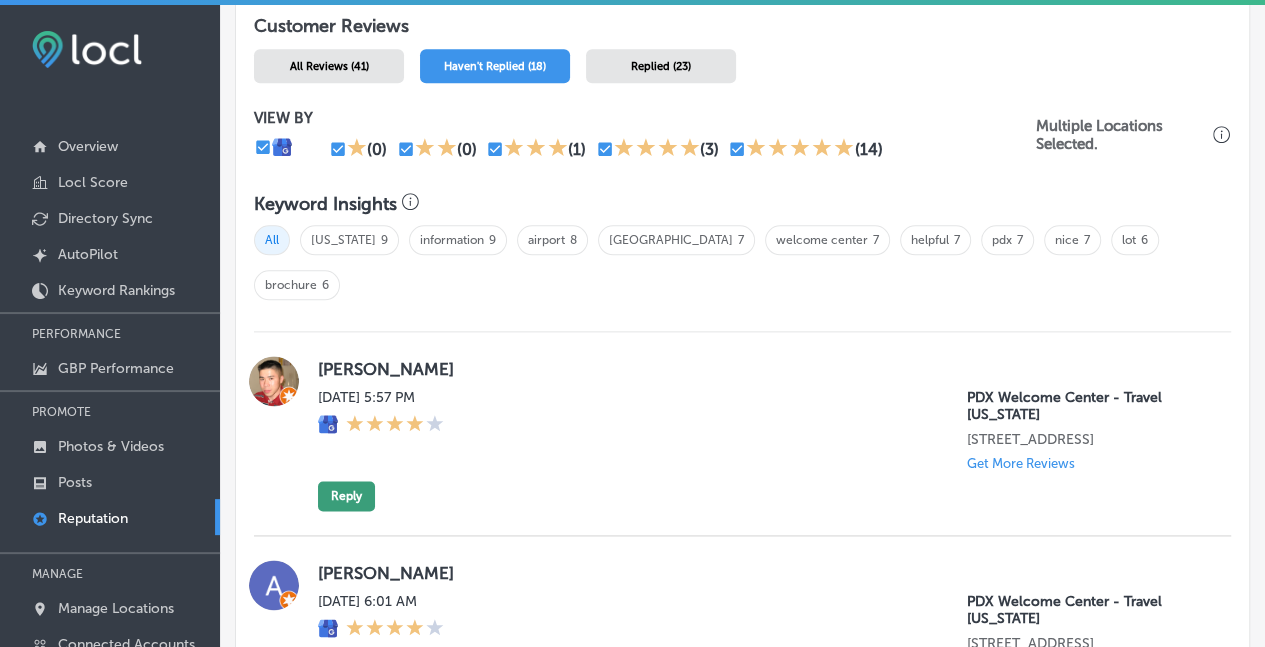 click on "Reply" at bounding box center [346, 496] 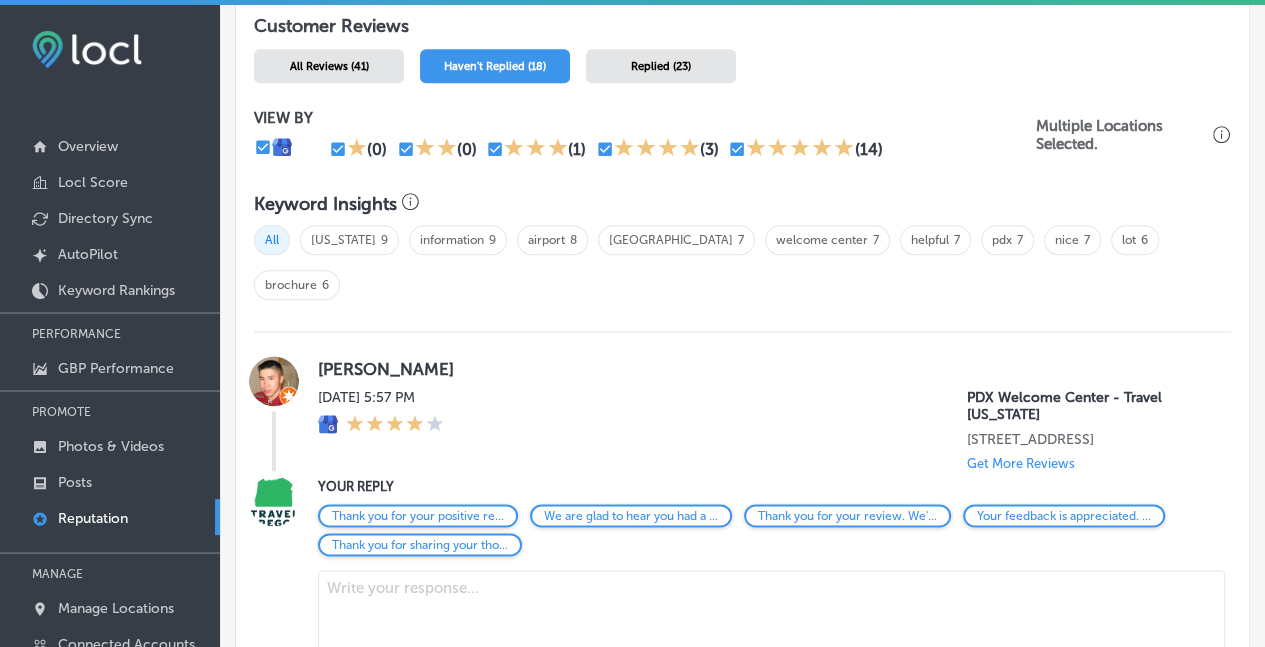 click at bounding box center (771, 627) 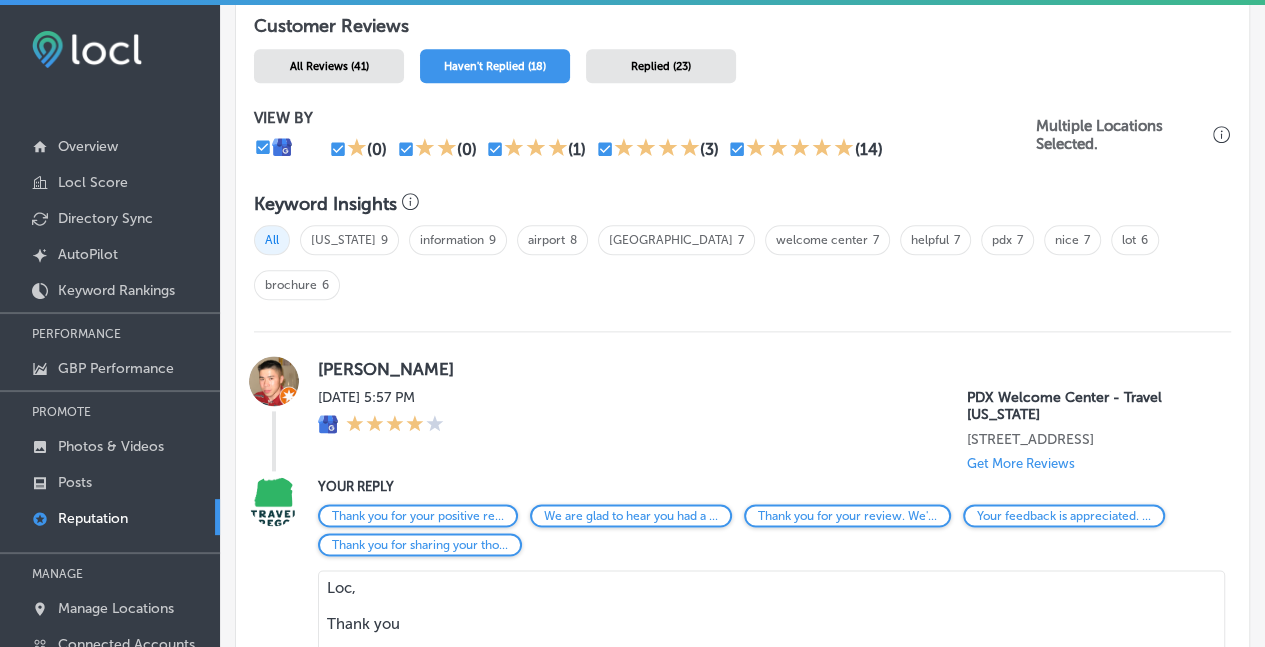 type on "Loc,
Thank you f" 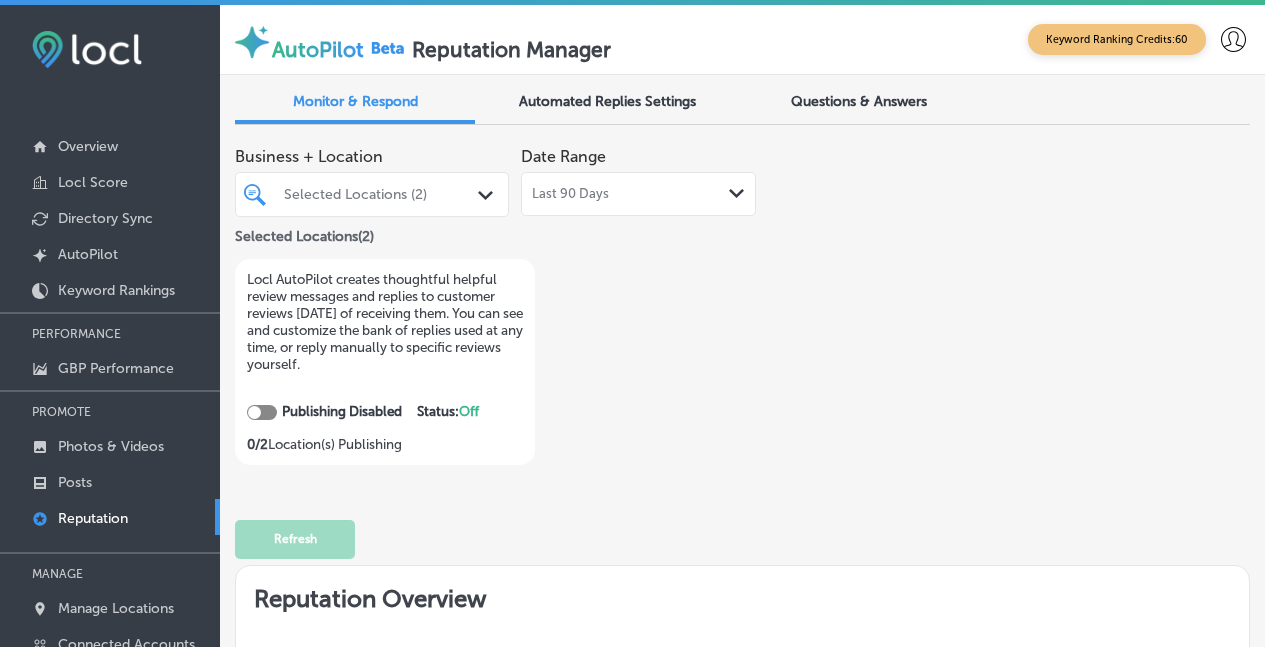 scroll, scrollTop: 0, scrollLeft: 0, axis: both 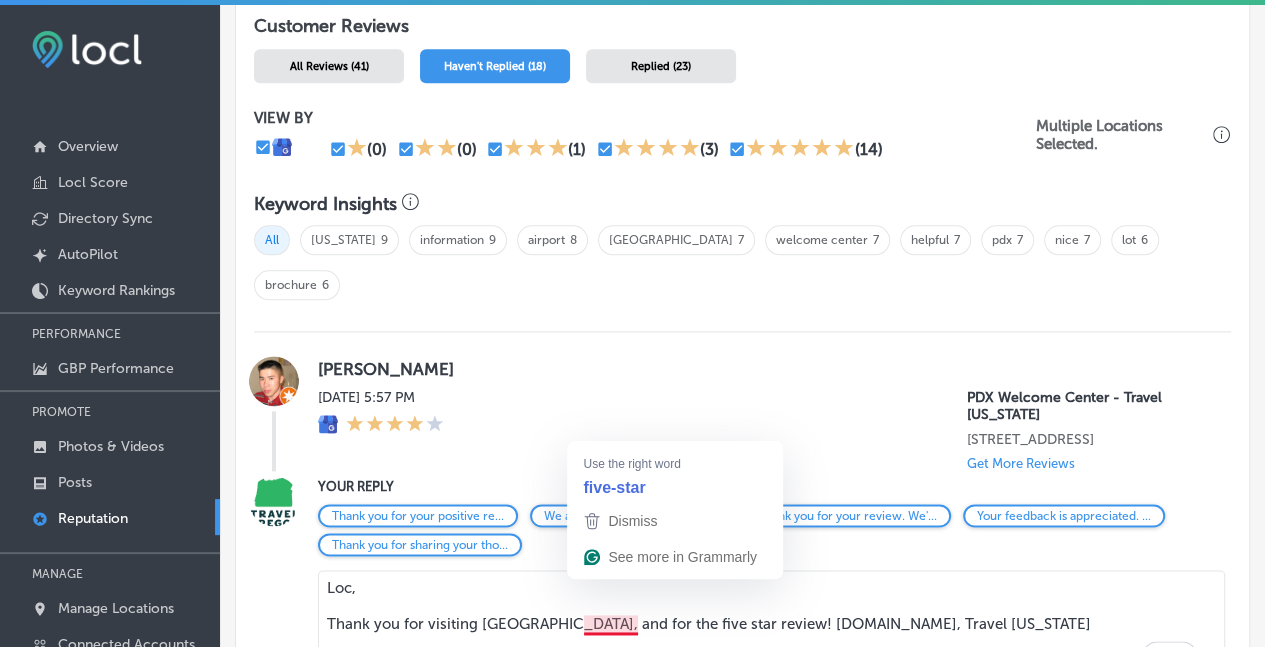 click on "Loc,
Thank you for visiting [GEOGRAPHIC_DATA], and for the five star review! [DOMAIN_NAME], Travel [US_STATE]" at bounding box center (771, 627) 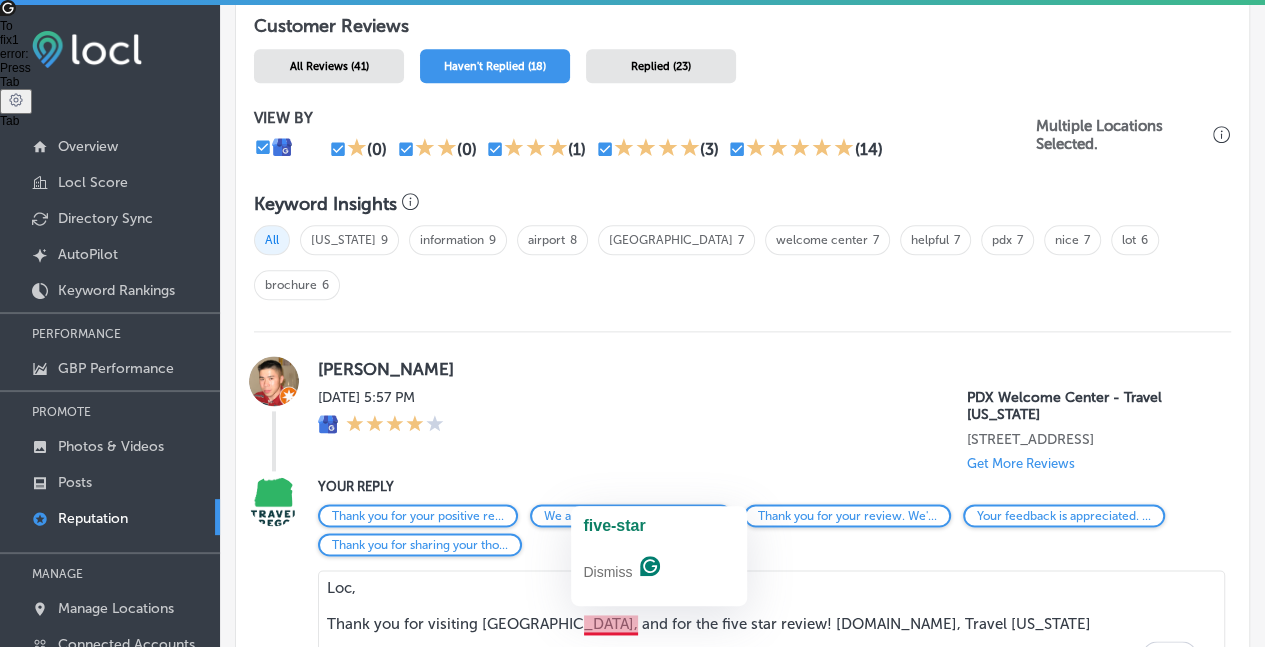 click on "Loc,
Thank you for visiting [GEOGRAPHIC_DATA], and for the five star review! [DOMAIN_NAME], Travel [US_STATE]" at bounding box center [771, 627] 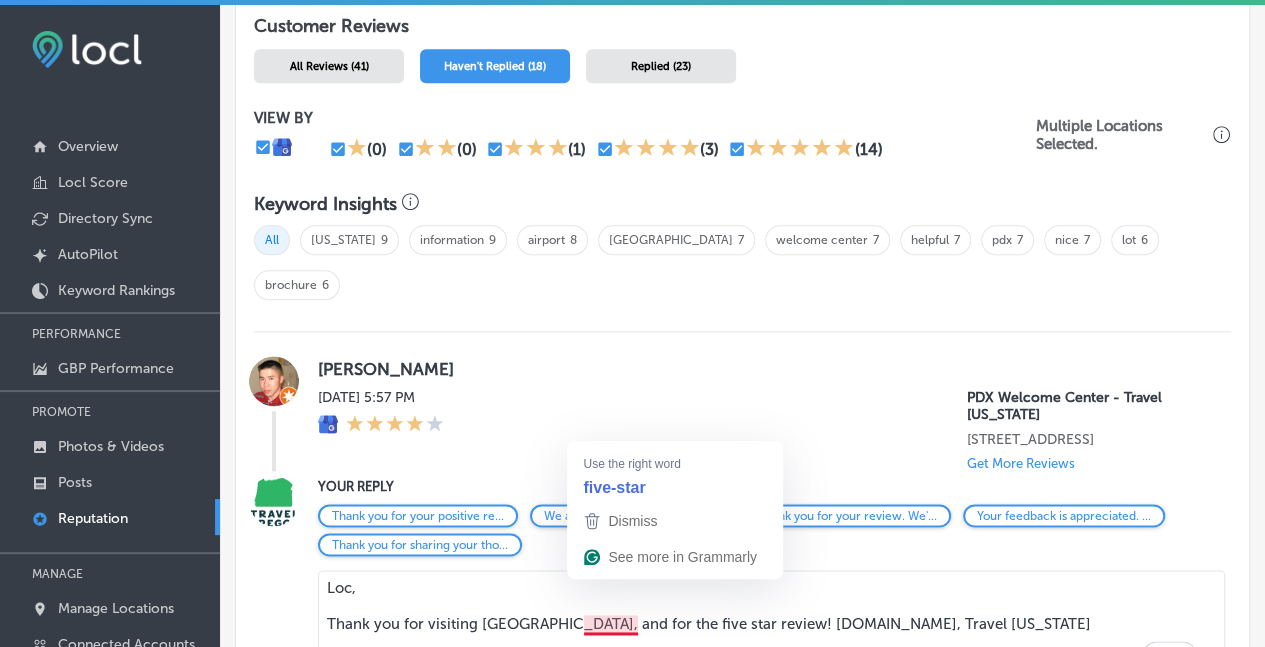 click on "Loc,
Thank you for visiting [GEOGRAPHIC_DATA], and for the five star review! [DOMAIN_NAME], Travel [US_STATE]" at bounding box center (771, 627) 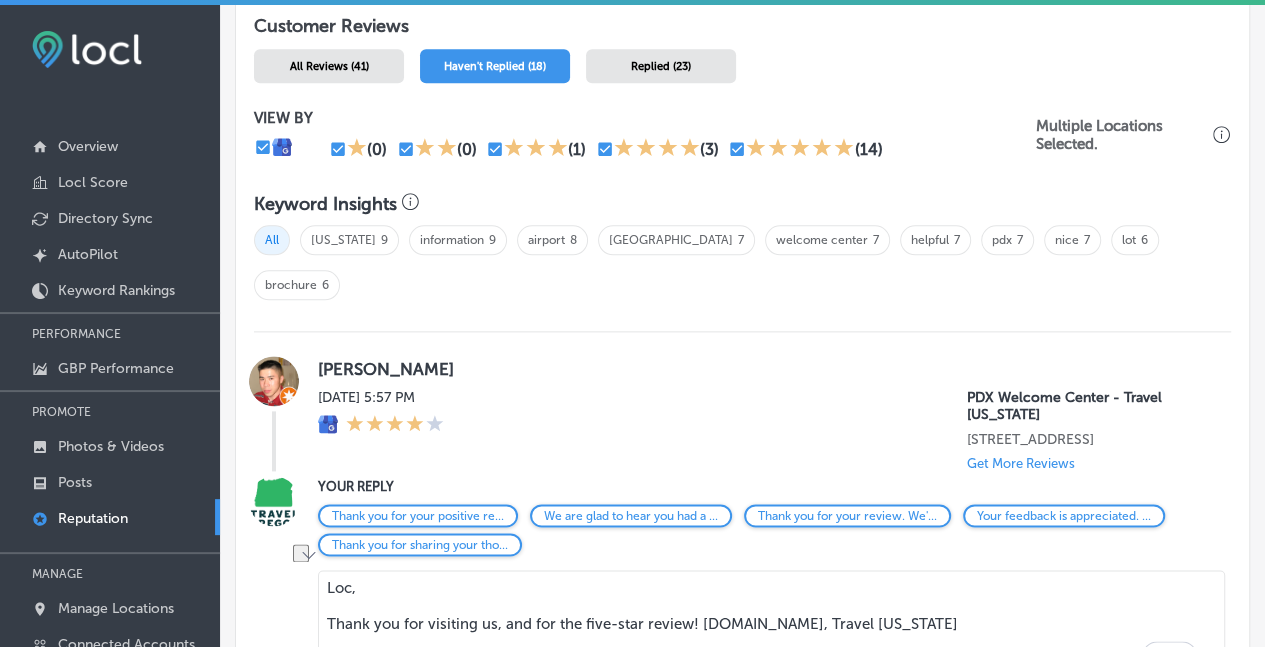 drag, startPoint x: 892, startPoint y: 589, endPoint x: 278, endPoint y: 599, distance: 614.0814 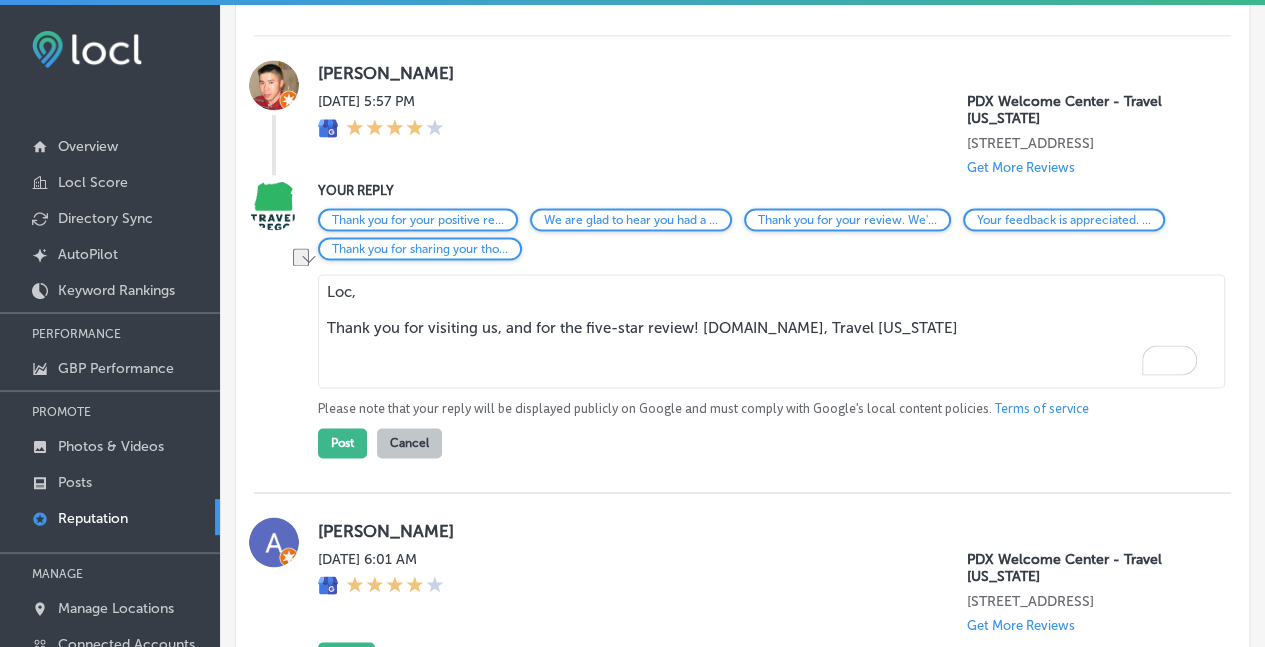 click on "Loc,
Thank you for visiting us, and for the five-star review! [DOMAIN_NAME], Travel [US_STATE]" at bounding box center (771, 331) 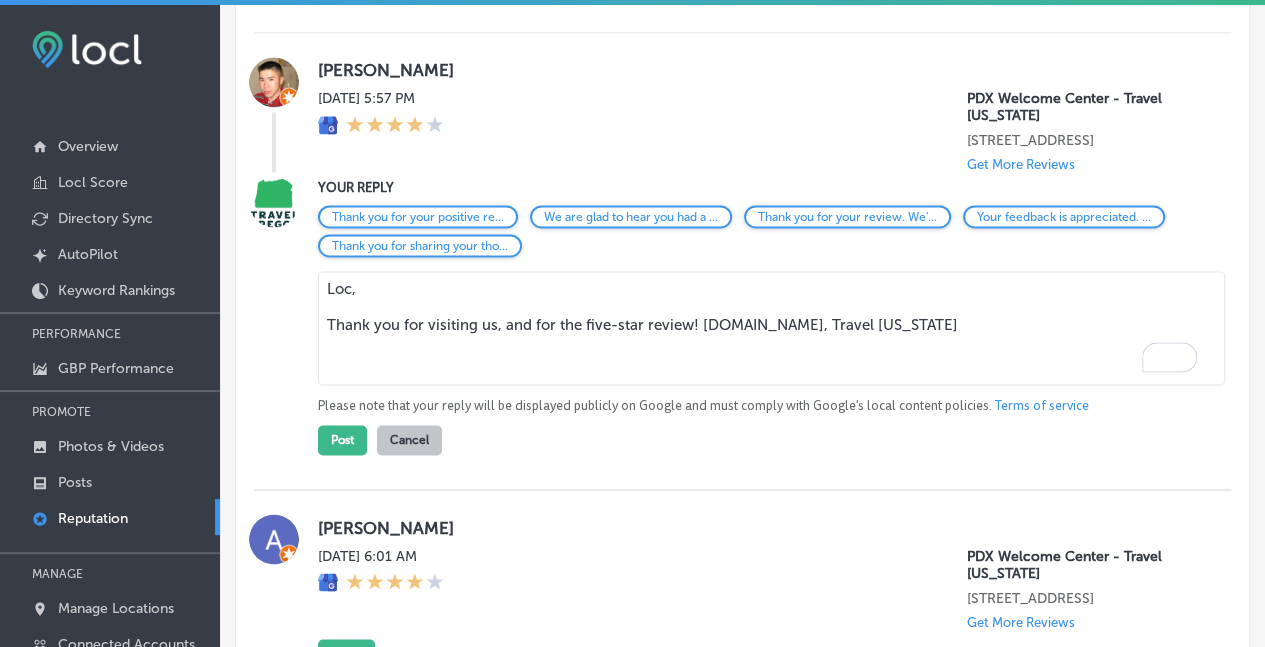 scroll, scrollTop: 1396, scrollLeft: 0, axis: vertical 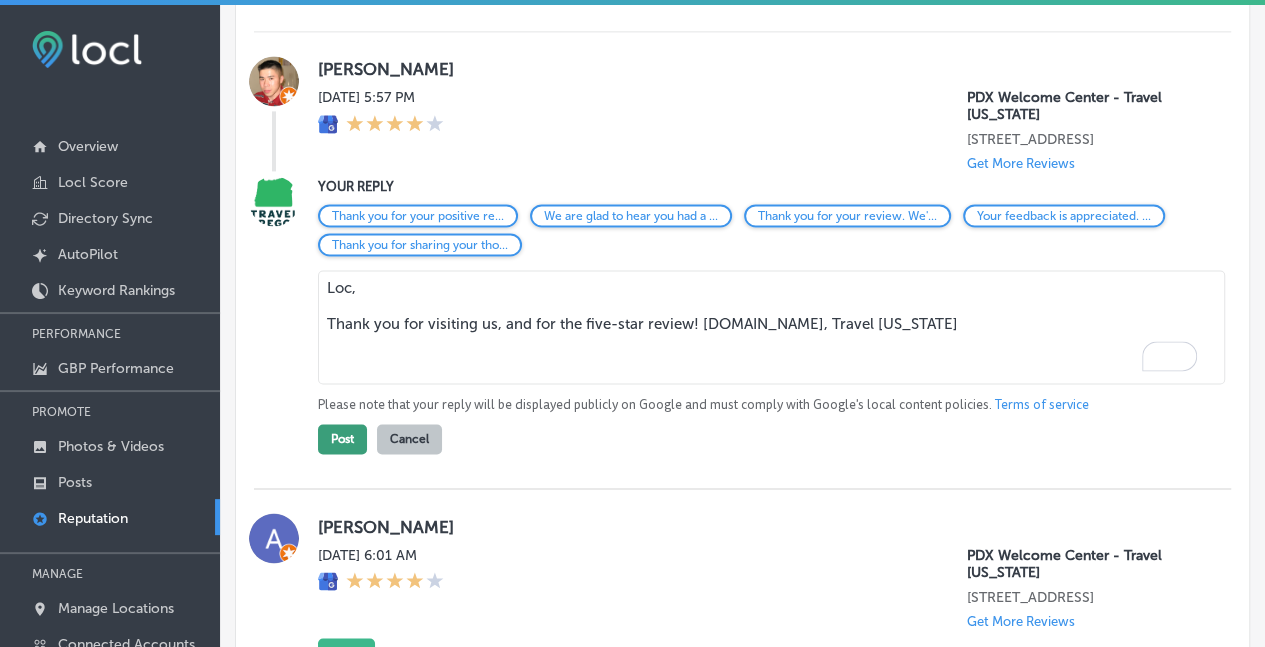 type on "Loc,
Thank you for visiting us, and for the five-star review! [DOMAIN_NAME], Travel [US_STATE]" 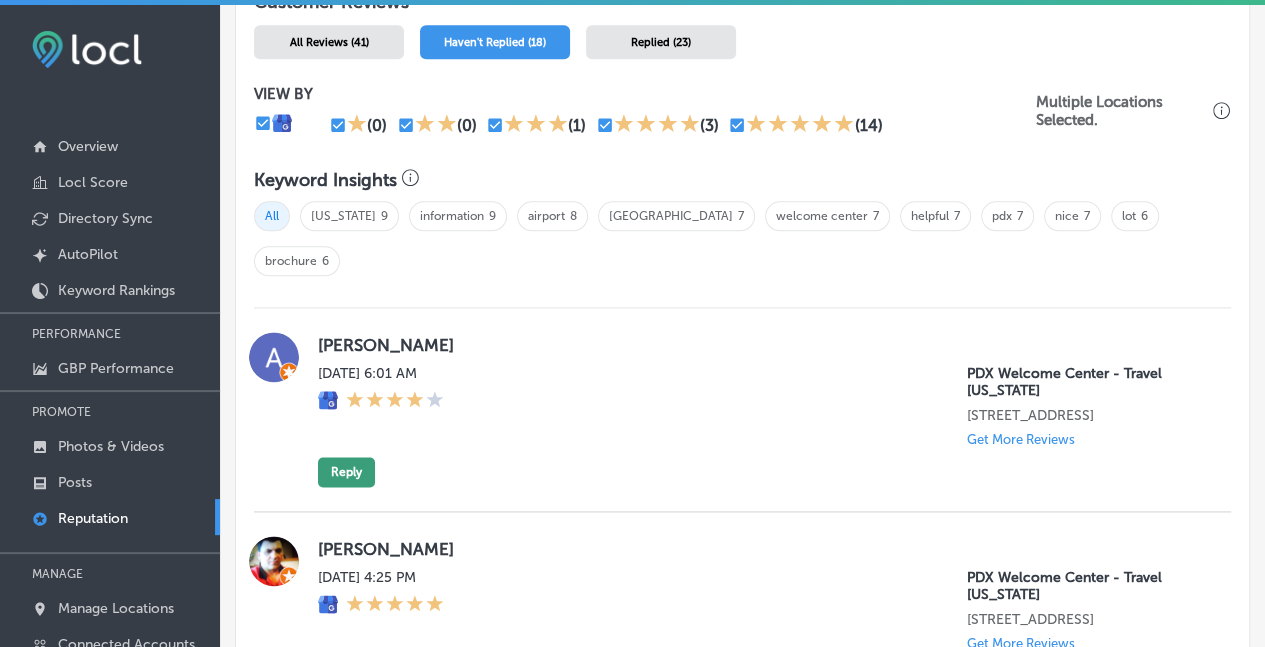 click on "Reply" at bounding box center [346, 472] 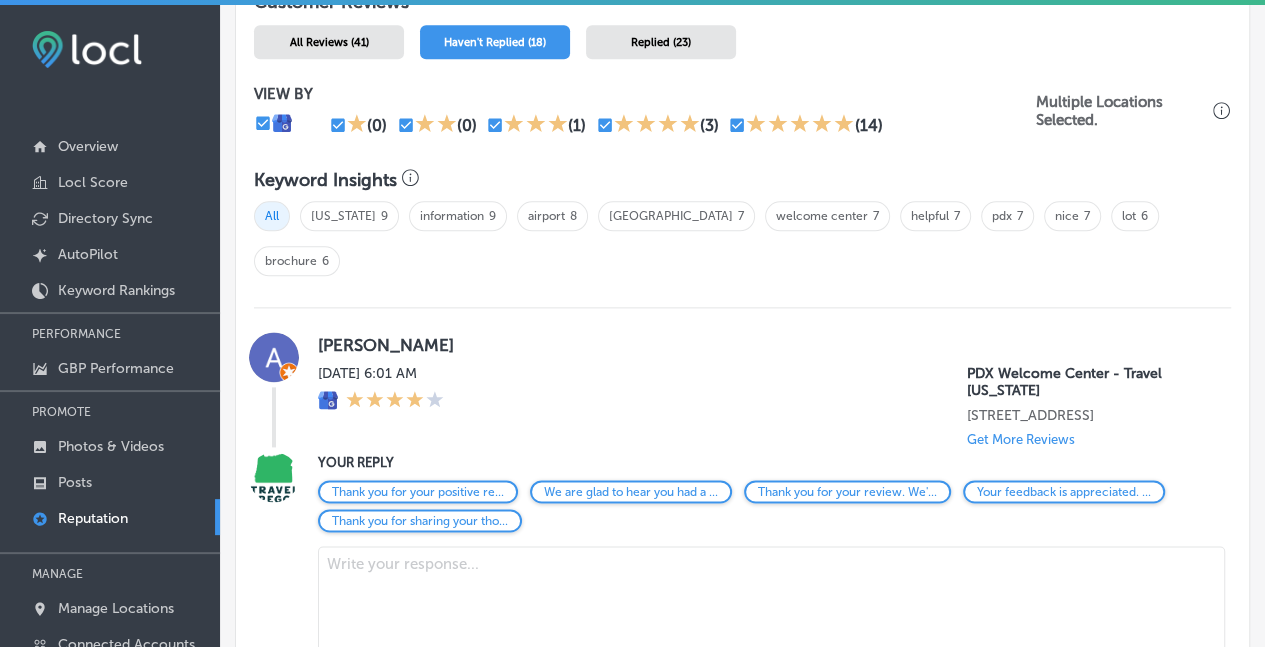 scroll, scrollTop: 1121, scrollLeft: 0, axis: vertical 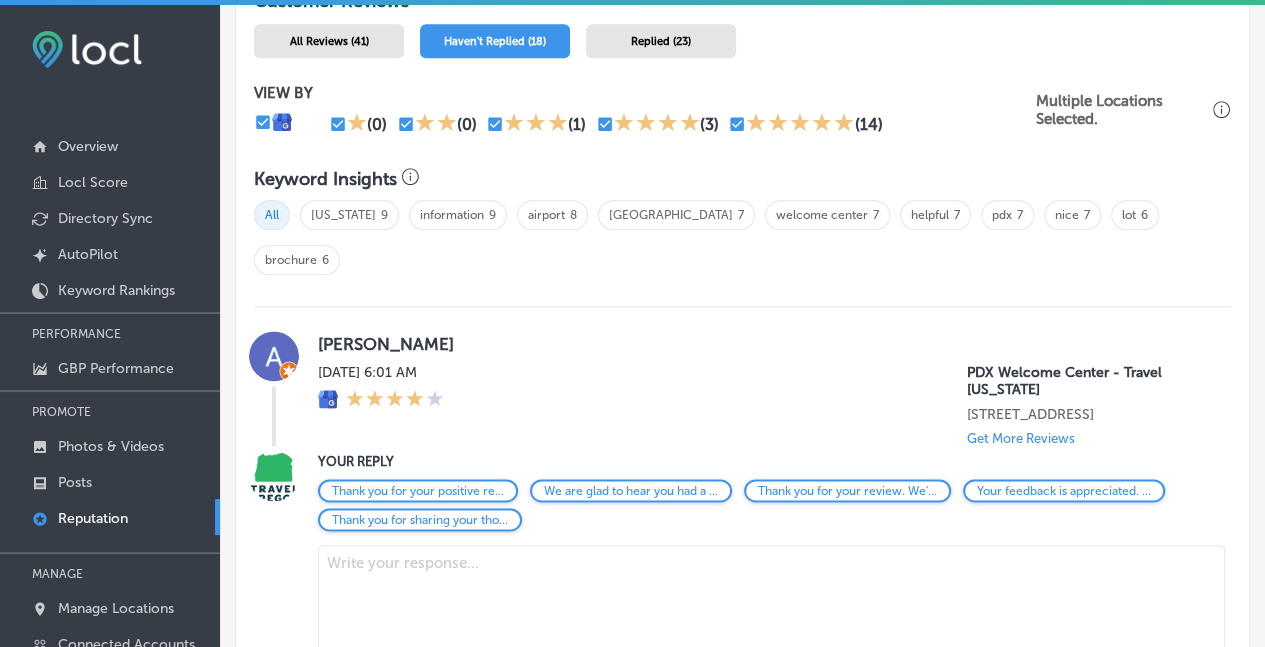 click at bounding box center [771, 602] 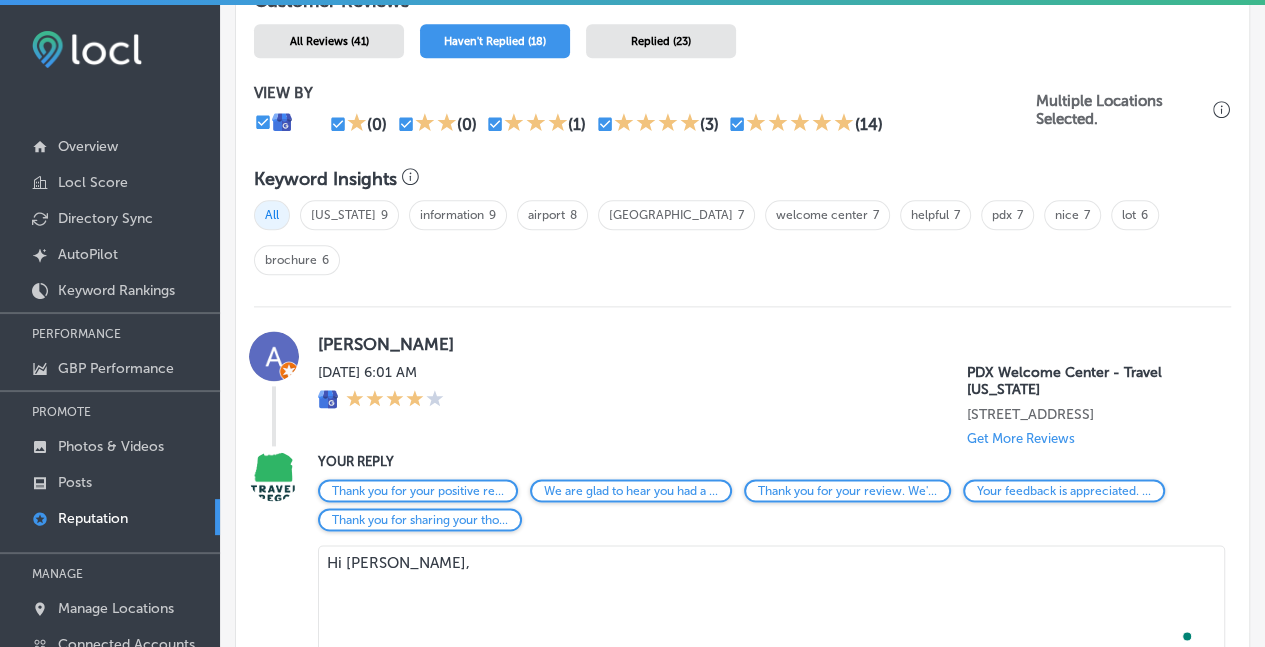paste on "Thank you for visiting [GEOGRAPHIC_DATA], and for the five-star review! [DOMAIN_NAME], Travel [US_STATE]" 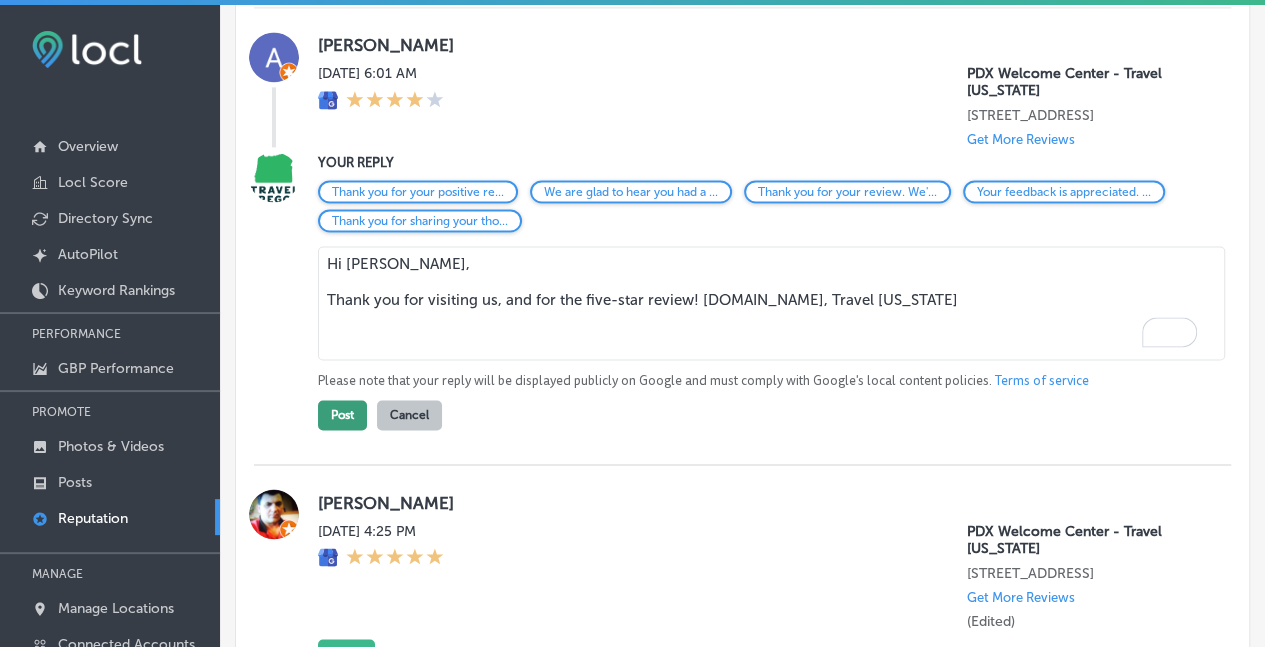 type on "Hi [PERSON_NAME],
Thank you for visiting us, and for the five-star review! [DOMAIN_NAME], Travel [US_STATE]" 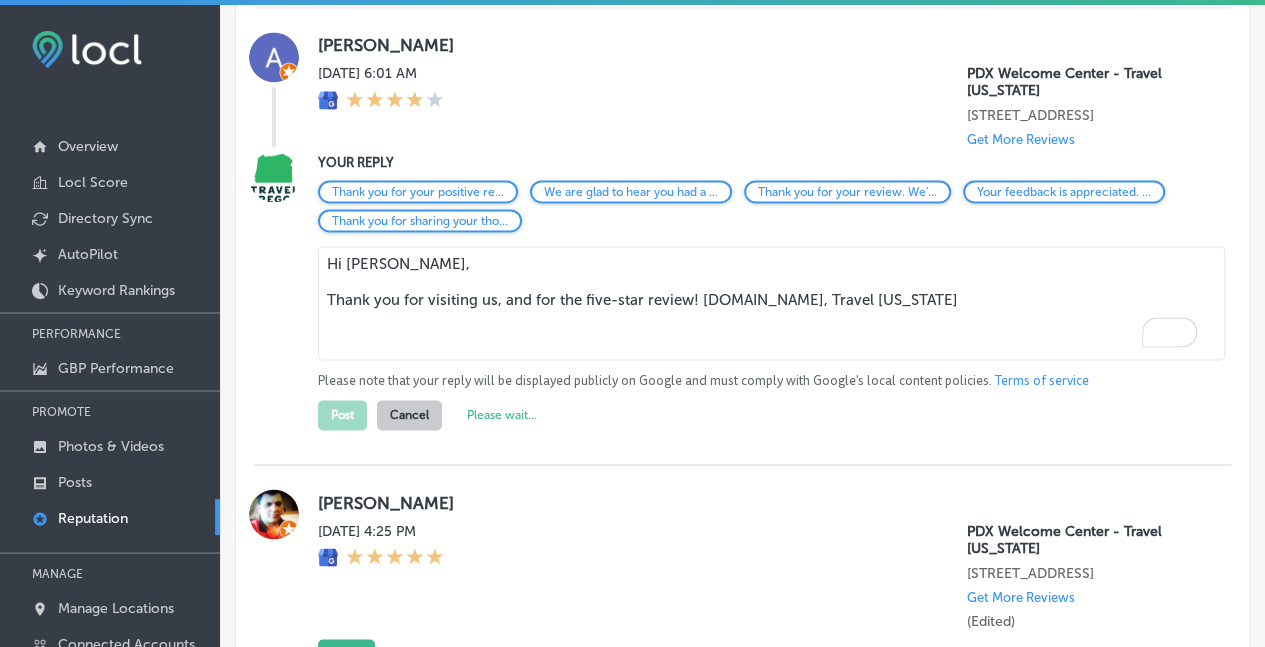 scroll, scrollTop: 1421, scrollLeft: 0, axis: vertical 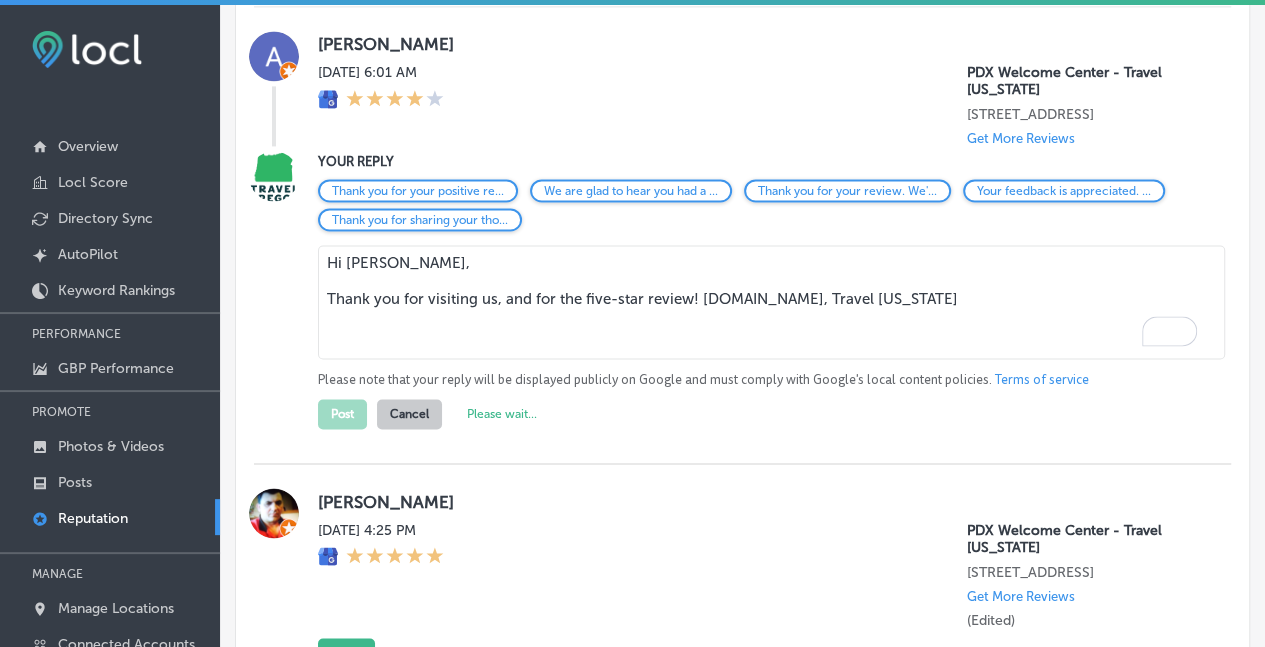 drag, startPoint x: 352, startPoint y: 633, endPoint x: 356, endPoint y: 618, distance: 15.524175 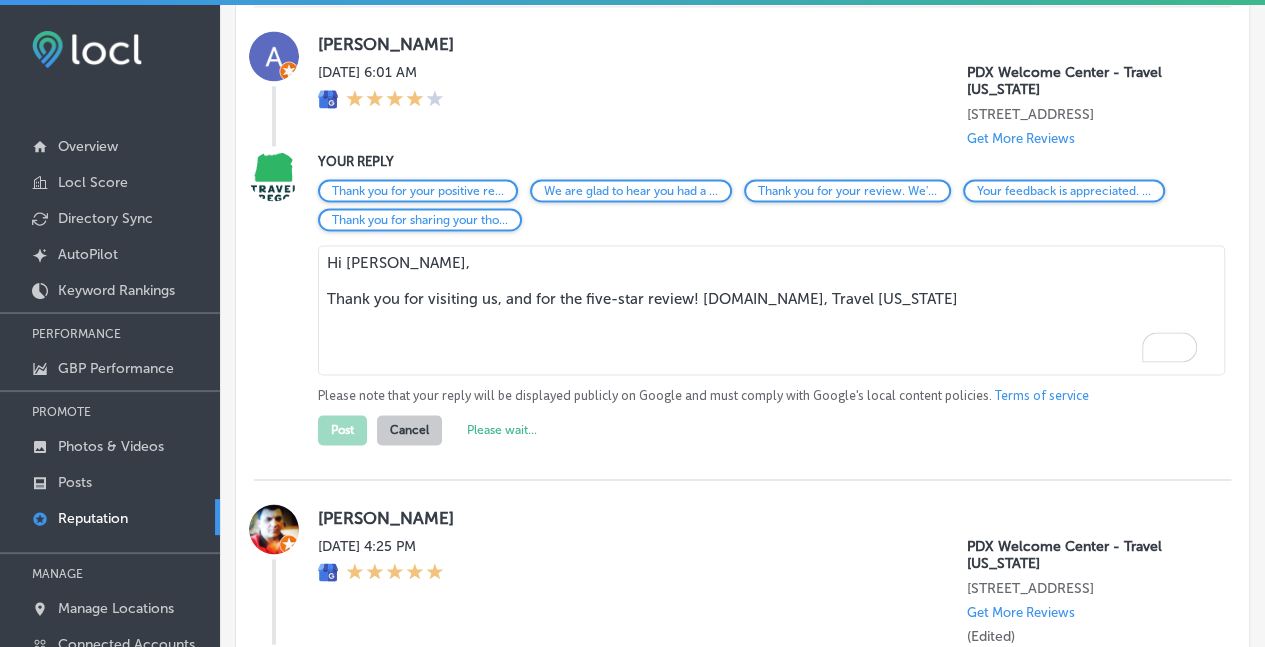 scroll, scrollTop: 930, scrollLeft: 0, axis: vertical 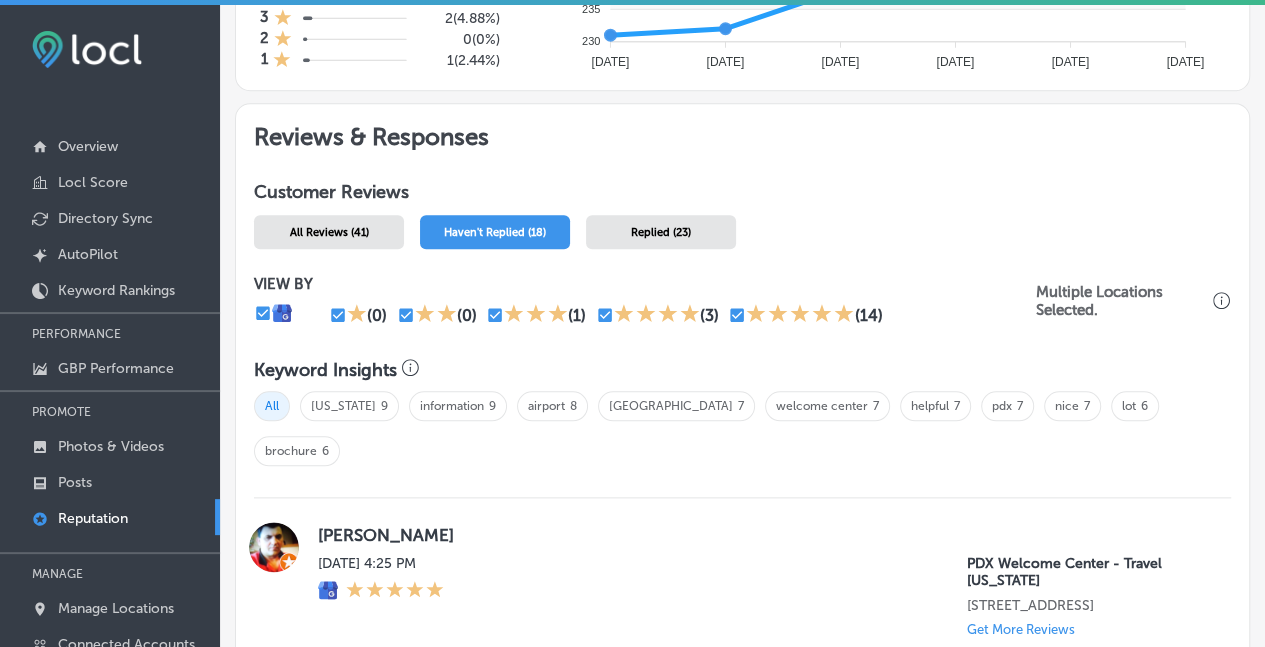 click on "[DATE] 4:25 PM" at bounding box center [381, 608] 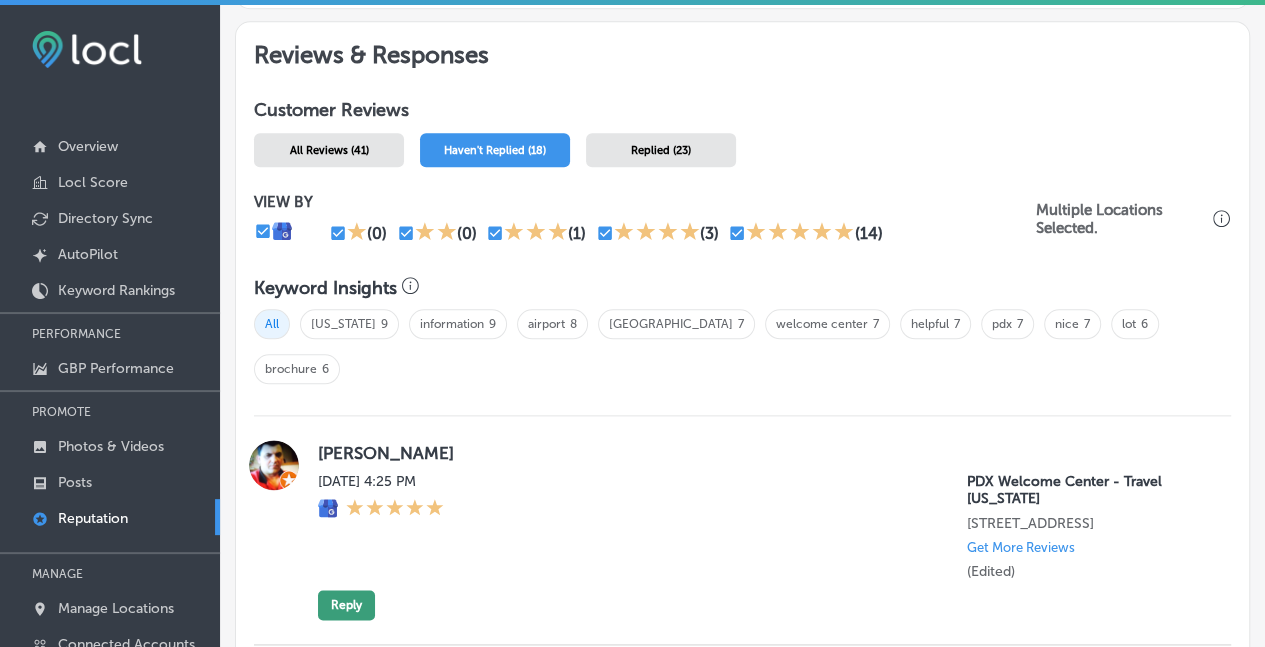 click on "Reply" at bounding box center [346, 605] 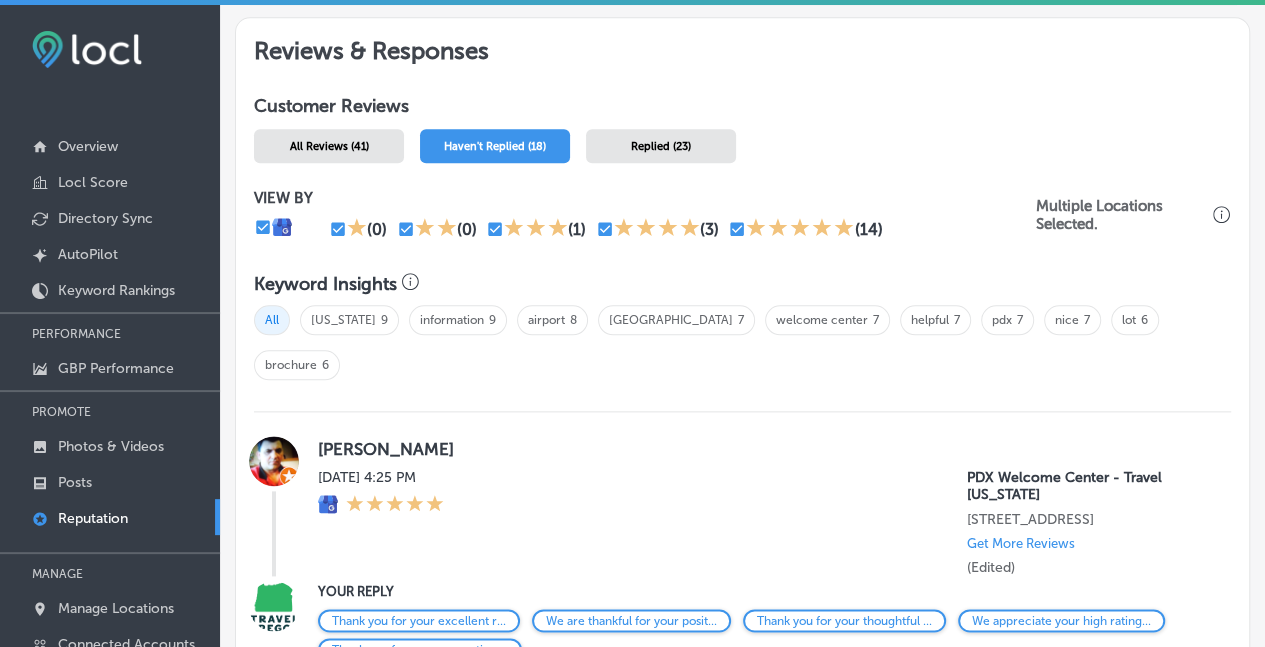 click on "[DATE] 4:25 PM" at bounding box center (381, 522) 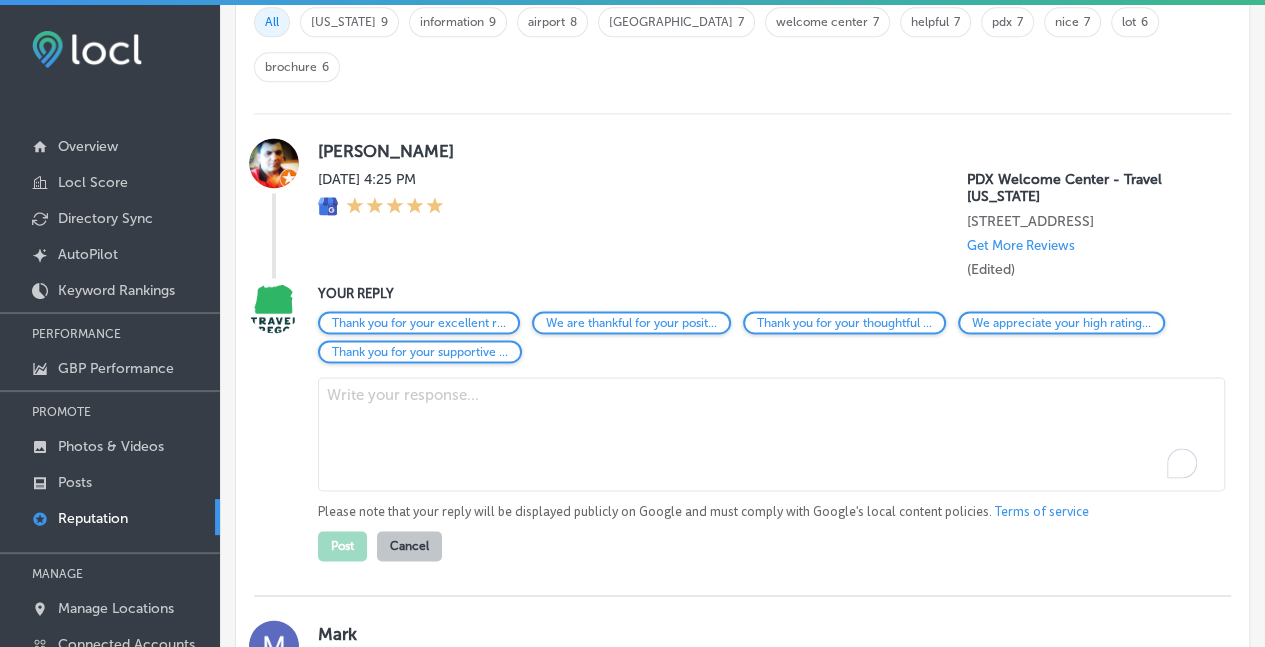 click at bounding box center [771, 434] 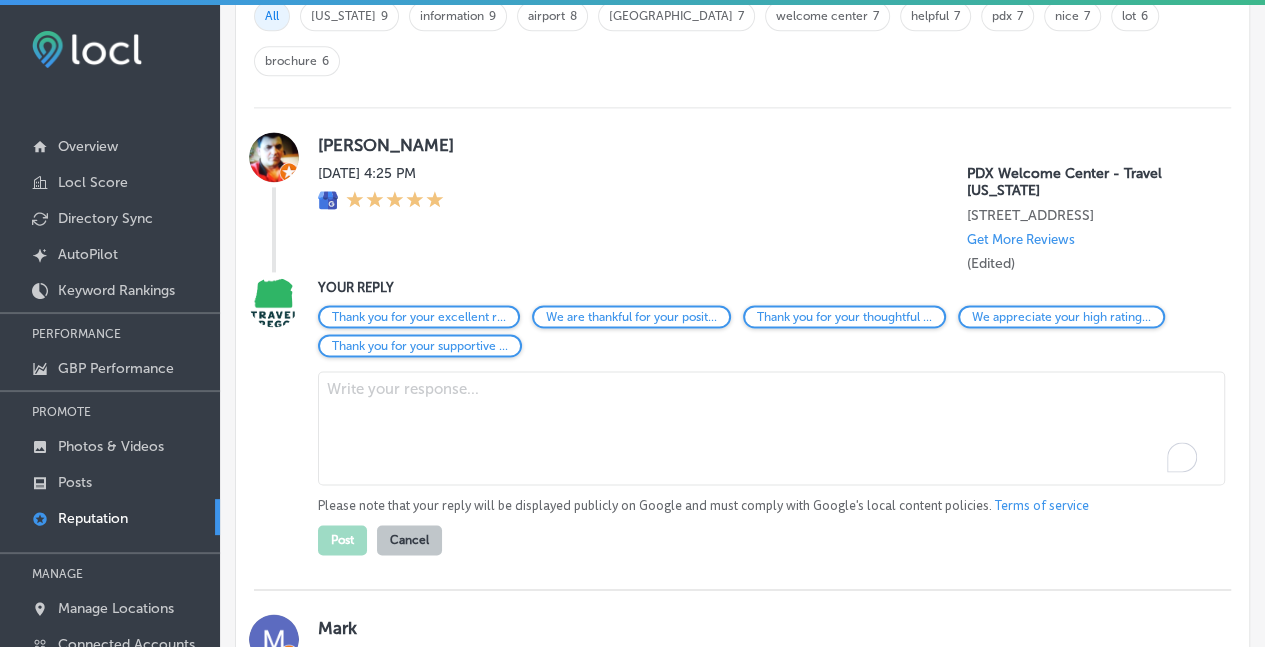 scroll, scrollTop: 1321, scrollLeft: 0, axis: vertical 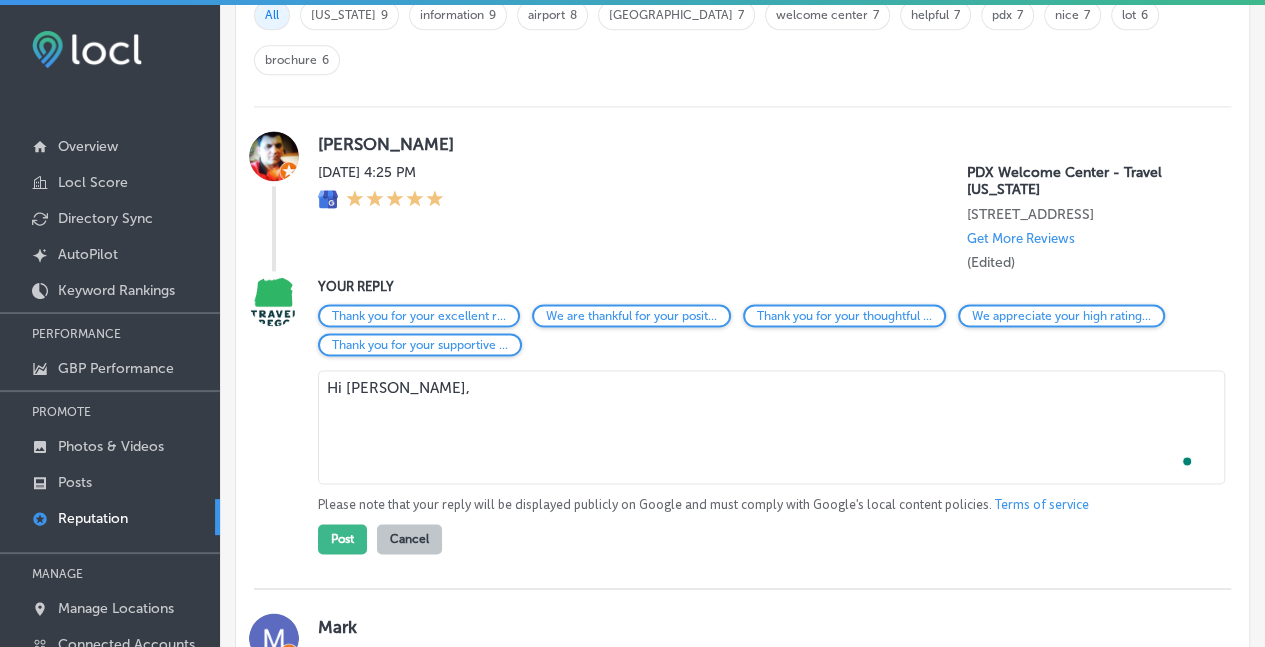paste on "Thank you for visiting [GEOGRAPHIC_DATA], and for the five-star review! [DOMAIN_NAME], Travel [US_STATE]" 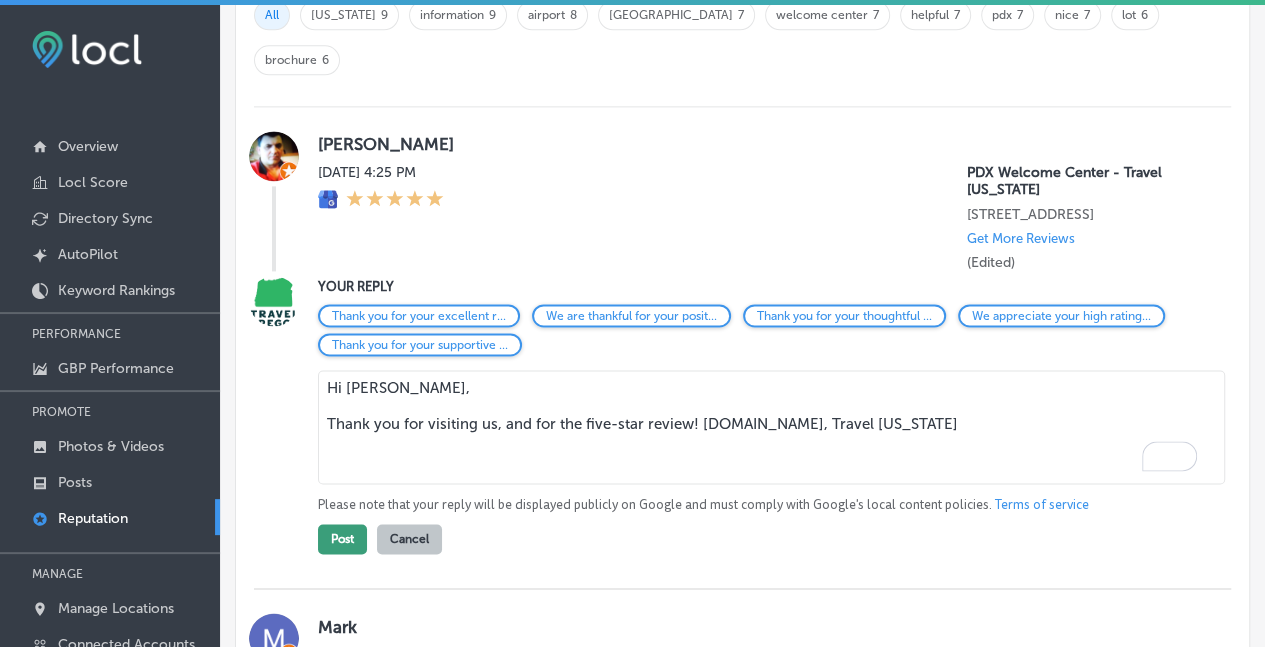 type on "Hi [PERSON_NAME],
Thank you for visiting us, and for the five-star review! [DOMAIN_NAME], Travel [US_STATE]" 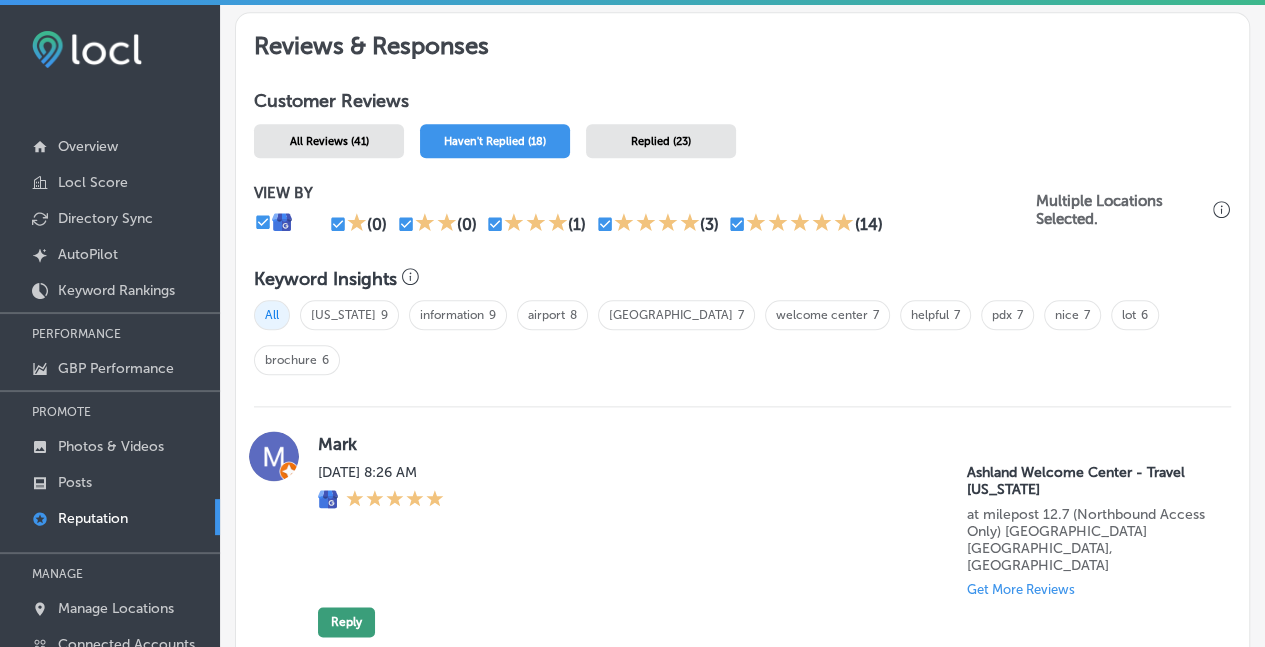 click on "Reply" at bounding box center (346, 622) 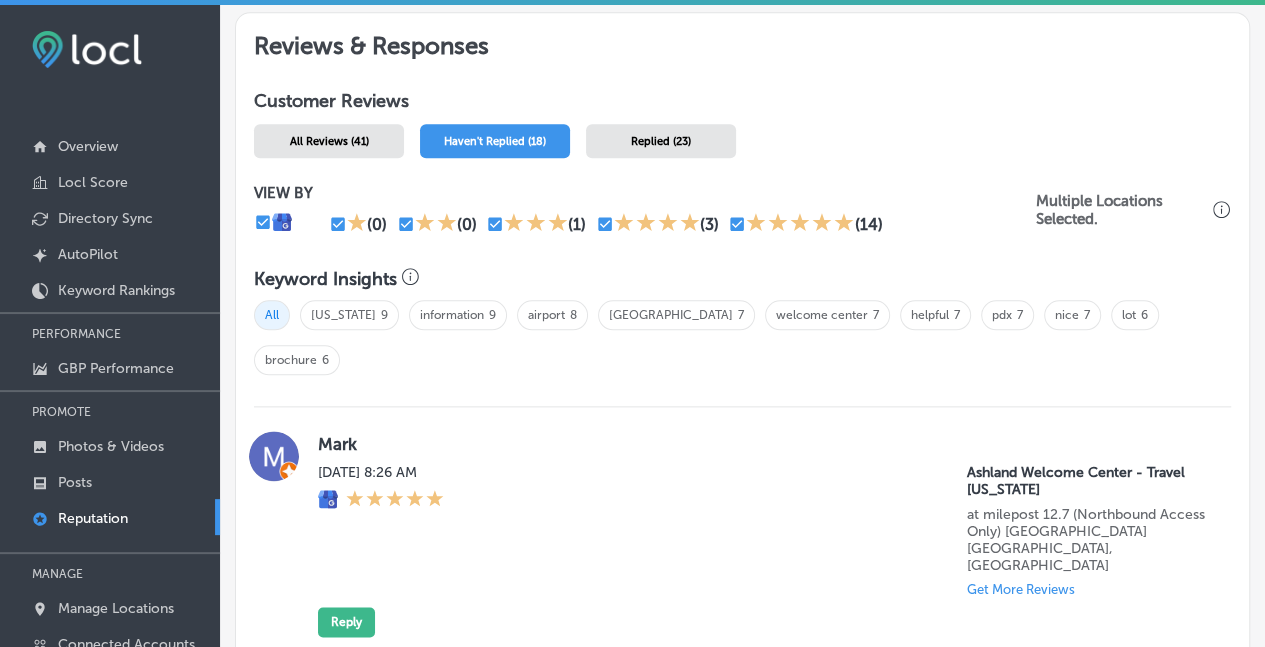 scroll, scrollTop: 1022, scrollLeft: 0, axis: vertical 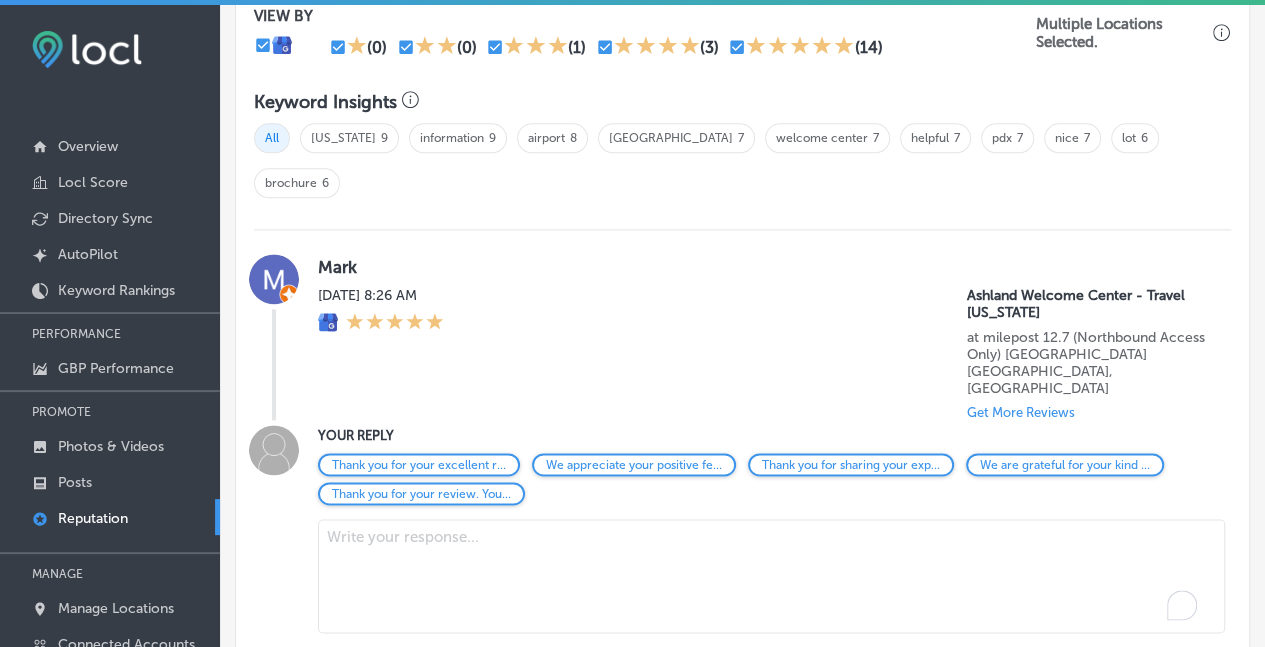 drag, startPoint x: 359, startPoint y: 474, endPoint x: 375, endPoint y: 461, distance: 20.615528 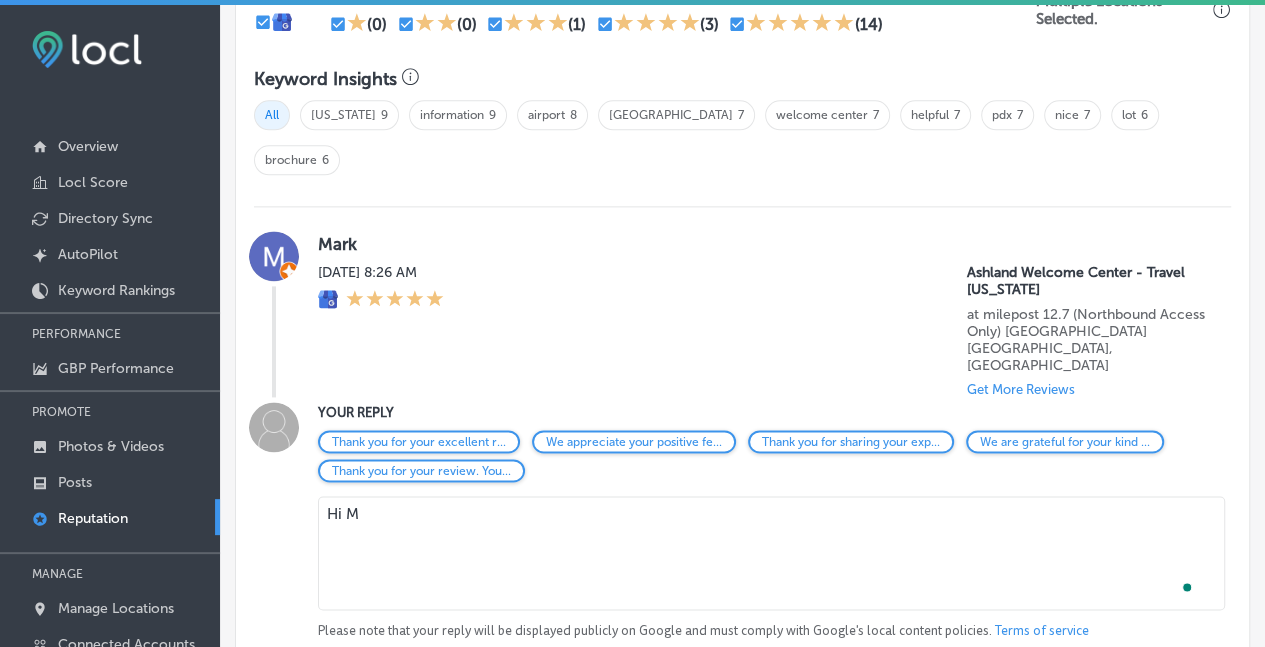 scroll, scrollTop: 1222, scrollLeft: 0, axis: vertical 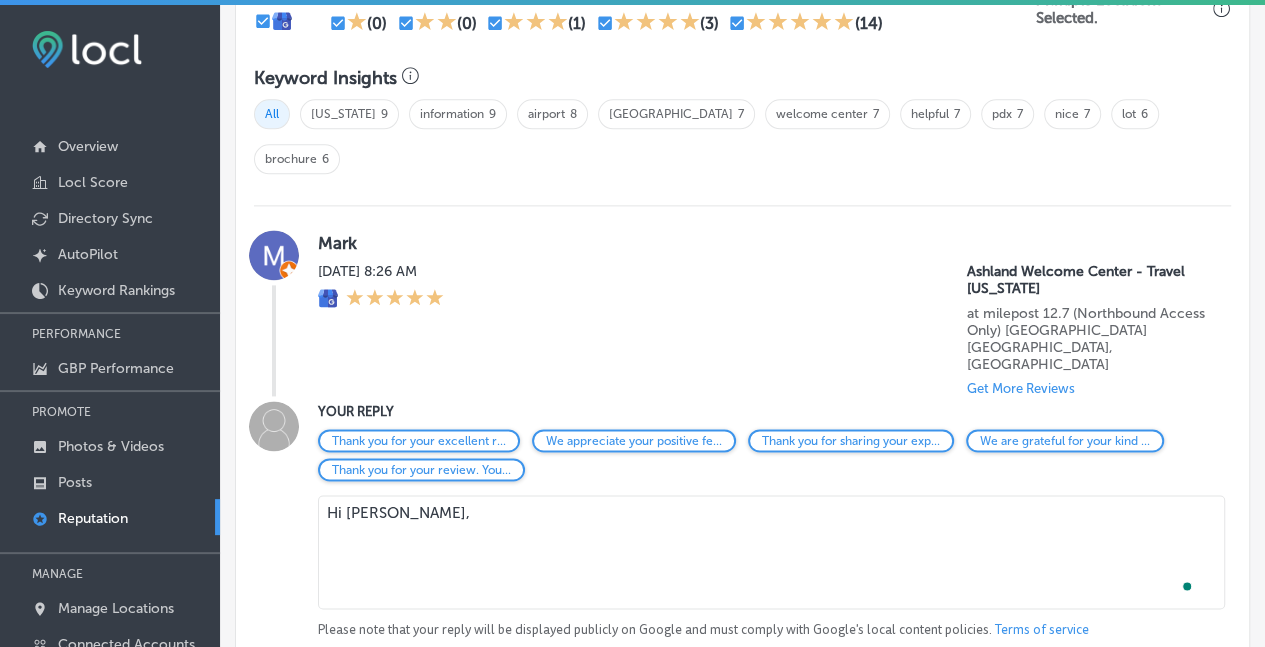 paste on "Thank you for visiting [GEOGRAPHIC_DATA], and for the five-star review! [DOMAIN_NAME], Travel [US_STATE]" 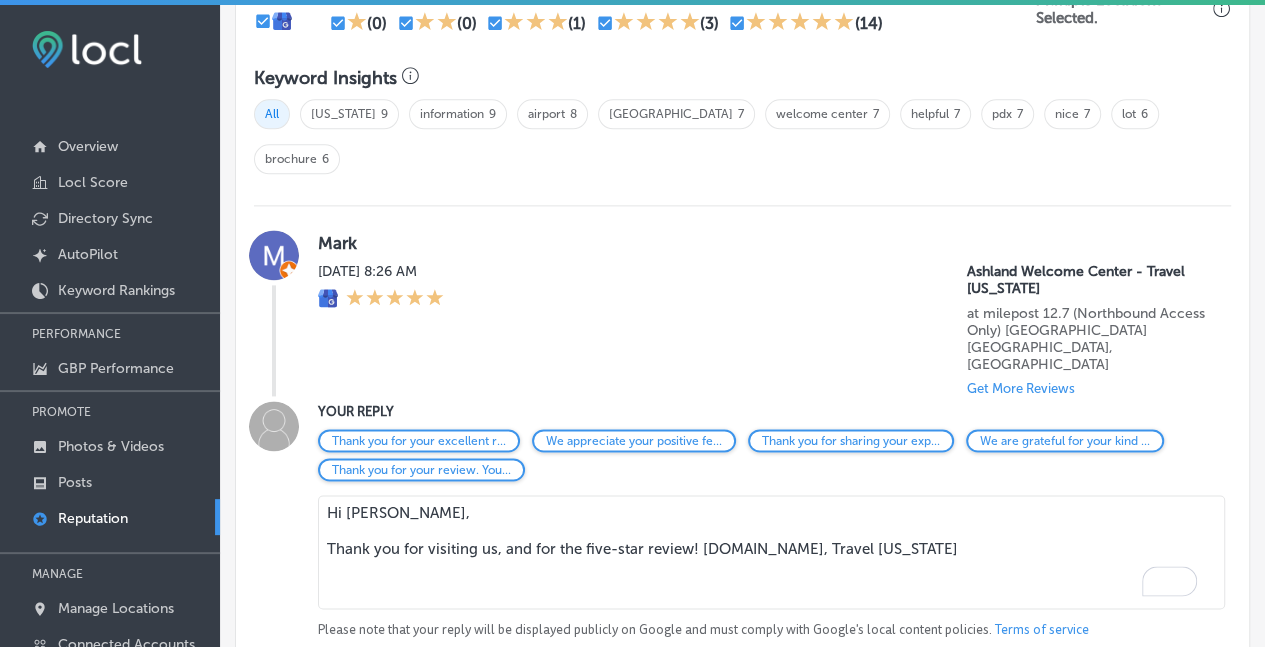 type on "Hi [PERSON_NAME],
Thank you for visiting us, and for the five-star review! [DOMAIN_NAME], Travel [US_STATE]" 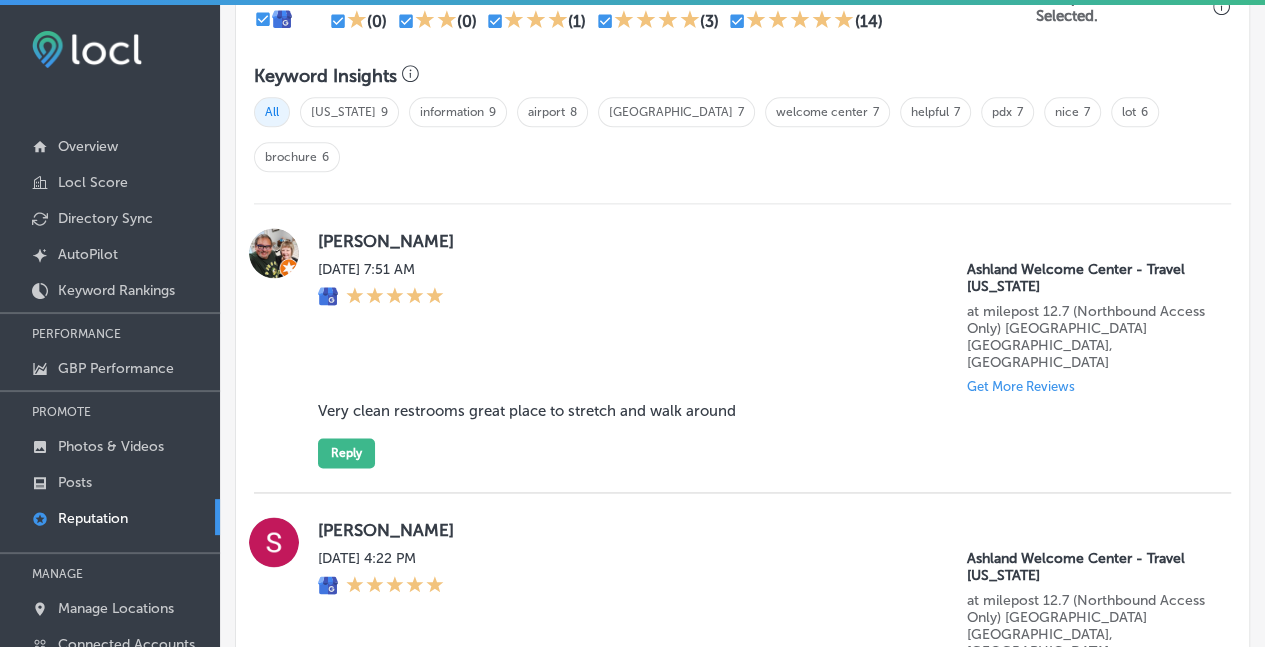 scroll, scrollTop: 1222, scrollLeft: 0, axis: vertical 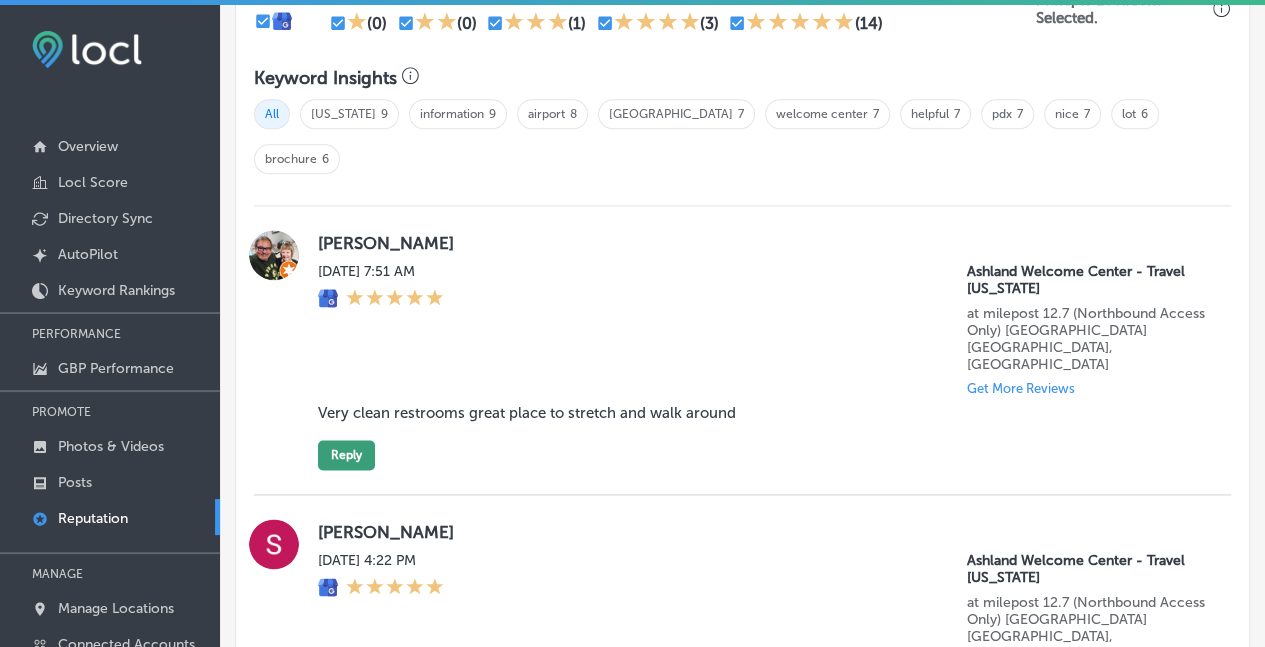 click on "Reply" at bounding box center (346, 455) 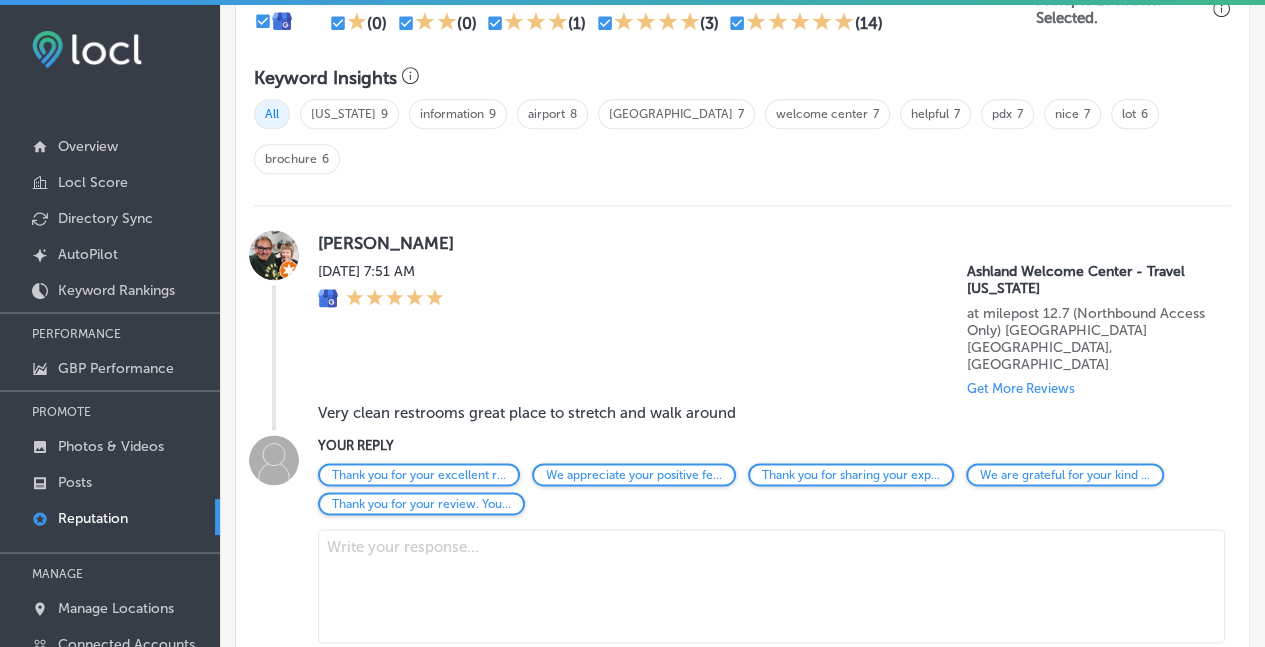 click at bounding box center (771, 586) 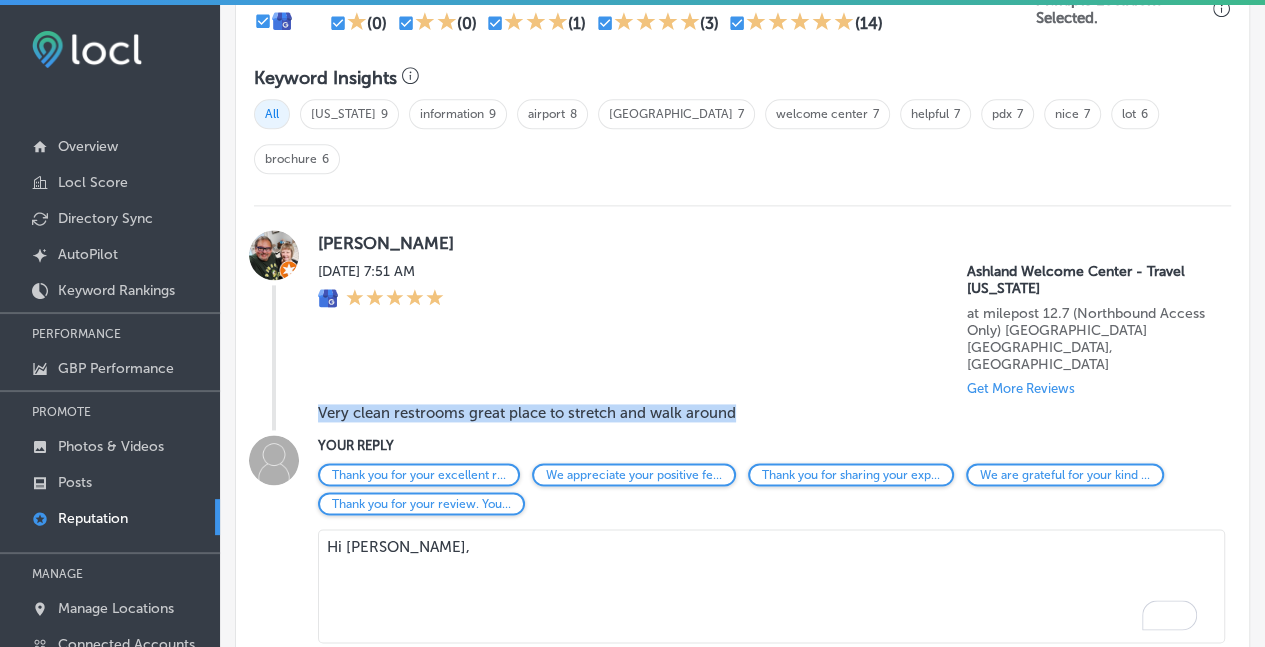 drag, startPoint x: 750, startPoint y: 335, endPoint x: 531, endPoint y: 349, distance: 219.44704 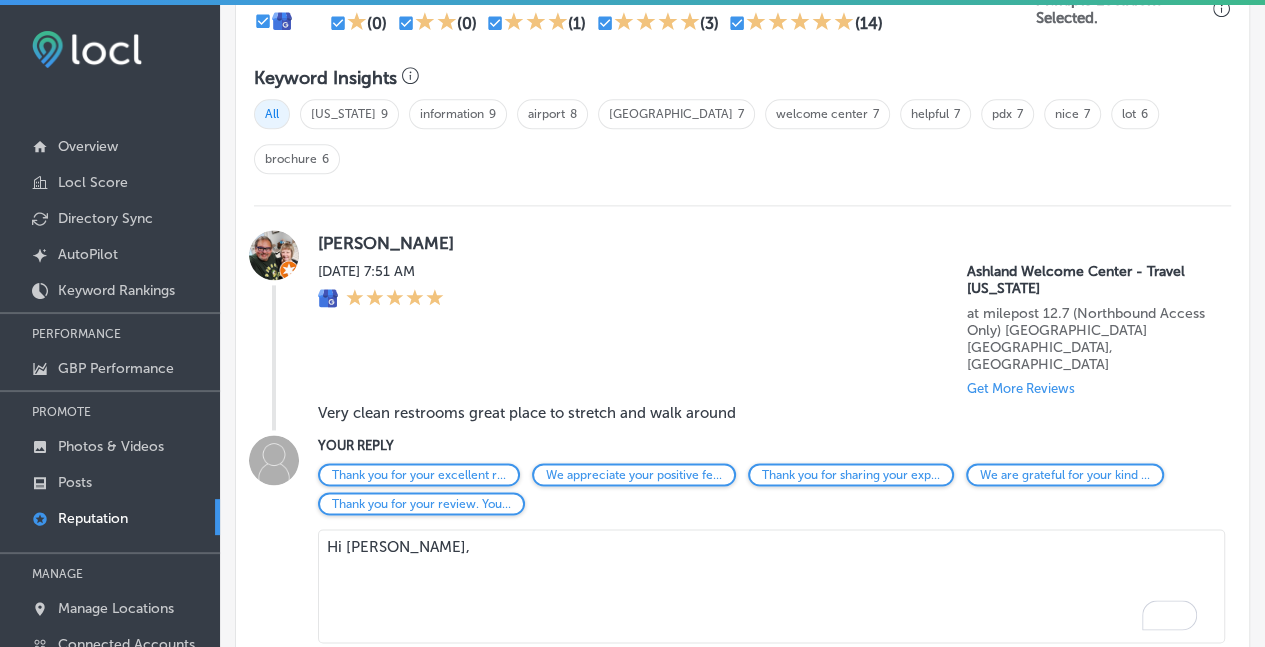 click on "Hi [PERSON_NAME]," at bounding box center [771, 586] 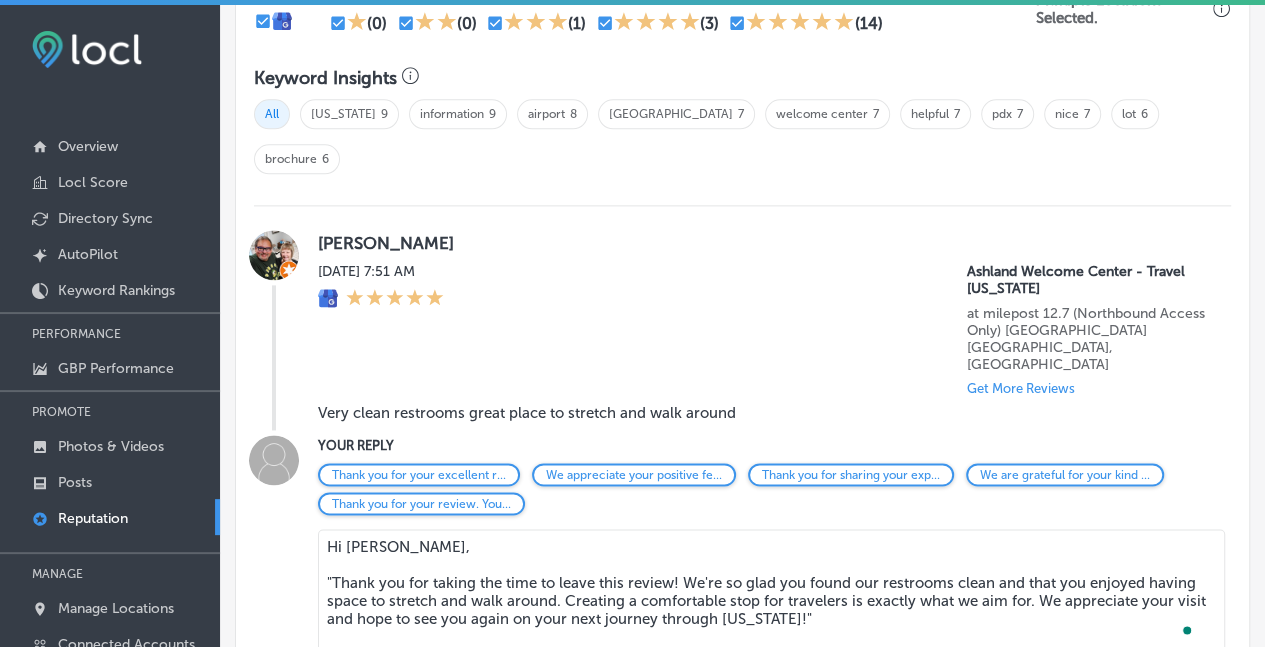 click on "Hi [PERSON_NAME],
"Thank you for taking the time to leave this review! We're so glad you found our restrooms clean and that you enjoyed having space to stretch and walk around. Creating a comfortable stop for travelers is exactly what we aim for. We appreciate your visit and hope to see you again on your next journey through [US_STATE]!"" at bounding box center [771, 591] 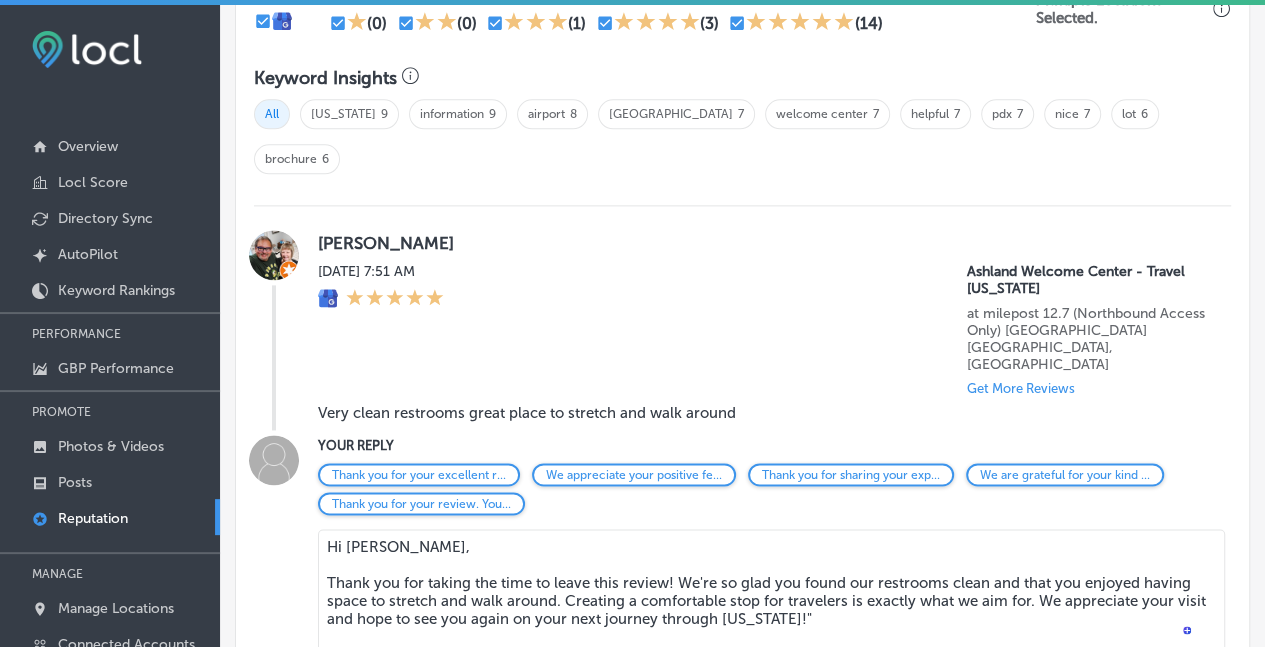 click on "Hi [PERSON_NAME],
Thank you for taking the time to leave this review! We're so glad you found our restrooms clean and that you enjoyed having space to stretch and walk around. Creating a comfortable stop for travelers is exactly what we aim for. We appreciate your visit and hope to see you again on your next journey through [US_STATE]!"" at bounding box center [771, 591] 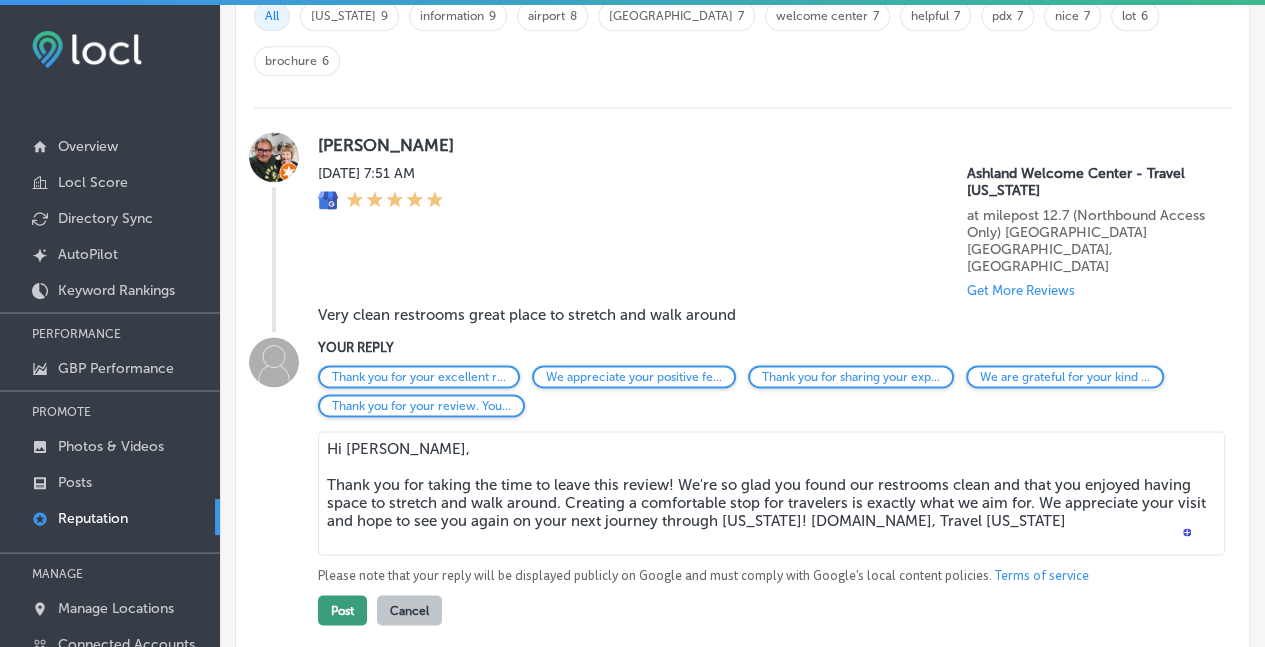 scroll, scrollTop: 1321, scrollLeft: 0, axis: vertical 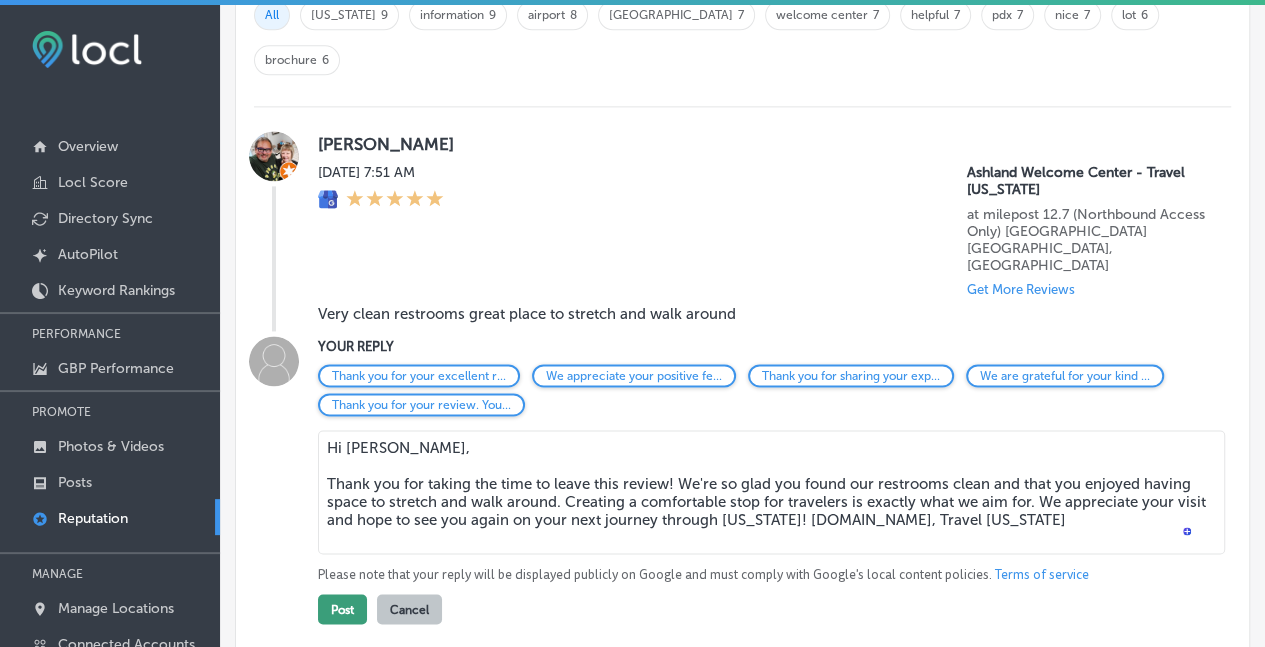 type on "Hi [PERSON_NAME],
Thank you for taking the time to leave this review! We're so glad you found our restrooms clean and that you enjoyed having space to stretch and walk around. Creating a comfortable stop for travelers is exactly what we aim for. We appreciate your visit and hope to see you again on your next journey through [US_STATE]! [DOMAIN_NAME], Travel [US_STATE]" 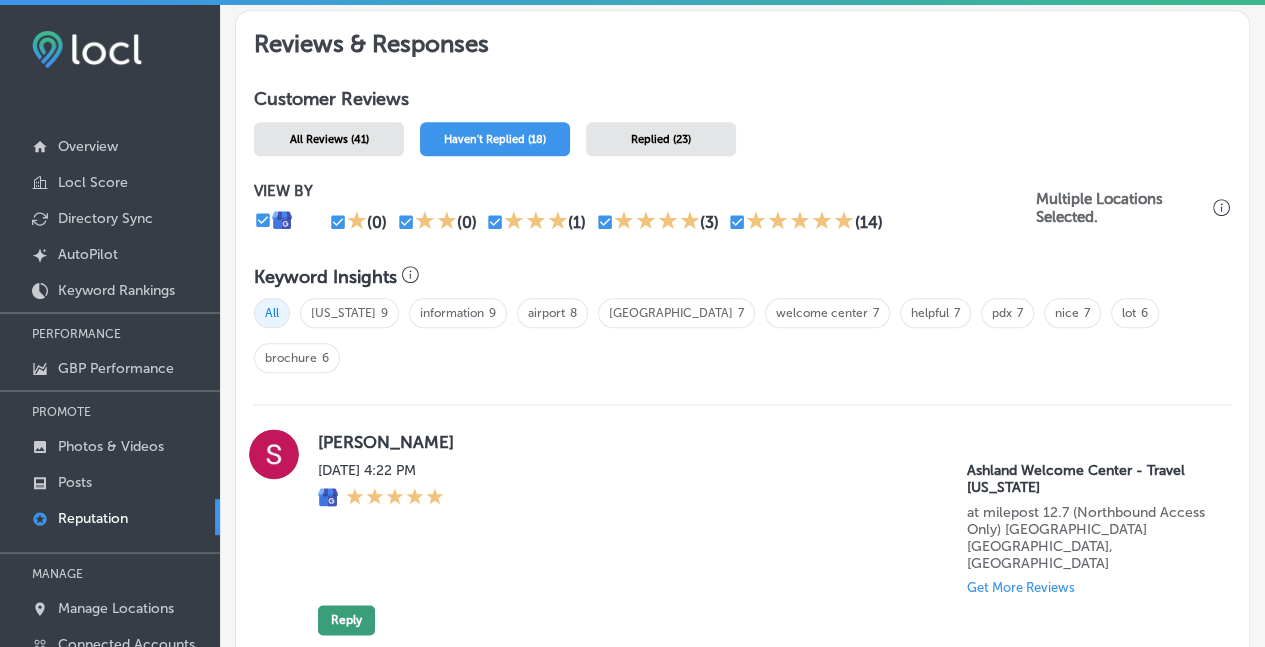 scroll, scrollTop: 1022, scrollLeft: 0, axis: vertical 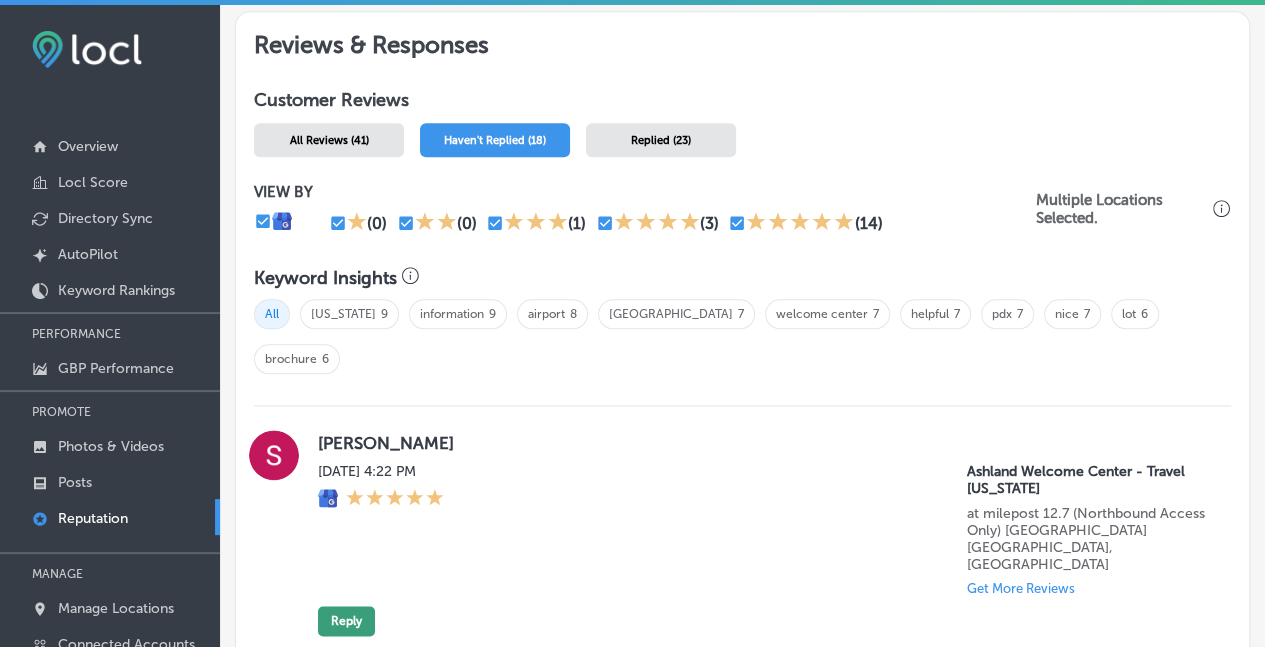 click on "Reply" at bounding box center [346, 621] 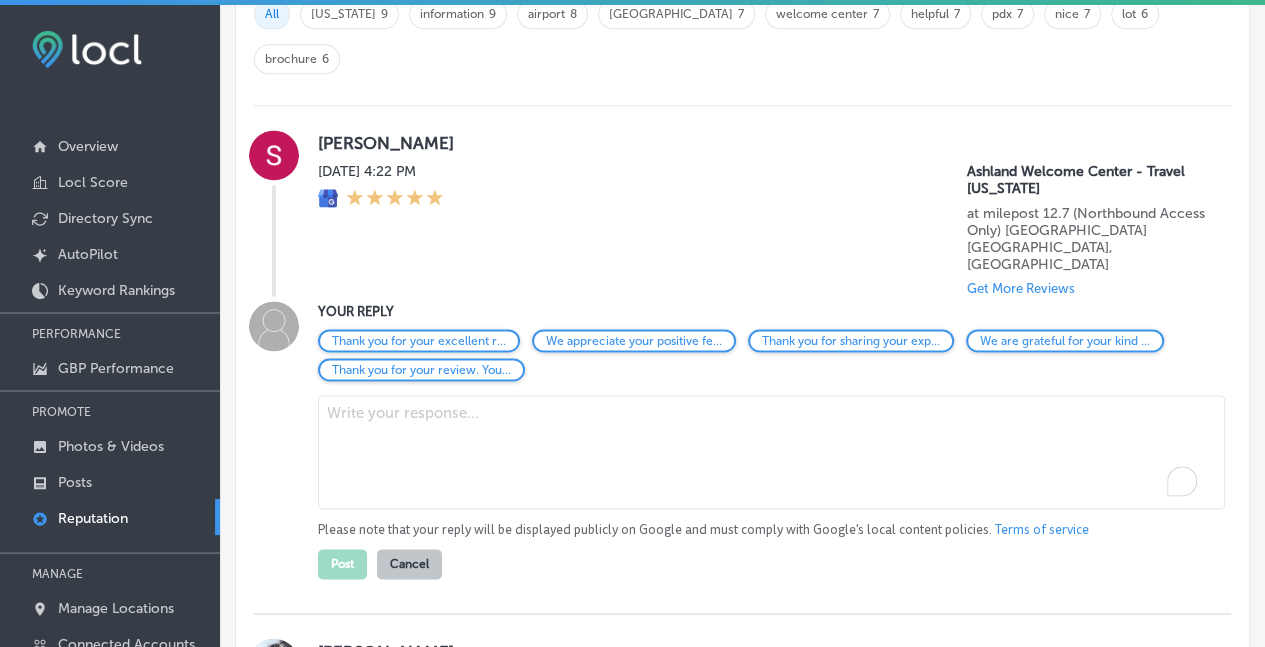 click at bounding box center [771, 452] 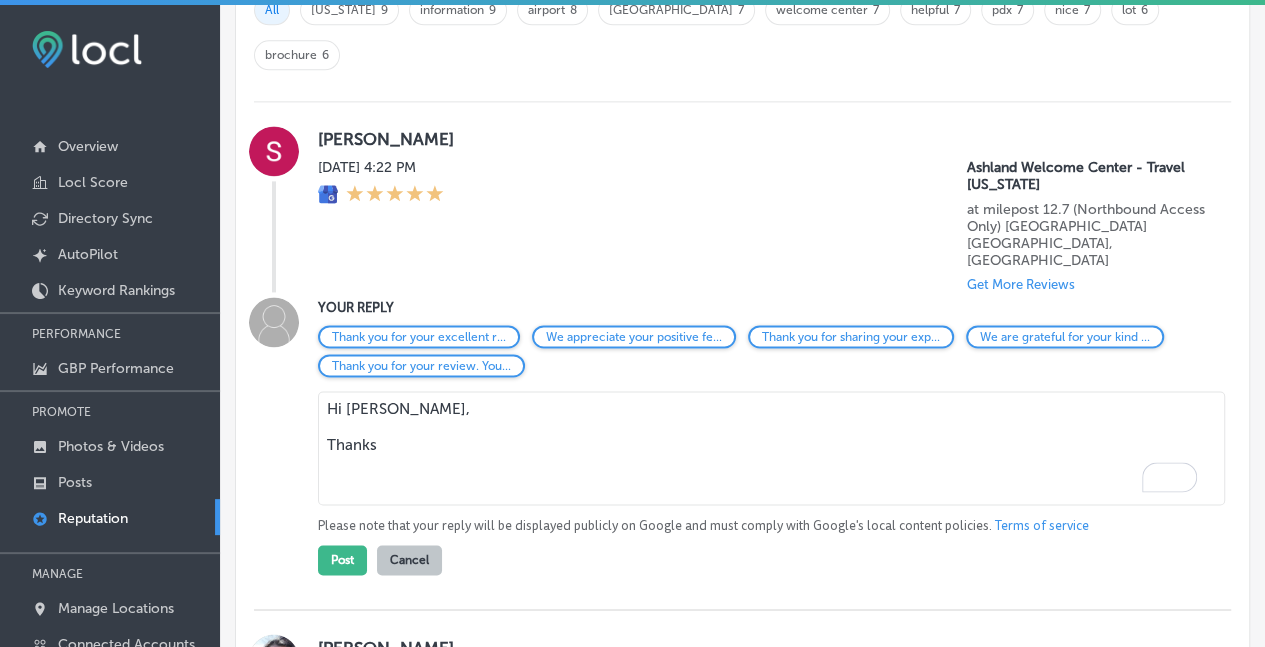 scroll, scrollTop: 1325, scrollLeft: 0, axis: vertical 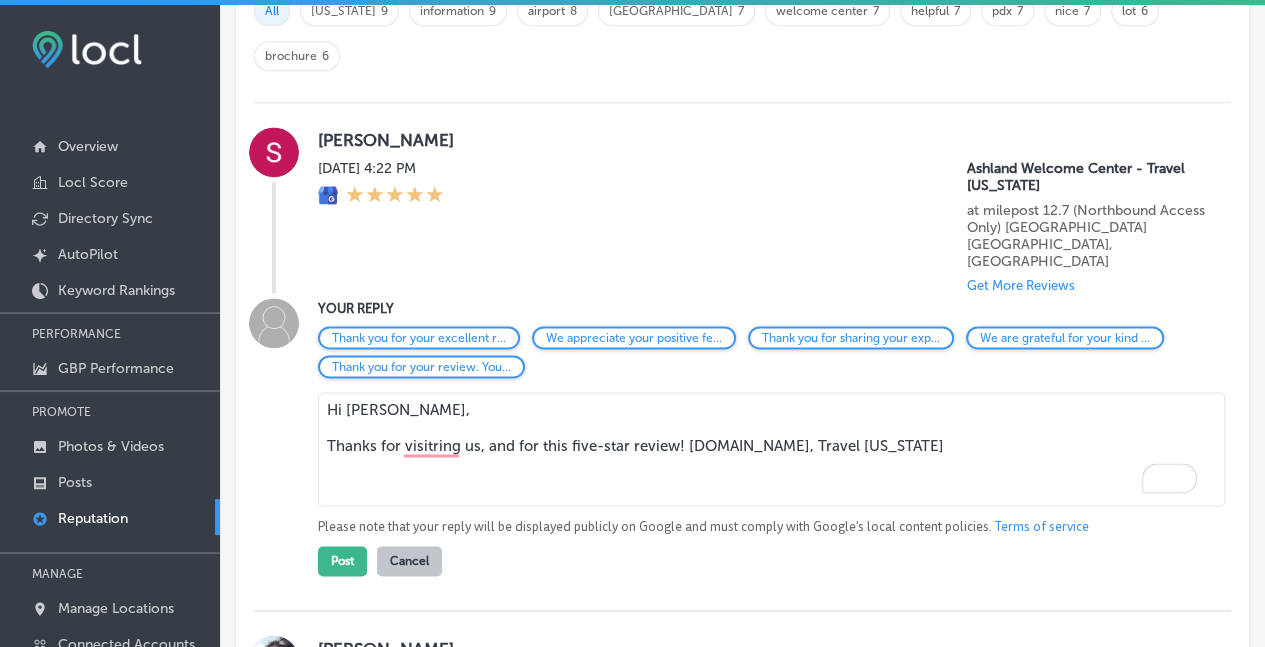 click on "Hi [PERSON_NAME],
Thanks for visitring us, and for this five-star review! [DOMAIN_NAME], Travel [US_STATE]" at bounding box center [771, 449] 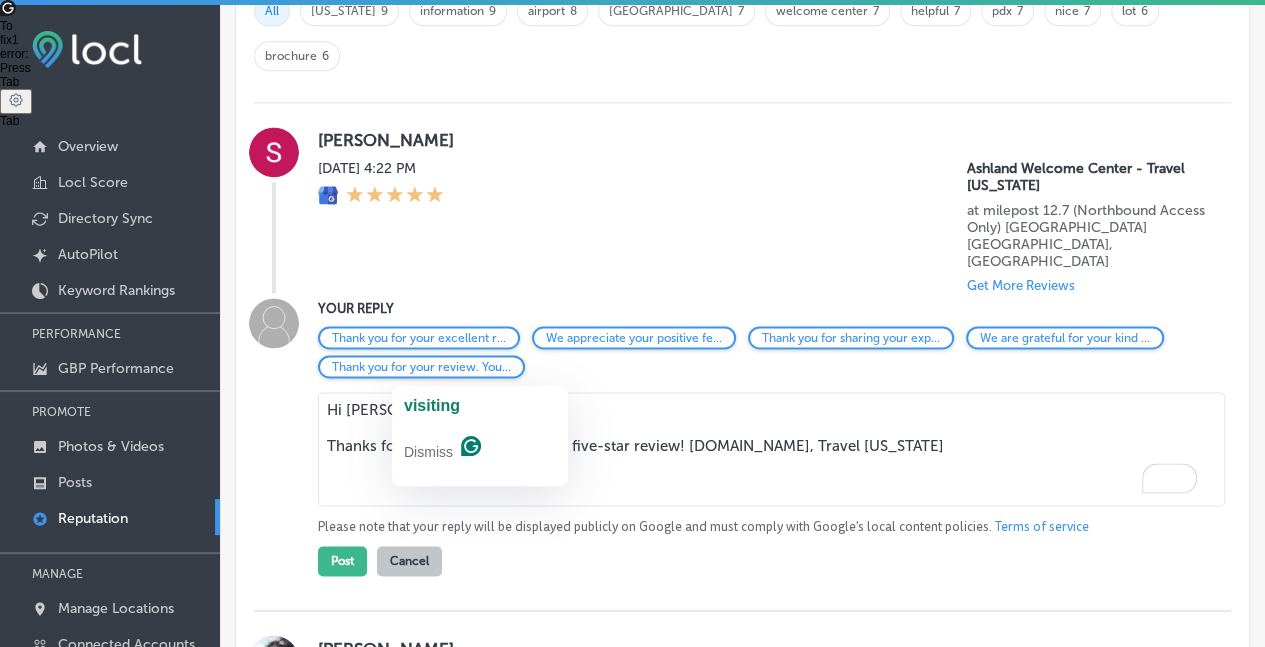 click on "Hi [PERSON_NAME],
Thanks for visitring us, and for this five-star review! [DOMAIN_NAME], Travel [US_STATE]" at bounding box center (771, 449) 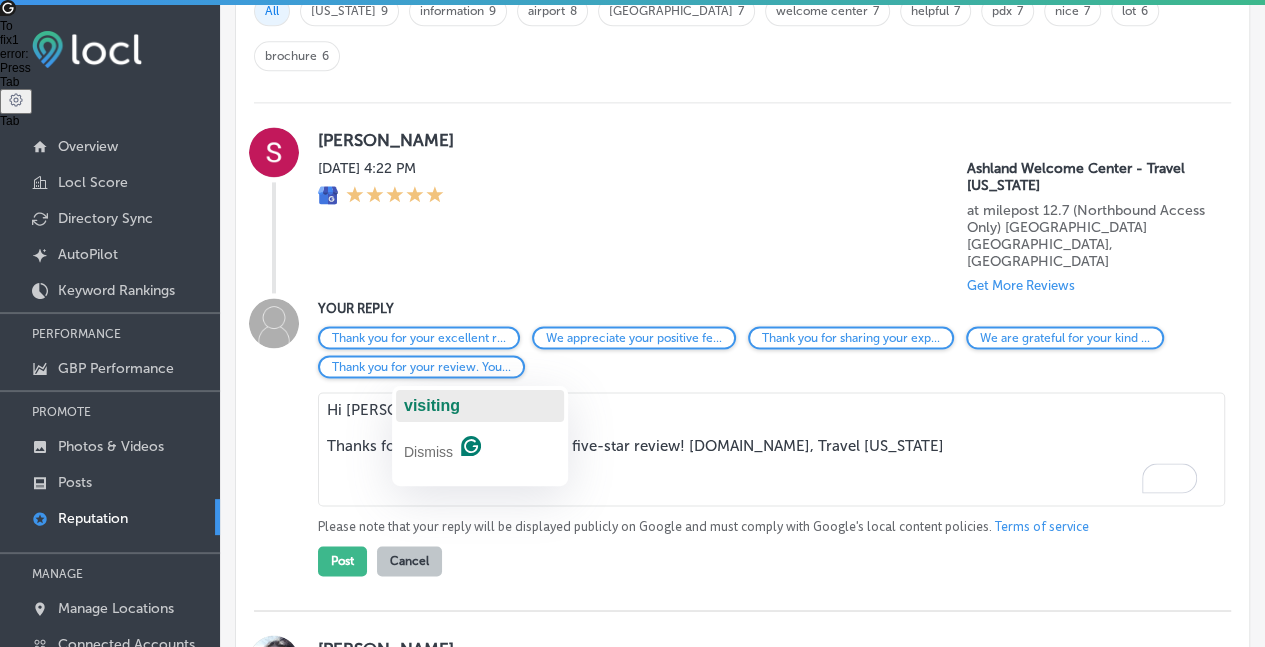 click on "visiting" 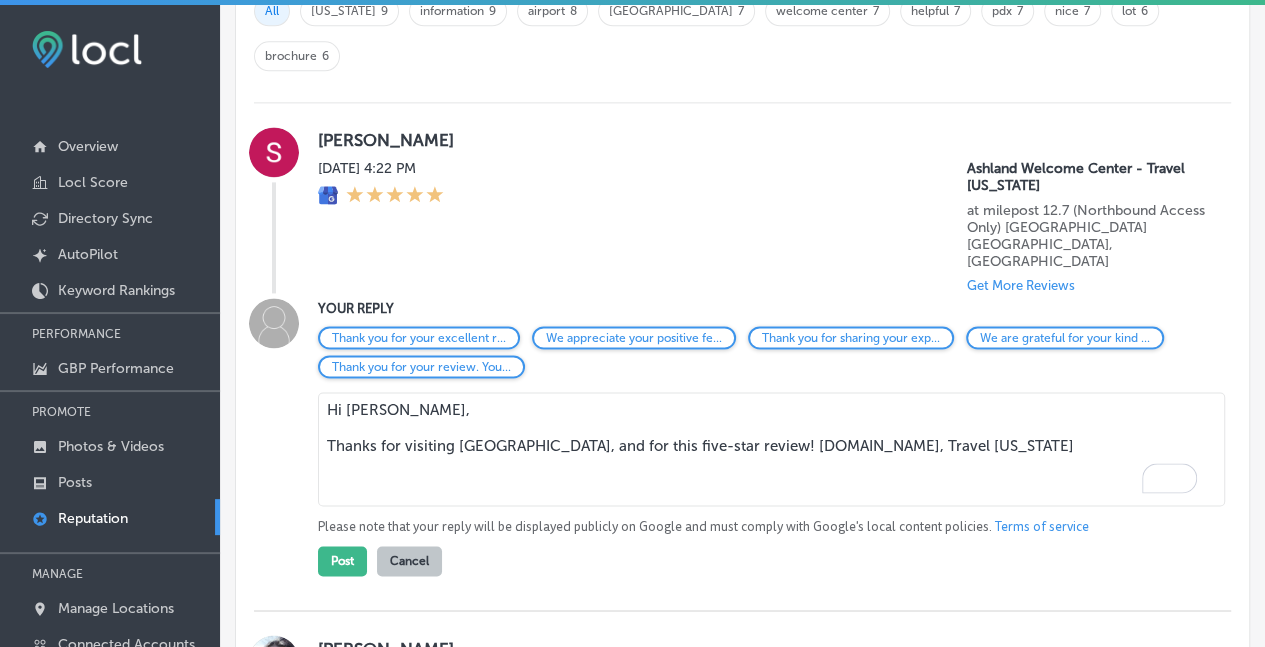 click on "Hi [PERSON_NAME],
Thanks for visiting [GEOGRAPHIC_DATA], and for this five-star review! [DOMAIN_NAME], Travel [US_STATE]" at bounding box center (771, 449) 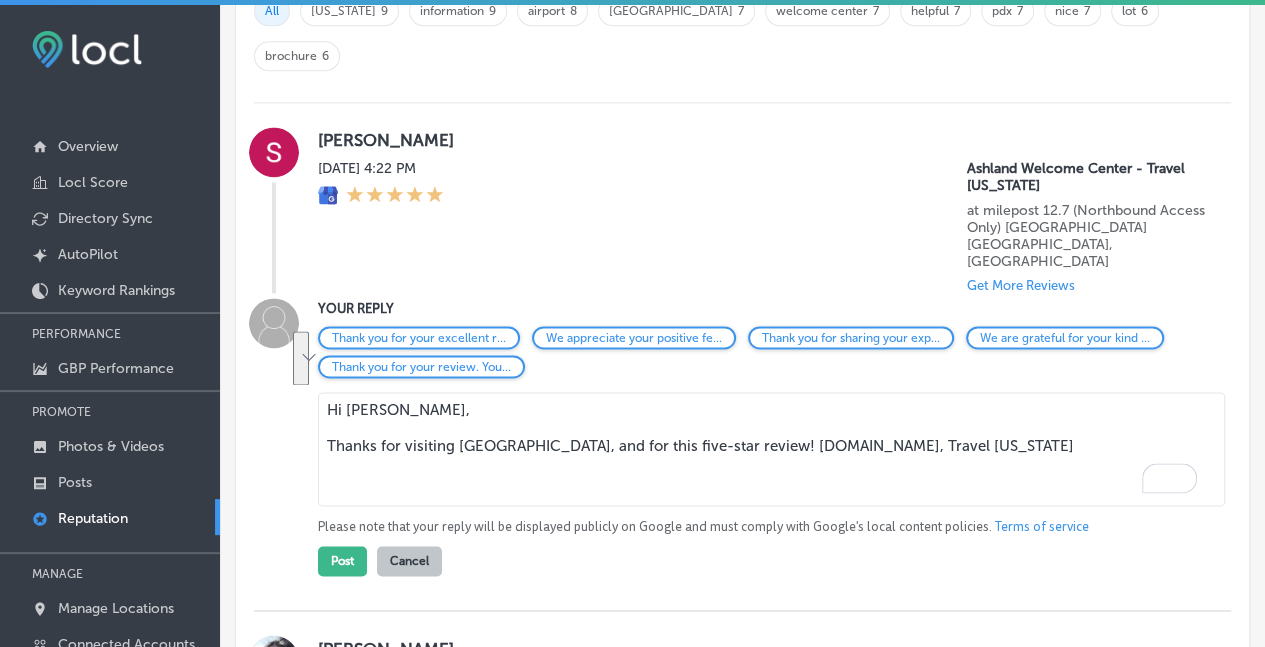 drag, startPoint x: 874, startPoint y: 380, endPoint x: 147, endPoint y: 331, distance: 728.6494 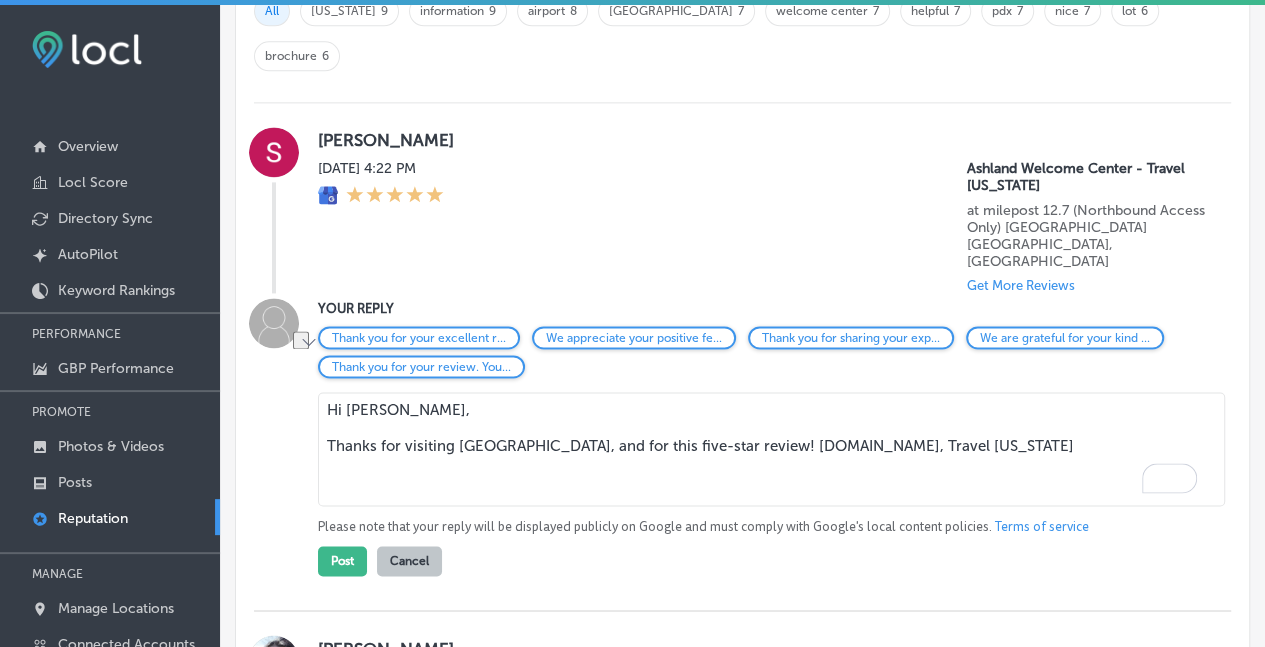 drag, startPoint x: 800, startPoint y: 381, endPoint x: 218, endPoint y: 396, distance: 582.19324 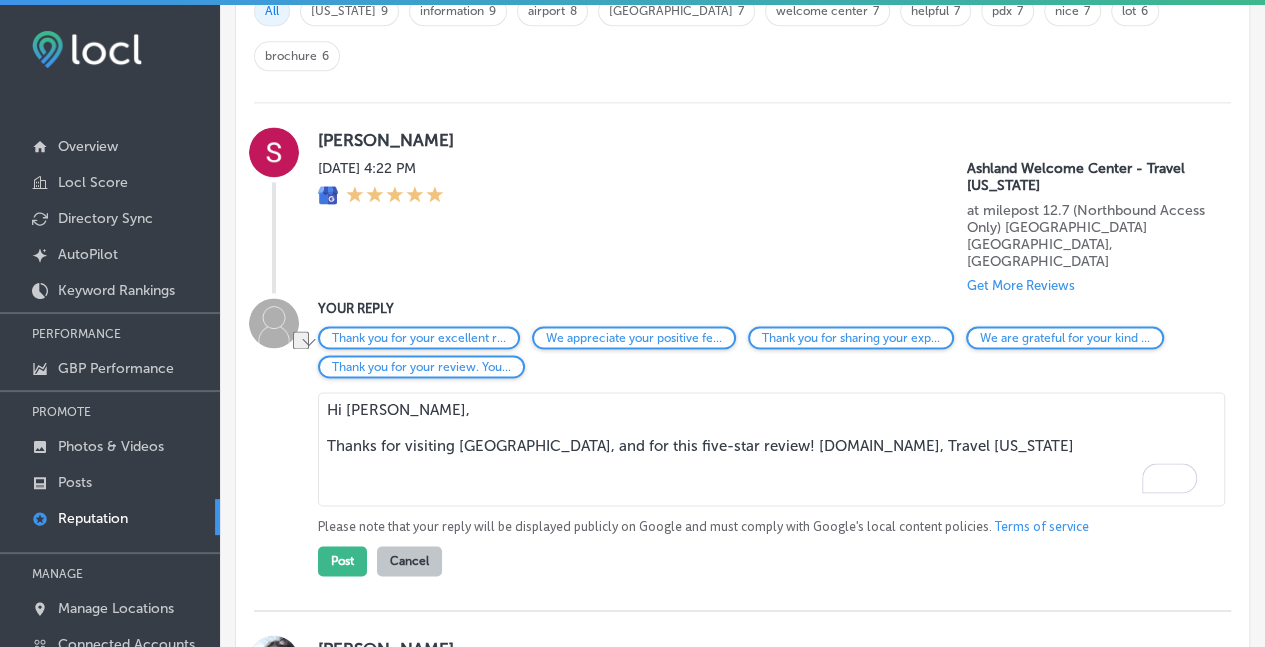 click on "Hi Suzie,
Thanks for visiting us, and for this five-star review! A.George, Travel Oregon" at bounding box center (771, 449) 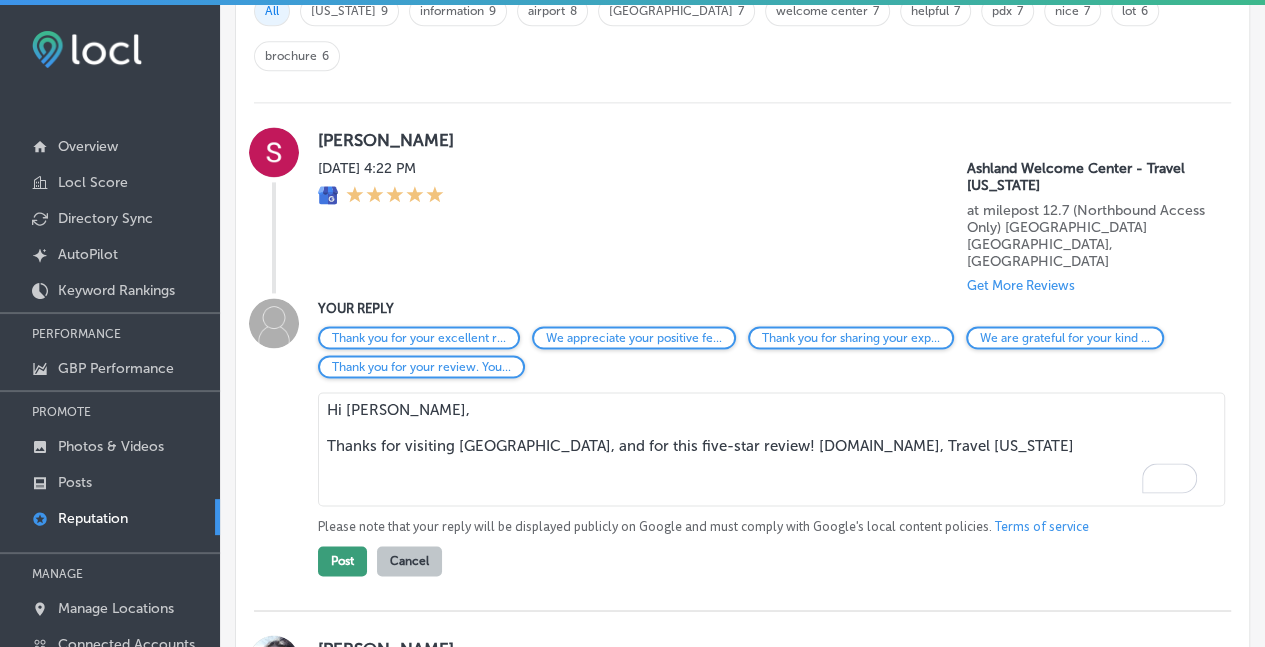 type on "Hi Suzie,
Thanks for visiting us, and for this five-star review! A.George, Travel Oregon" 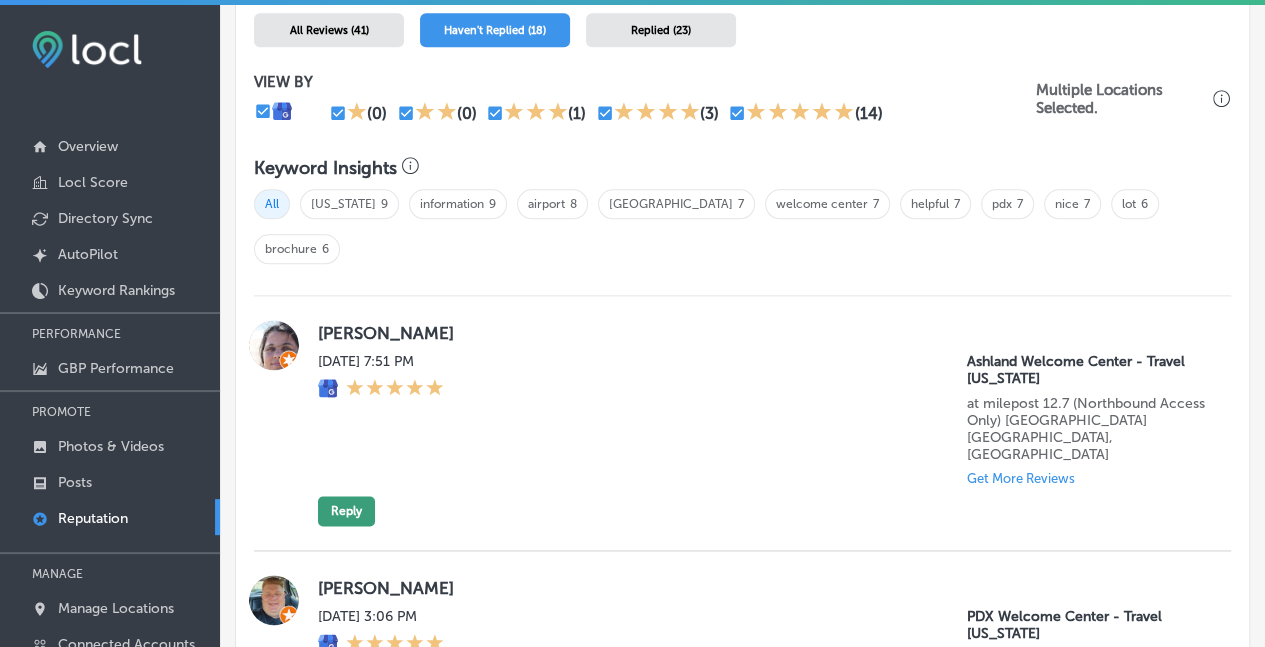 scroll, scrollTop: 1132, scrollLeft: 0, axis: vertical 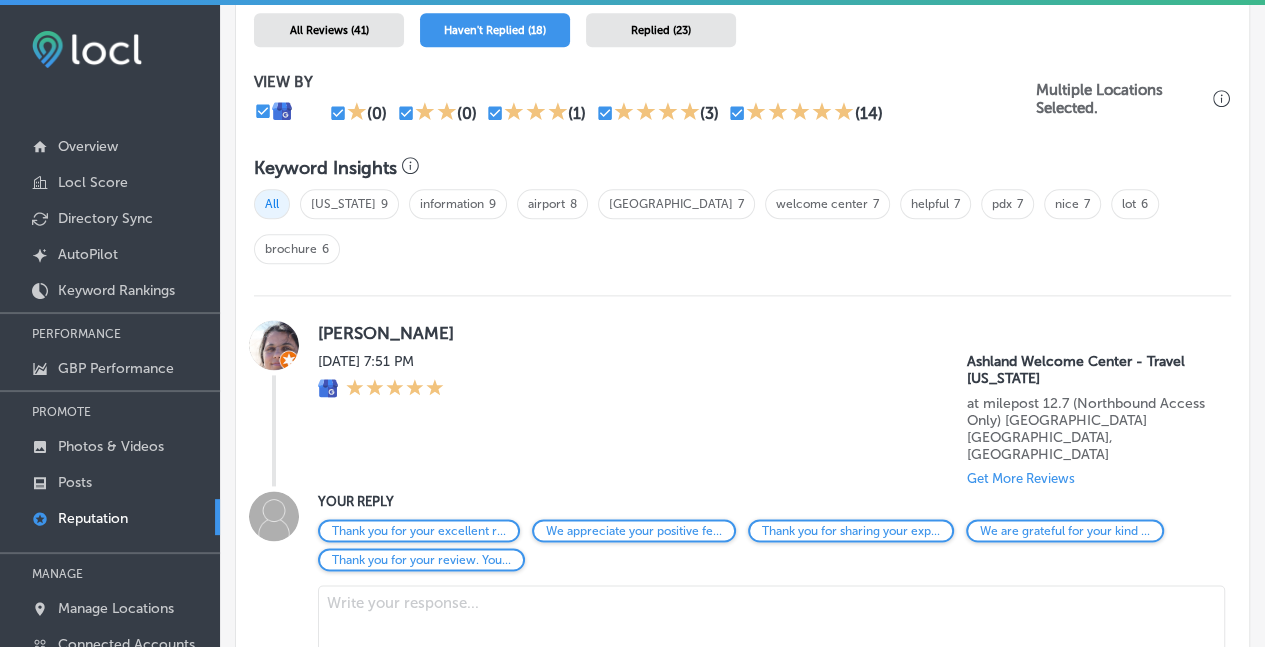 click at bounding box center (771, 642) 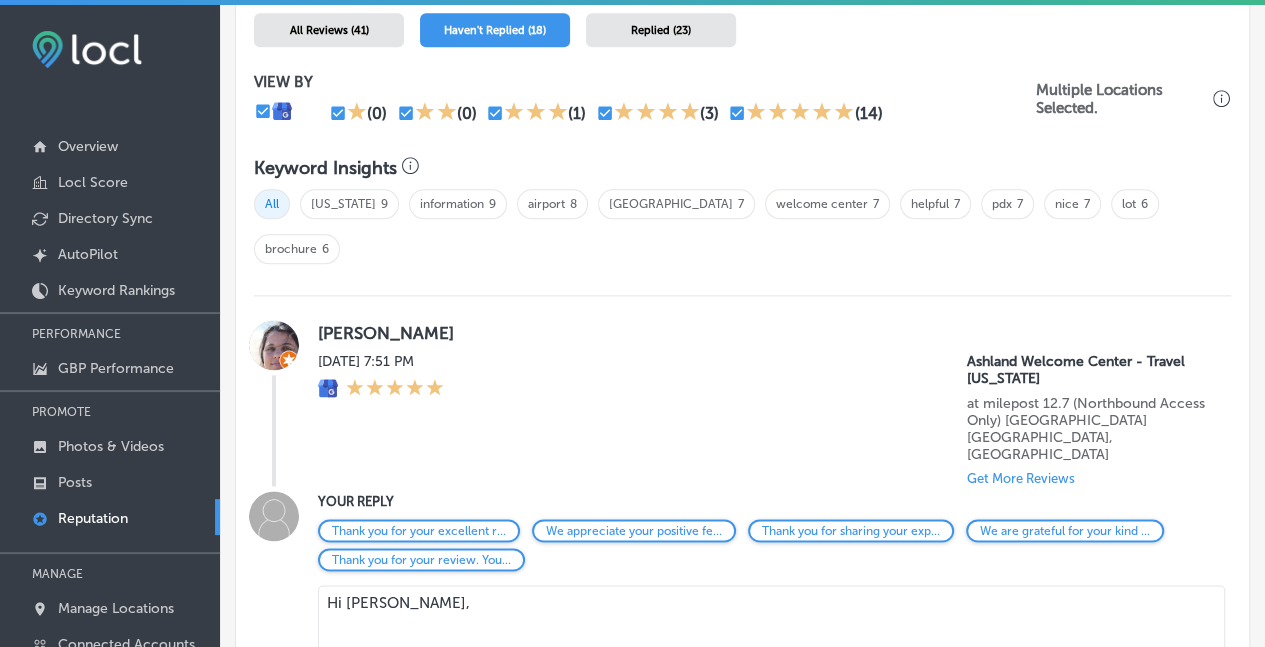 paste on "Thanks for visiting us, and for this five-star review! A.George, Travel Oregon" 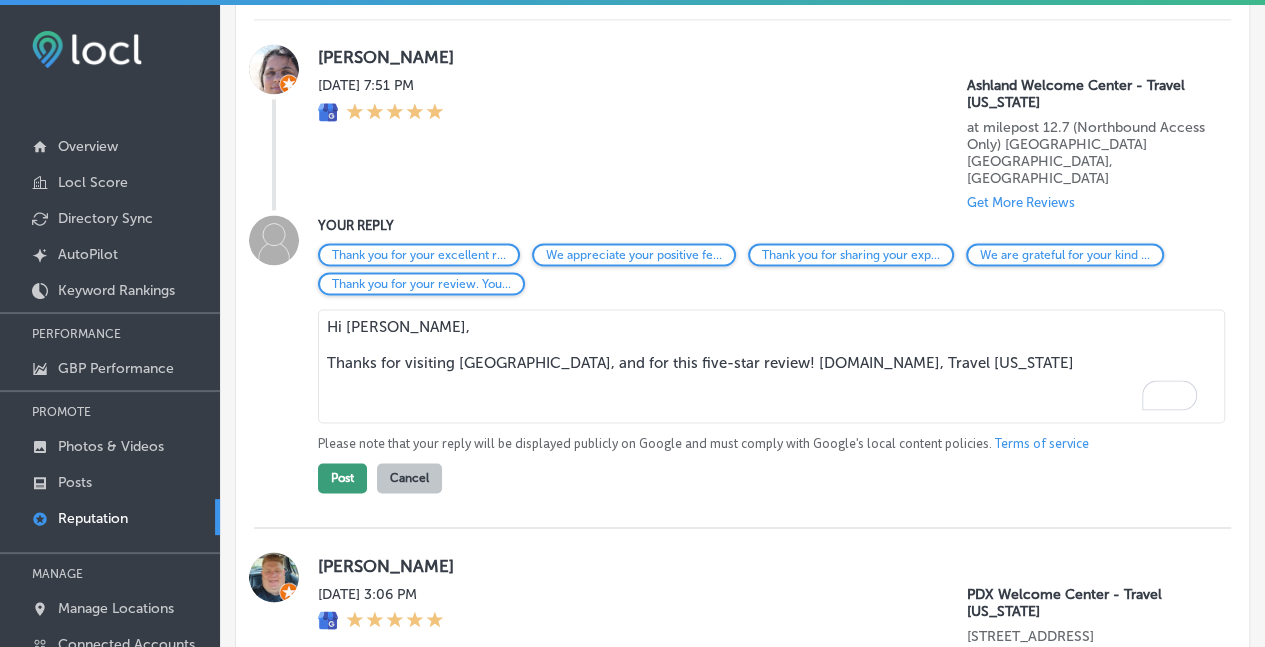 type on "Hi Laura,
Thanks for visiting us, and for this five-star review! A.George, Travel Oregon" 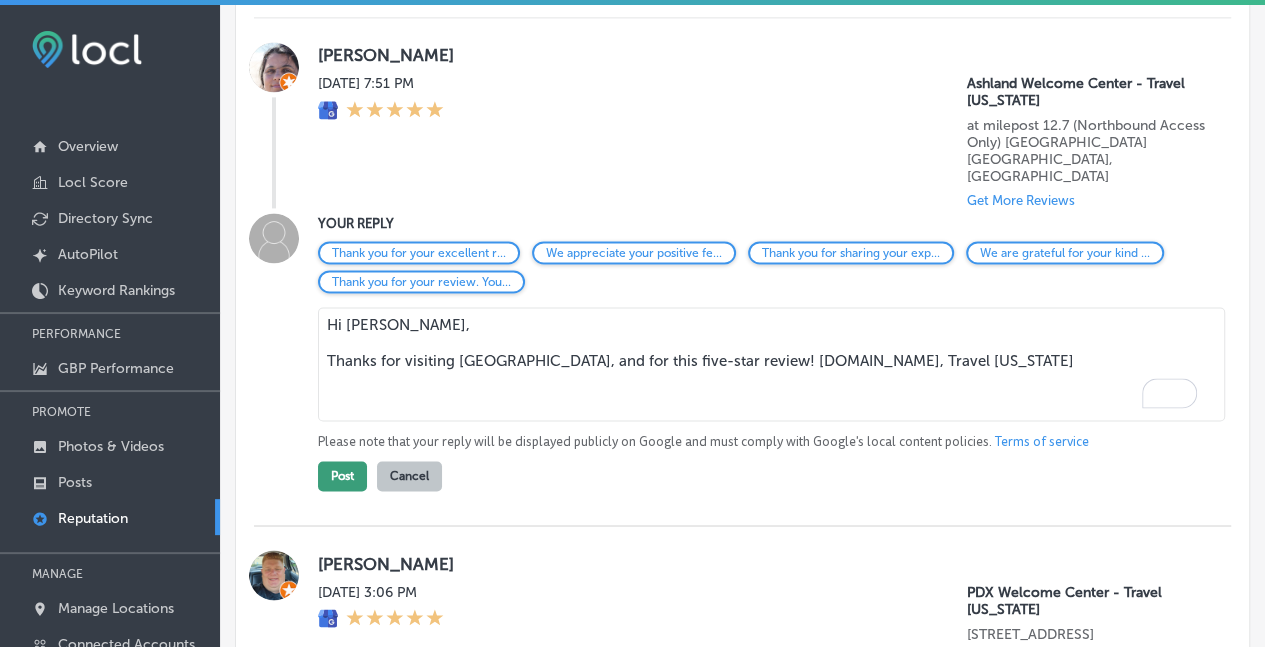 click on "Post" at bounding box center [342, 476] 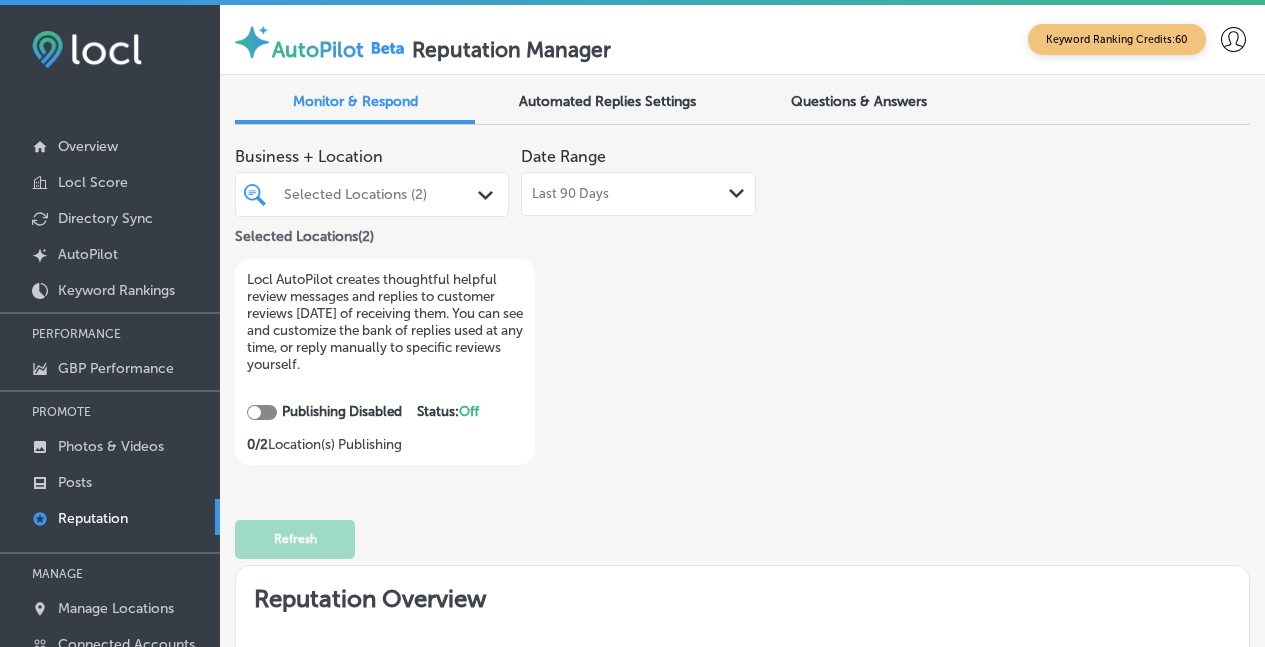 scroll, scrollTop: 0, scrollLeft: 0, axis: both 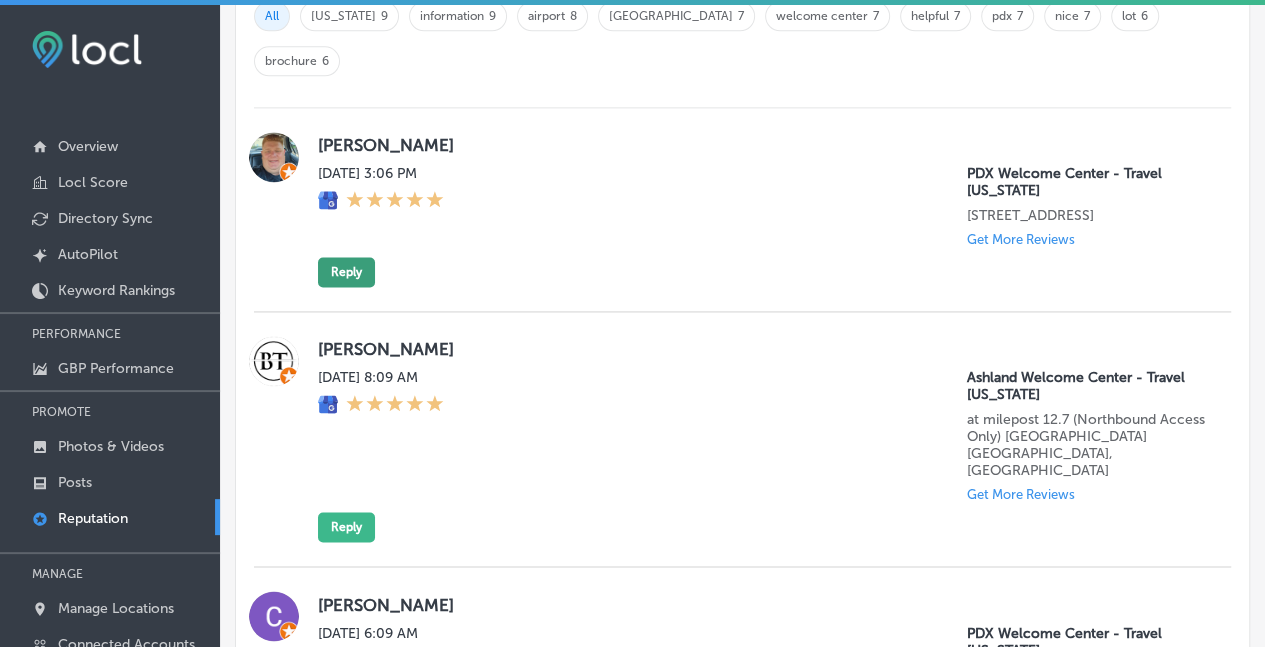 click on "Reply" at bounding box center [346, 272] 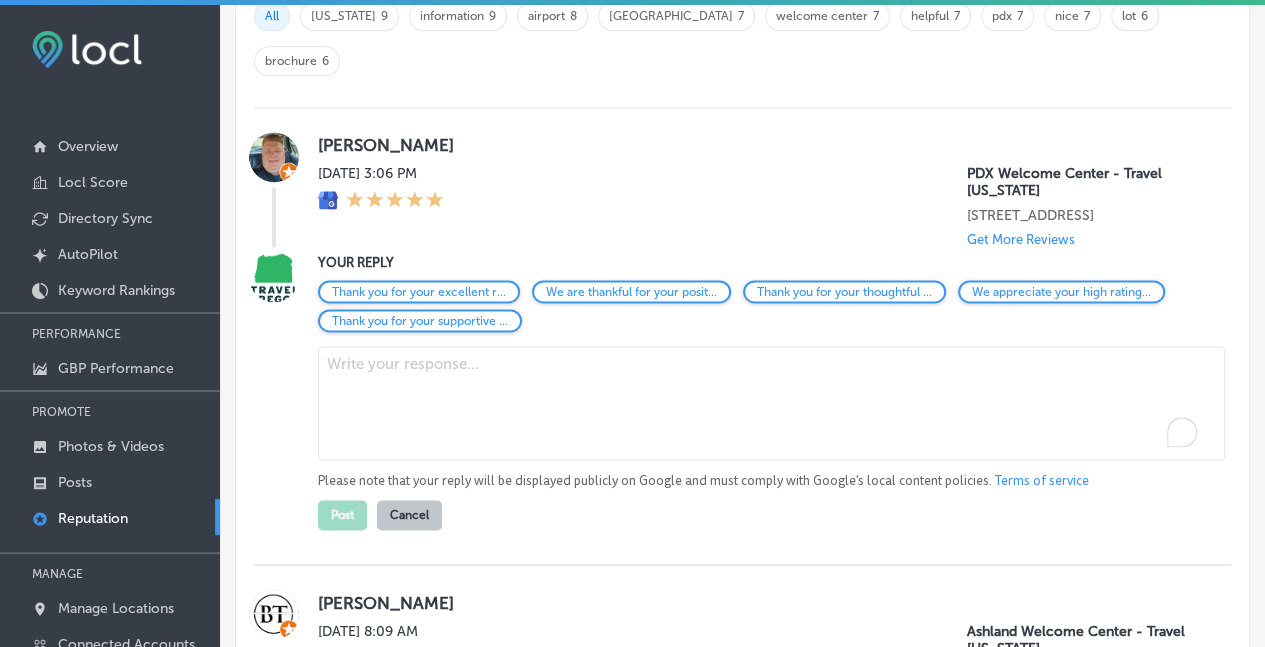 click at bounding box center (771, 403) 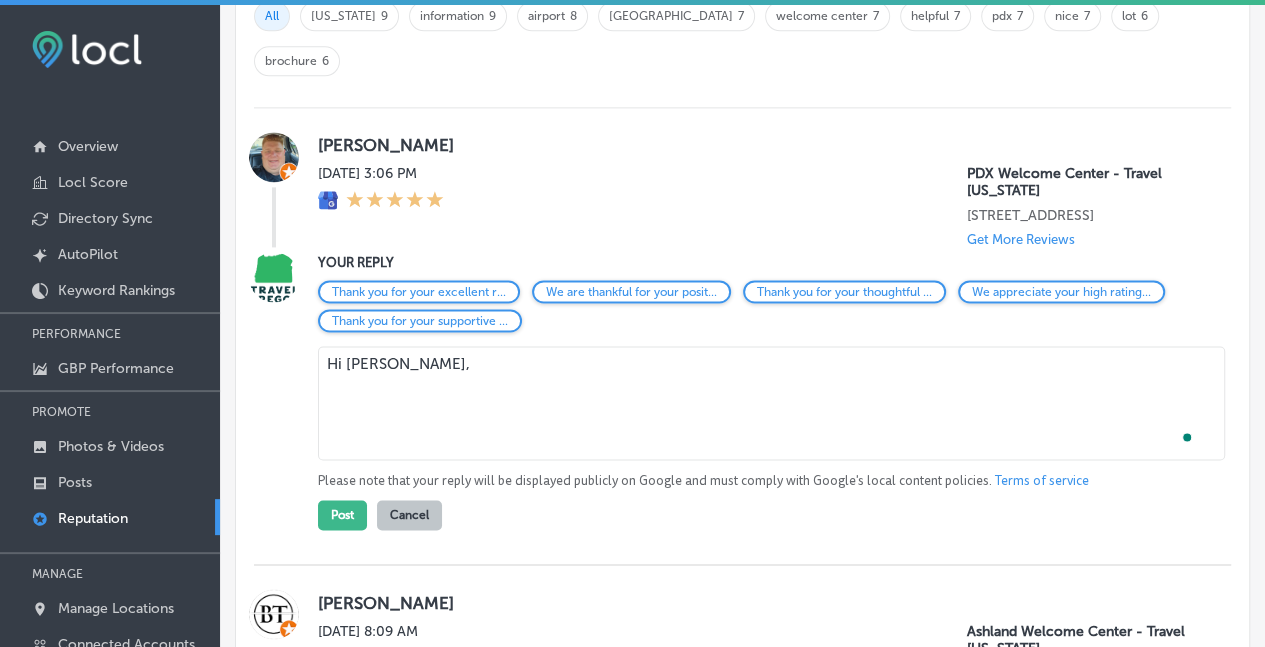 paste on "Thanks for visiting us, and for this five-star review! A.George, Travel Oregon" 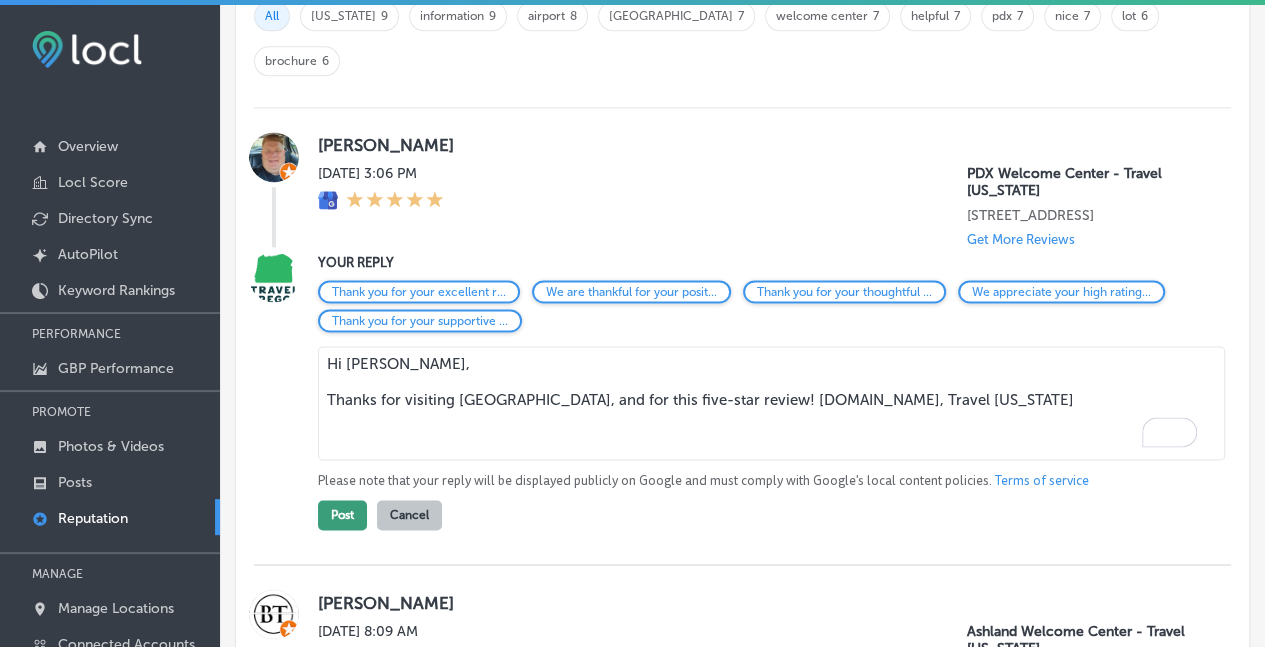 type on "Hi Elliott,
Thanks for visiting us, and for this five-star review! A.George, Travel Oregon" 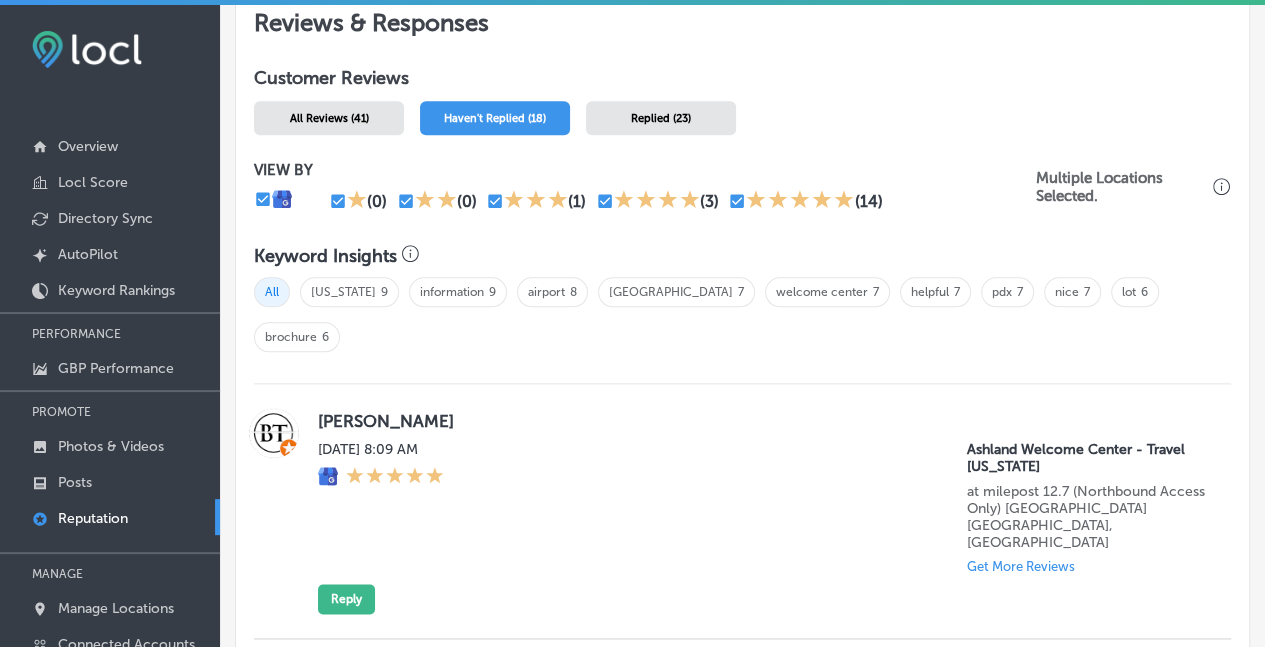 scroll, scrollTop: 1045, scrollLeft: 0, axis: vertical 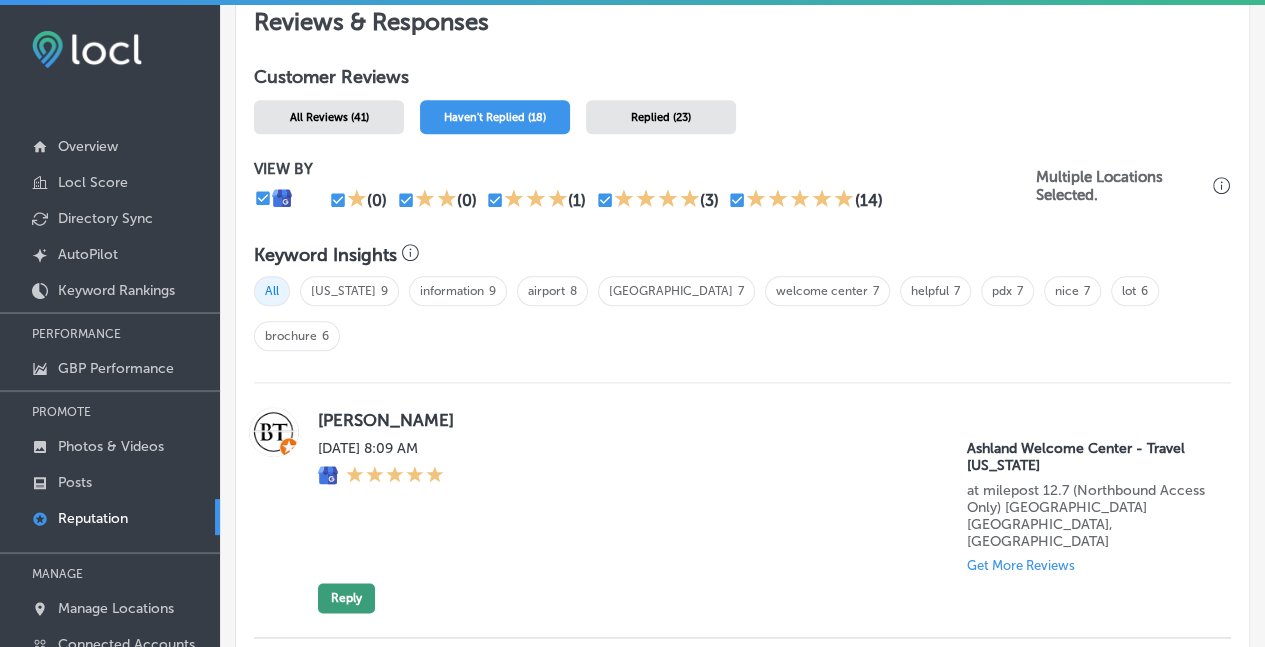 click on "Reply" at bounding box center (346, 598) 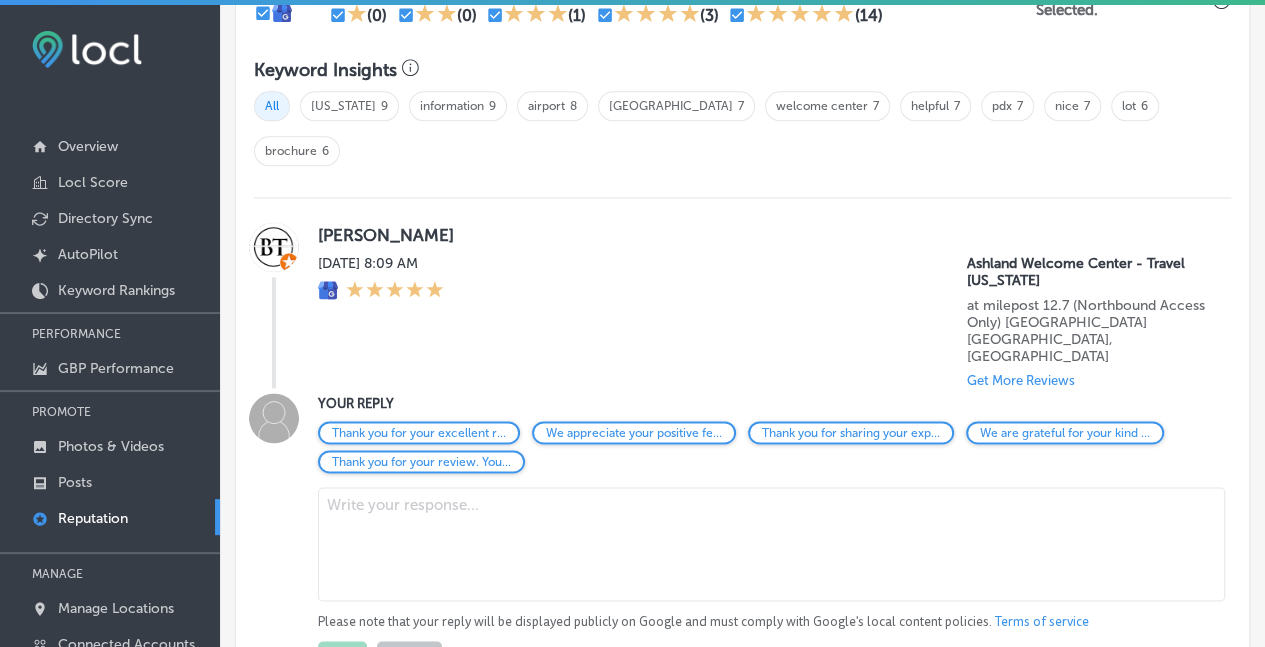 click at bounding box center [771, 544] 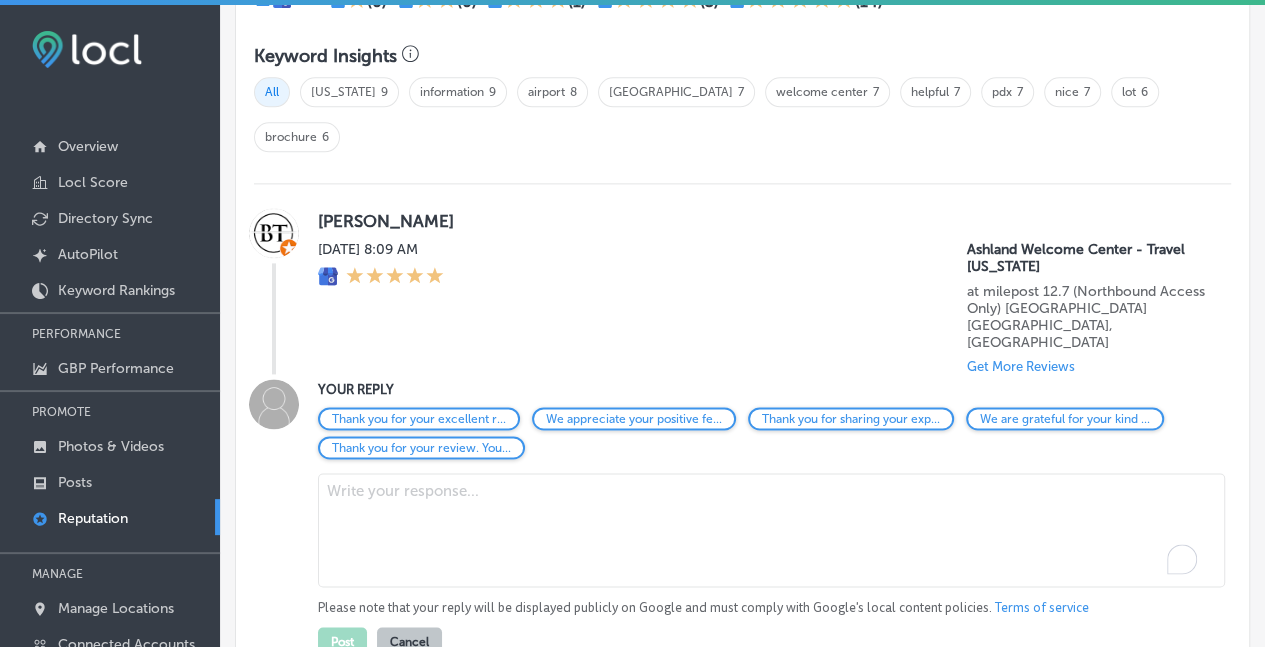 scroll, scrollTop: 1245, scrollLeft: 0, axis: vertical 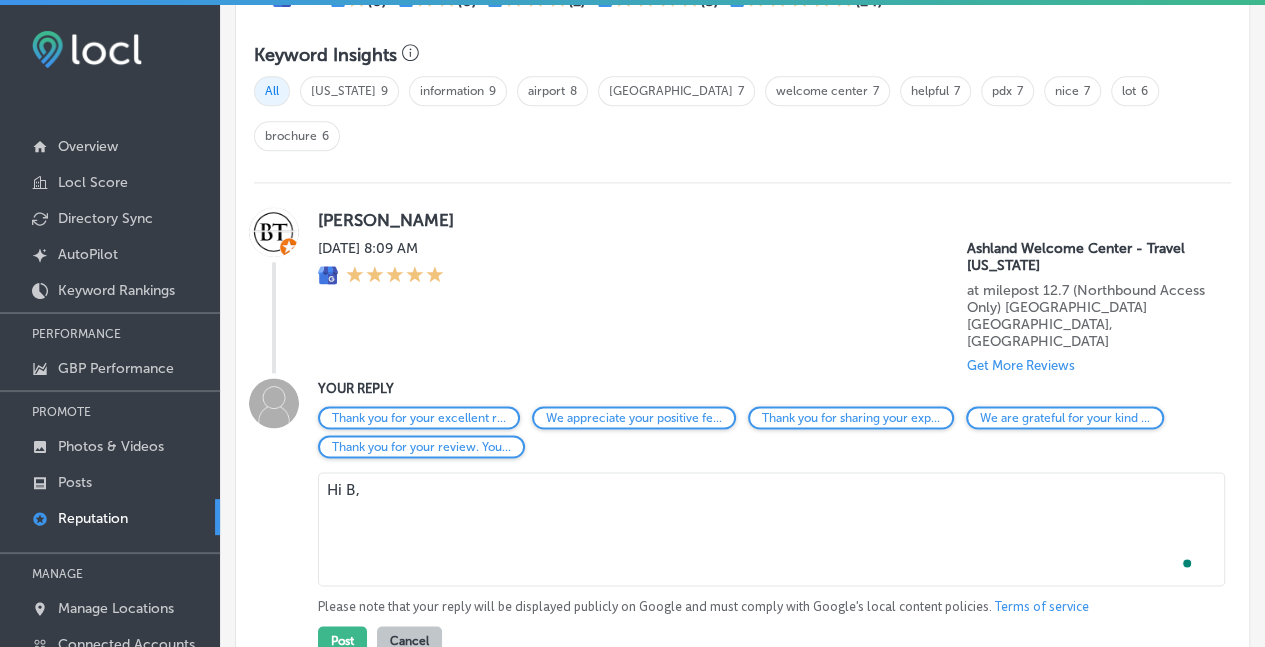 paste on "Thanks for visiting [GEOGRAPHIC_DATA], and for this five-star review! [DOMAIN_NAME], Travel [US_STATE]" 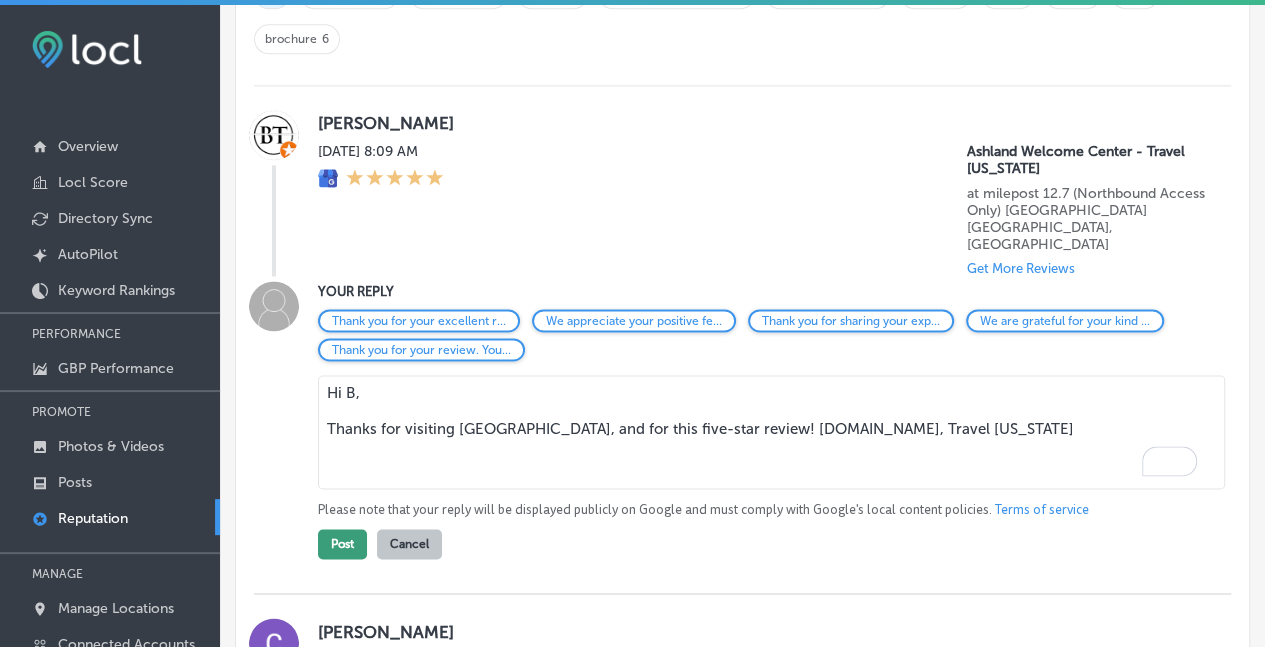 type on "Hi B,
Thanks for visiting us, and for this five-star review! A.George, Travel Oregon" 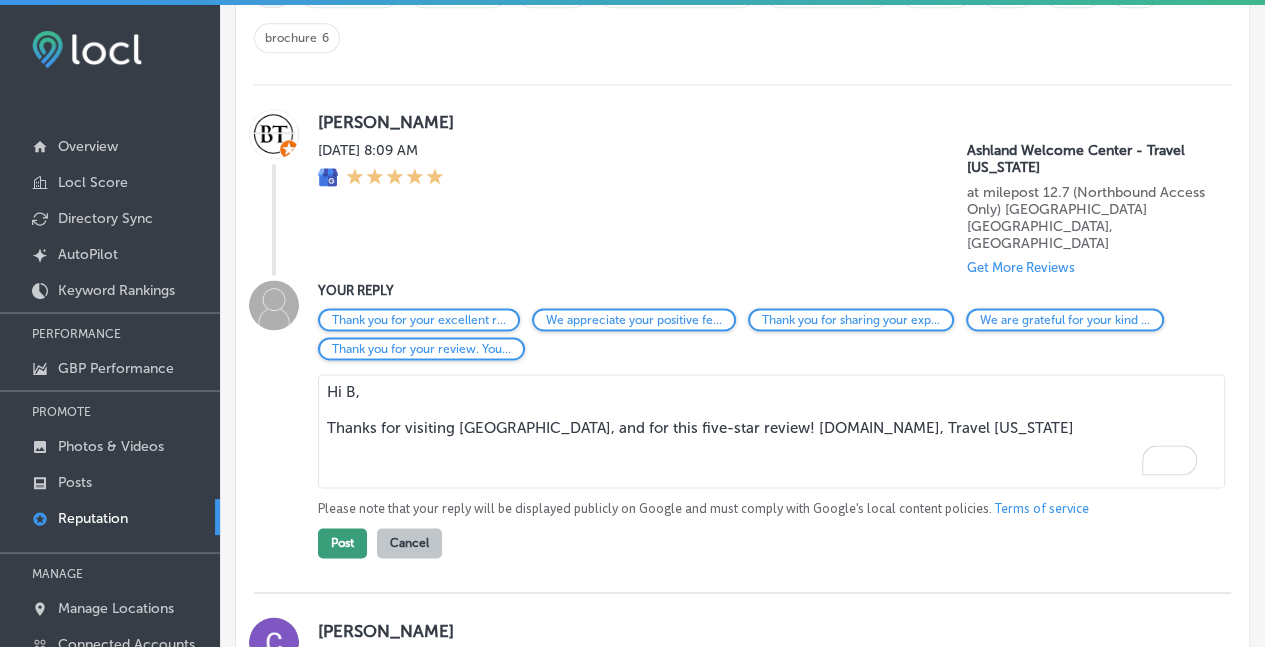 click on "Post" at bounding box center [342, 543] 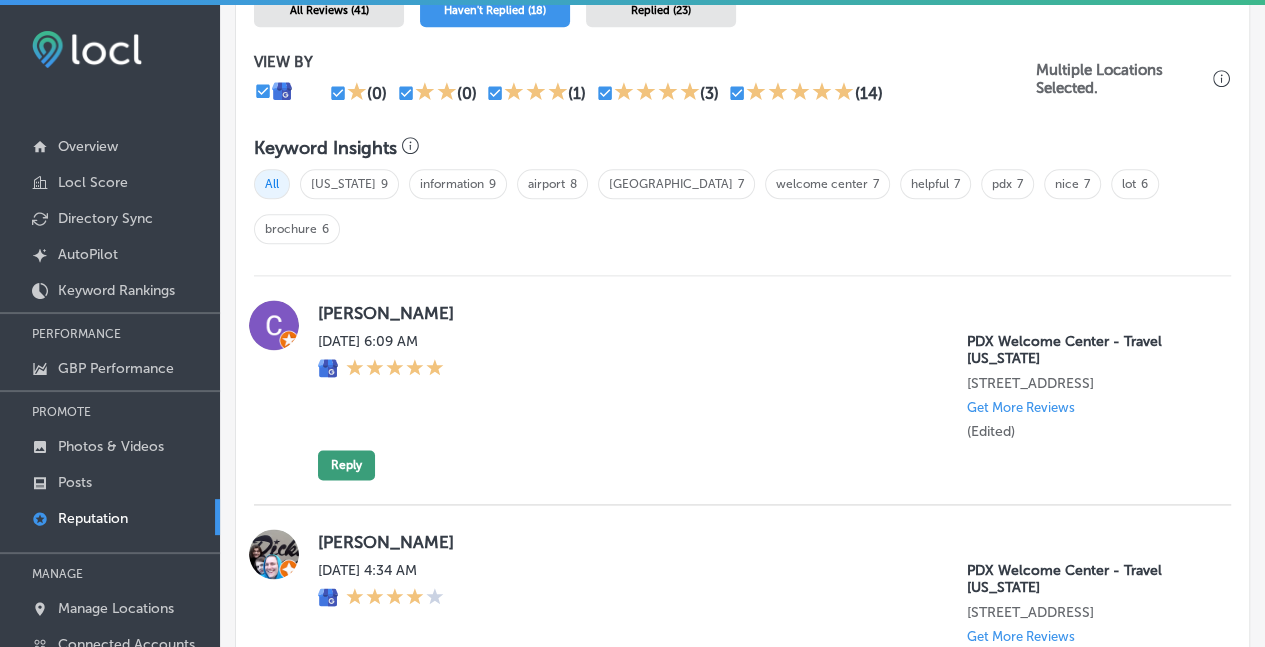 scroll, scrollTop: 1153, scrollLeft: 0, axis: vertical 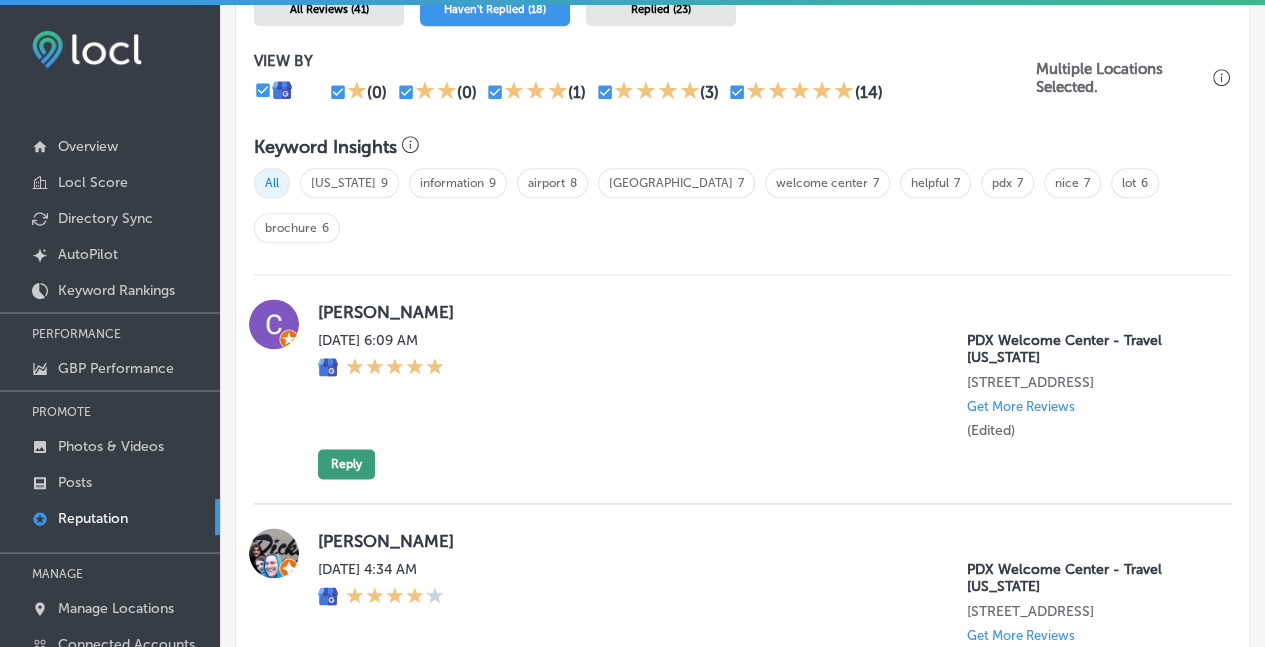 click on "Reply" at bounding box center (346, 464) 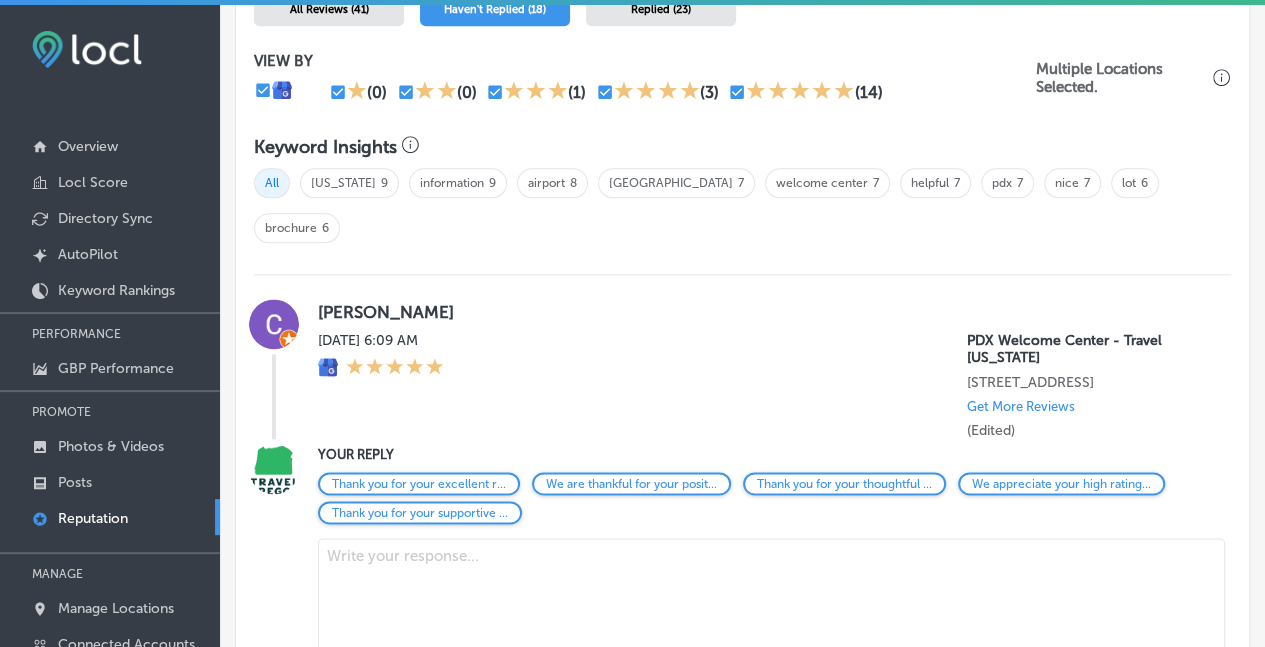 click at bounding box center (771, 595) 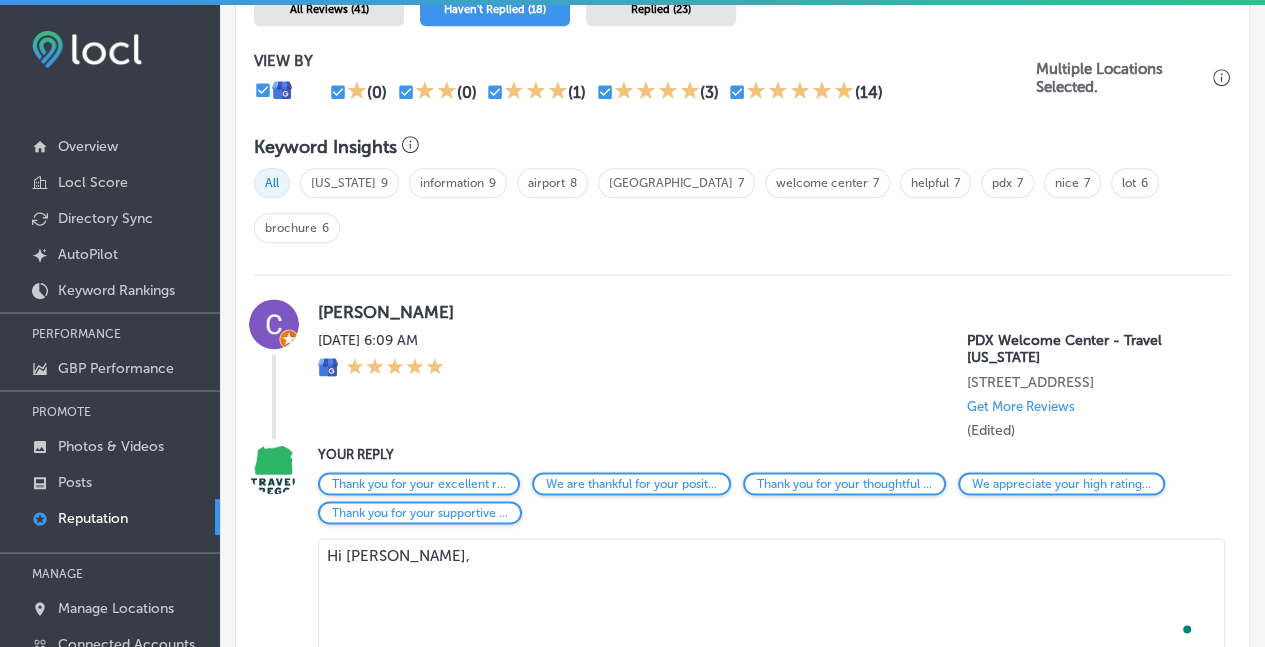 paste on "Thanks for visiting [GEOGRAPHIC_DATA], and for this five-star review! [DOMAIN_NAME], Travel [US_STATE]" 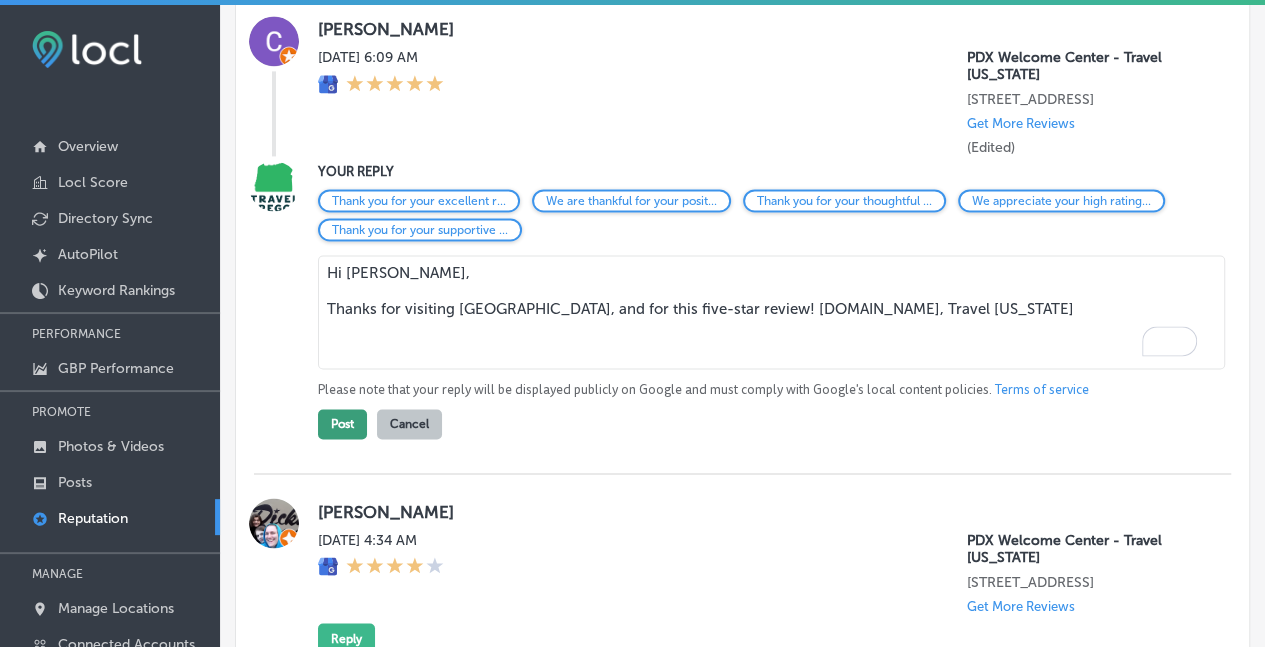 type on "Hi Cheranda,
Thanks for visiting us, and for this five-star review! A.George, Travel Oregon" 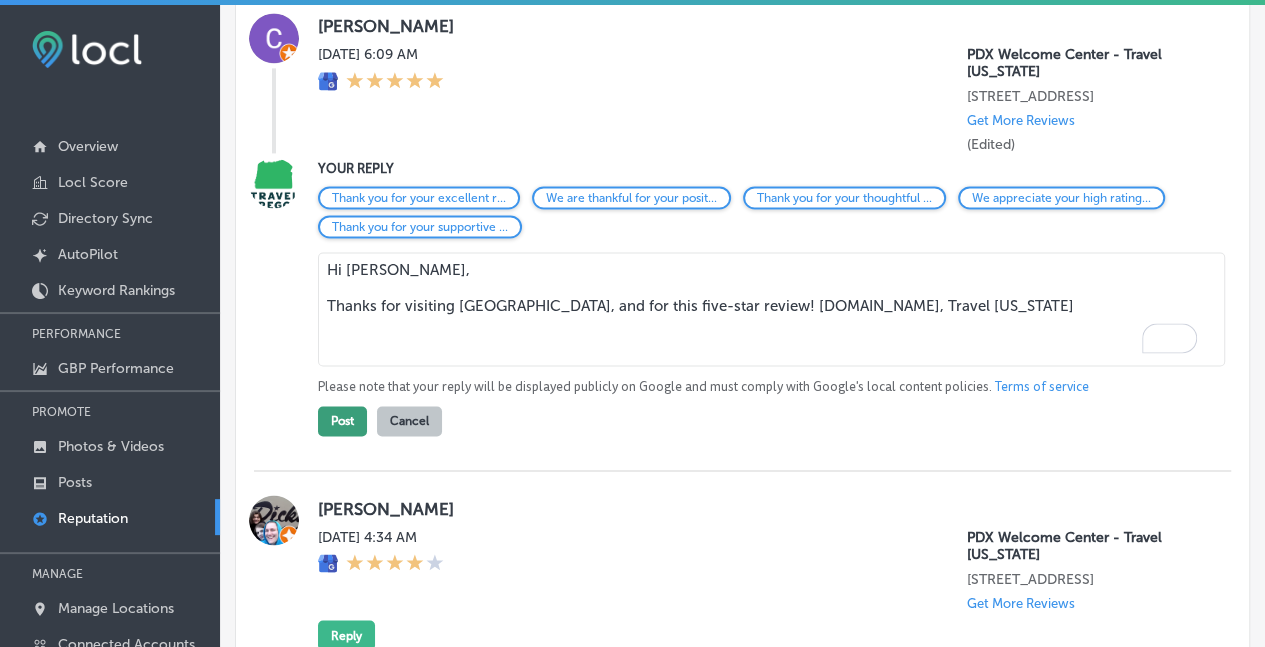 click on "Post" at bounding box center (342, 421) 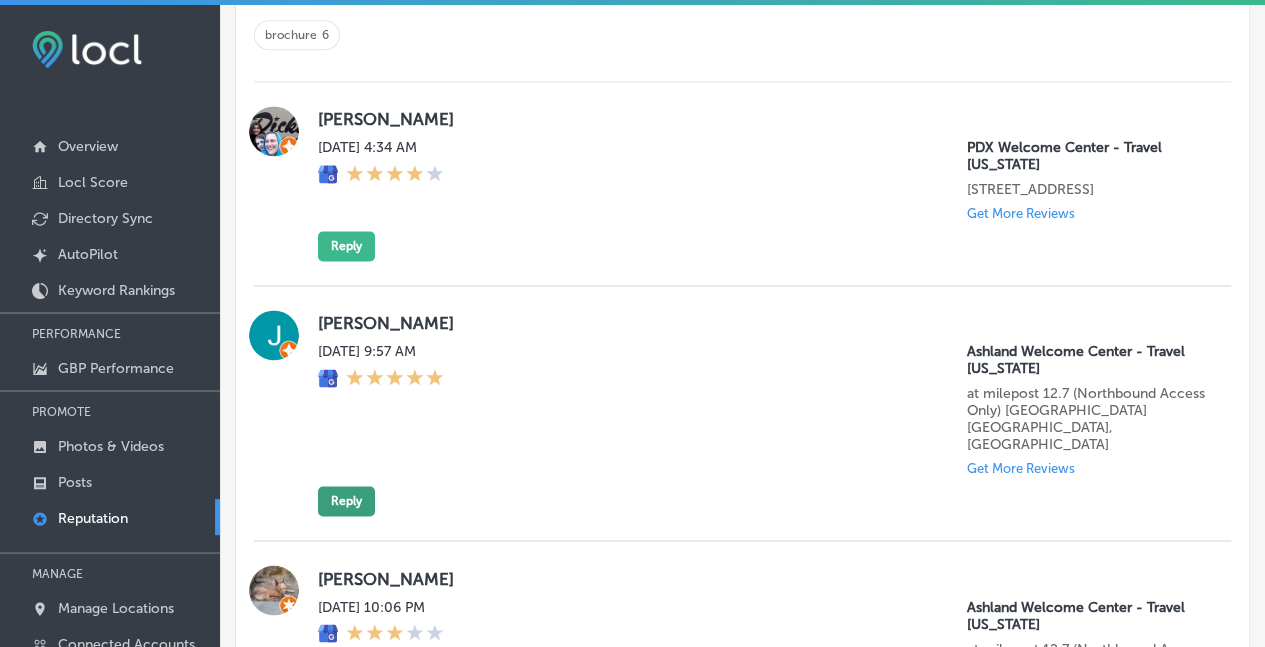 click on "Reply" at bounding box center [346, 501] 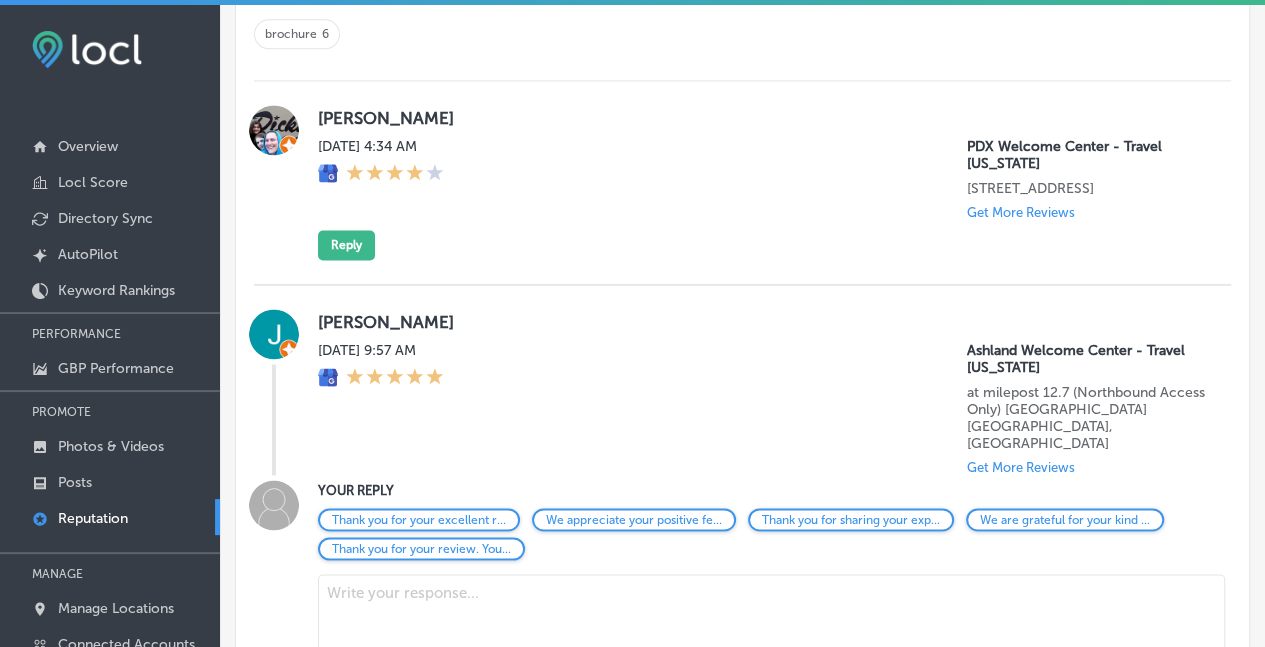 scroll, scrollTop: 1348, scrollLeft: 0, axis: vertical 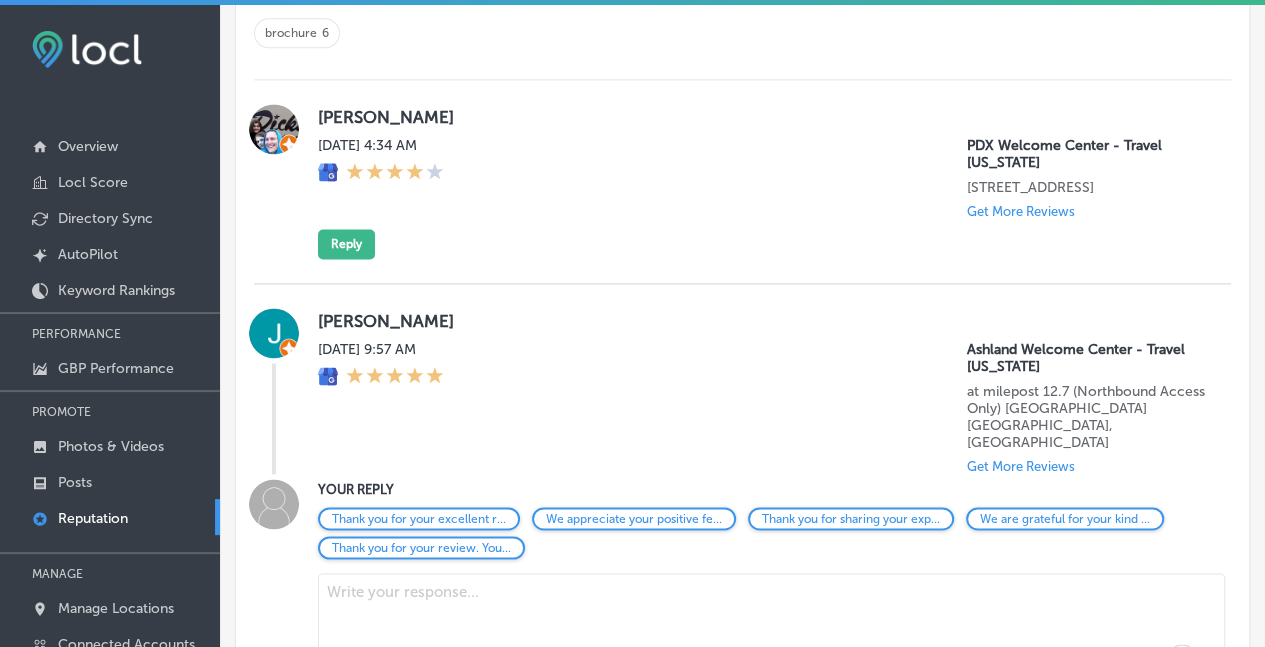 click at bounding box center [771, 630] 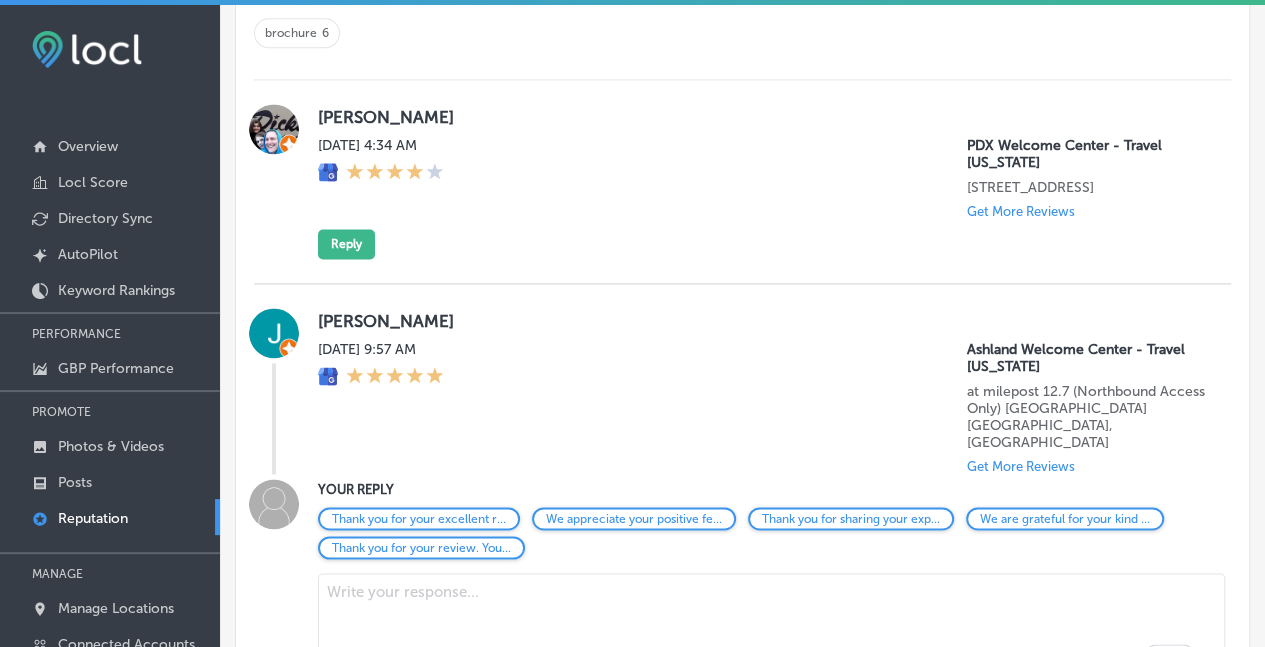 type on "i" 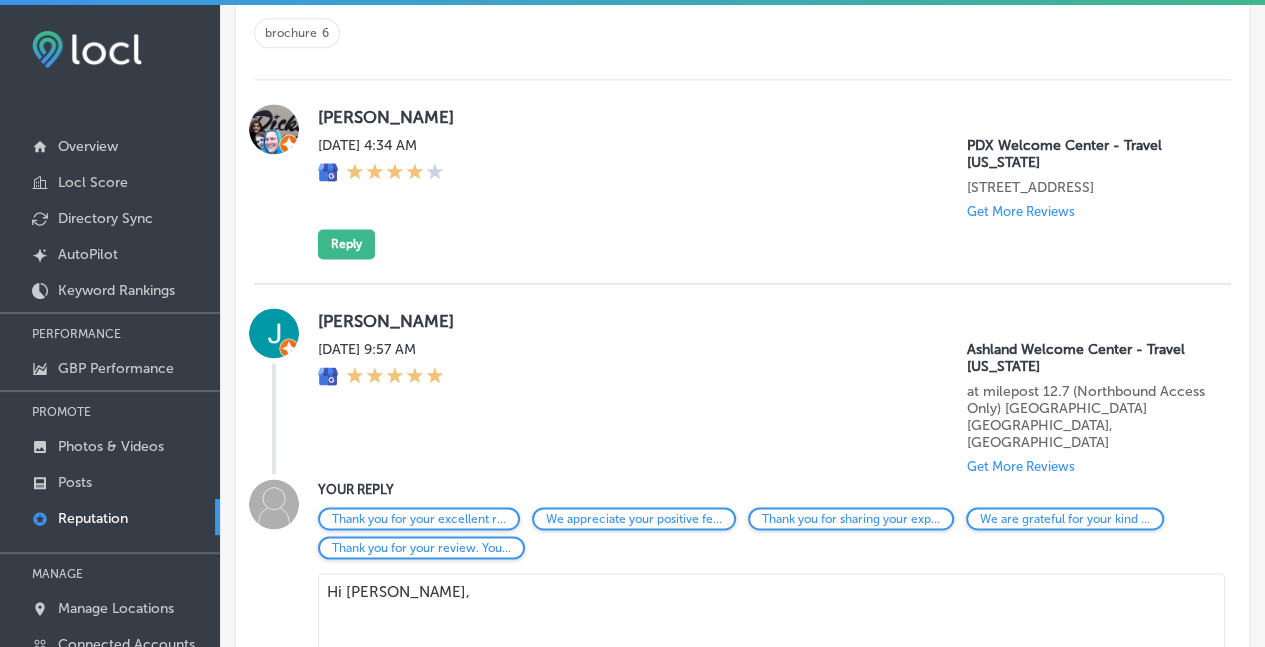 paste on "Thanks for visiting [GEOGRAPHIC_DATA], and for this five-star review! [DOMAIN_NAME], Travel [US_STATE]" 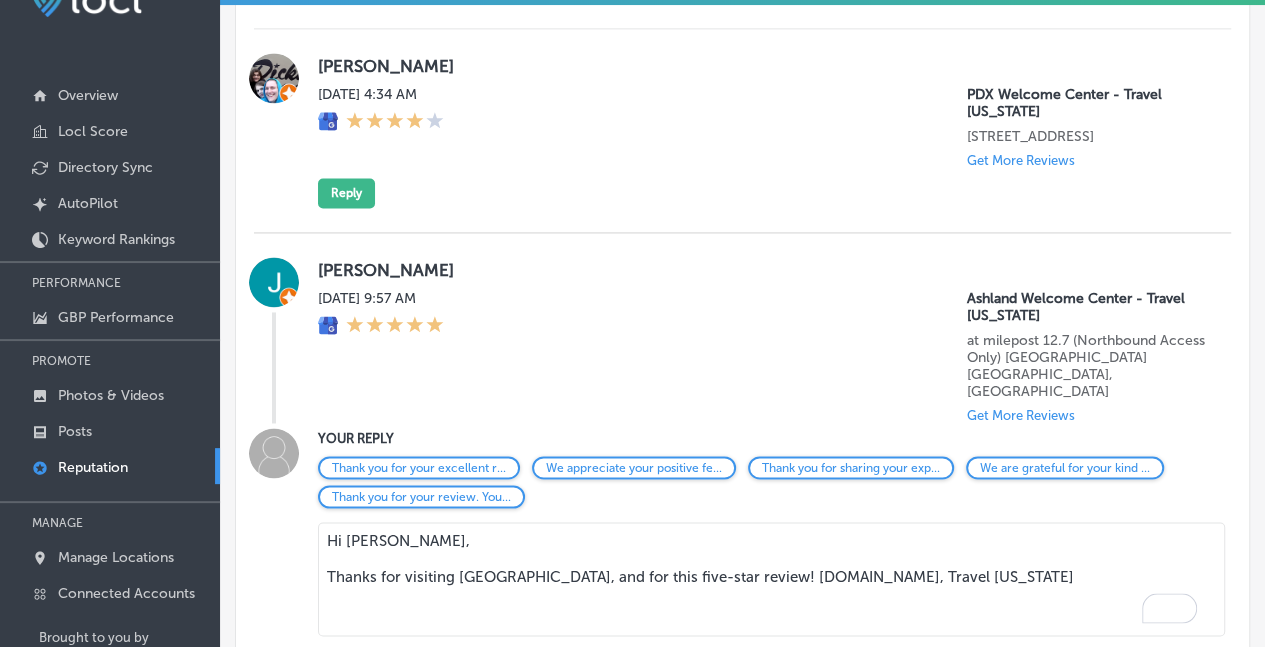 scroll, scrollTop: 134, scrollLeft: 0, axis: vertical 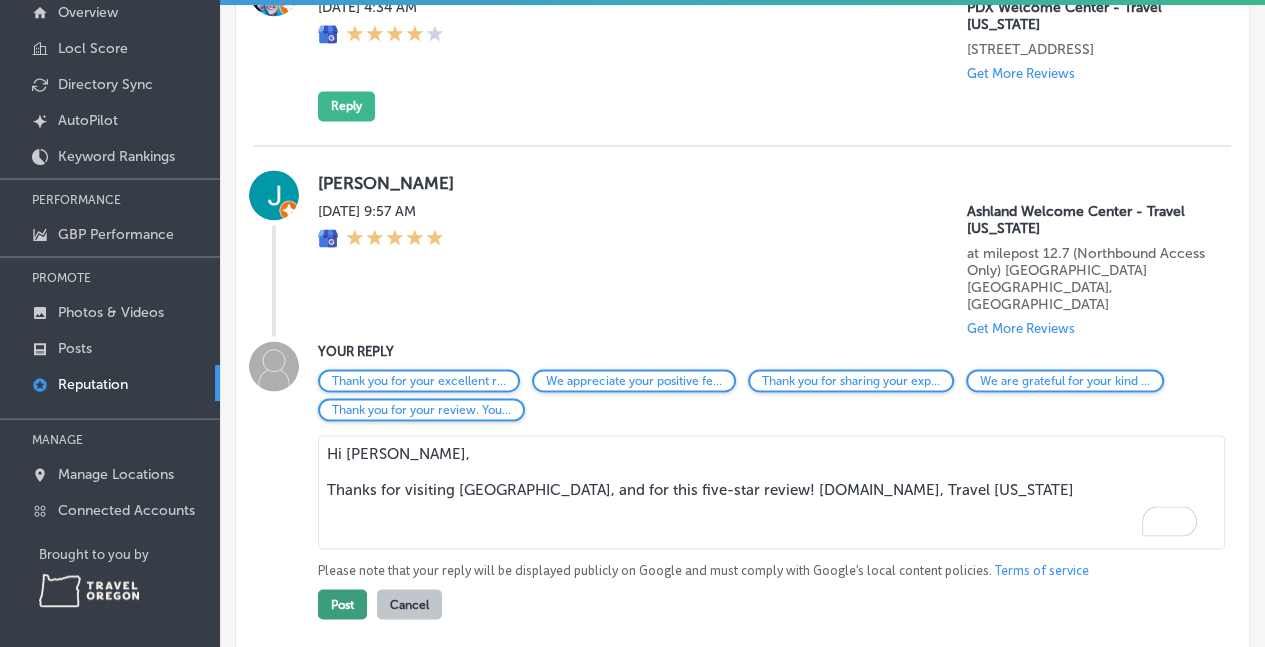type on "Hi Jose,
Thanks for visiting us, and for this five-star review! A.George, Travel Oregon" 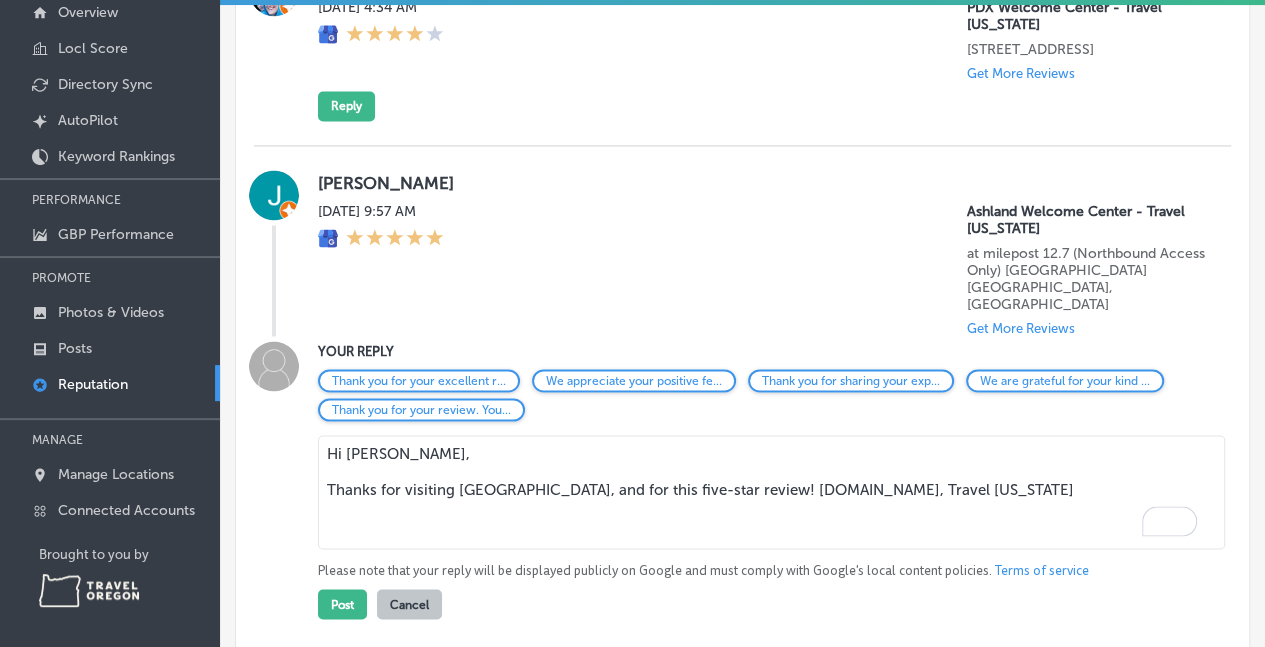 drag, startPoint x: 335, startPoint y: 548, endPoint x: 344, endPoint y: 531, distance: 19.235384 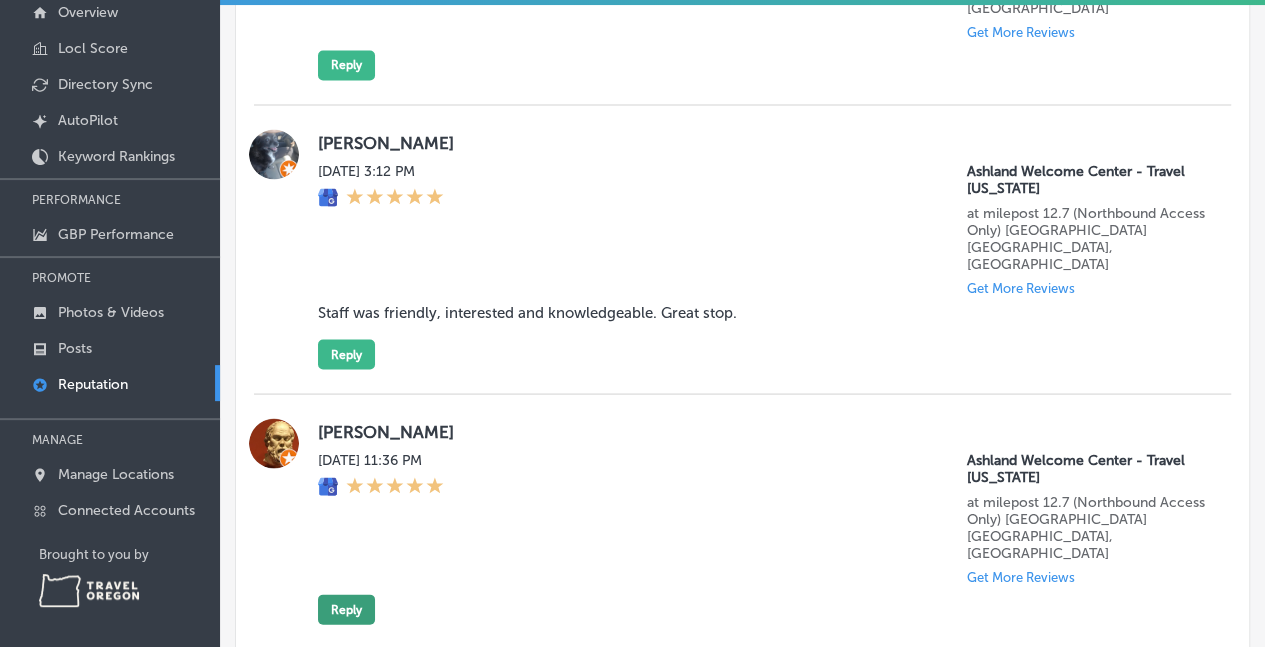 click on "Reply" at bounding box center (346, 609) 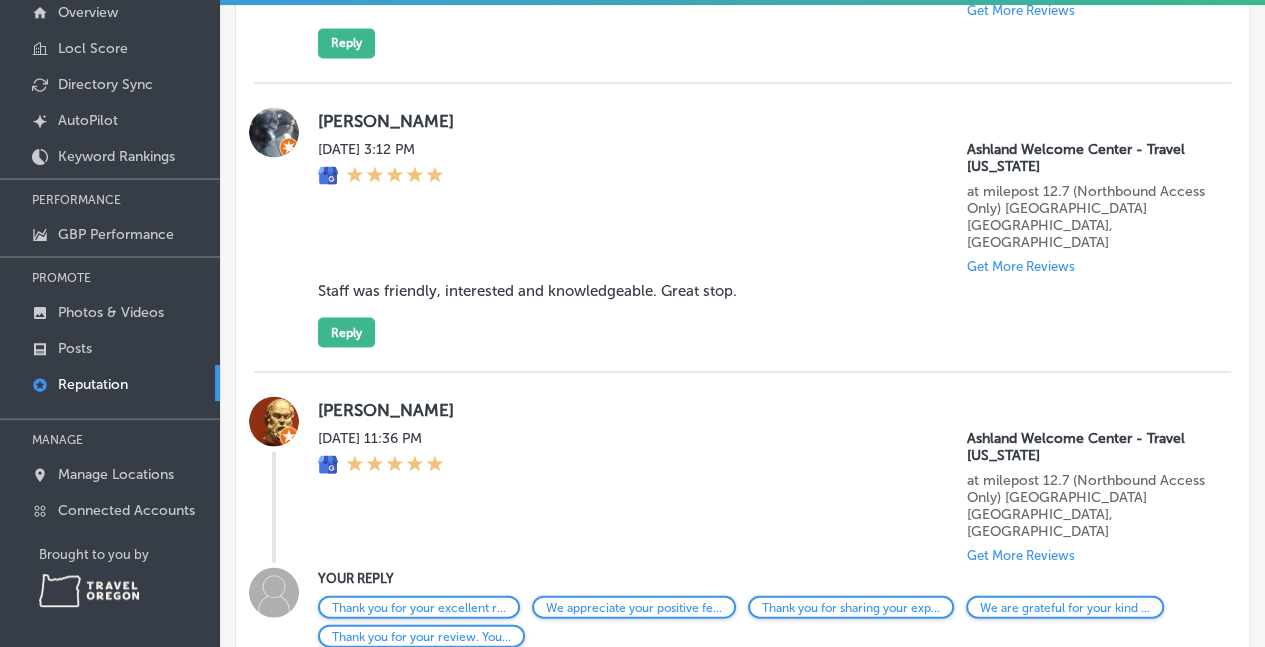 drag, startPoint x: 359, startPoint y: 606, endPoint x: 371, endPoint y: 594, distance: 16.970562 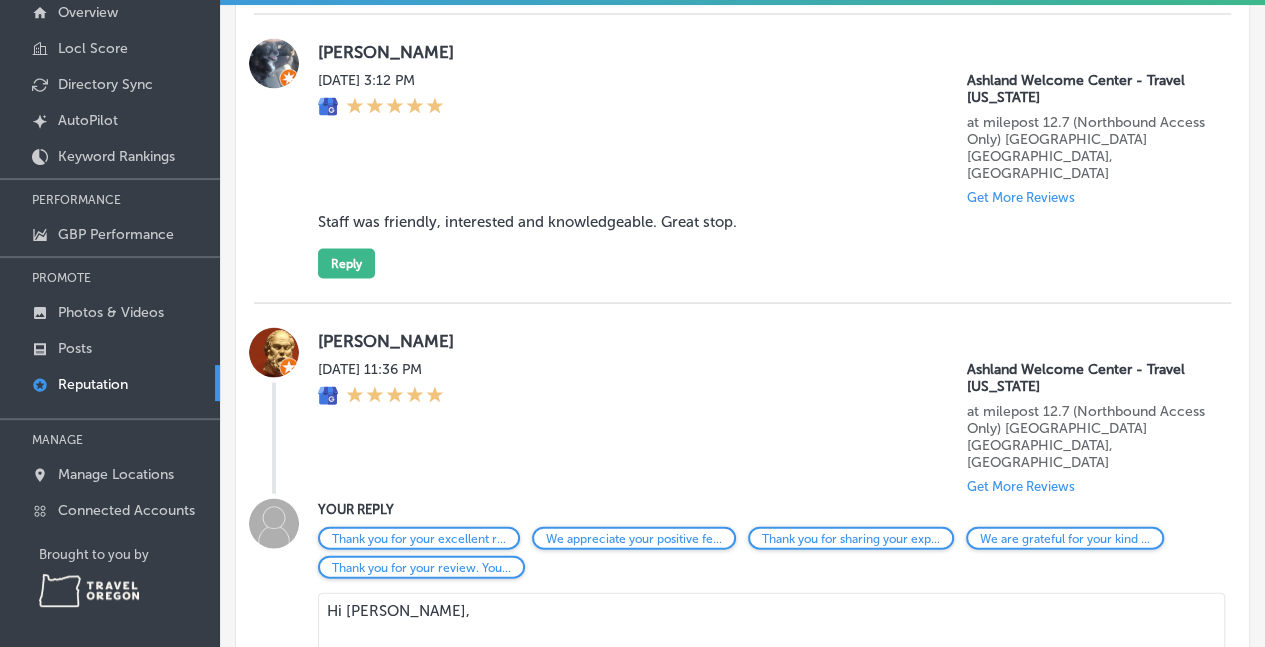 paste on "Thanks for visiting [GEOGRAPHIC_DATA], and for this five-star review! [DOMAIN_NAME], Travel [US_STATE]" 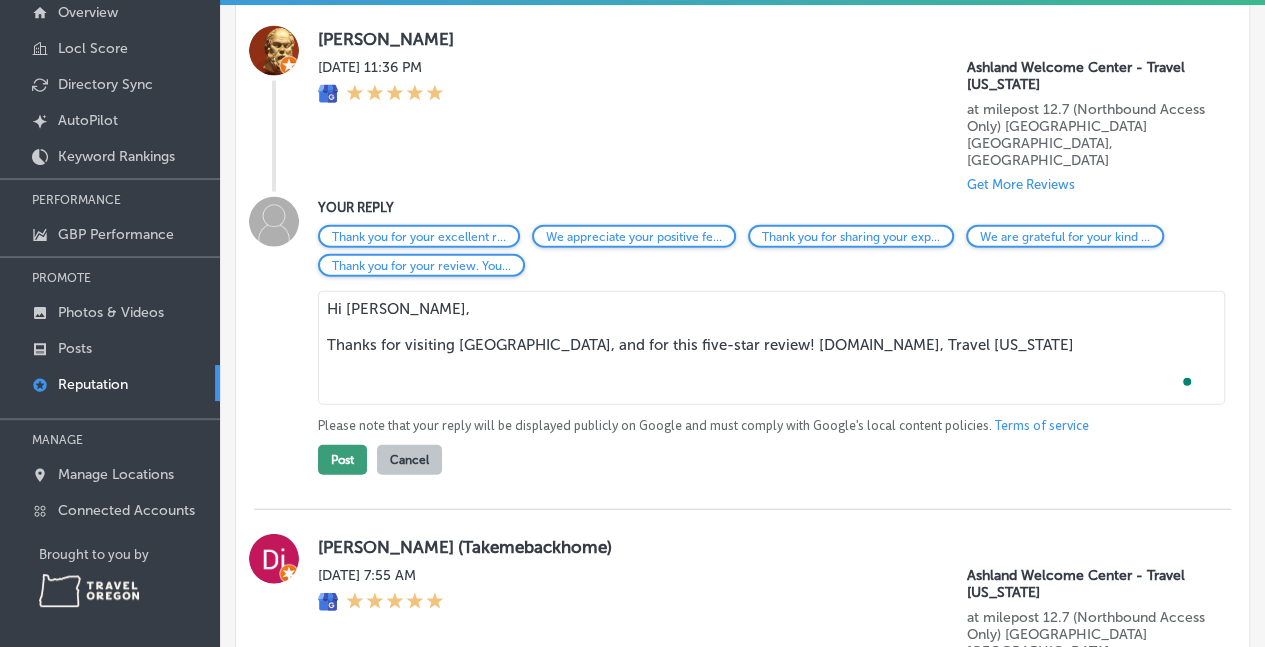 type on "Hi Yu,
Thanks for visiting us, and for this five-star review! A.George, Travel Oregon" 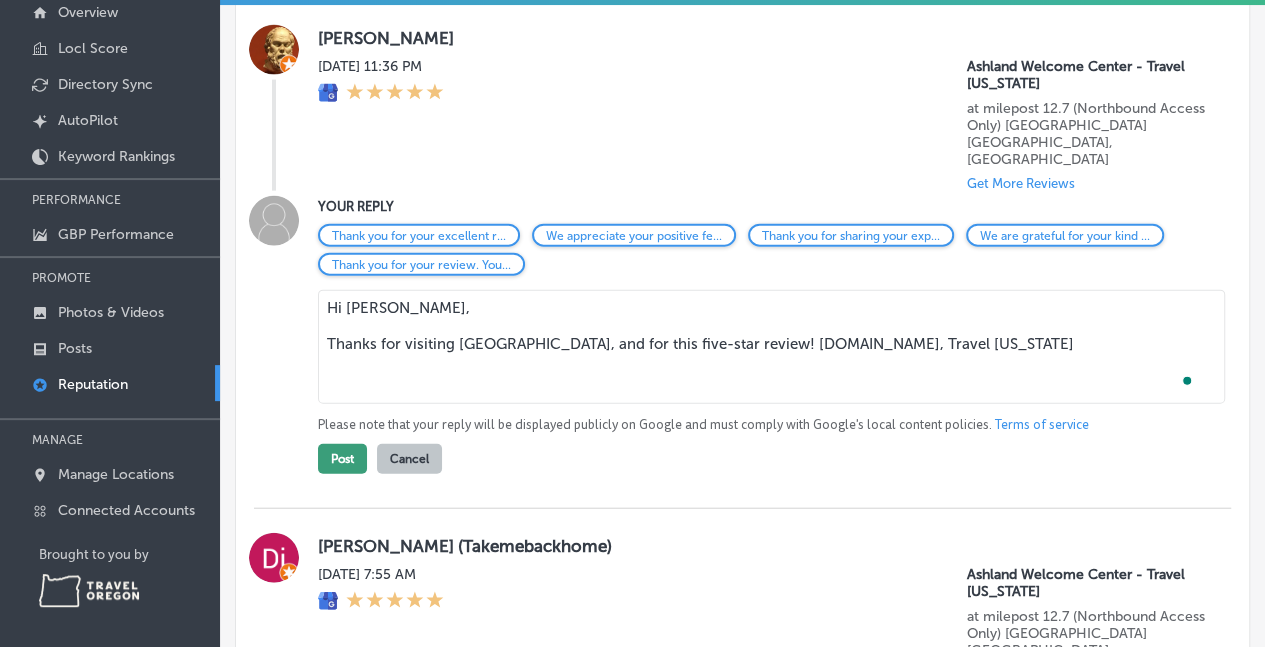 click on "Post" at bounding box center [342, 459] 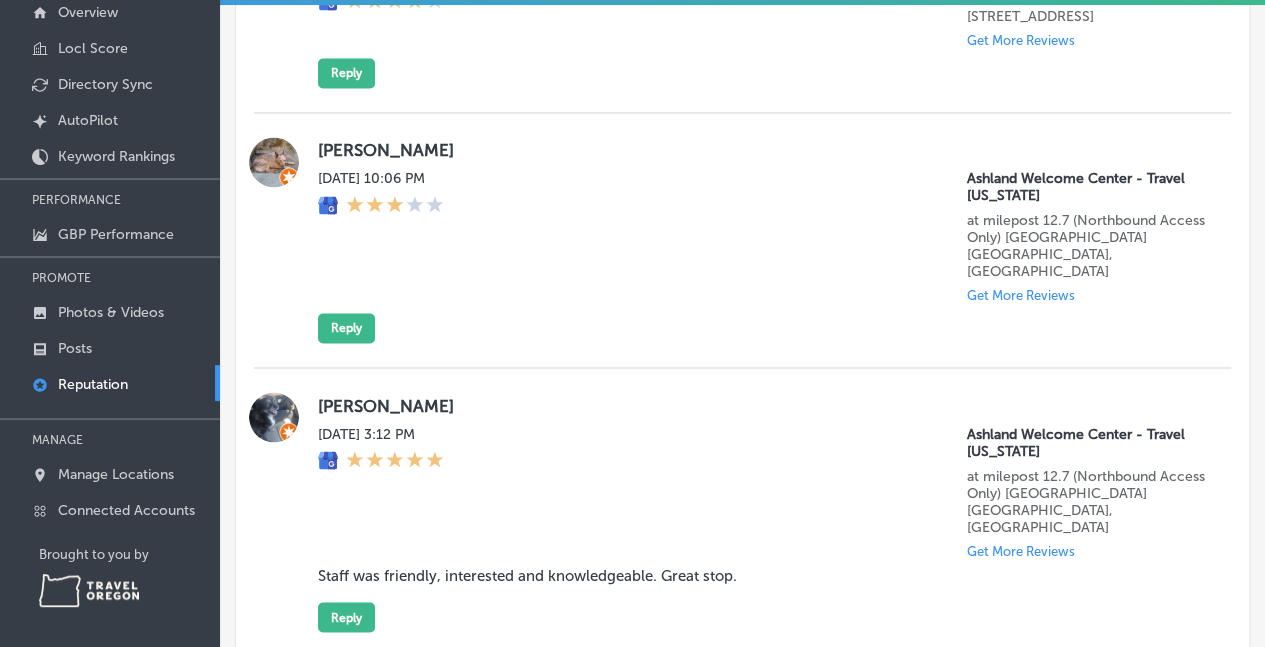 scroll, scrollTop: 1384, scrollLeft: 0, axis: vertical 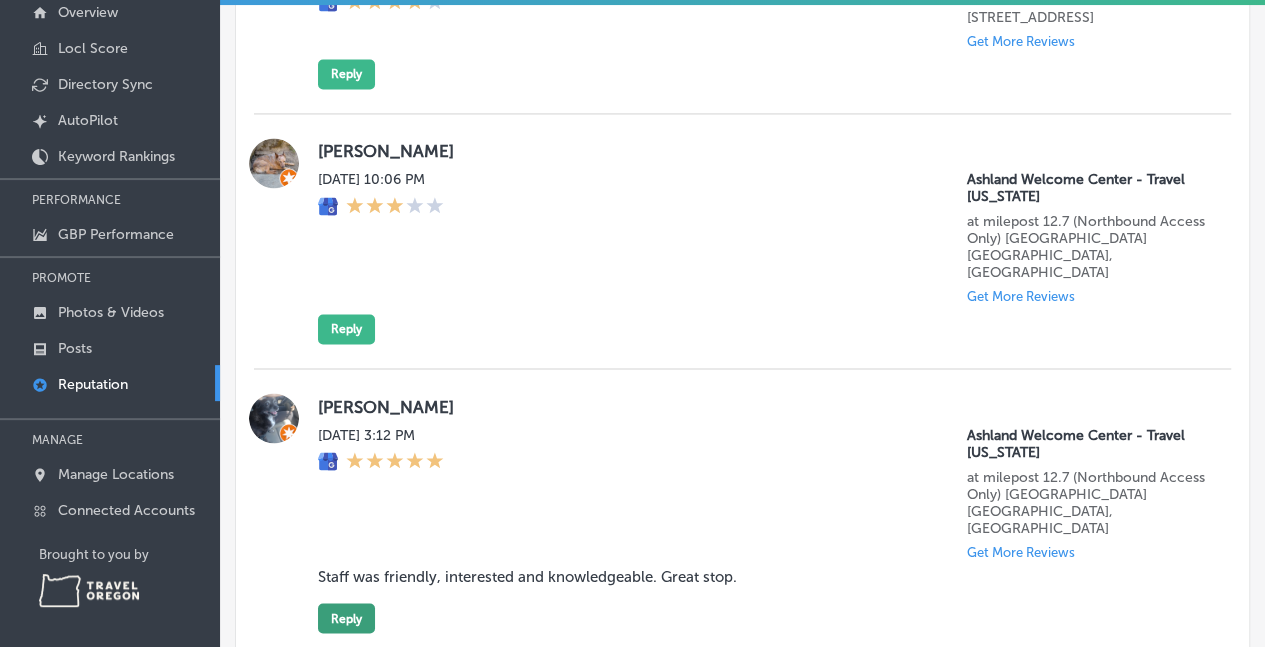click on "Reply" at bounding box center (346, 618) 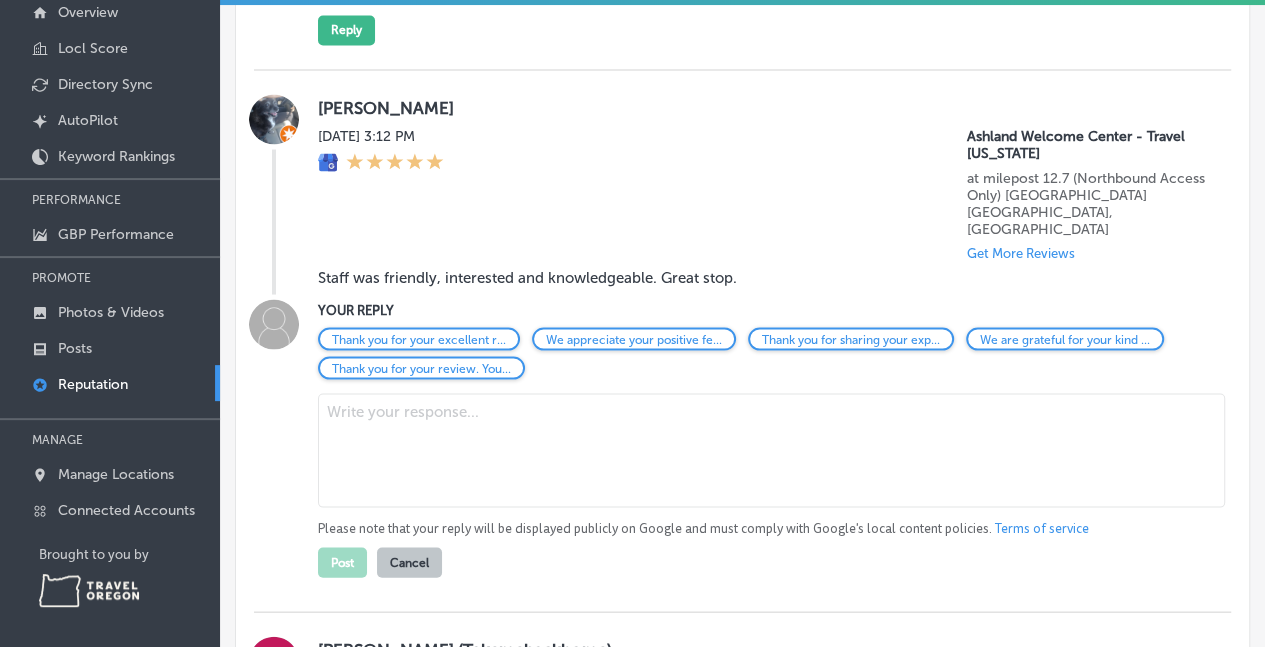scroll, scrollTop: 1684, scrollLeft: 0, axis: vertical 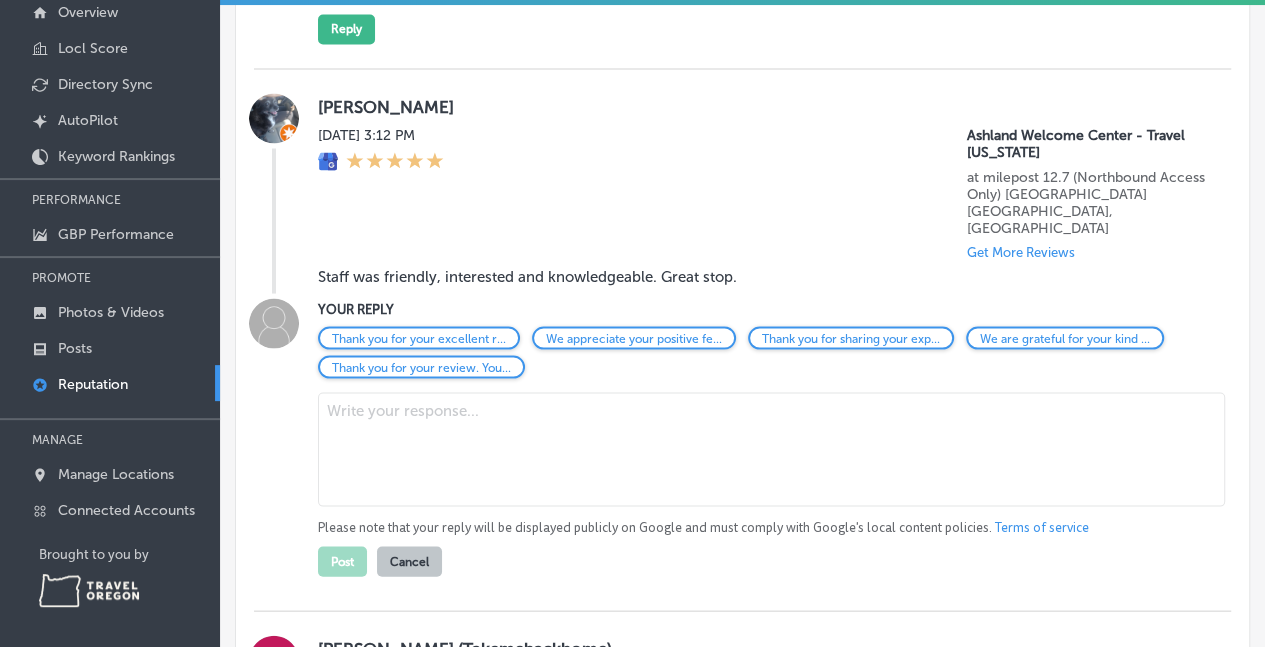 click at bounding box center (771, 449) 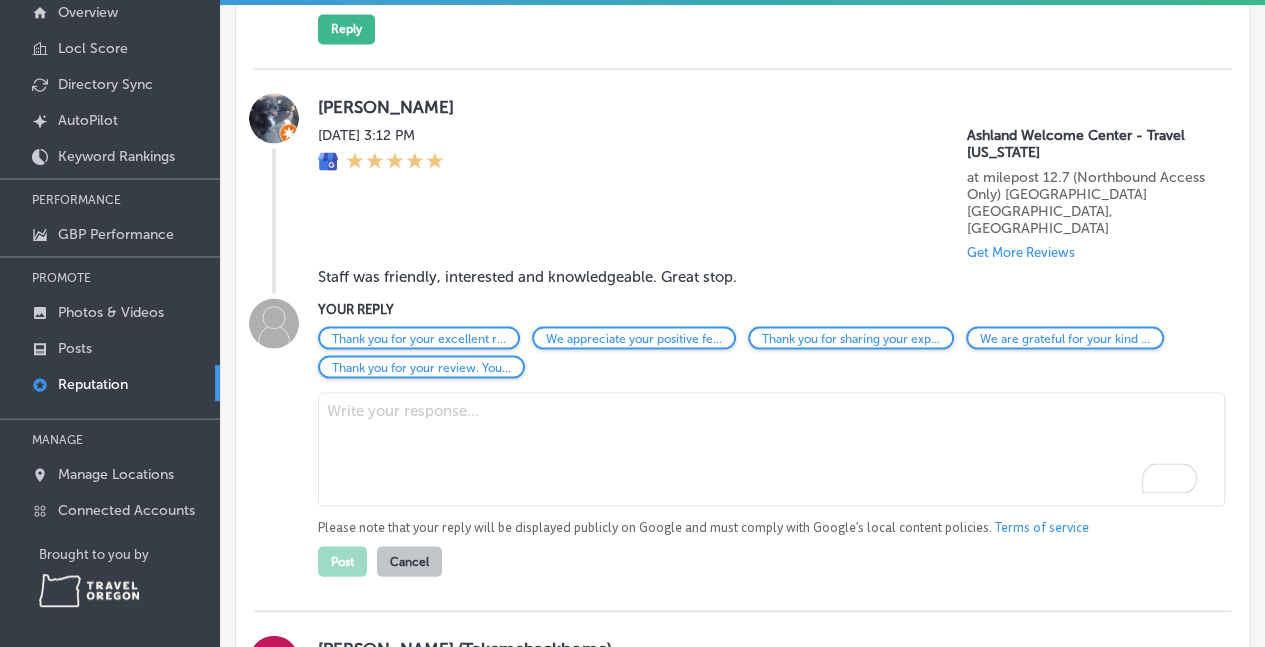 click at bounding box center (771, 449) 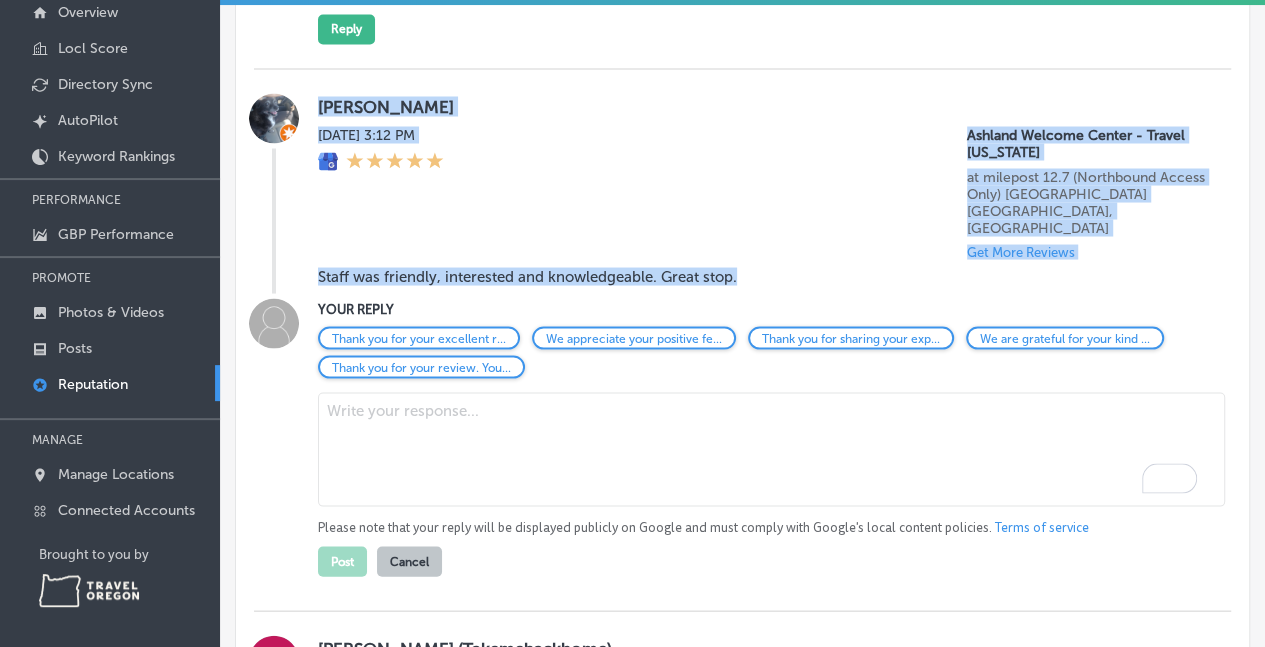 drag, startPoint x: 750, startPoint y: 206, endPoint x: 288, endPoint y: 193, distance: 462.18286 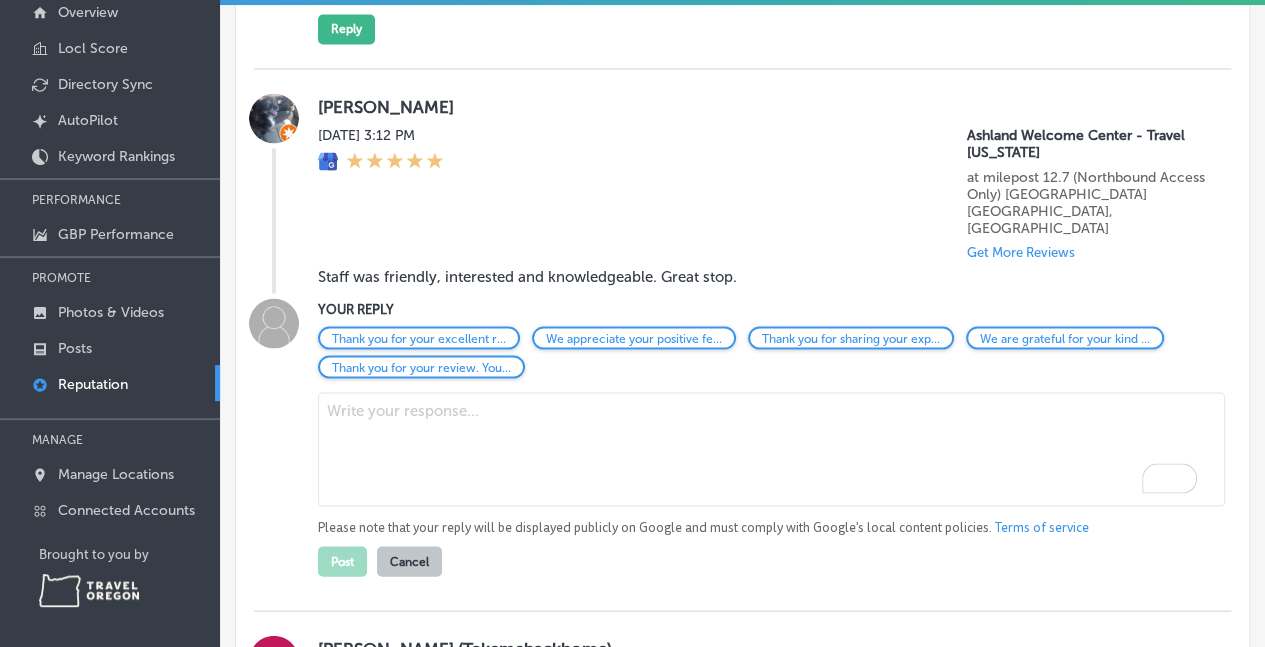click at bounding box center (771, 449) 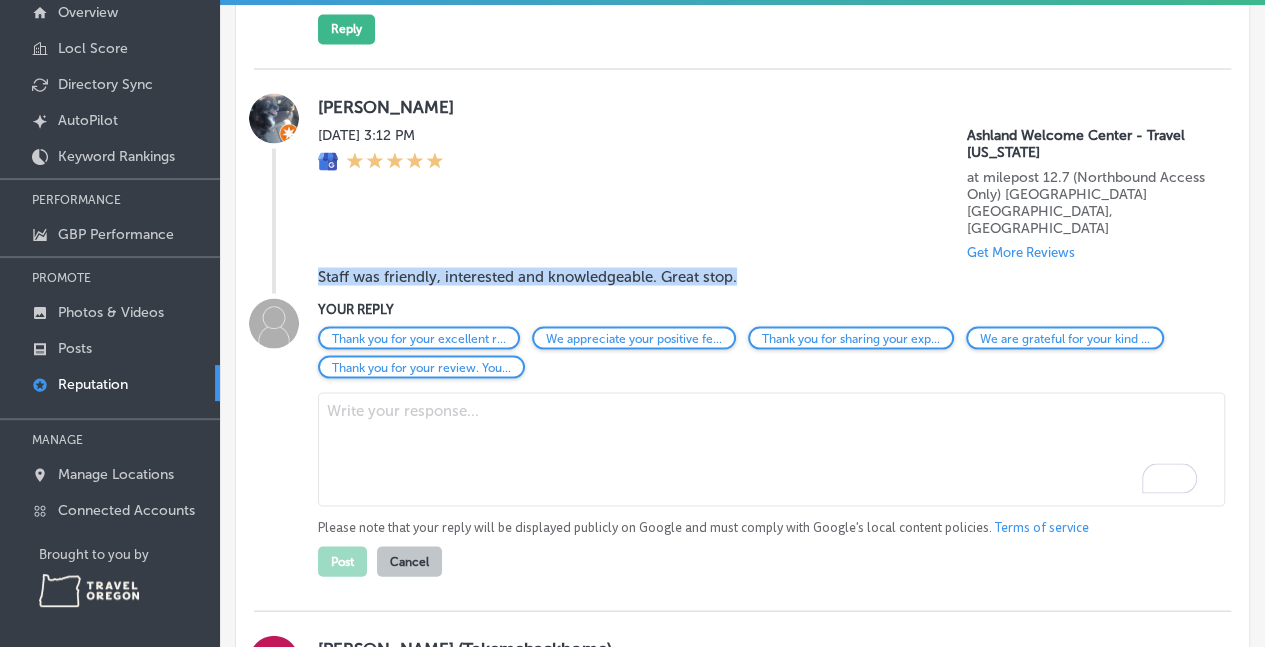 drag, startPoint x: 745, startPoint y: 211, endPoint x: 314, endPoint y: 203, distance: 431.07425 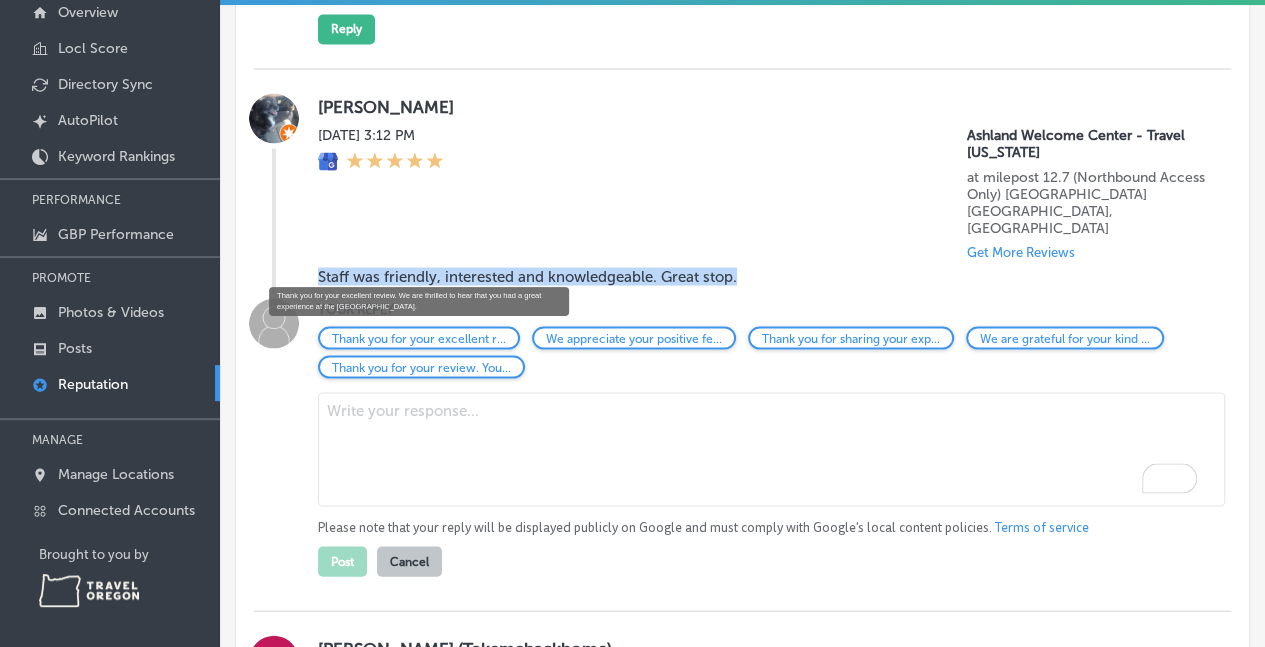 copy on "Staff was friendly, interested and knowledgeable.  Great stop." 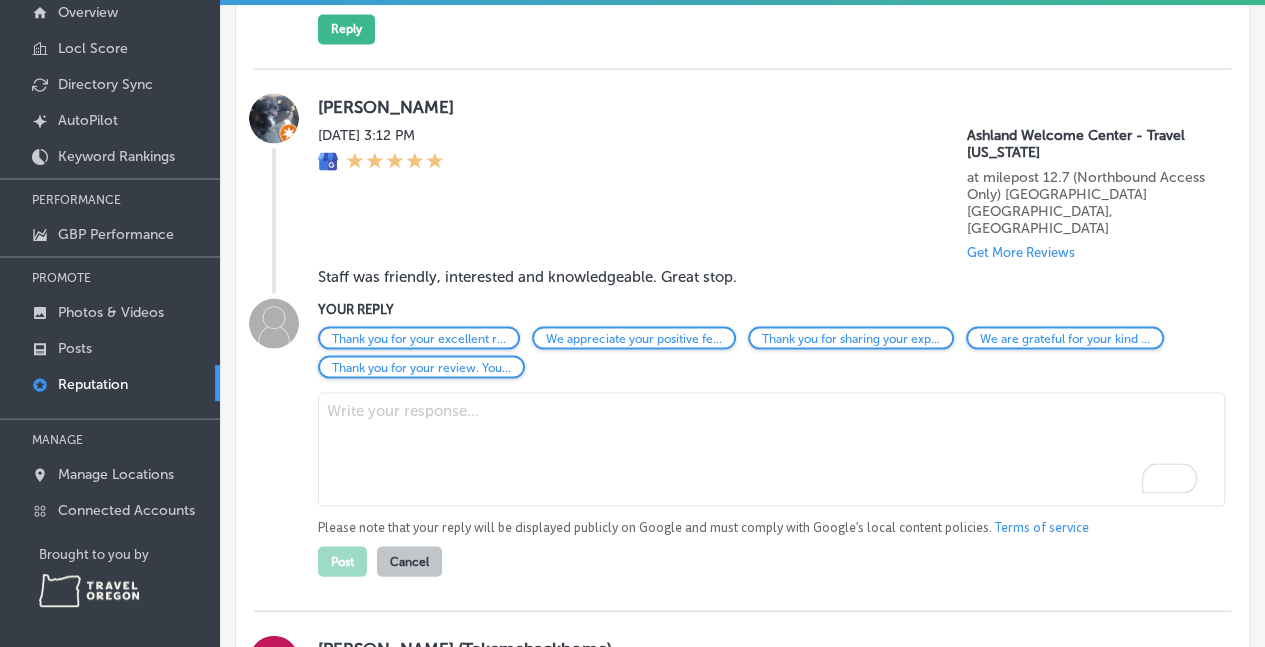 click at bounding box center (771, 449) 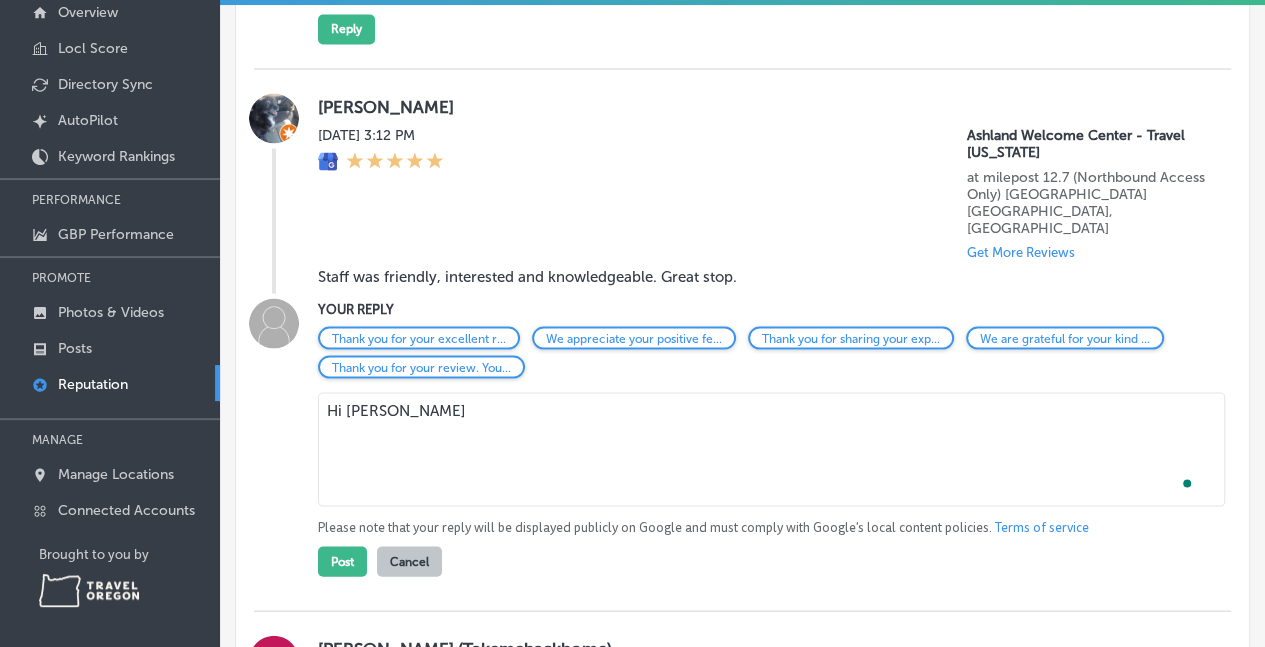 paste on ""Thank you for this great review! We're so pleased our staff could help make your stop a positive one with their friendly service and local knowledge. We appreciate your visit and hope to see you again!"" 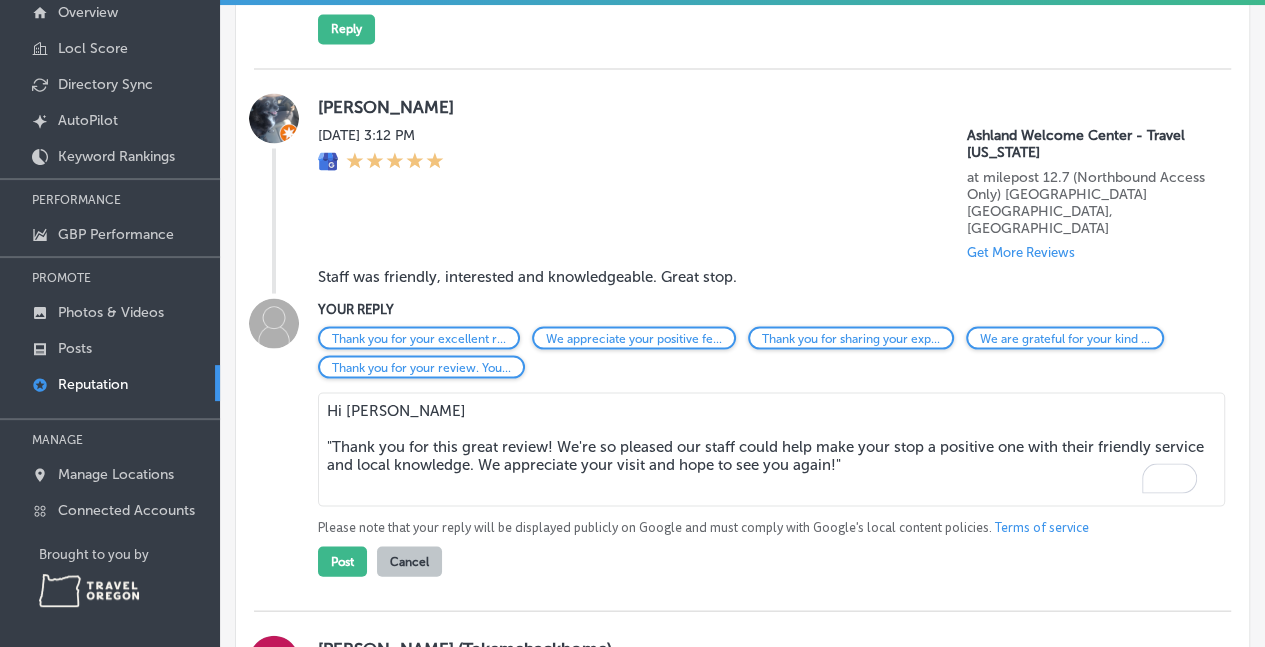 click on "Hi Robert
"Thank you for this great review! We're so pleased our staff could help make your stop a positive one with their friendly service and local knowledge. We appreciate your visit and hope to see you again!"" at bounding box center (771, 449) 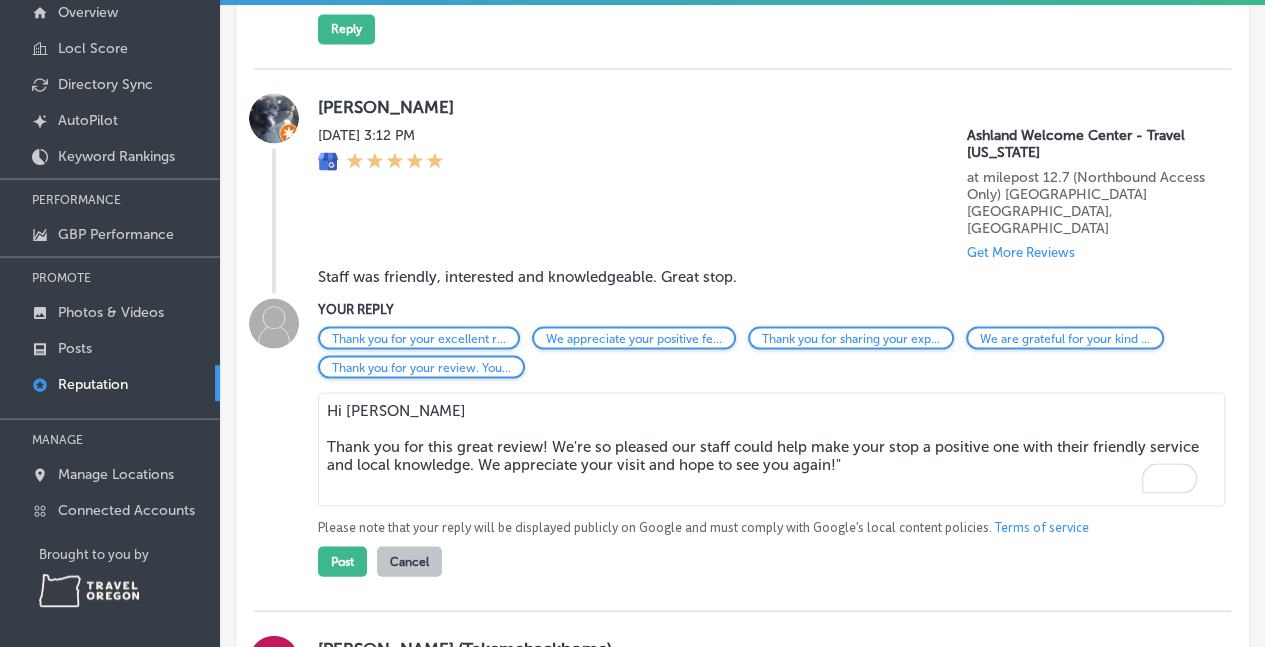 click on "Hi Robert
Thank you for this great review! We're so pleased our staff could help make your stop a positive one with their friendly service and local knowledge. We appreciate your visit and hope to see you again!"" at bounding box center [771, 449] 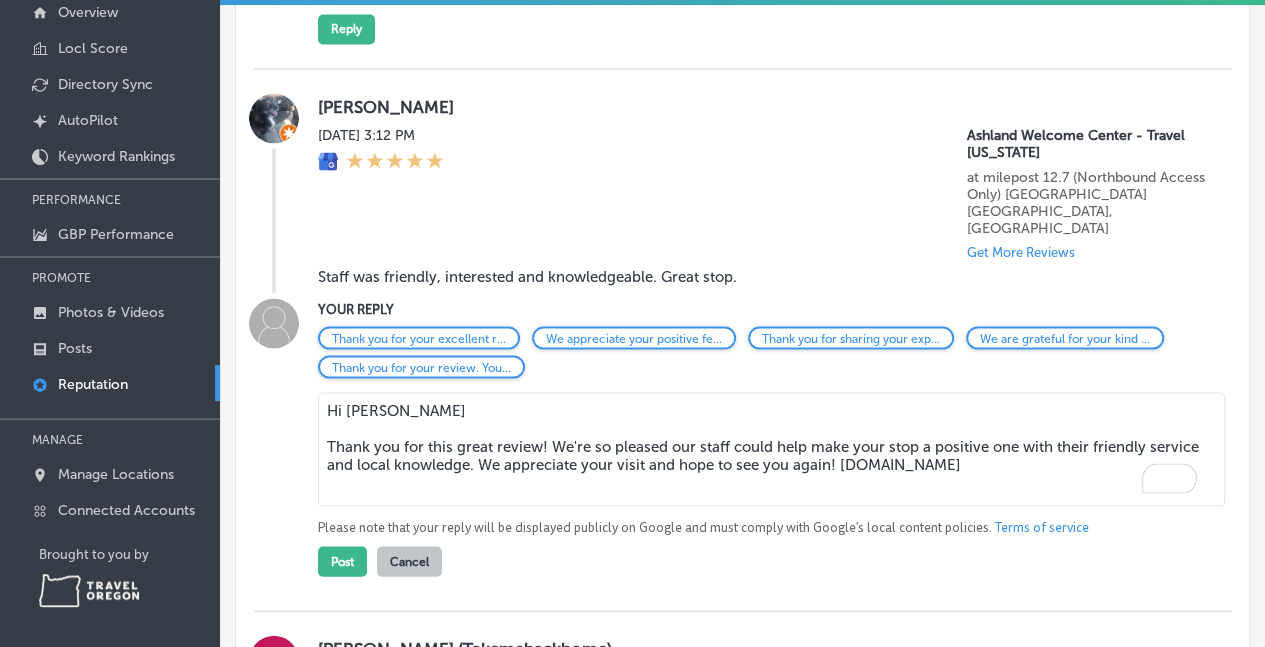 drag, startPoint x: 327, startPoint y: 369, endPoint x: 340, endPoint y: 378, distance: 15.811388 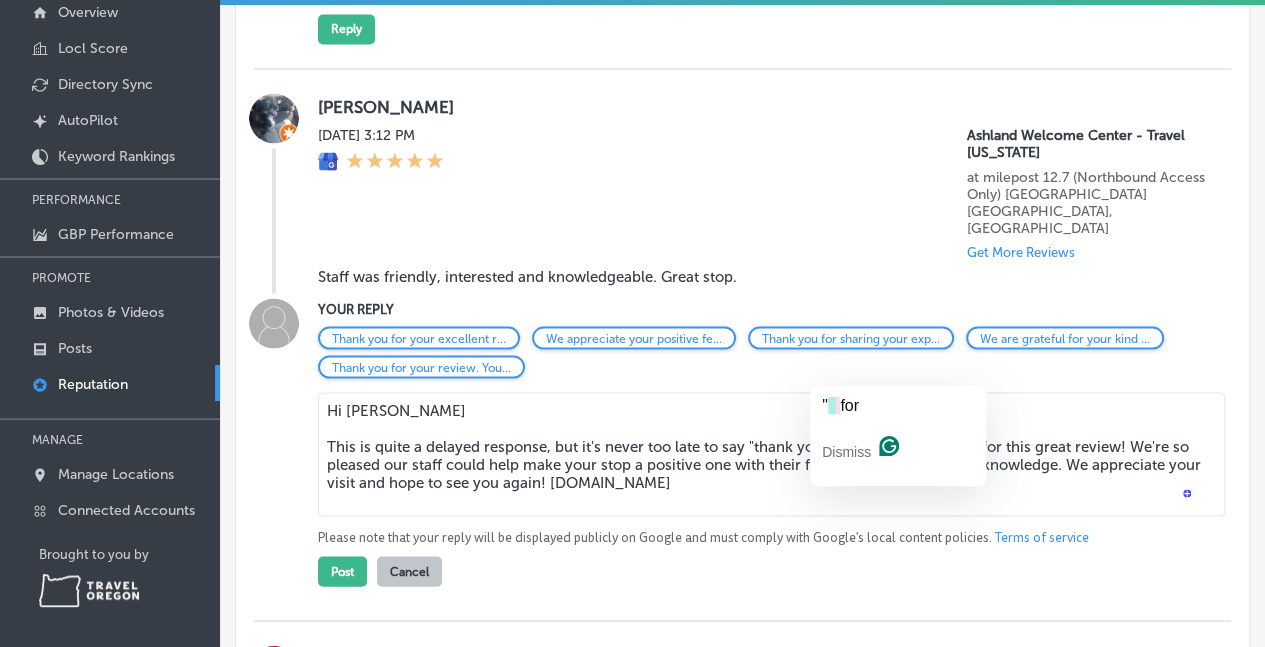 click on "Hi Robert
This is quite a delayed response, but it's never too late to say "thank you"hank you for this great review! We're so pleased our staff could help make your stop a positive one with their friendly service and local knowledge. We appreciate your visit and hope to see you again! A.George" at bounding box center [771, 454] 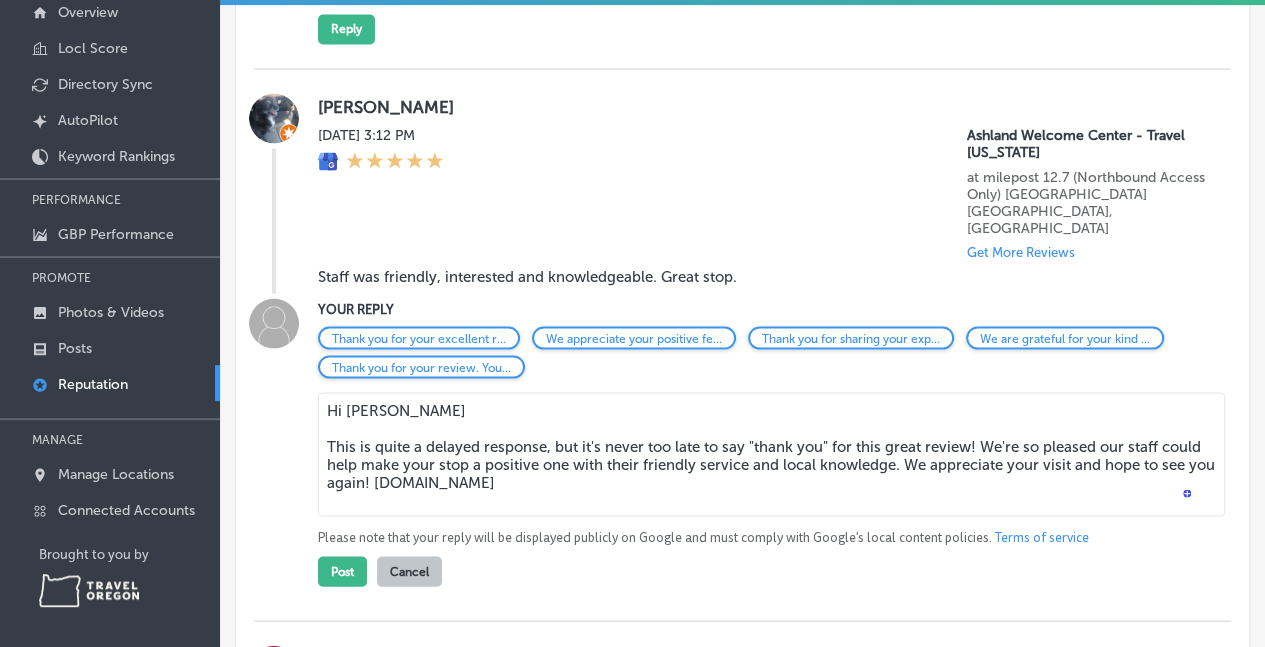 click on "Hi Robert
This is quite a delayed response, but it's never too late to say "thank you" for this great review! We're so pleased our staff could help make your stop a positive one with their friendly service and local knowledge. We appreciate your visit and hope to see you again! A.George" at bounding box center (771, 454) 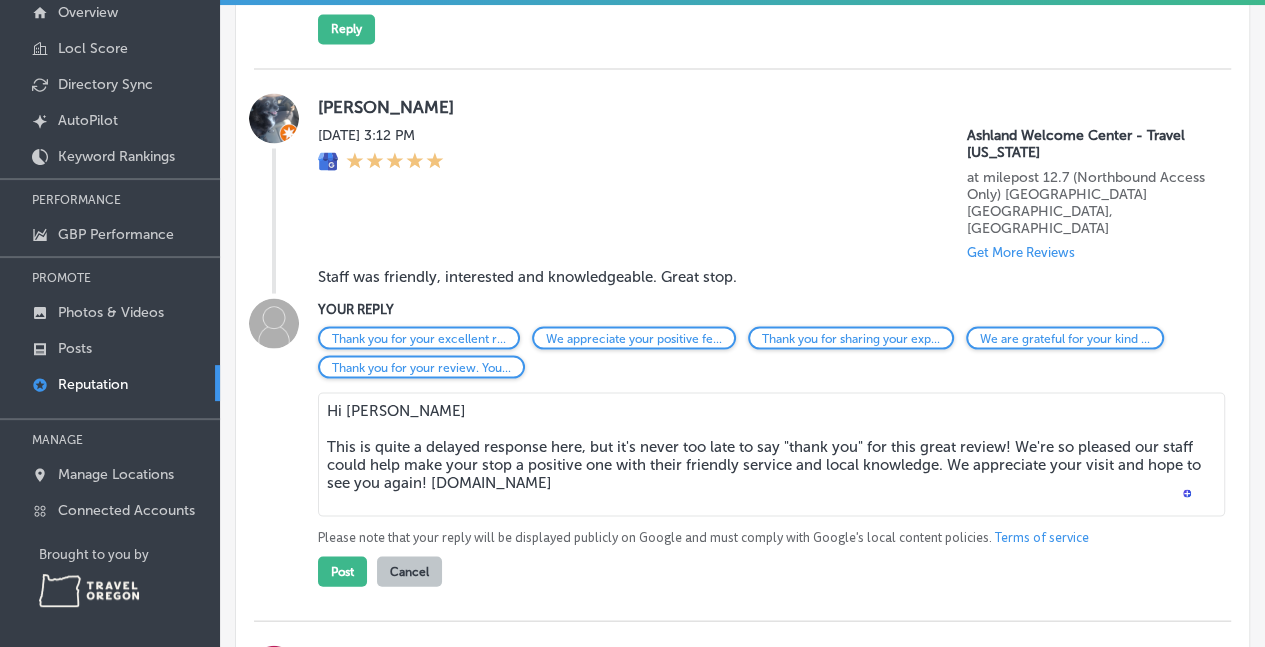 type on "Hi Robert
This is quite a delayed response here, but it's never too late to say "thank you" for this great review! We're so pleased our staff could help make your stop a positive one with their friendly service and local knowledge. We appreciate your visit and hope to see you again! A.George" 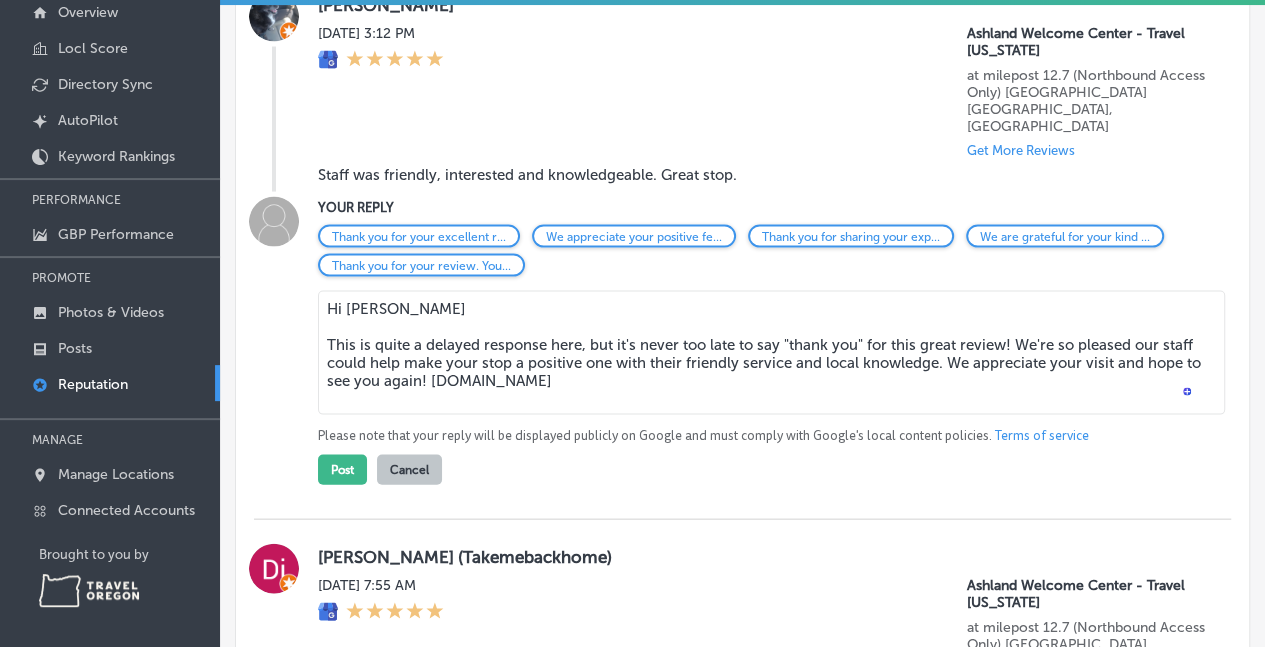 scroll, scrollTop: 1784, scrollLeft: 0, axis: vertical 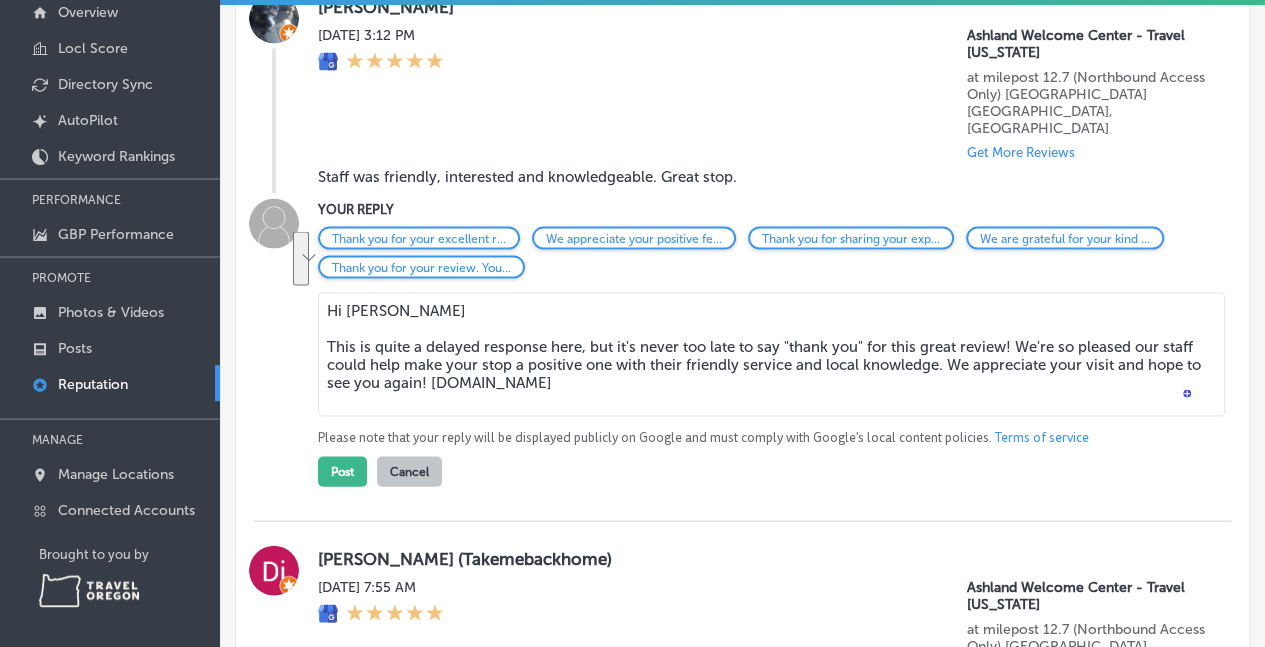 click on "Reviews & Responses Customer Reviews All Reviews (41) Haven't Replied (18) Replied (23) VIEW BY (0) (0) (1) (3) (14) Multiple Locations Selected.
Keyword Insights
All oregon 9 information 9 airport 8 portland 7 welcome center 7 helpful 7 pdx 7 nice 7 lot 6 brochure 6 Michelle Ryan   Wed, Jun 11, 2025 4:34 AM PDX Welcome Center - Travel Oregon 7000 NE Airport Way  Portland, OR 97218, US Get More Reviews Reply Mark Hooper   Mon, May 26, 2025 10:06 PM Ashland Welcome Center - Travel Oregon at milepost 12.7 (Northbound Access Only) Latitude: 42.1678 Longitude: -122.6527 Ashland, OR 97520, US Get More Reviews Reply Robert Penrose   Sat, May 10, 2025 3:12 PM Ashland Welcome Center - Travel Oregon at milepost 12.7 (Northbound Access Only) Latitude: 42.1678 Longitude: -122.6527 Ashland, OR 97520, US Get More Reviews YOUR REPLY    Post" at bounding box center [742, -2] 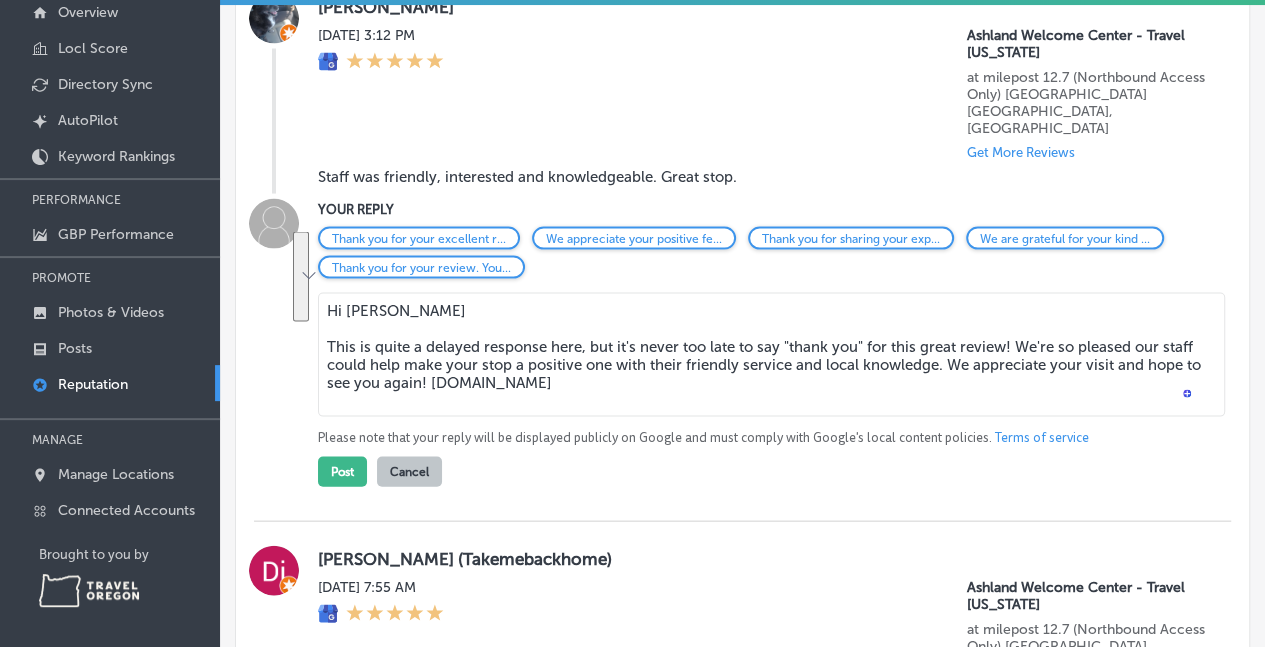 click on "Thank you for your excellent r... We appreciate your positive fe... Thank you for sharing your exp... We are grateful for your kind ... Thank you for your review. You... Hi Robert
This is quite a delayed response here, but it's never too late to say "thank you" for this great review! We're so pleased our staff could help make your stop a positive one with their friendly service and local knowledge. We appreciate your visit and hope to see you again! A.George Please note that your reply will be displayed publicly on Google and must comply with Google's local content policies.    Terms of service Post Cancel" at bounding box center [762, 356] 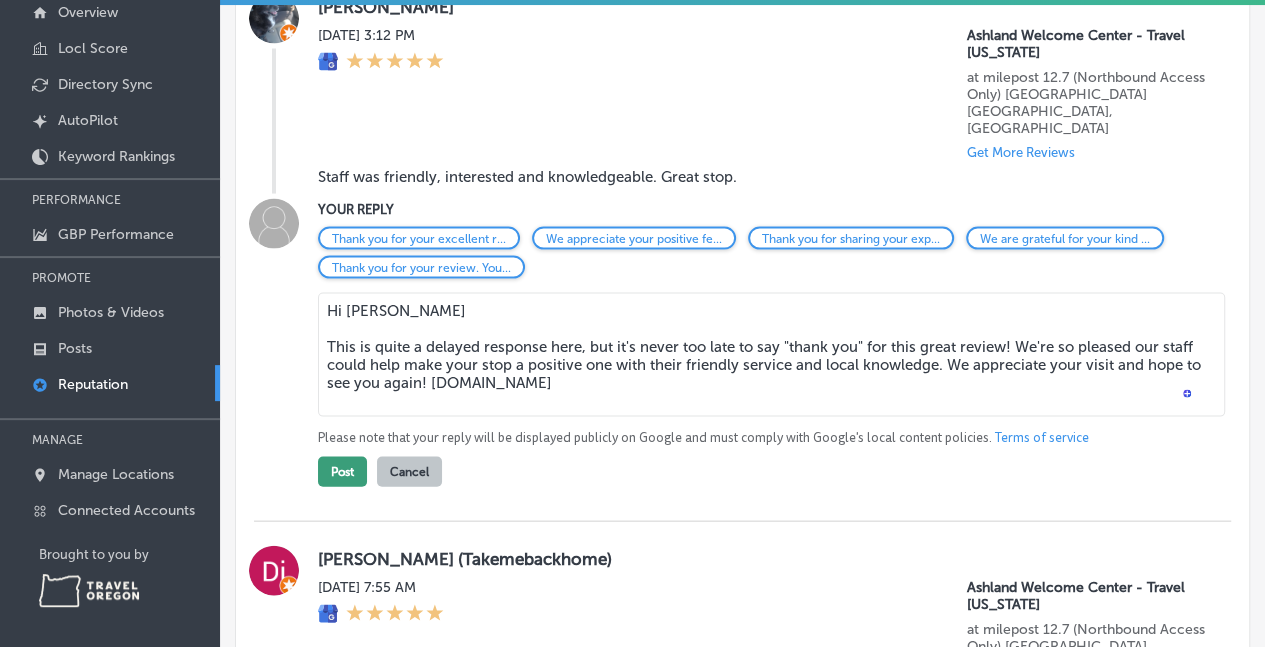 drag, startPoint x: 330, startPoint y: 395, endPoint x: 810, endPoint y: 372, distance: 480.55072 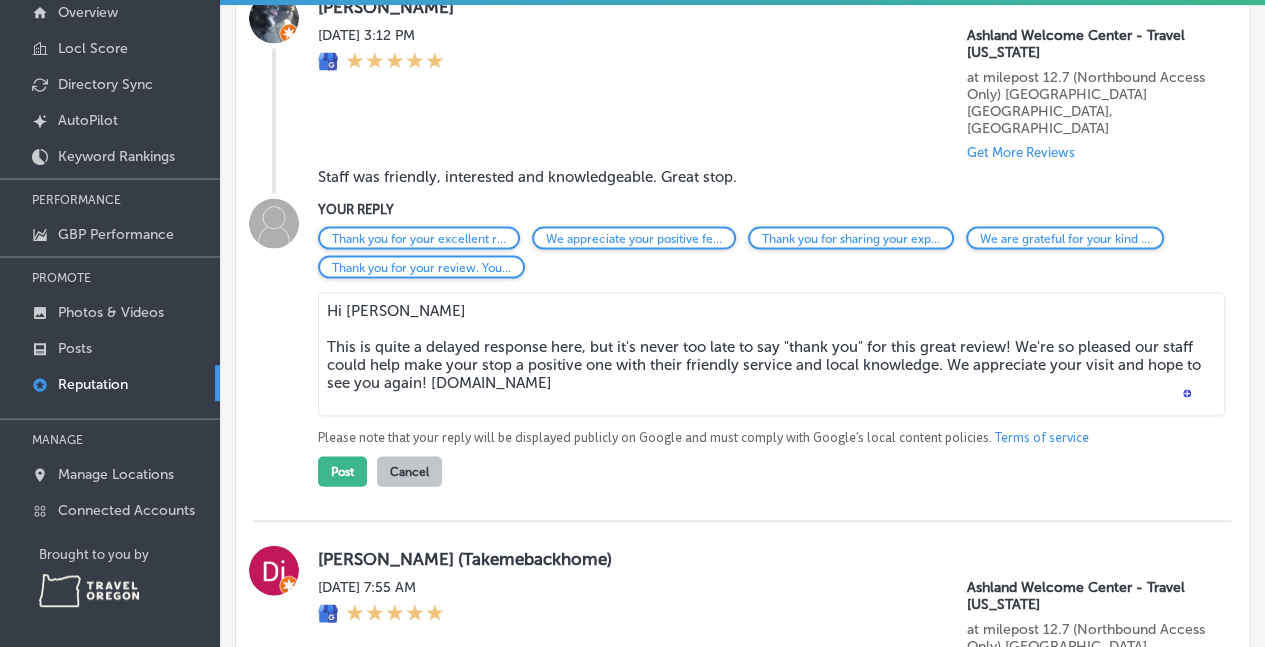 click on "Post" at bounding box center [342, 471] 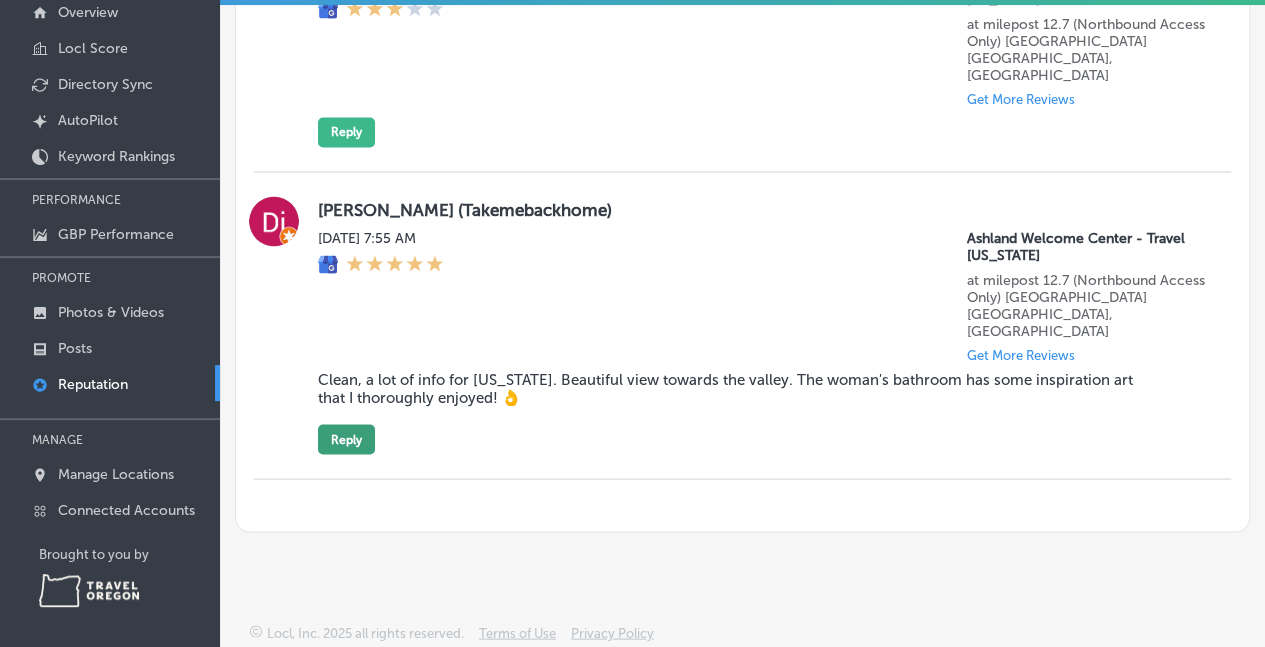 scroll, scrollTop: 1512, scrollLeft: 0, axis: vertical 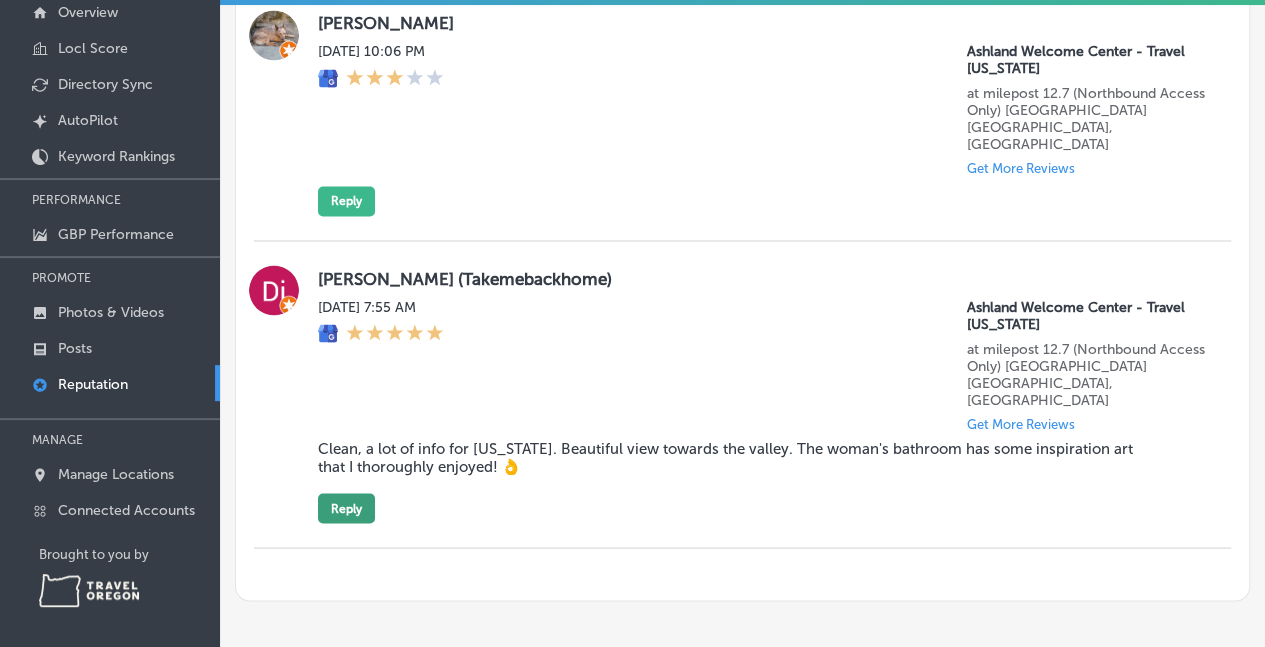 click on "Reply" at bounding box center [346, 508] 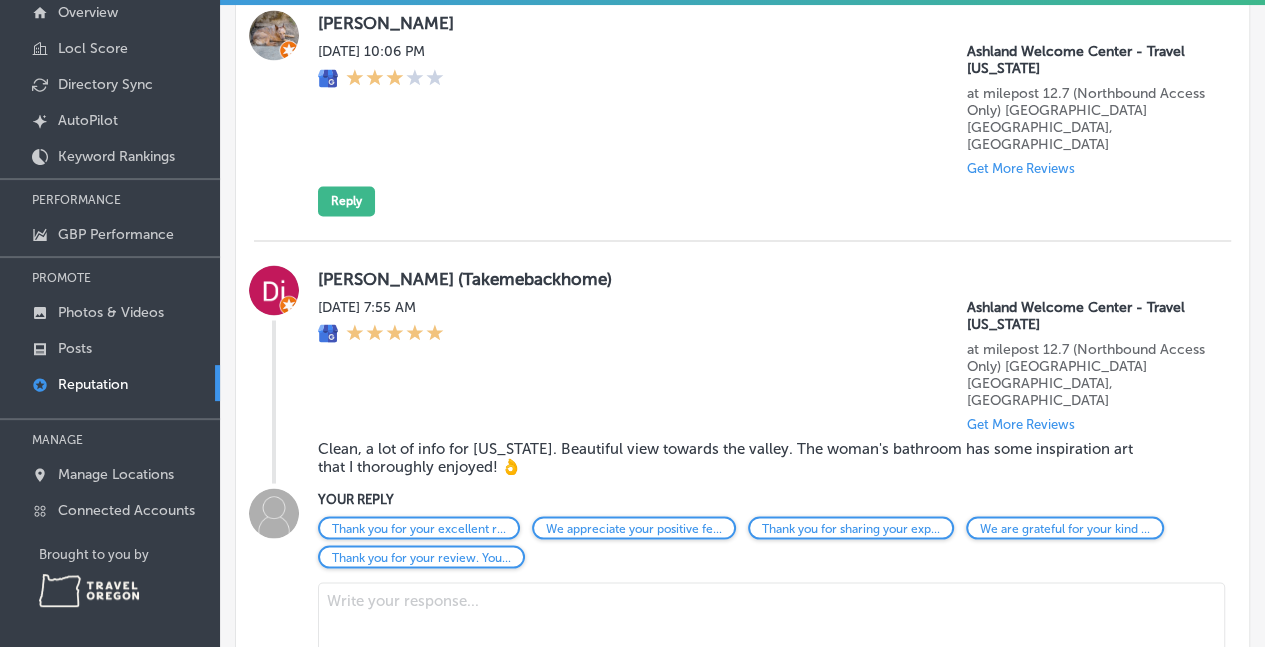 drag, startPoint x: 376, startPoint y: 319, endPoint x: 394, endPoint y: 345, distance: 31.622776 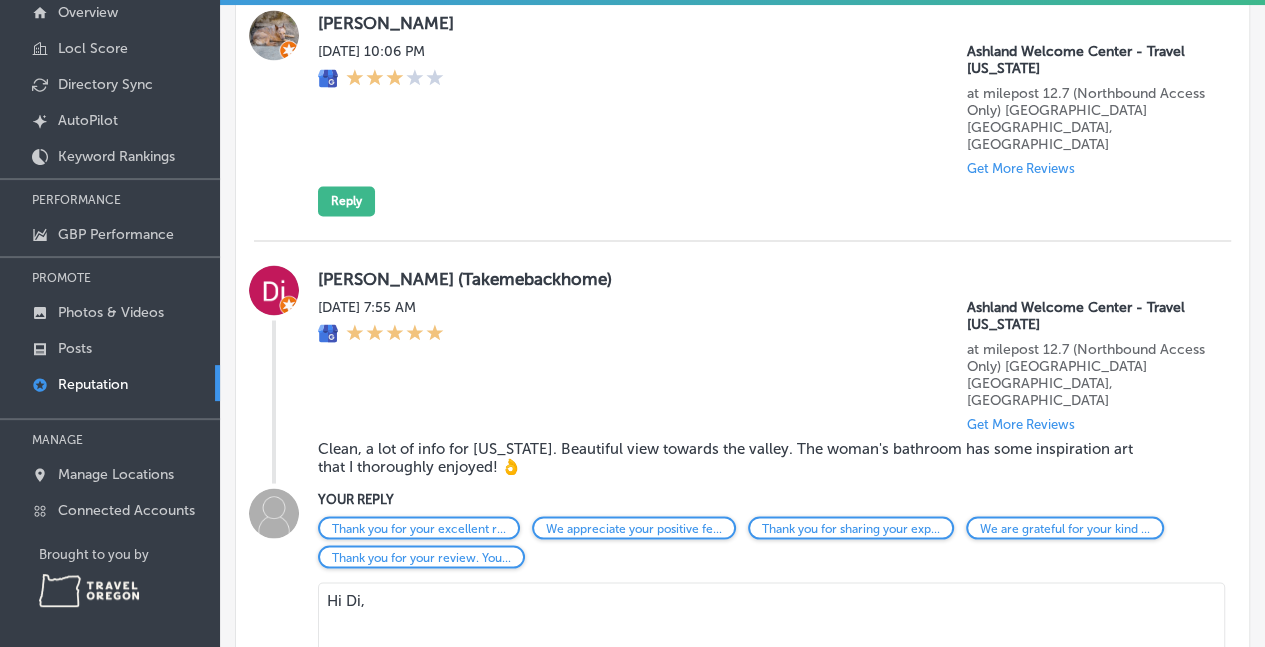 type on "Hi Di," 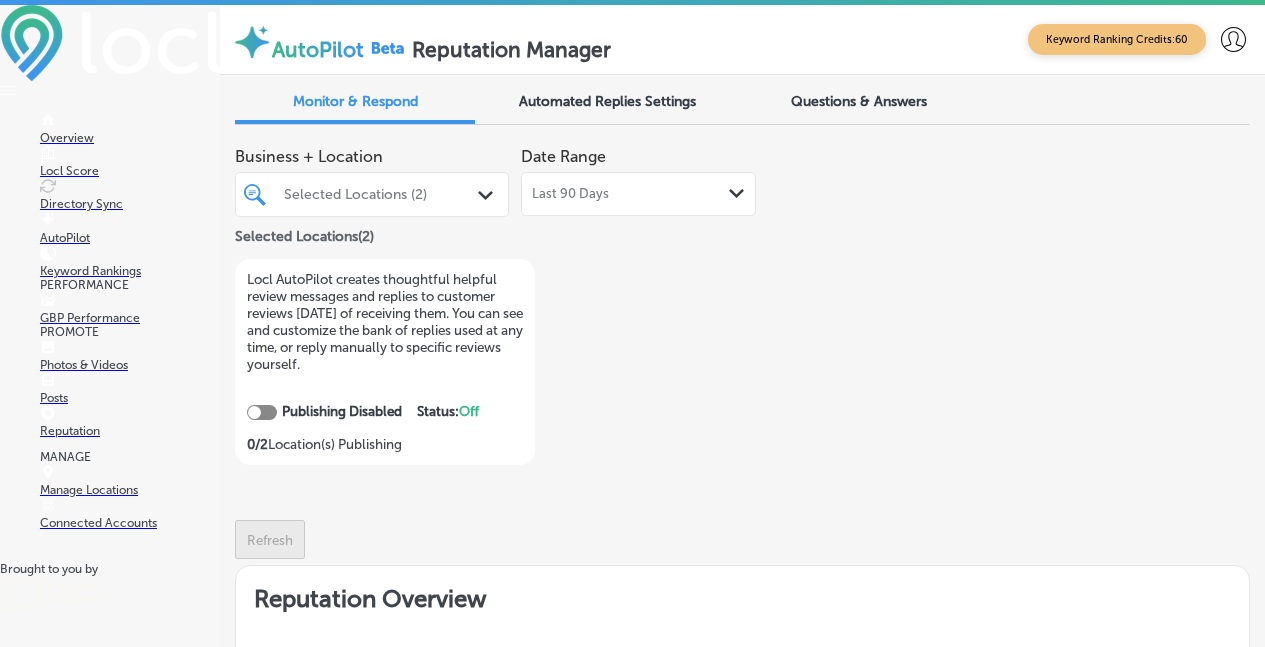 scroll, scrollTop: 134, scrollLeft: 0, axis: vertical 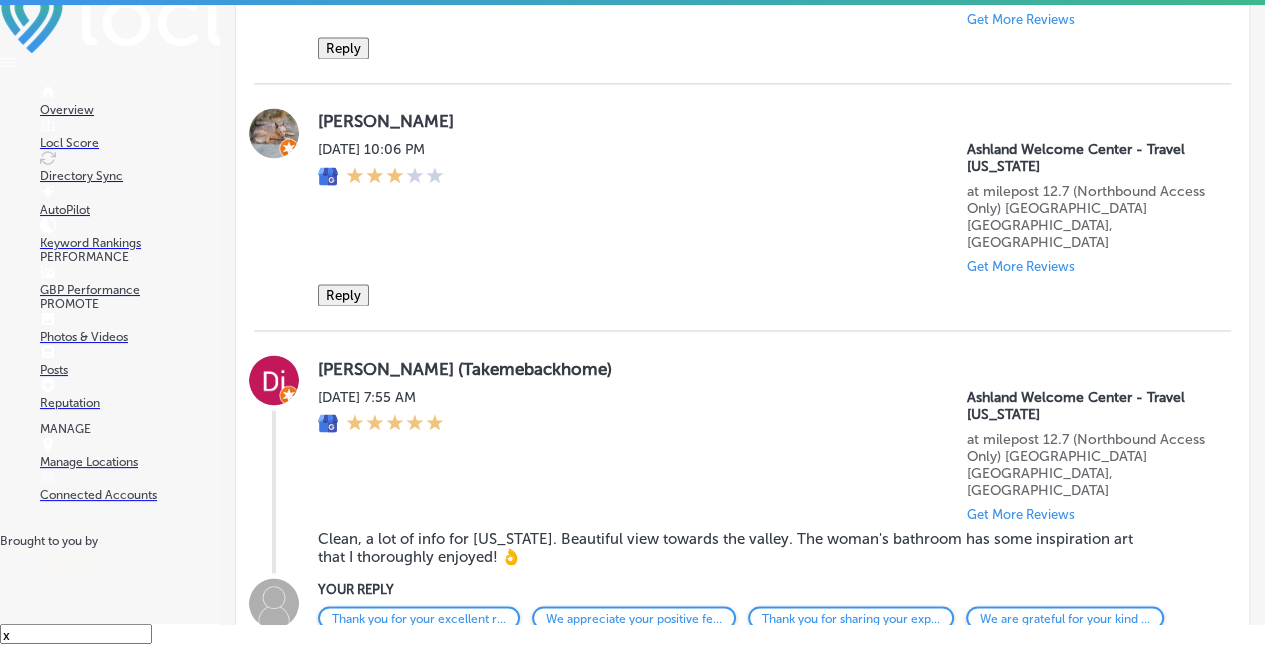 drag, startPoint x: 404, startPoint y: 587, endPoint x: 304, endPoint y: 547, distance: 107.70329 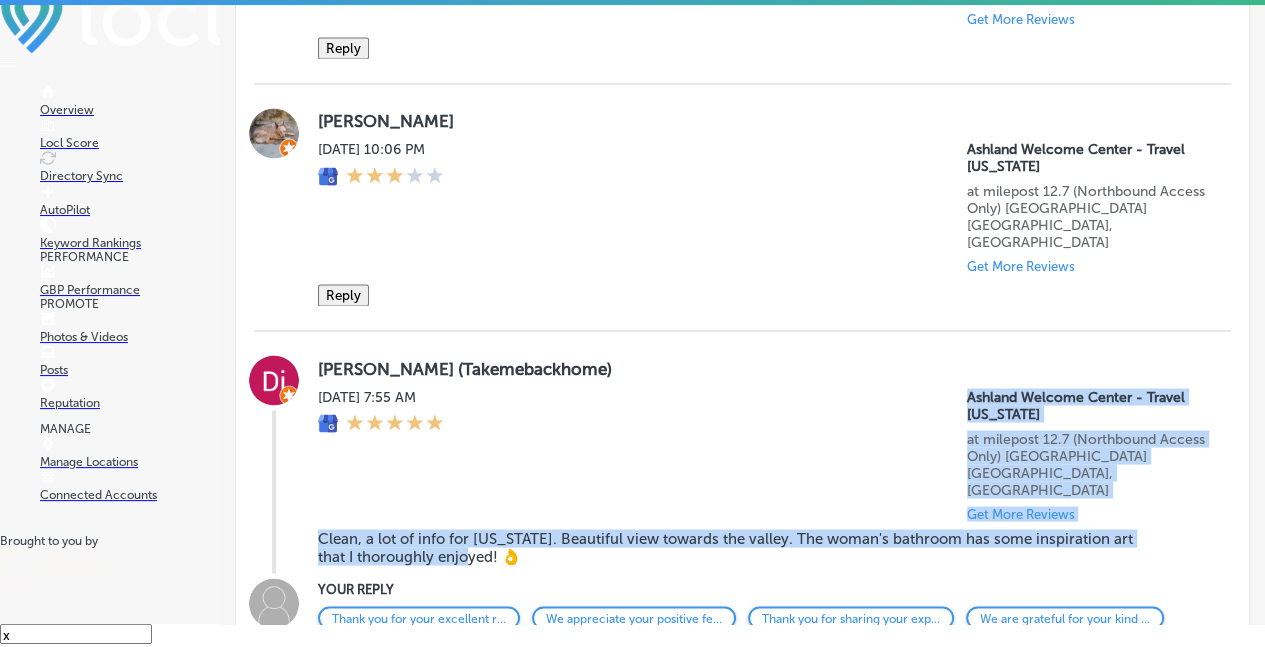 drag, startPoint x: 460, startPoint y: 391, endPoint x: 314, endPoint y: 356, distance: 150.13661 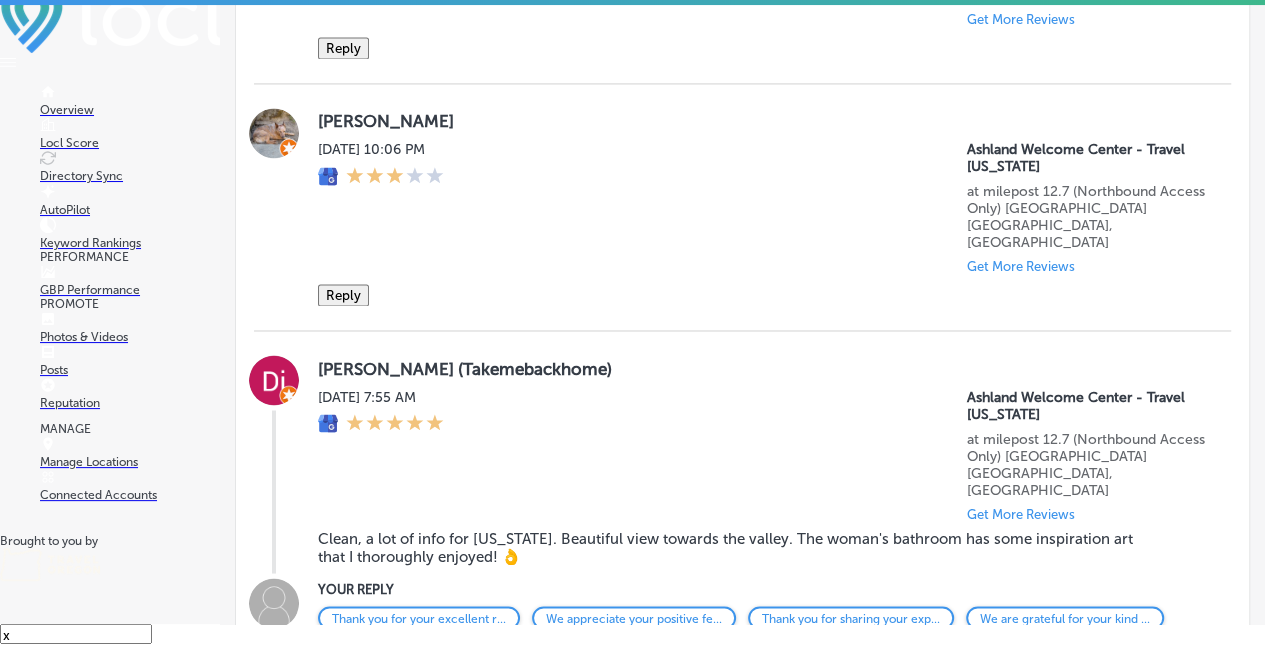 click on "[DATE] 7:55 AM" at bounding box center [381, 454] 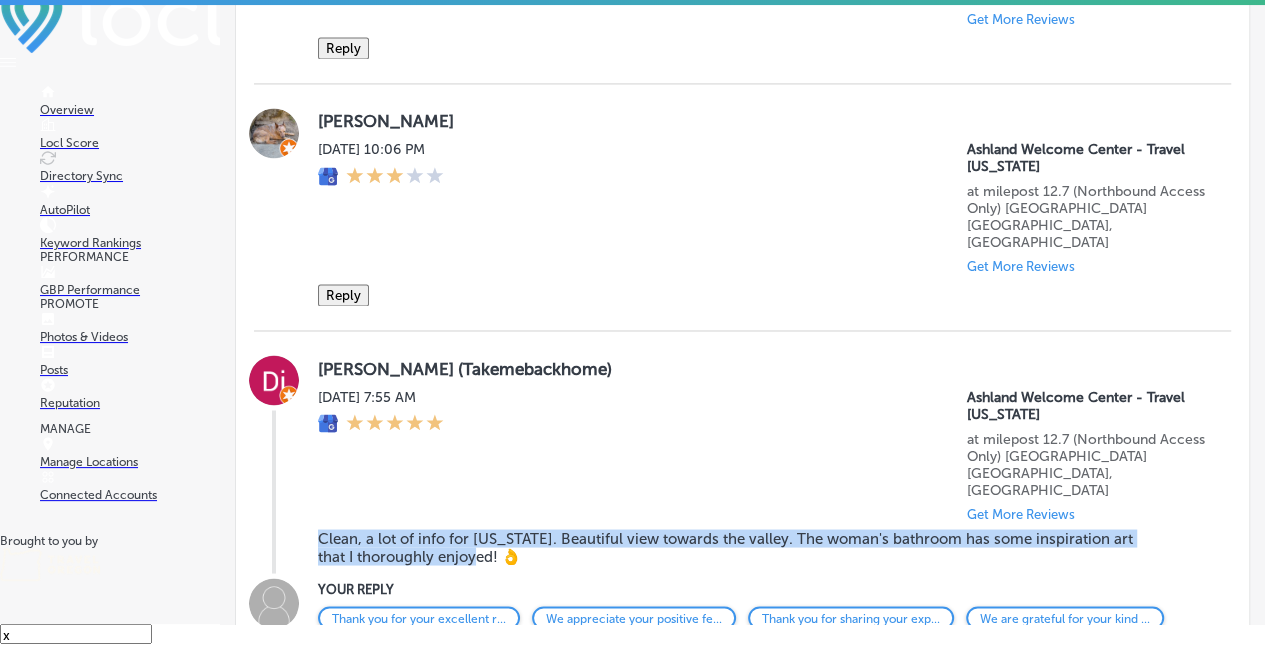drag, startPoint x: 459, startPoint y: 391, endPoint x: 318, endPoint y: 362, distance: 143.95139 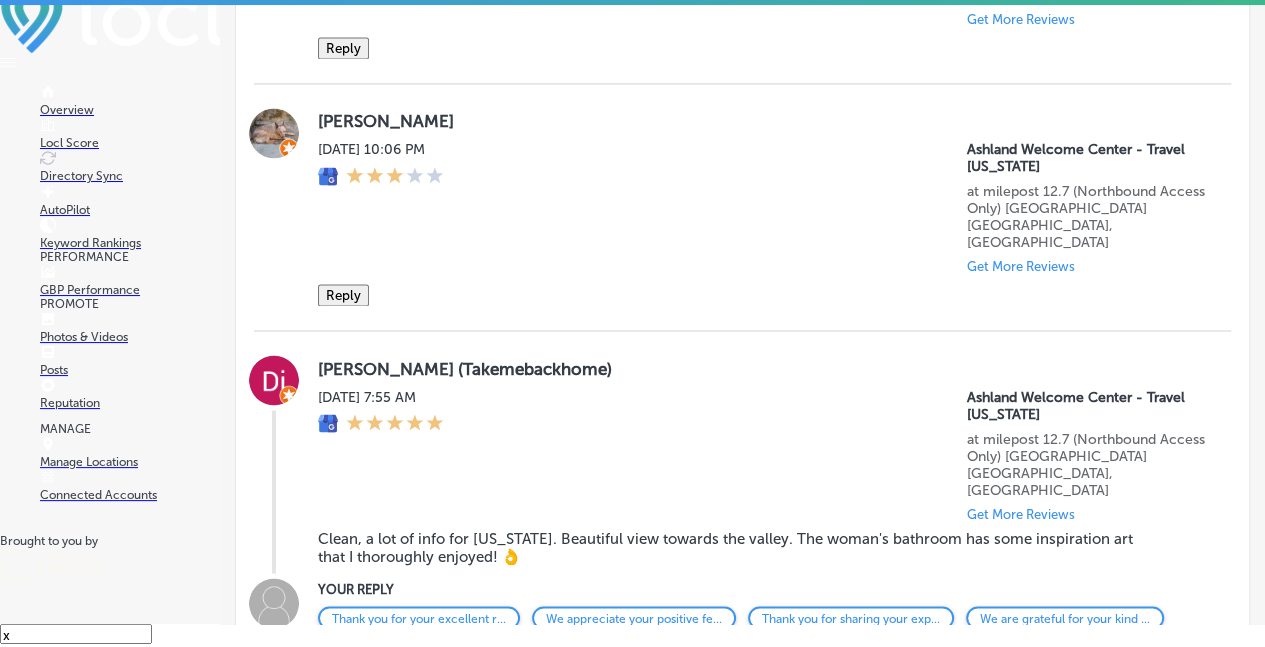 drag, startPoint x: 1070, startPoint y: 566, endPoint x: 306, endPoint y: 519, distance: 765.44434 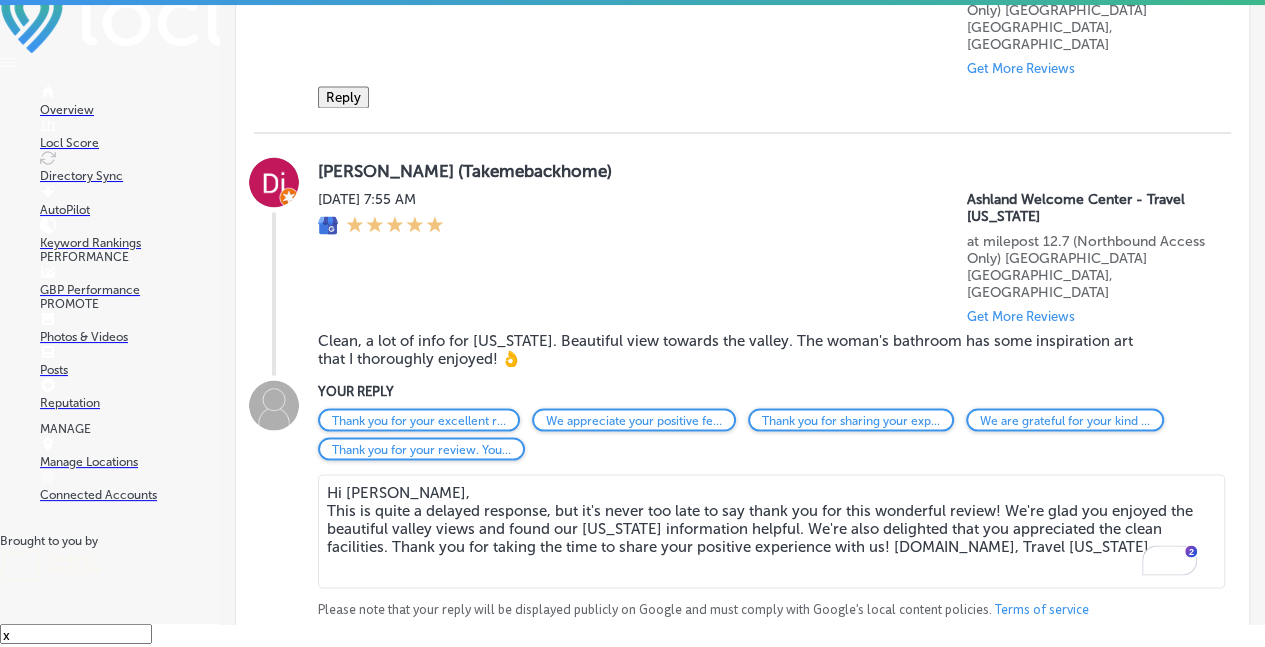 type on "Hi [PERSON_NAME],
This is quite a delayed response, but it's never too late to say thank you for this wonderful review! We're glad you enjoyed the beautiful valley views and found our [US_STATE] information helpful. We're also delighted that you appreciated the clean facilities. Thank you for taking the time to share your positive experience with us! [DOMAIN_NAME], Travel [US_STATE]" 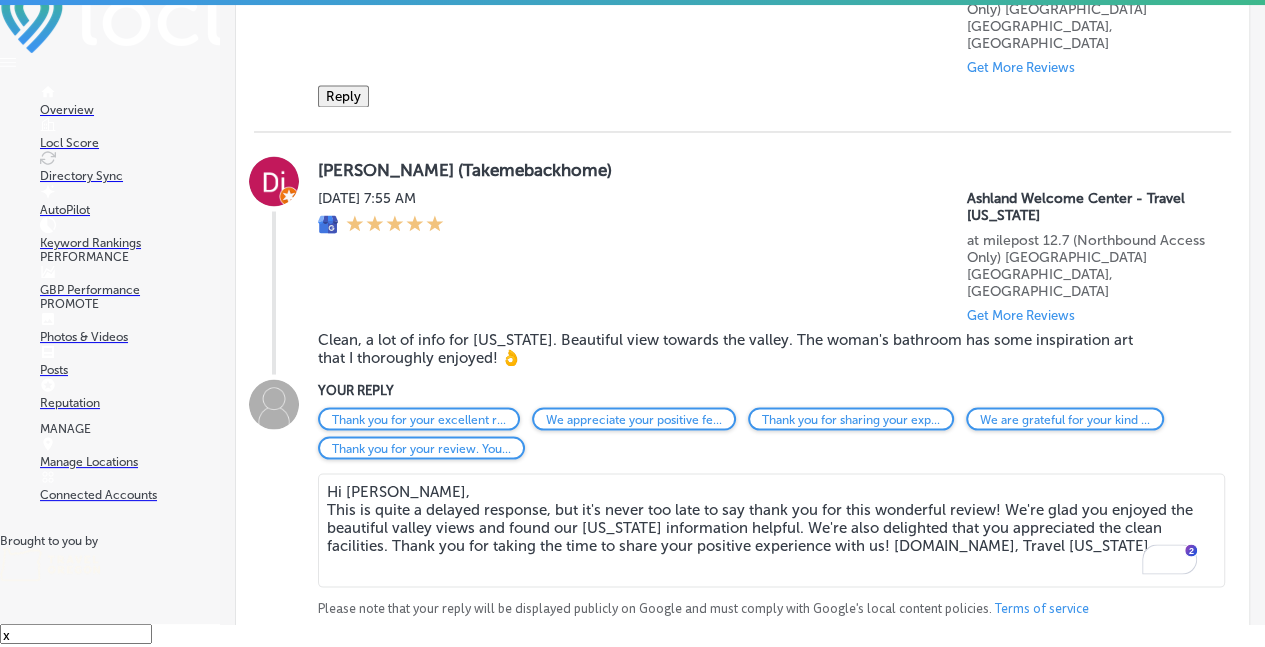 click on "Post" at bounding box center [339, 638] 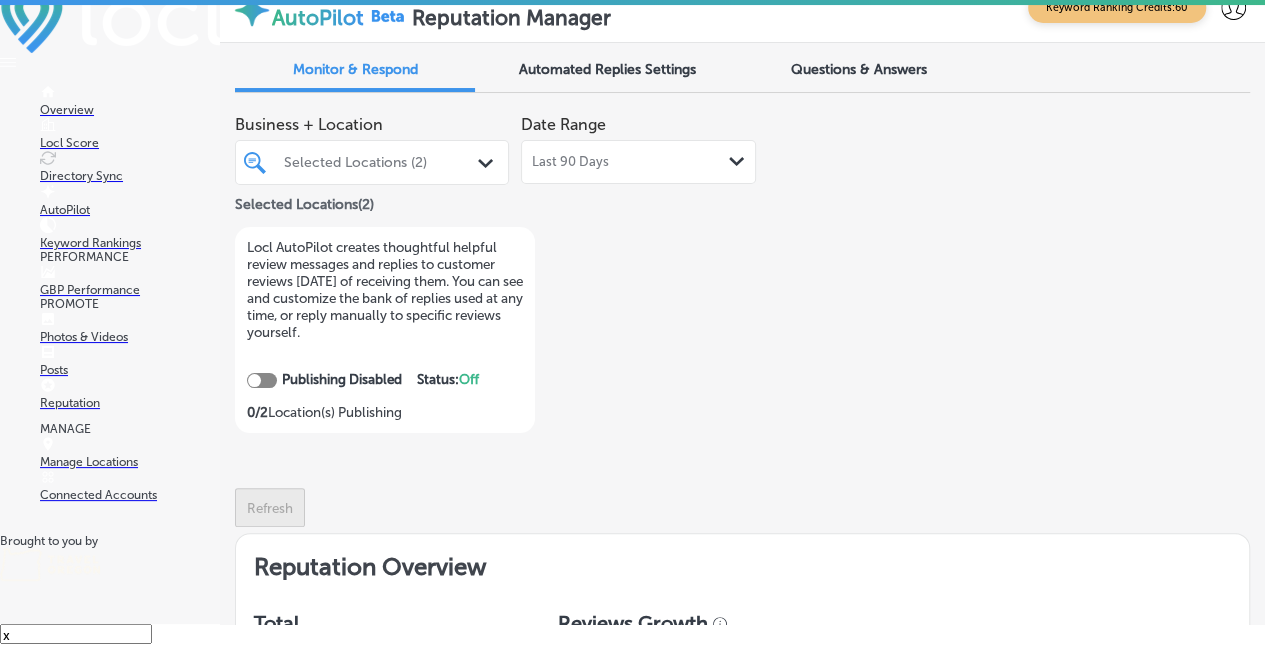 scroll, scrollTop: 0, scrollLeft: 0, axis: both 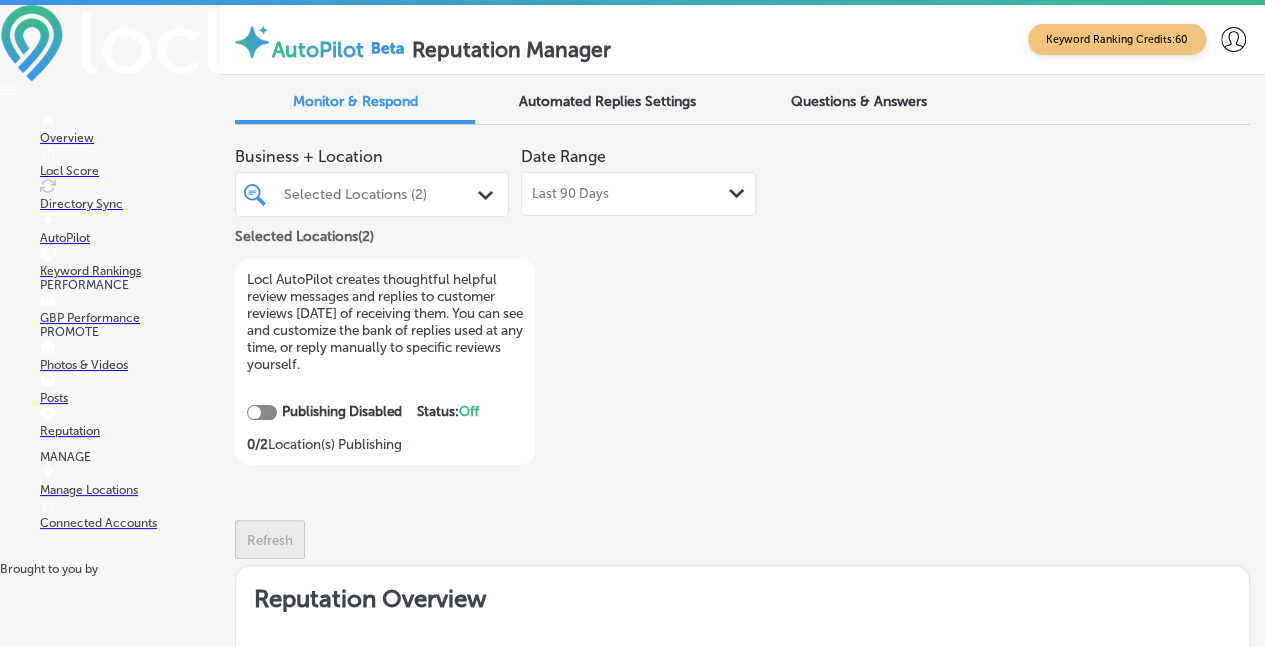 click on "Reputation" at bounding box center [130, 431] 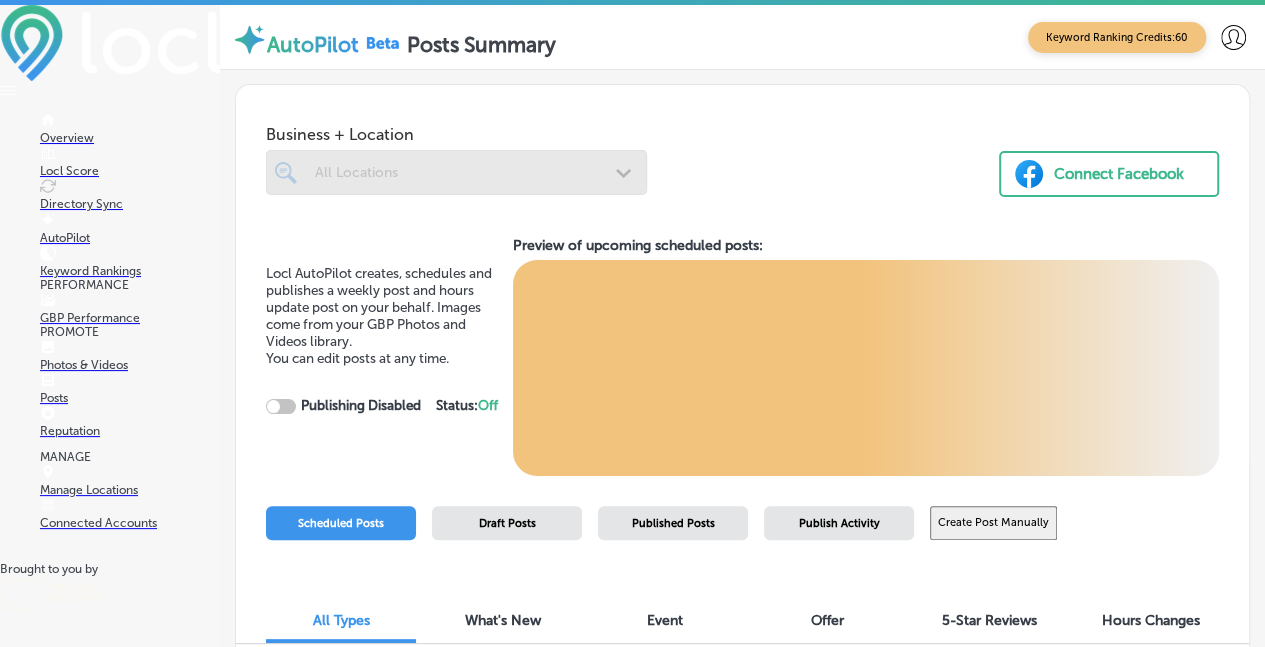 checkbox on "true" 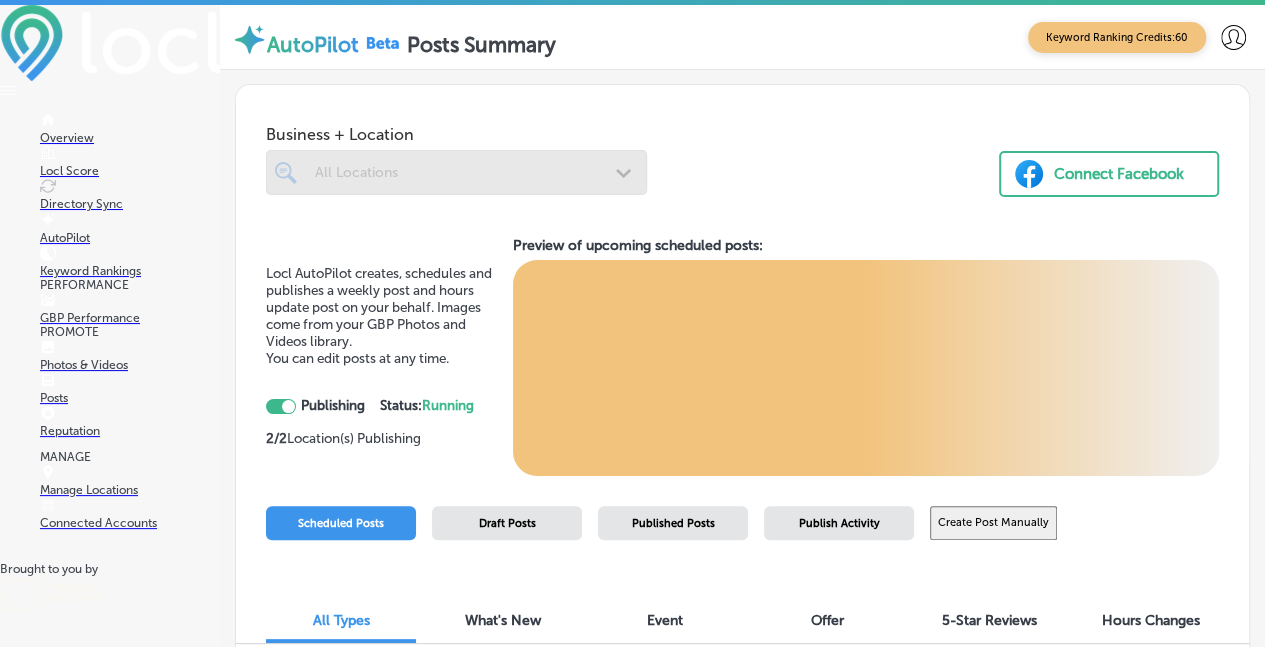 click on "Reputation" at bounding box center [130, 431] 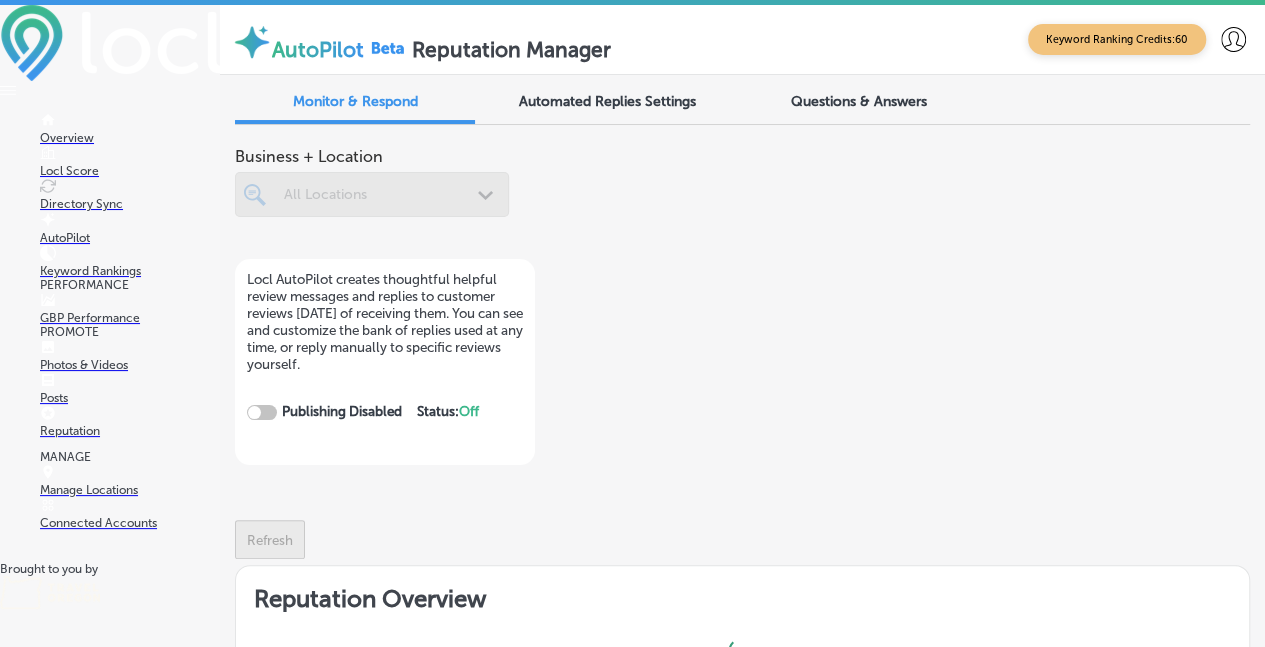 click on "Reputation" at bounding box center [130, 431] 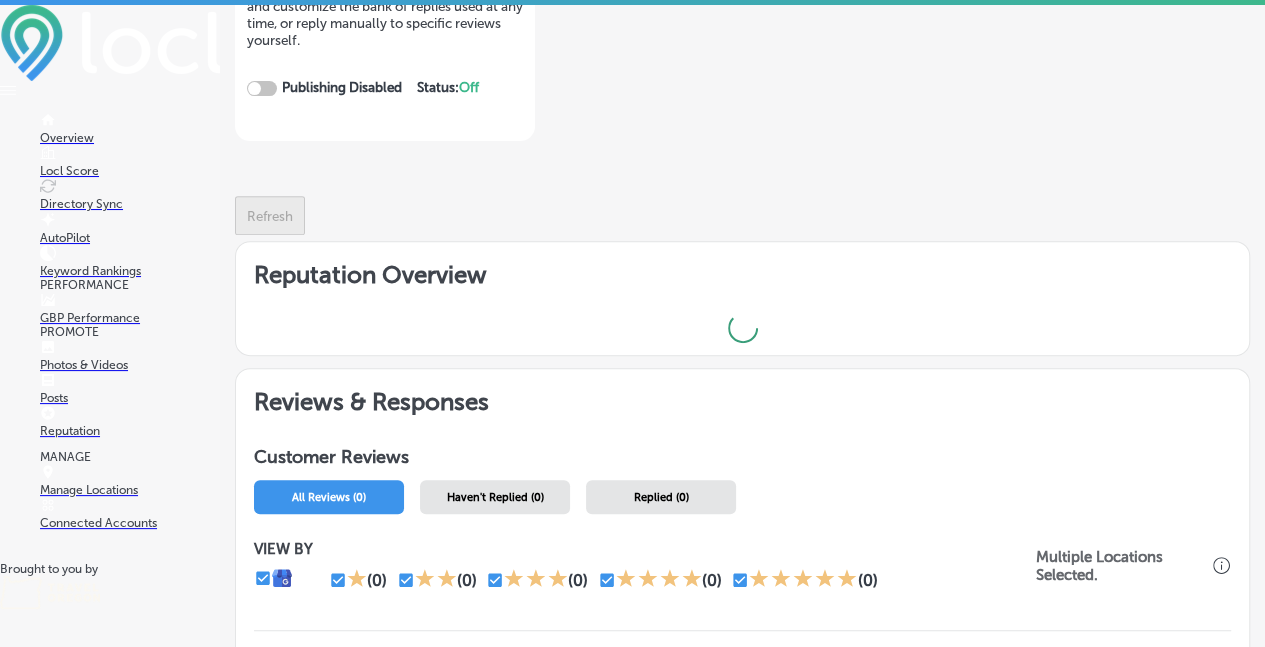 scroll, scrollTop: 334, scrollLeft: 0, axis: vertical 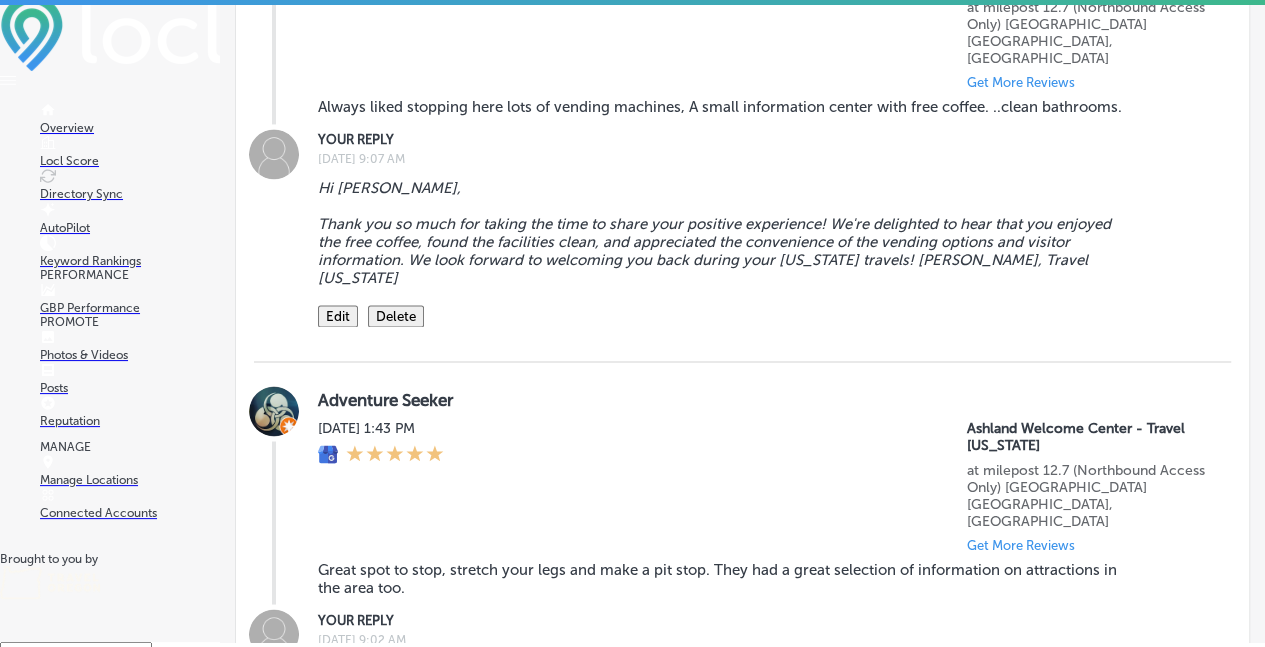 click on "Reputation" at bounding box center [130, 414] 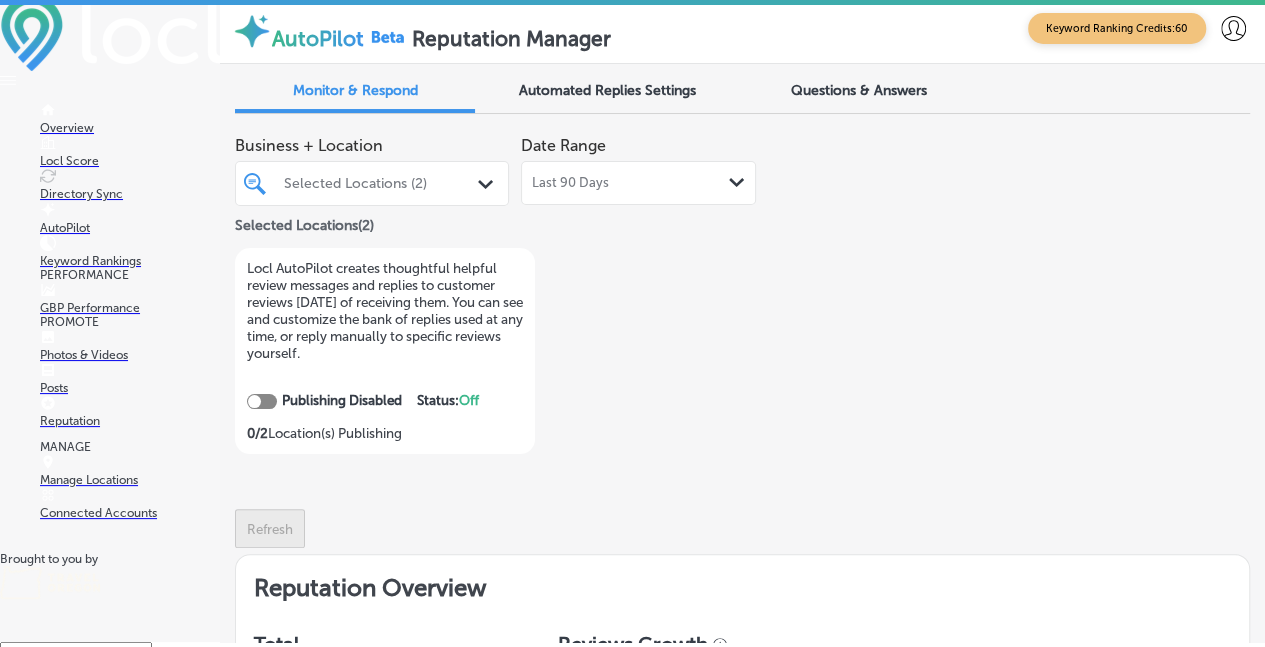 scroll, scrollTop: 0, scrollLeft: 0, axis: both 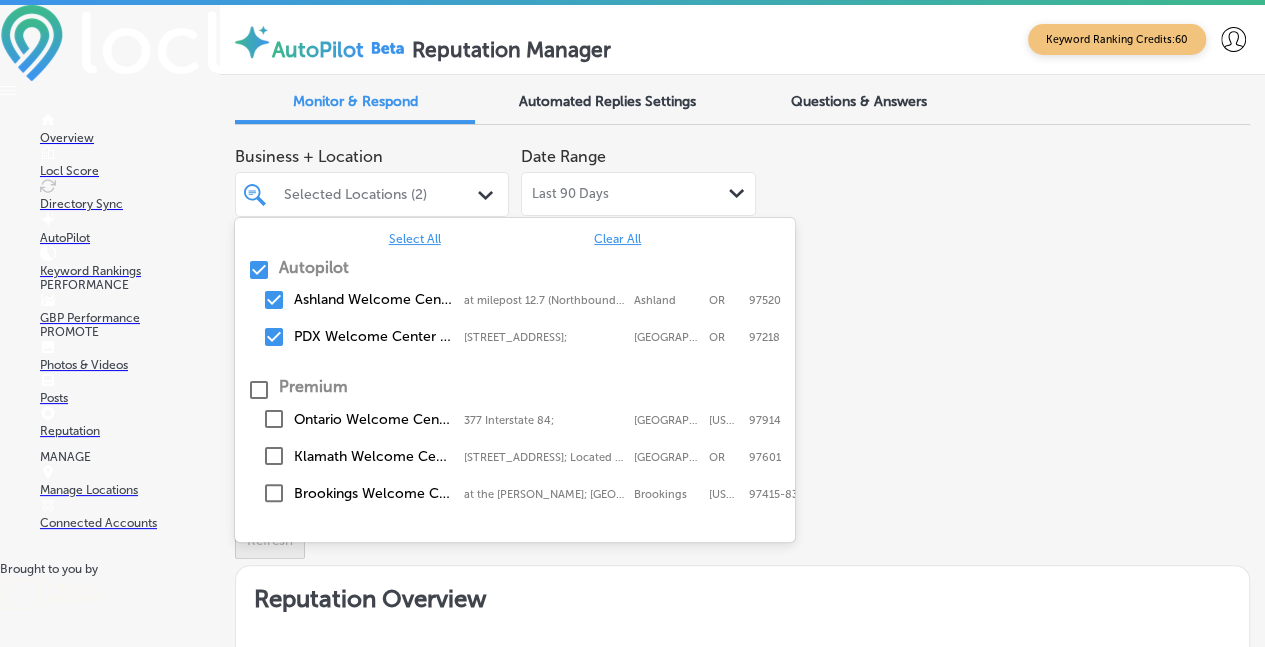 click on "Path
Created with Sketch." at bounding box center [489, 195] 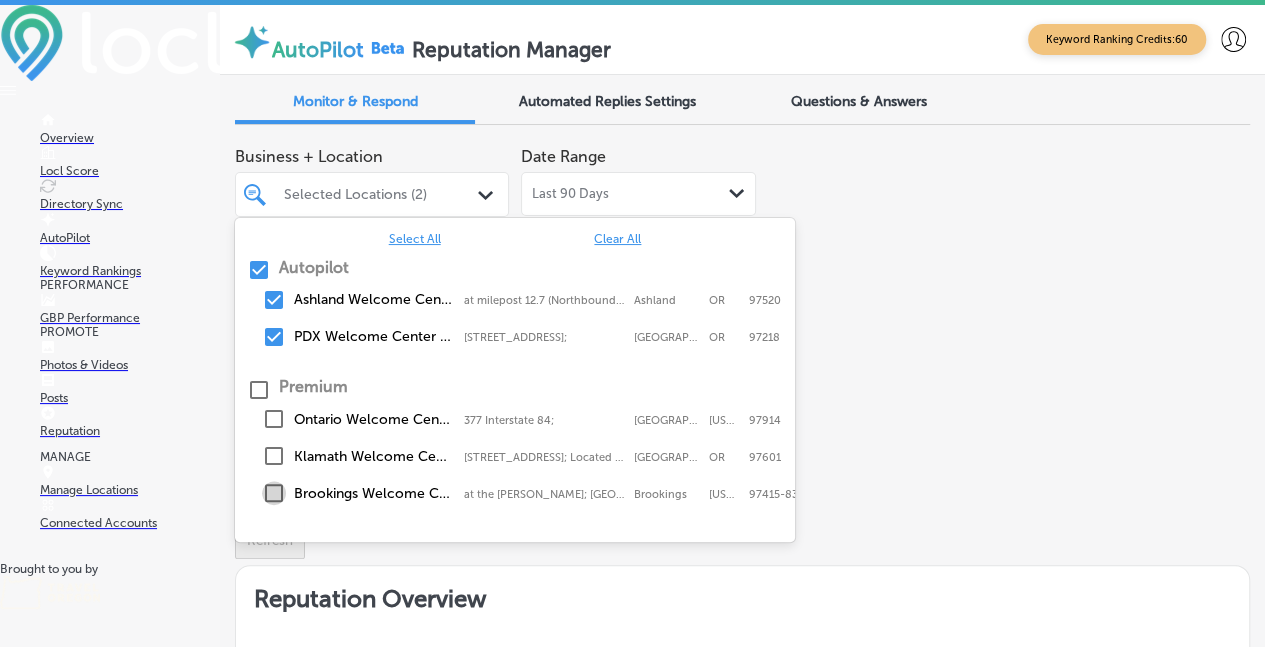click at bounding box center (274, 493) 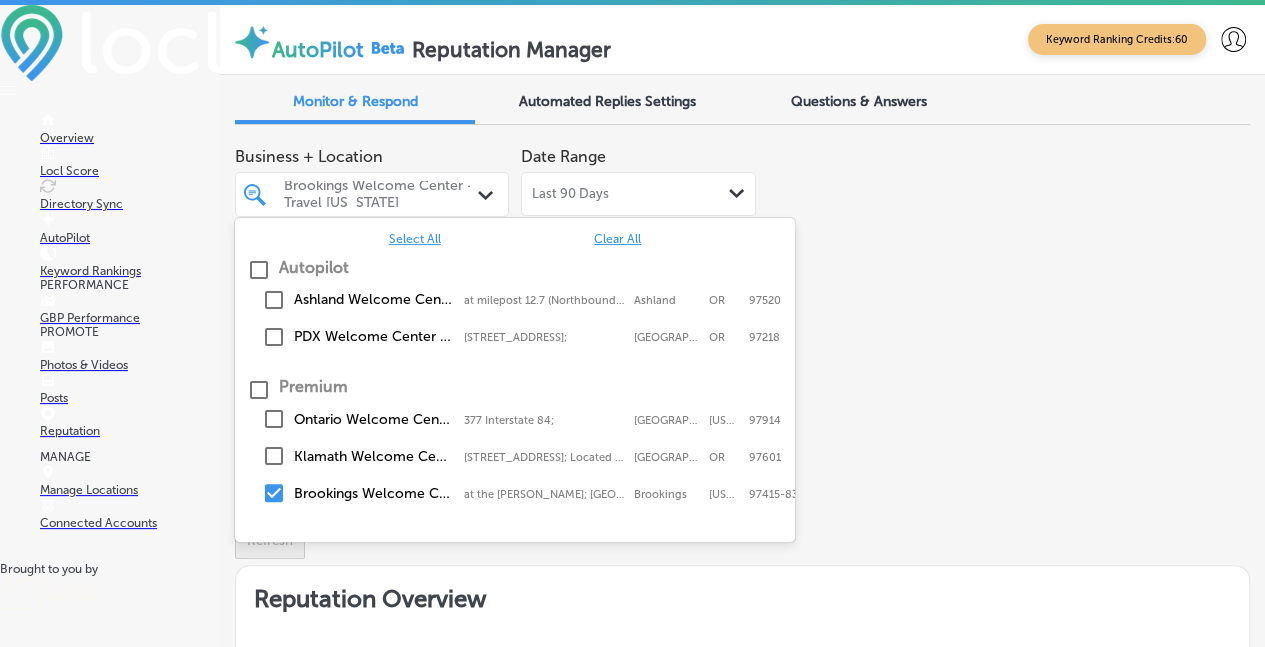 click on "Business + Location   option at the [PERSON_NAME]; Field State Recreation Site 8331; [STREET_ADDRESS][US_STATE].    option [STREET_ADDRESS]; Located in the [GEOGRAPHIC_DATA] focused, 0 of 3. 6 results available. Use Up and Down to choose options, press Enter to select the currently focused option, press Escape to exit the menu, press Tab to select the option and exit the menu.
Brookings Welcome Center - Travel [US_STATE]
Path
Created with Sketch.
Select All Clear All Autopilot Ashland Welcome Center - Travel [US_STATE] at milepost 12.7 (Northbound Access Only); [GEOGRAPHIC_DATA], [GEOGRAPHIC_DATA], [GEOGRAPHIC_DATA], 97520 at milepost 12.7 (Northbound Access Only); [GEOGRAPHIC_DATA] [GEOGRAPHIC_DATA] OR 97520 PDX Welcome Center - Travel [US_STATE][GEOGRAPHIC_DATA][STREET_ADDRESS][STREET_ADDRESS] Premium [GEOGRAPHIC_DATA] Welcome Center - Travel [US_STATE] 377 Interstate 84; OR" at bounding box center [742, 301] 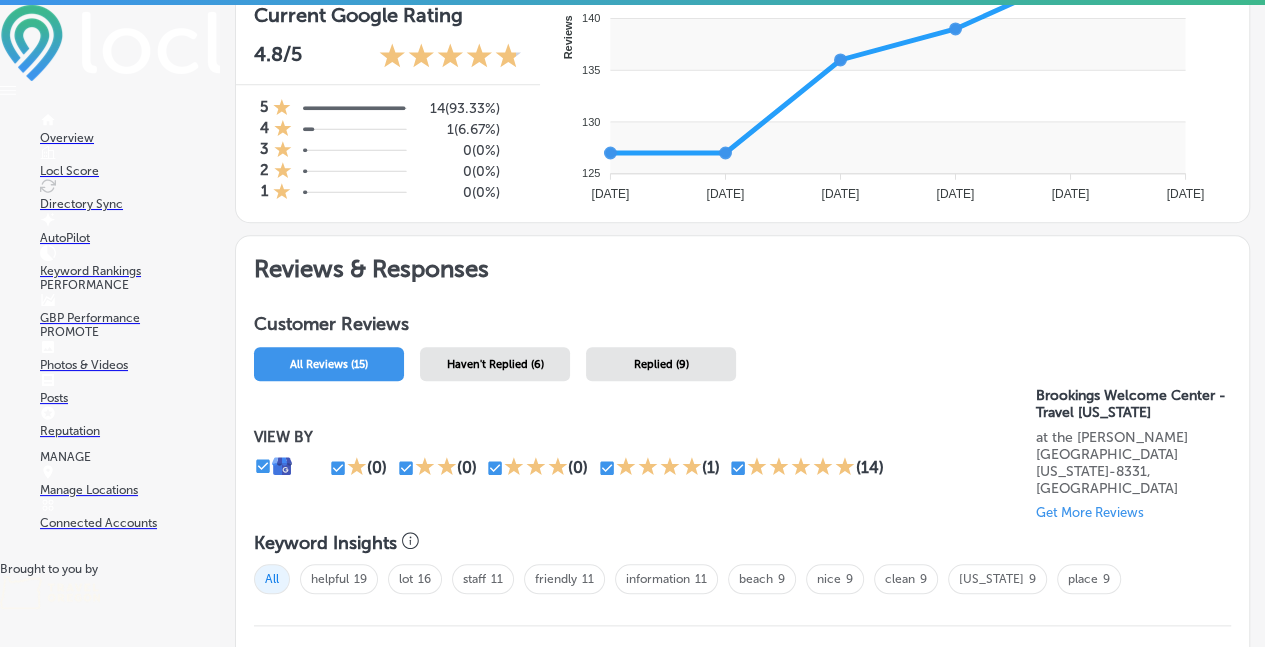 scroll, scrollTop: 798, scrollLeft: 0, axis: vertical 